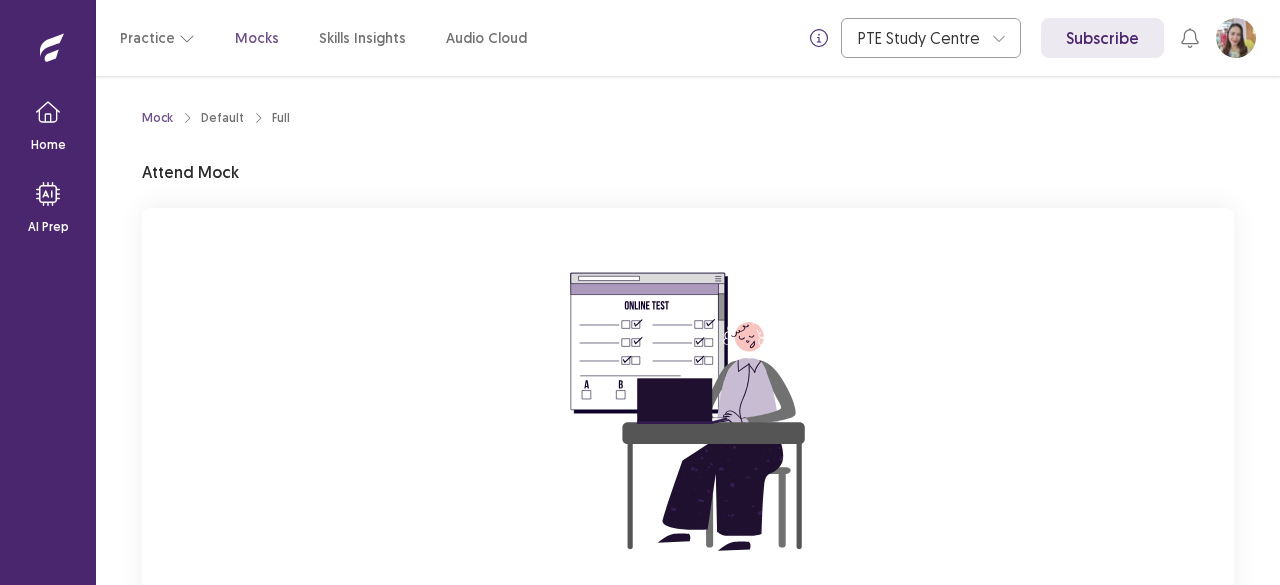 scroll, scrollTop: 0, scrollLeft: 0, axis: both 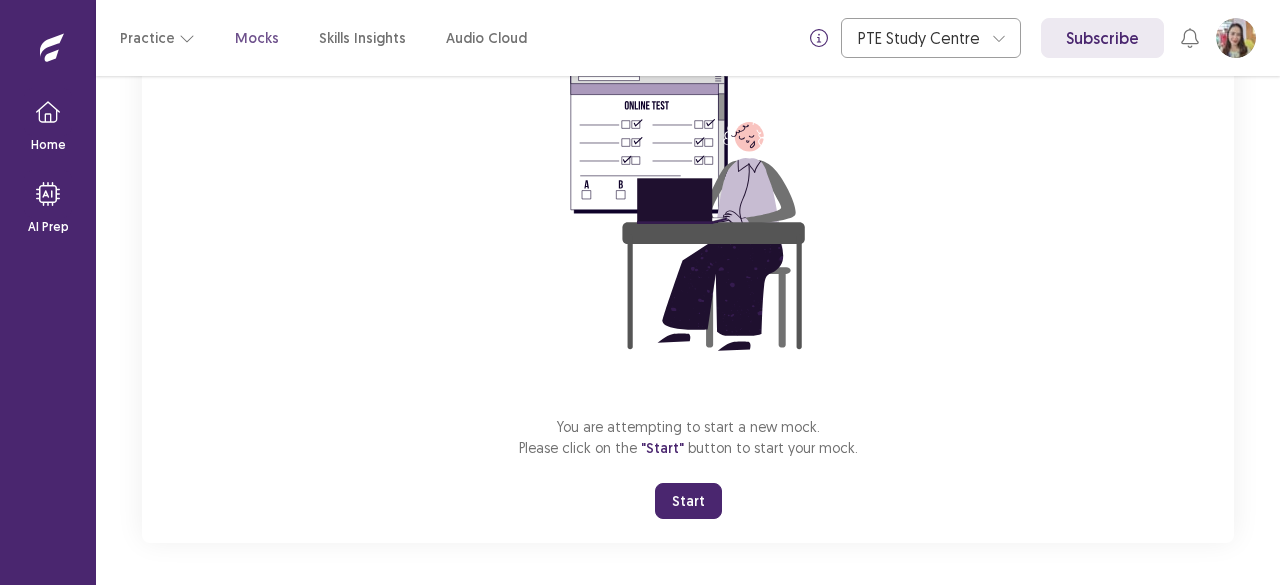 click on "Start" at bounding box center [688, 501] 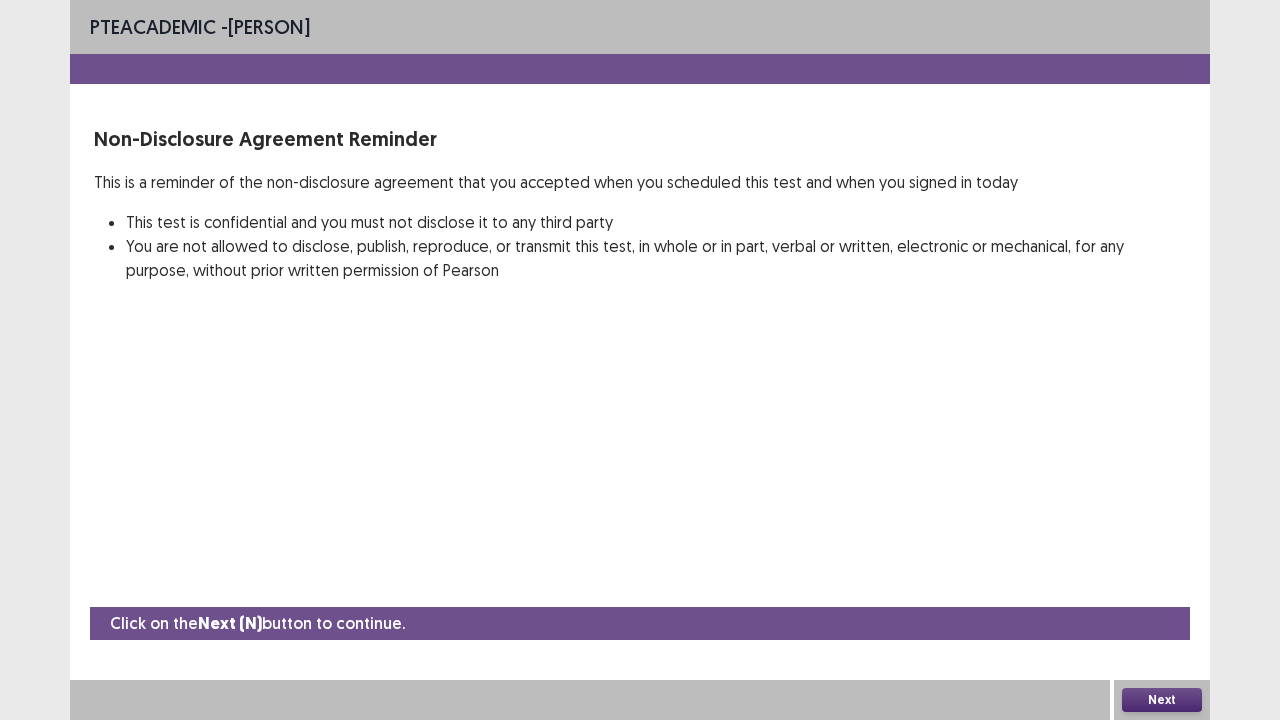 click on "Next" at bounding box center (1162, 700) 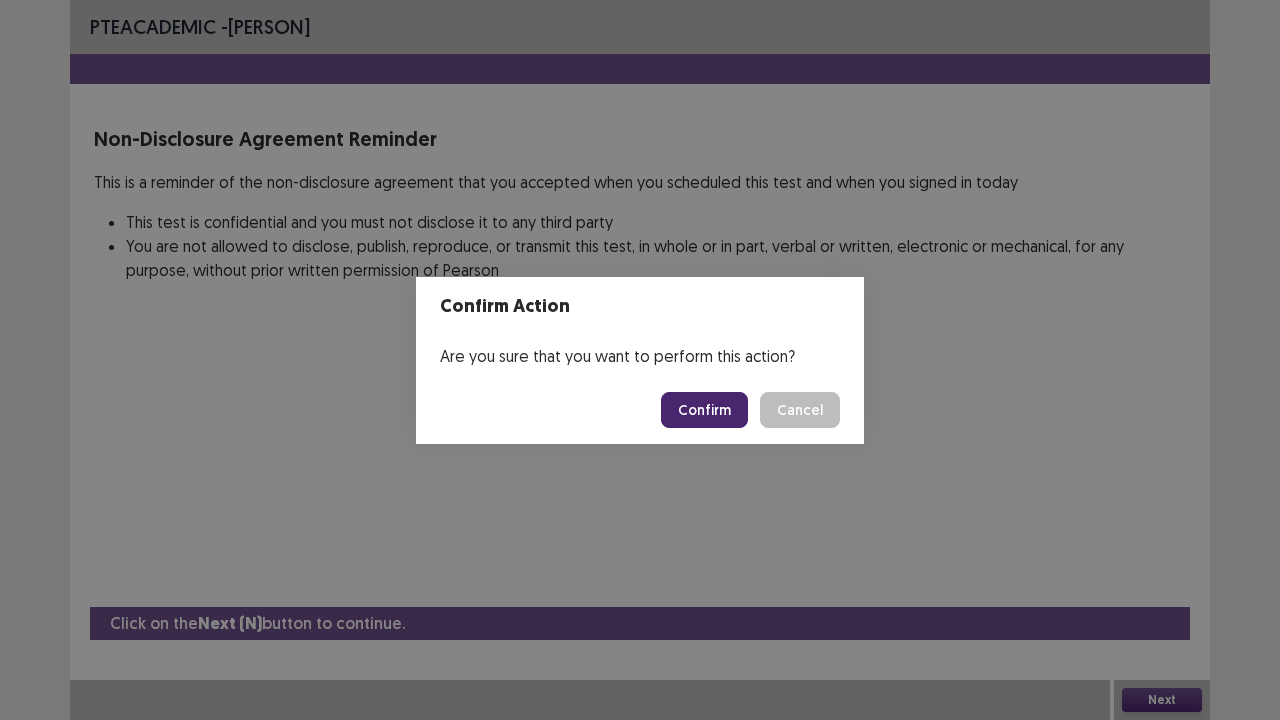 click on "Confirm" at bounding box center (704, 410) 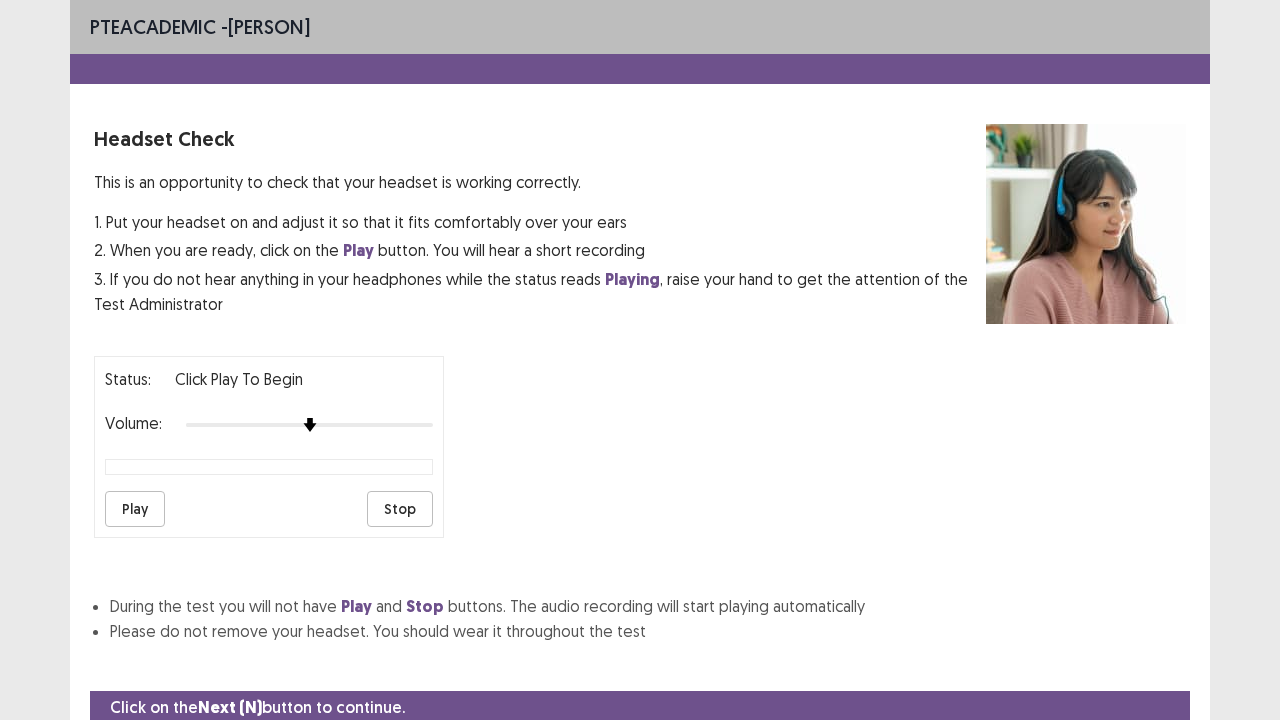 scroll, scrollTop: 74, scrollLeft: 0, axis: vertical 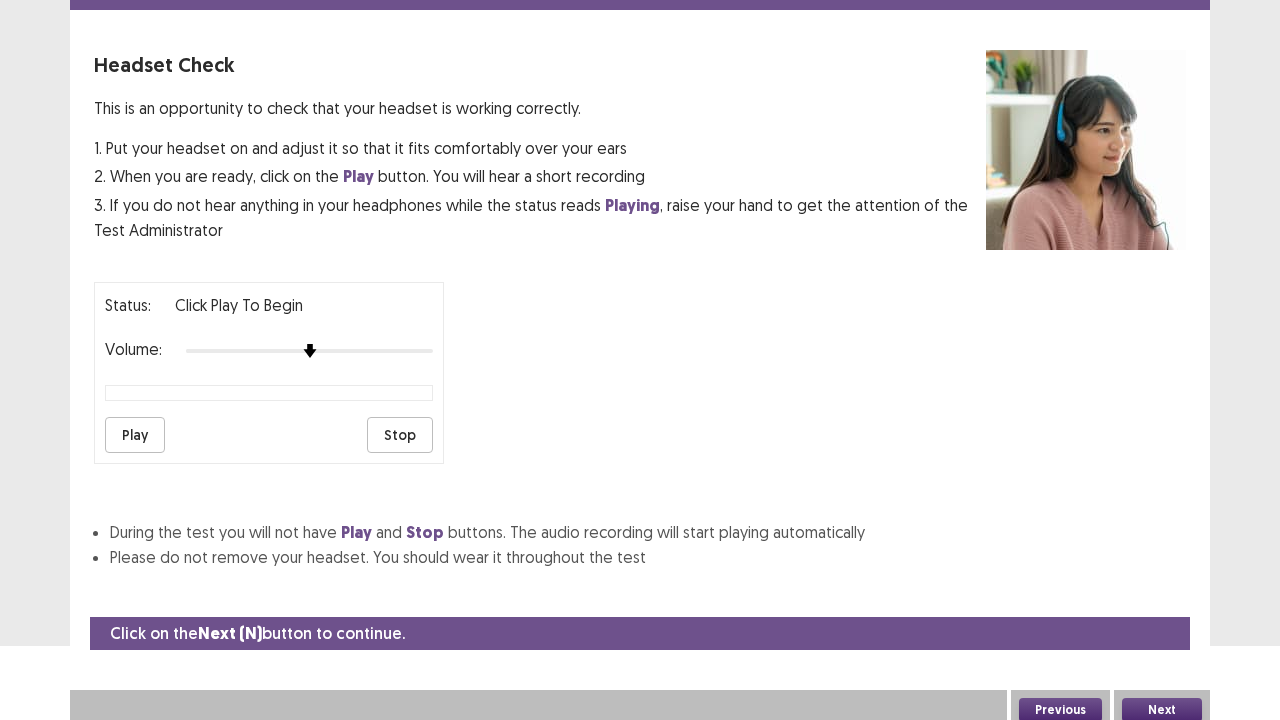 click on "Previous" at bounding box center [1060, 710] 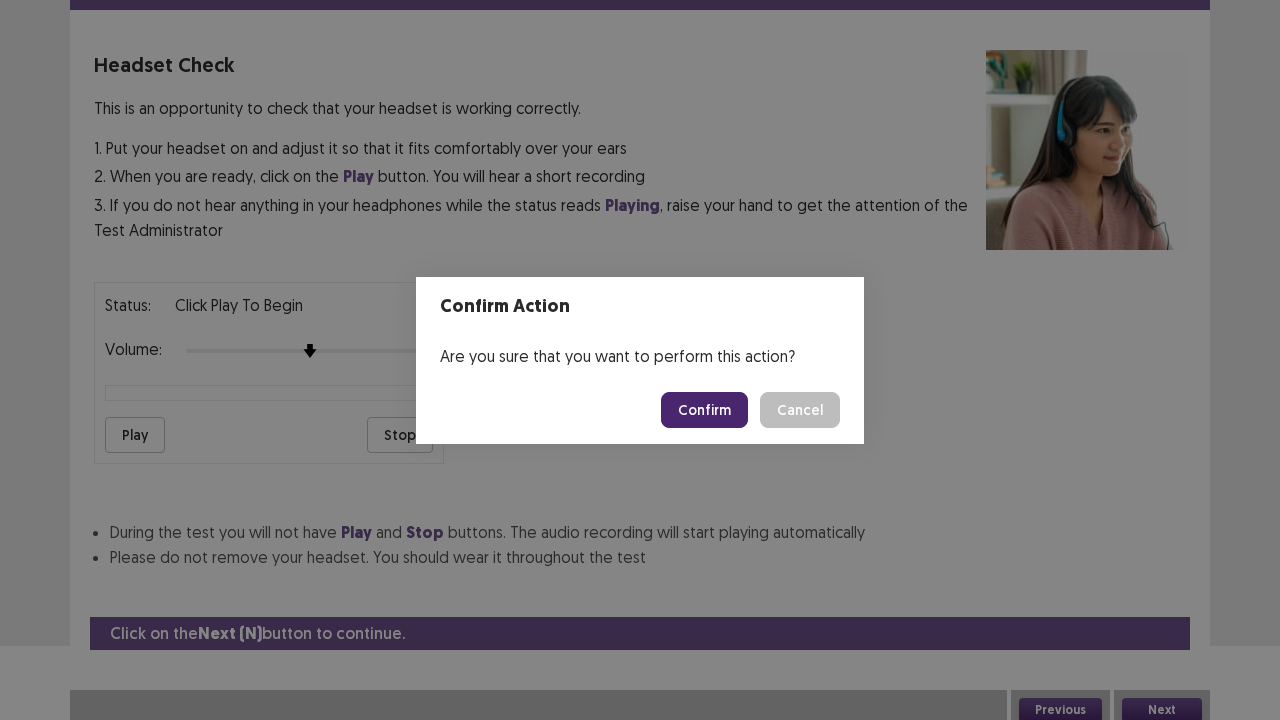 click on "Confirm" at bounding box center (704, 410) 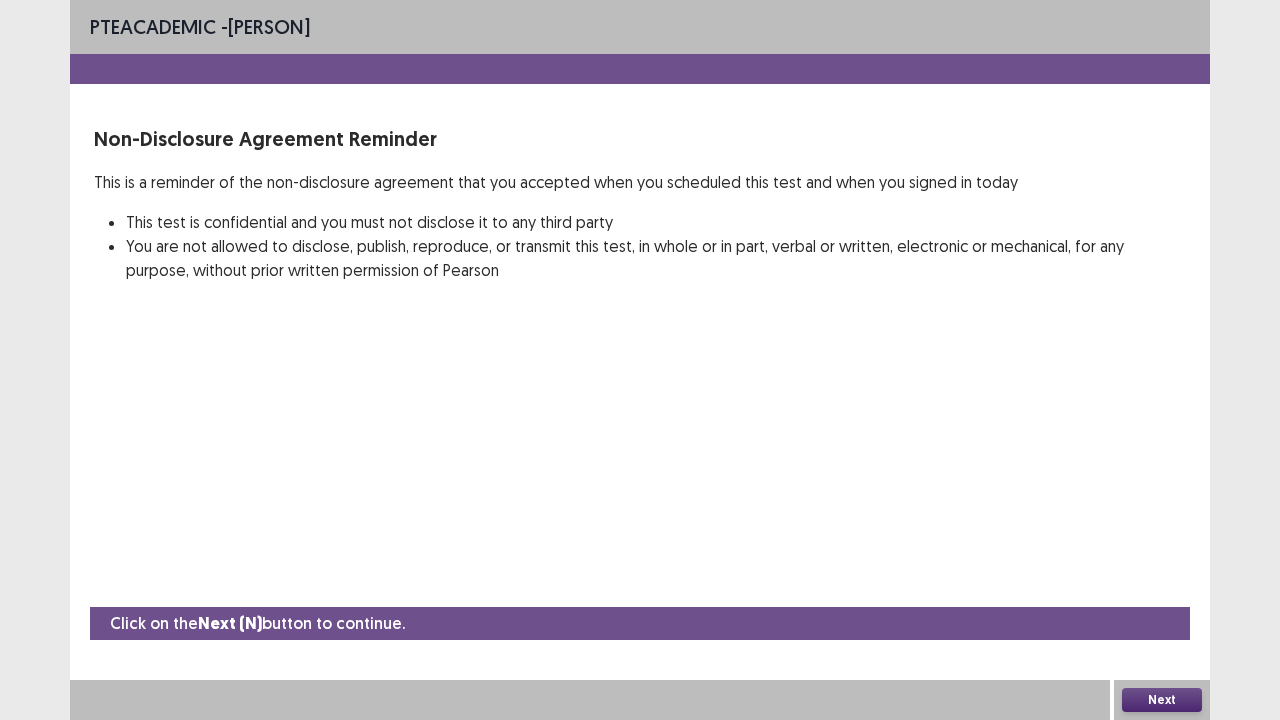 scroll, scrollTop: 0, scrollLeft: 0, axis: both 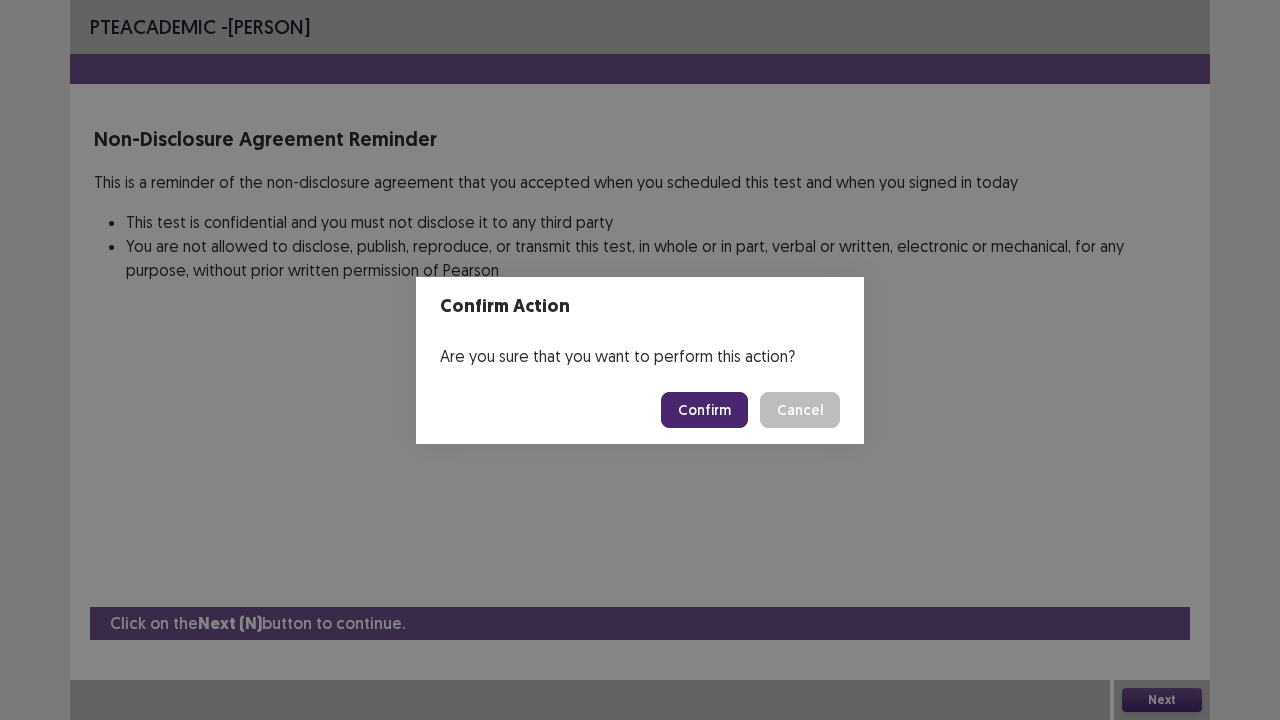 click on "Confirm" at bounding box center (704, 410) 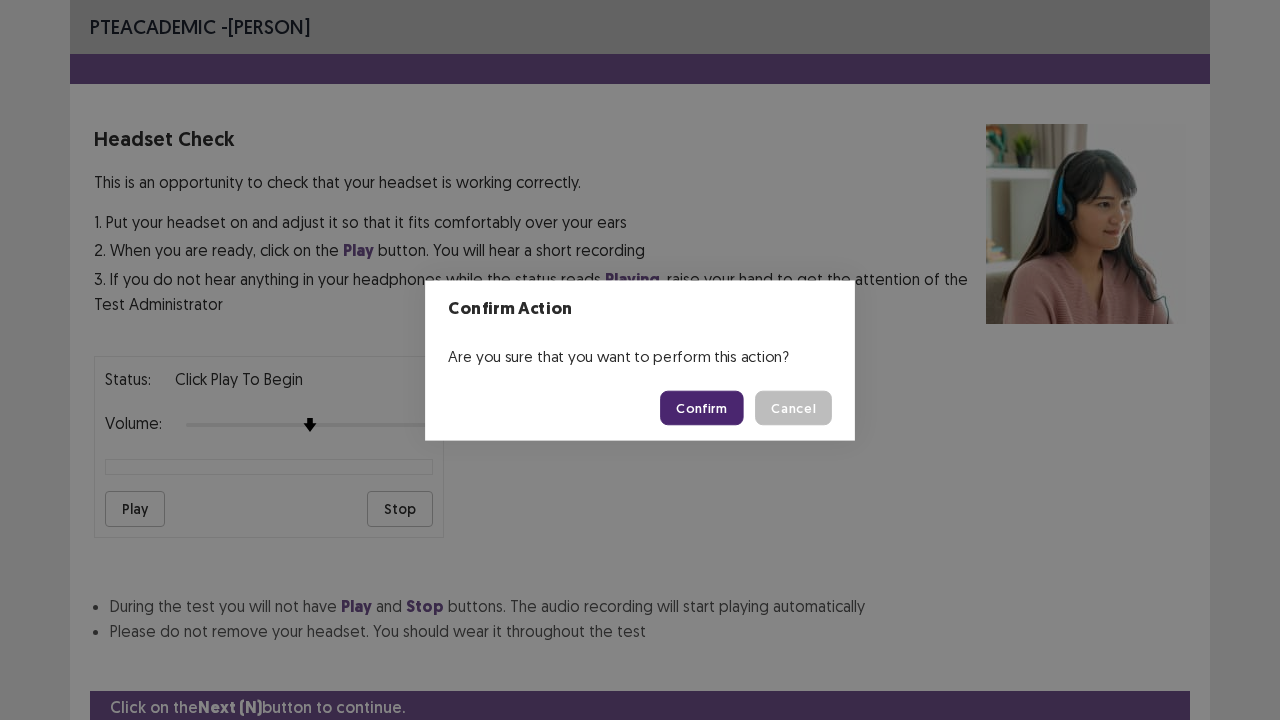 scroll, scrollTop: 74, scrollLeft: 0, axis: vertical 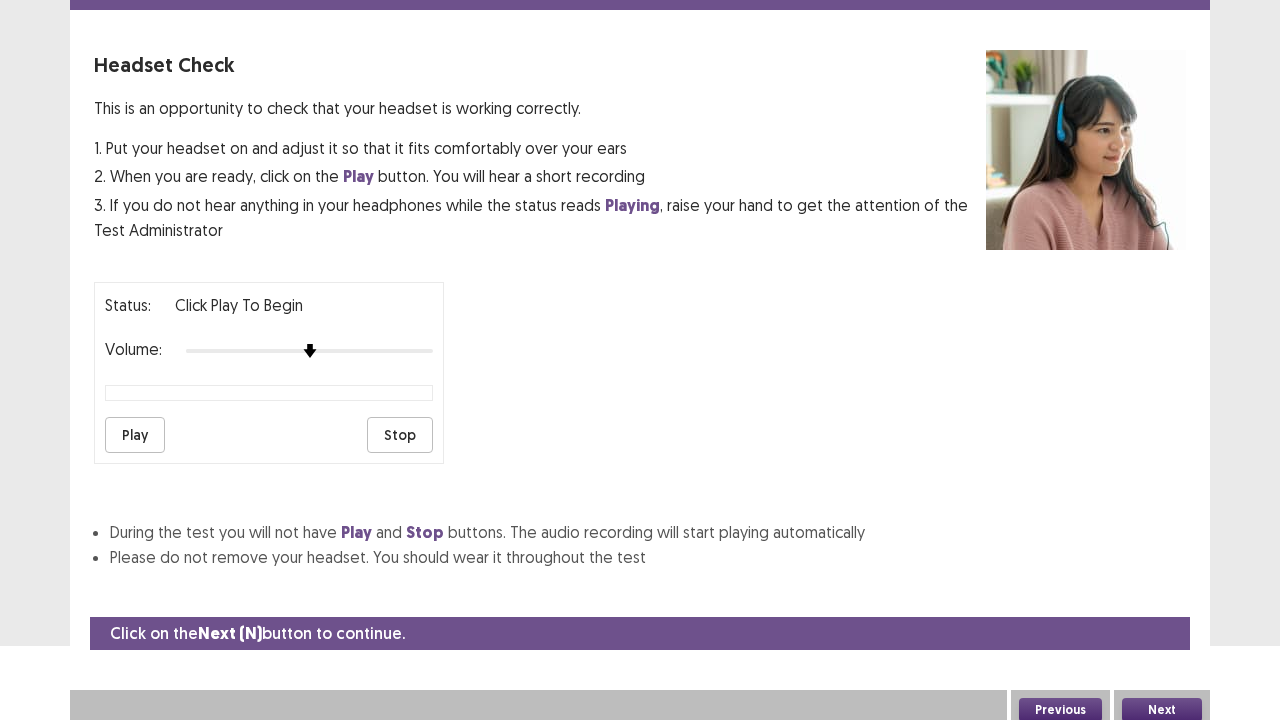 click on "Previous" at bounding box center (1060, 710) 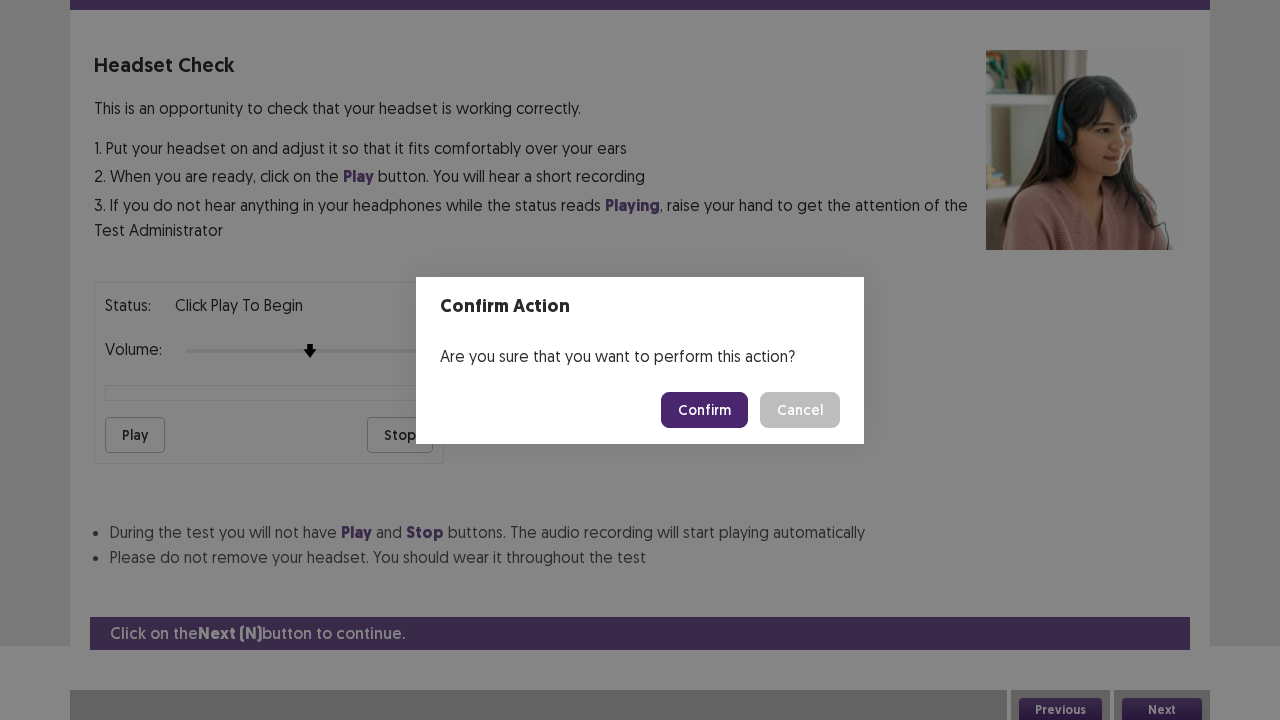 click on "Confirm" at bounding box center (704, 410) 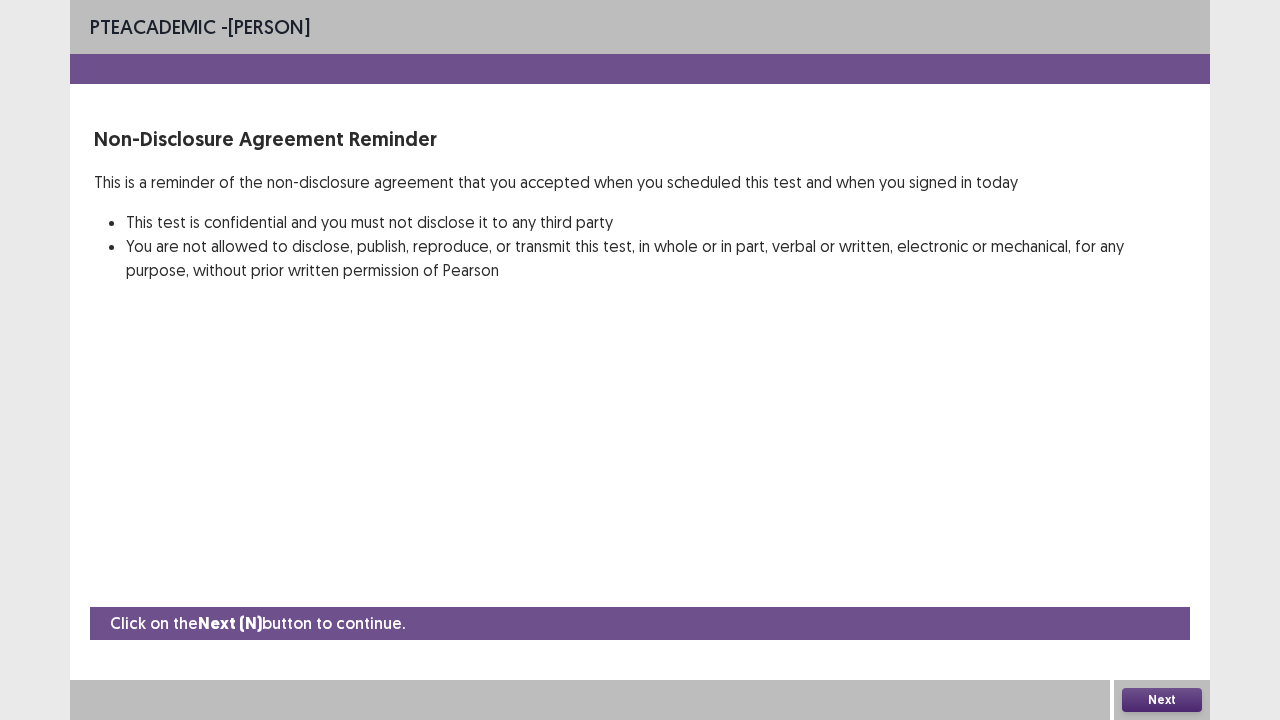 click on "Next" at bounding box center (1162, 700) 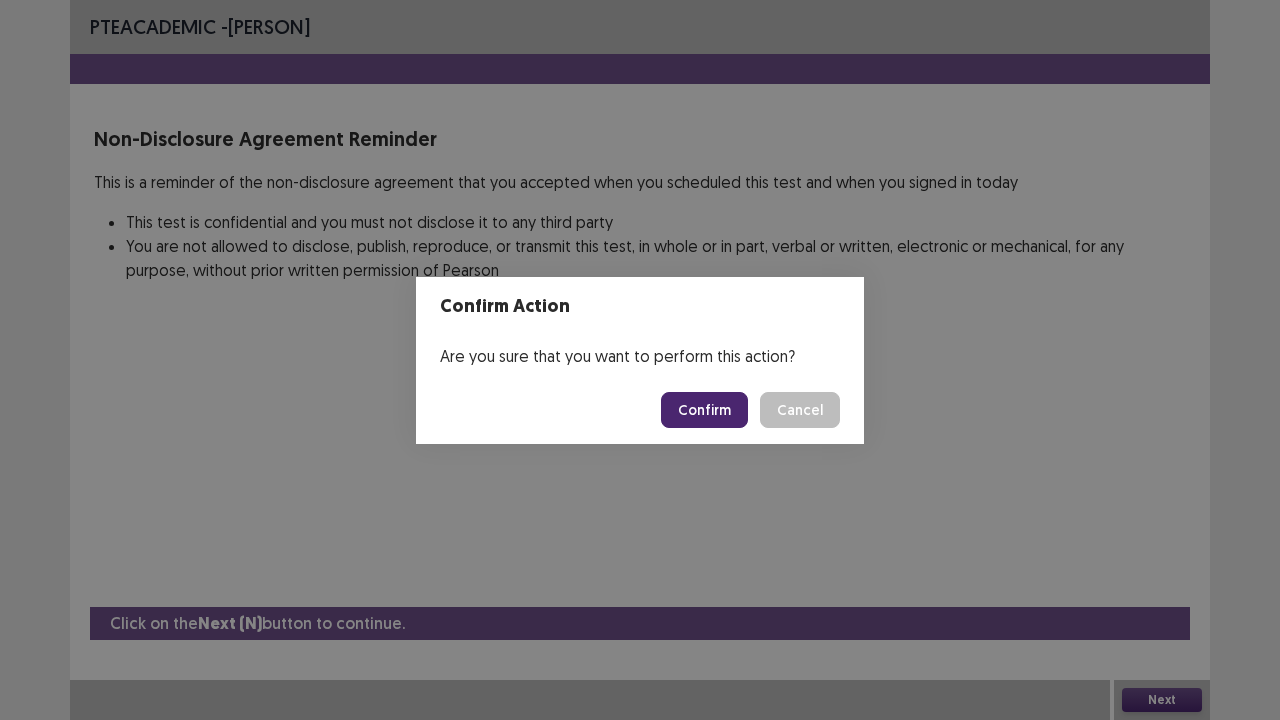 click on "Confirm" at bounding box center (704, 410) 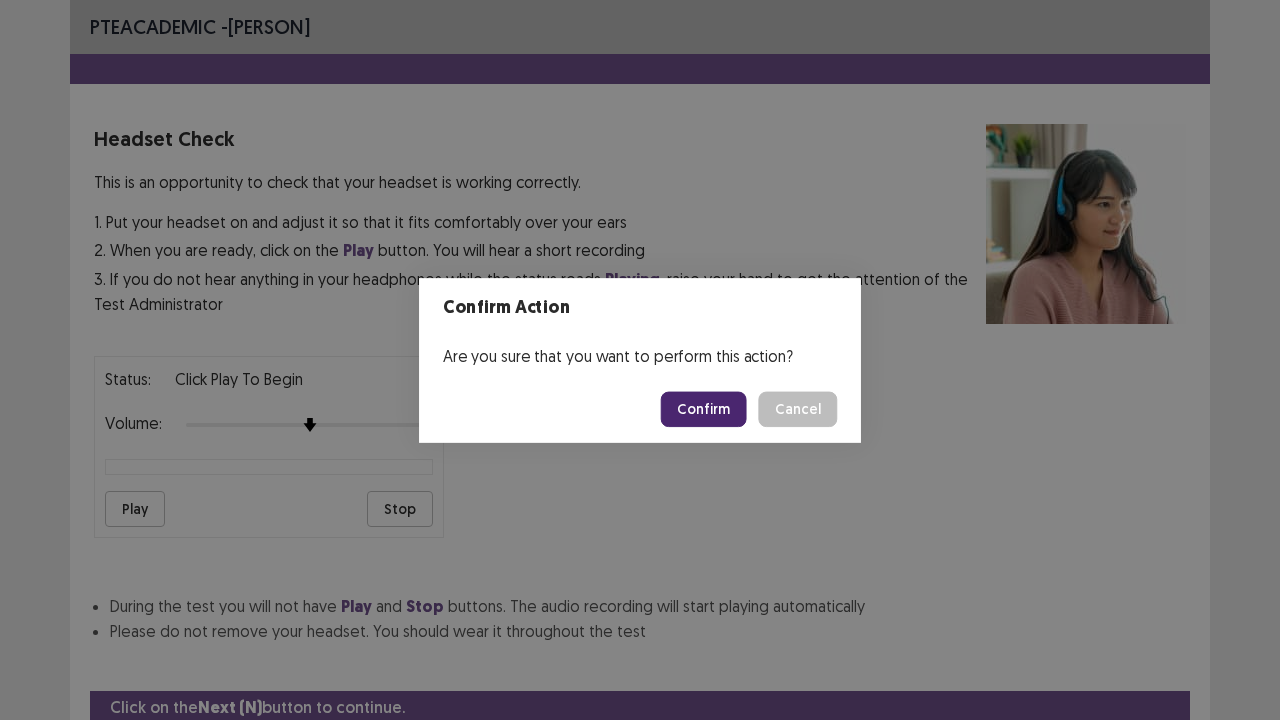 scroll, scrollTop: 74, scrollLeft: 0, axis: vertical 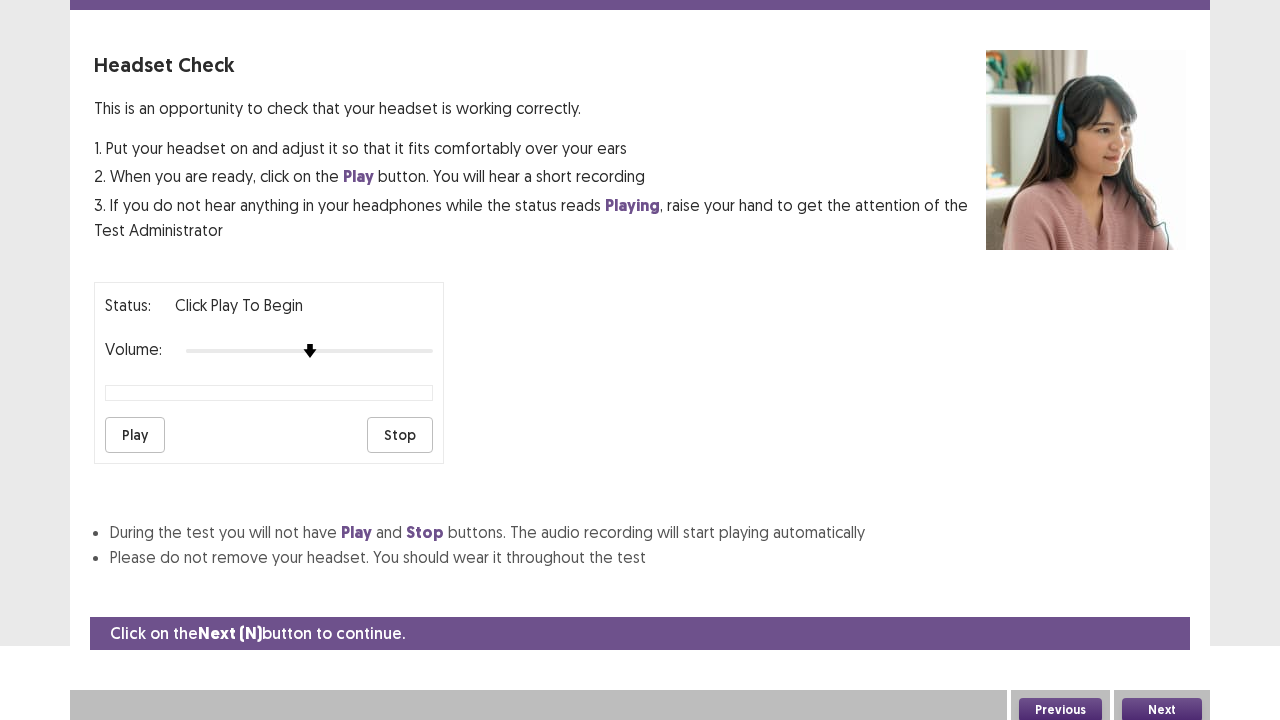 click on "Previous" at bounding box center (1060, 710) 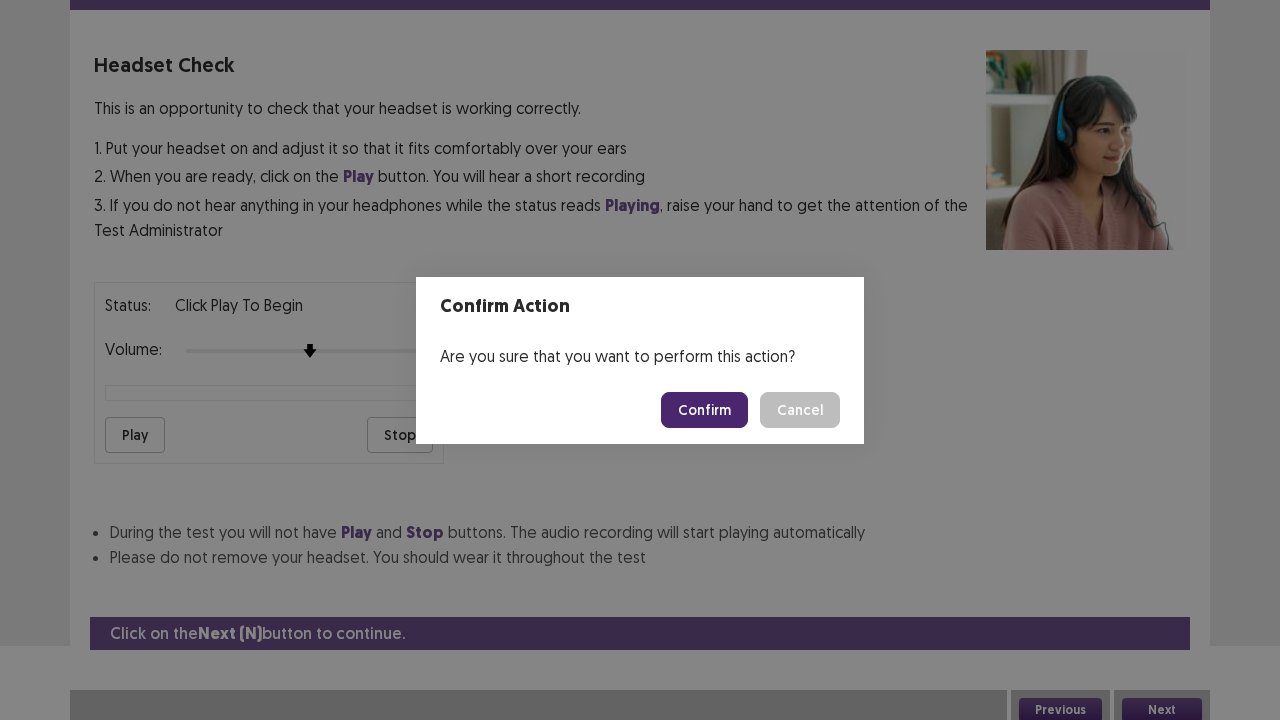 click on "Confirm" at bounding box center [704, 410] 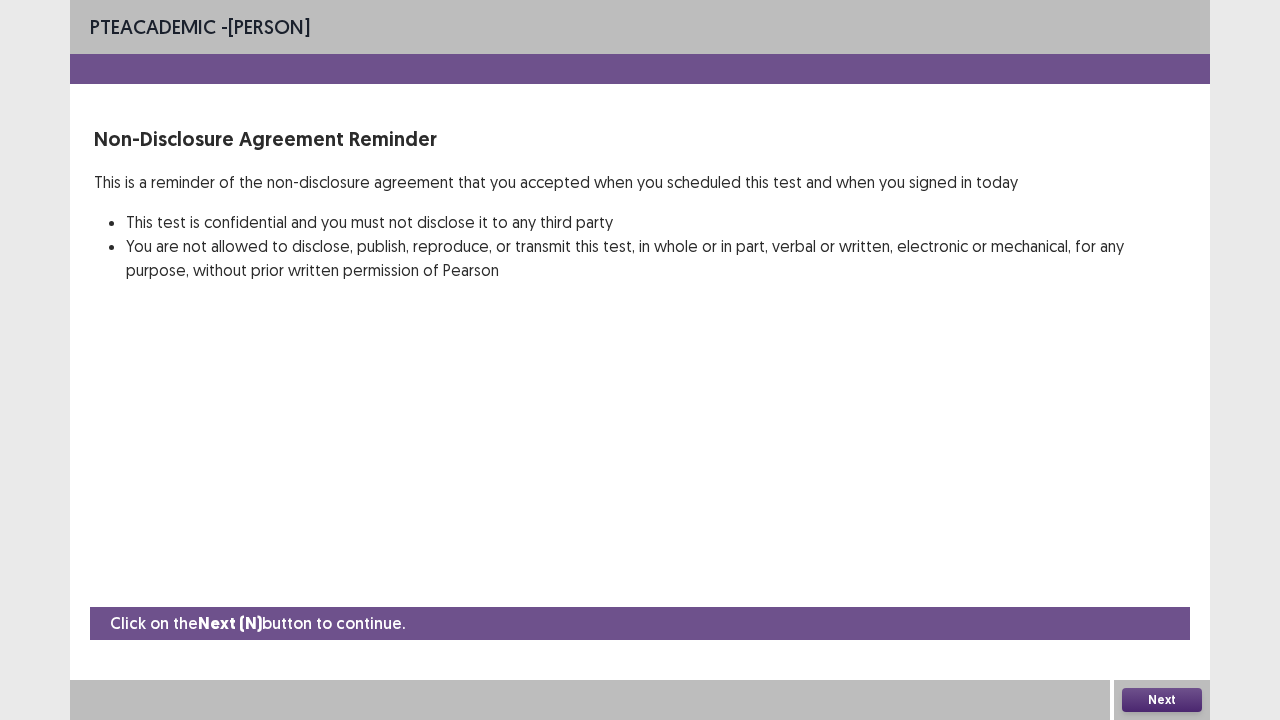 scroll, scrollTop: 0, scrollLeft: 0, axis: both 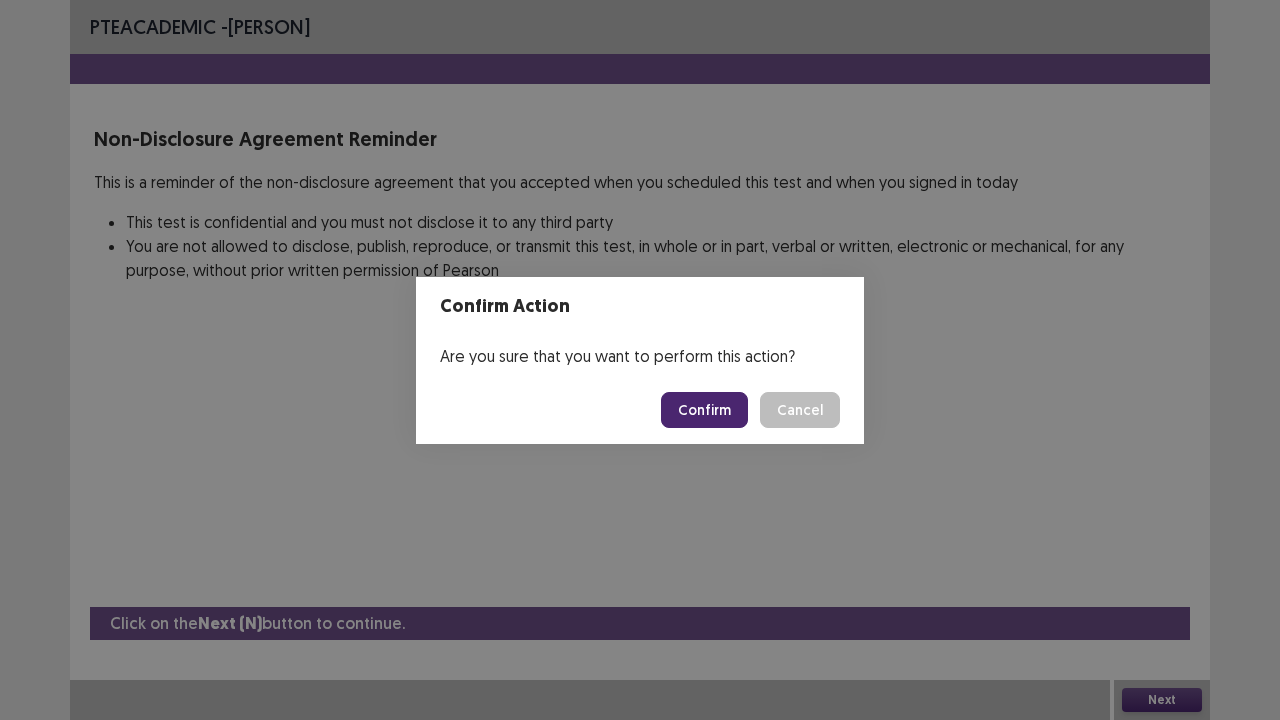 click on "Confirm" at bounding box center (704, 410) 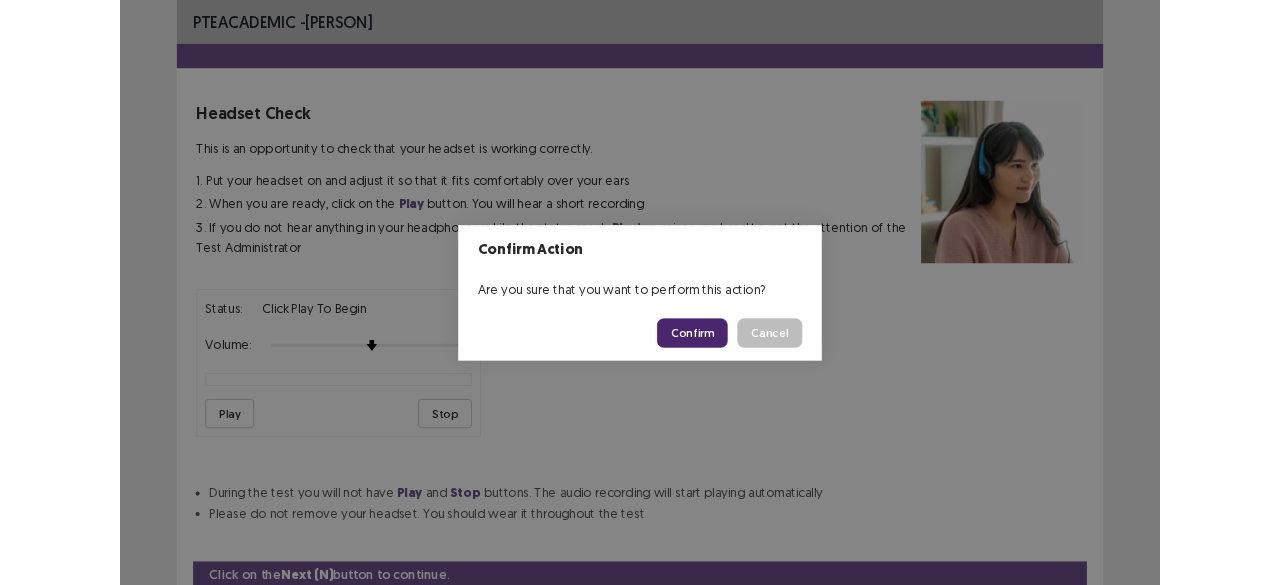 scroll, scrollTop: 74, scrollLeft: 0, axis: vertical 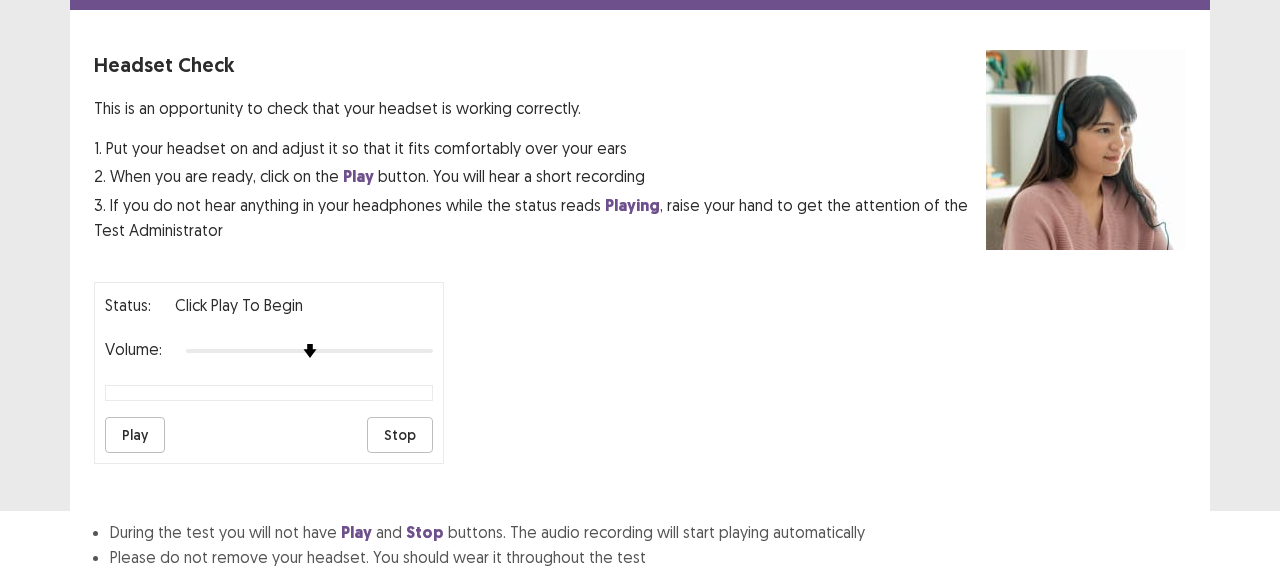 click on "This is an opportunity to check that your headset is working correctly." at bounding box center (540, 108) 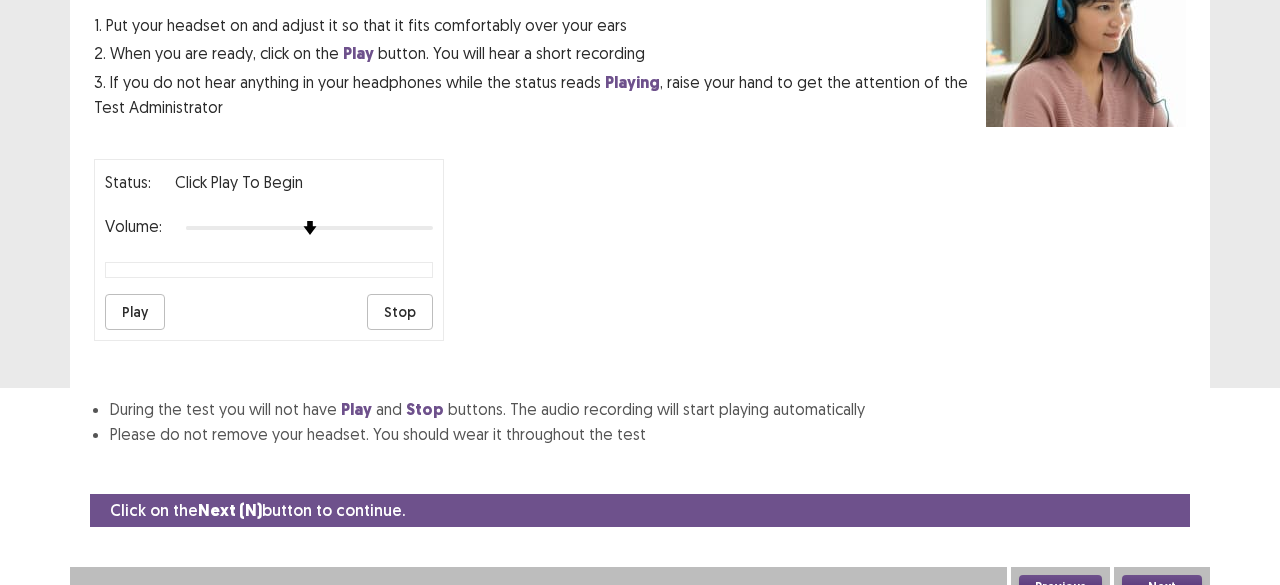 scroll, scrollTop: 208, scrollLeft: 0, axis: vertical 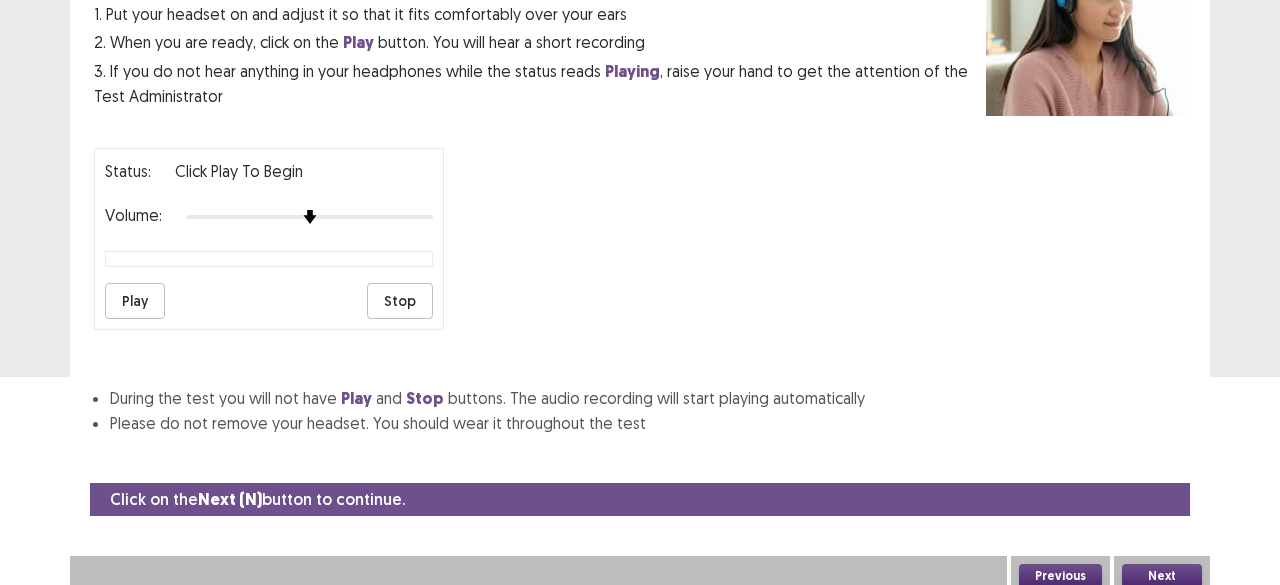 click on "Previous" at bounding box center [1060, 576] 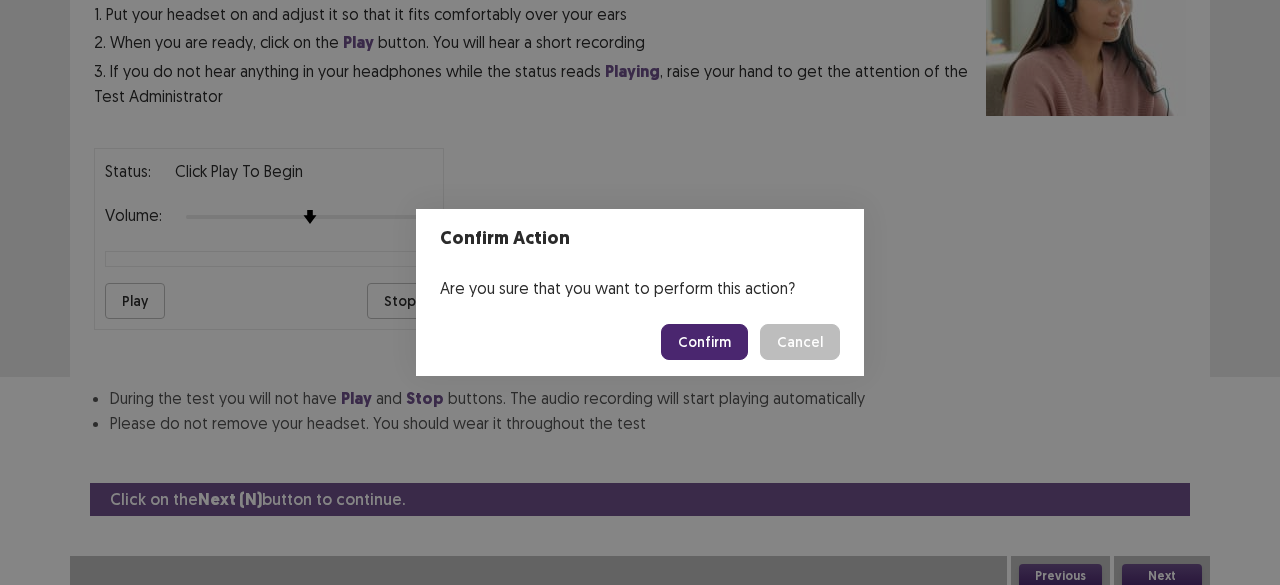 click on "Confirm" at bounding box center [704, 342] 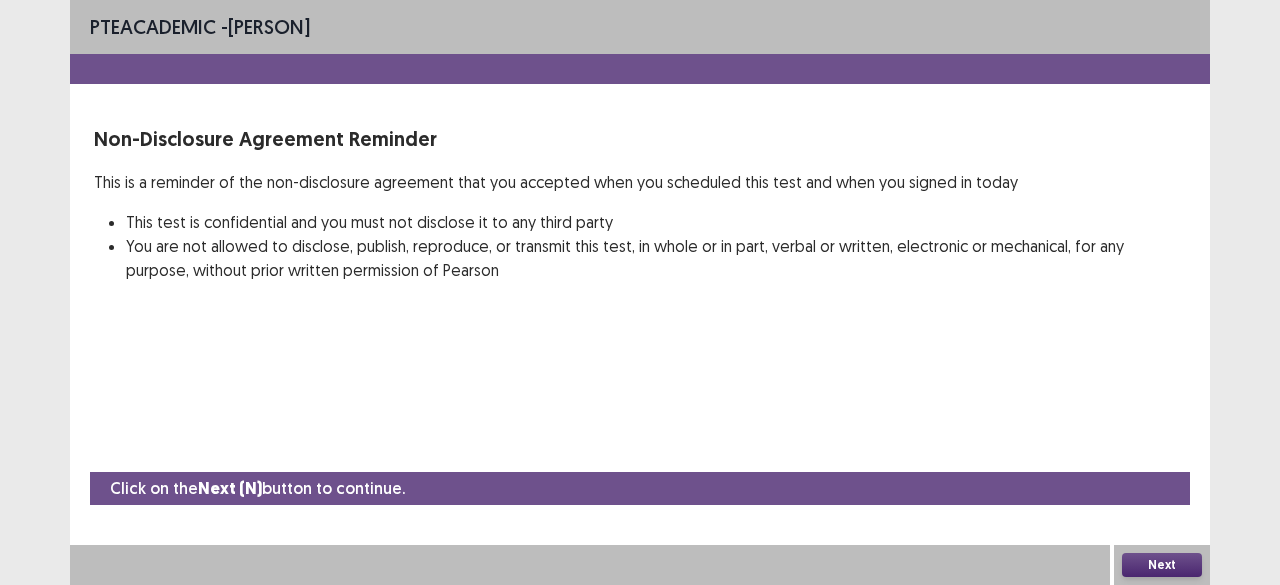 click on "Next" at bounding box center [1162, 565] 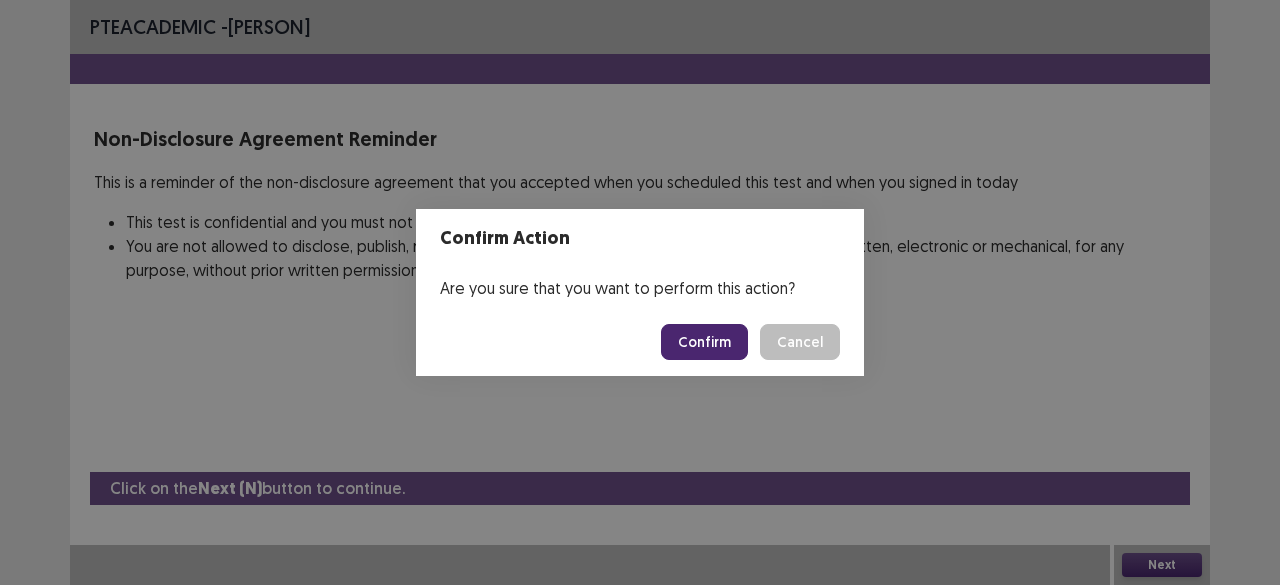 click on "Confirm" at bounding box center (704, 342) 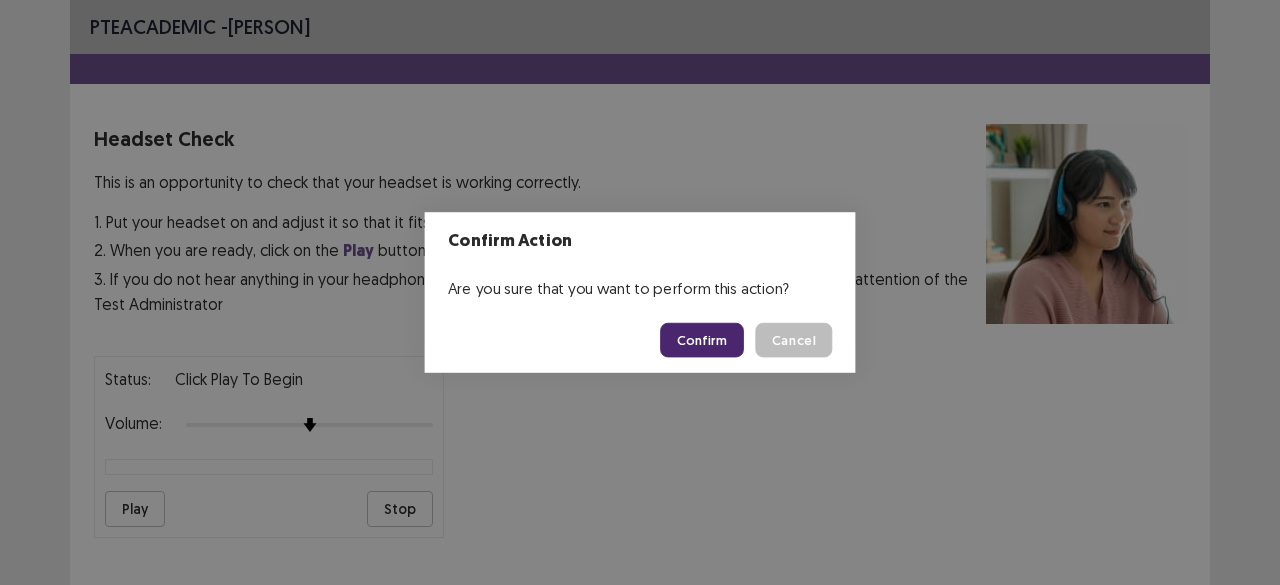 scroll, scrollTop: 208, scrollLeft: 0, axis: vertical 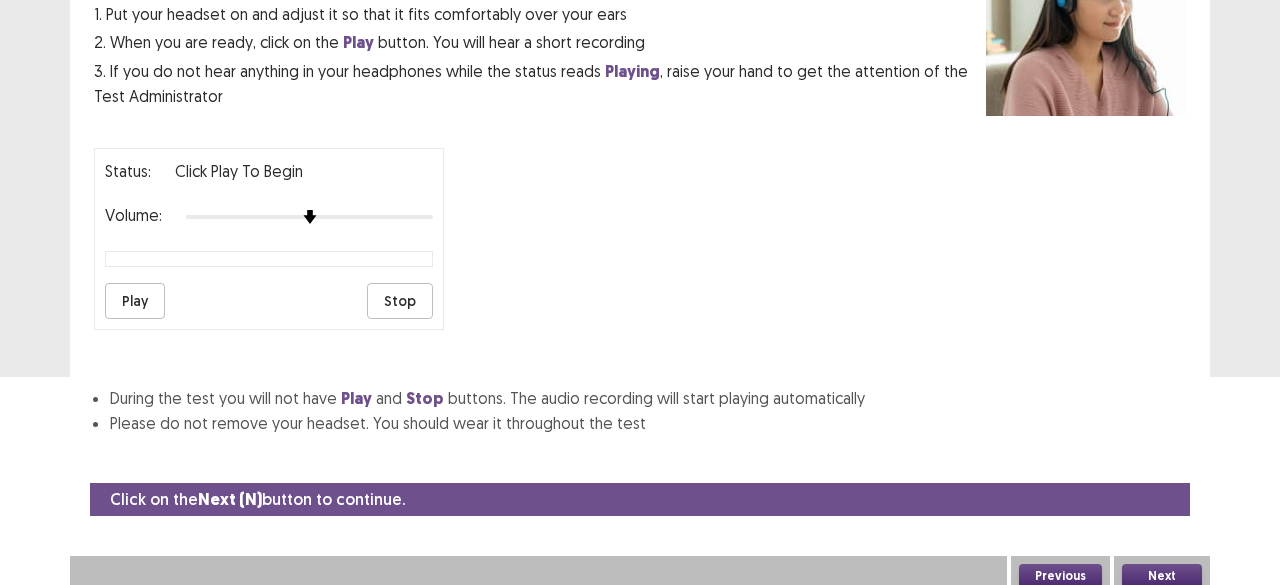click on "Next" at bounding box center (1162, 576) 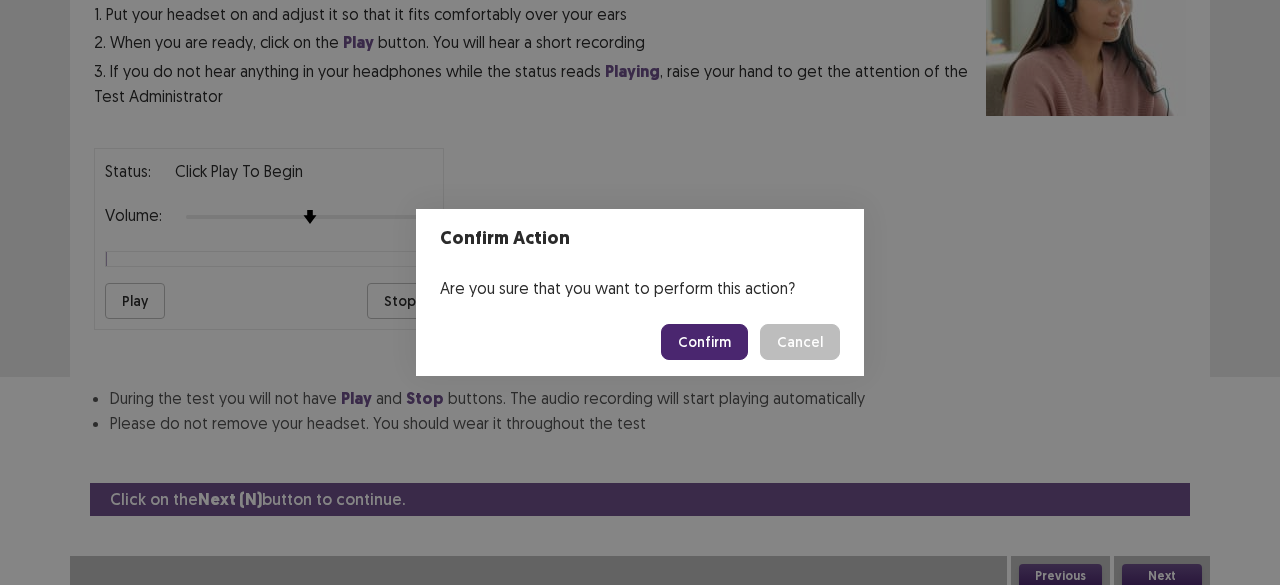 click on "Confirm" at bounding box center [704, 342] 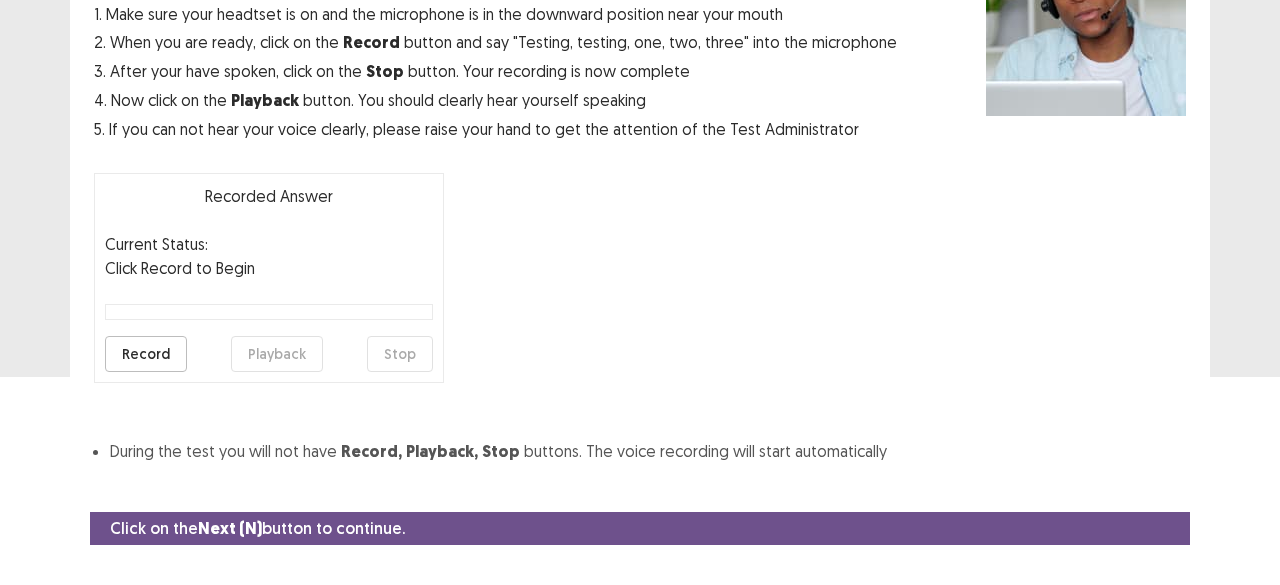 scroll, scrollTop: 245, scrollLeft: 0, axis: vertical 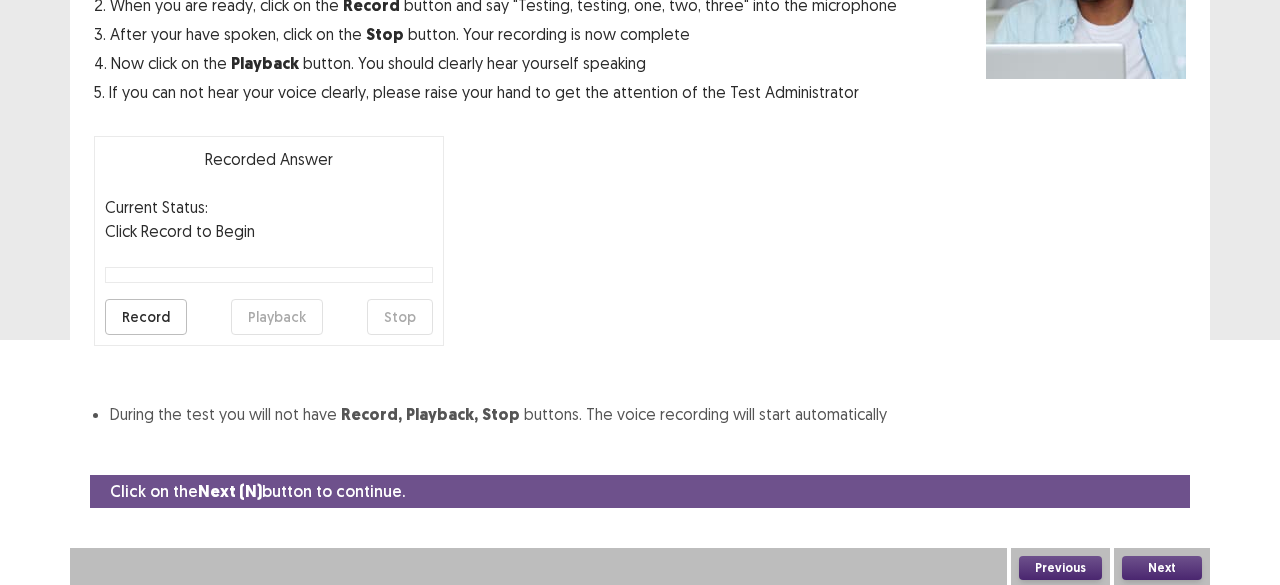 type 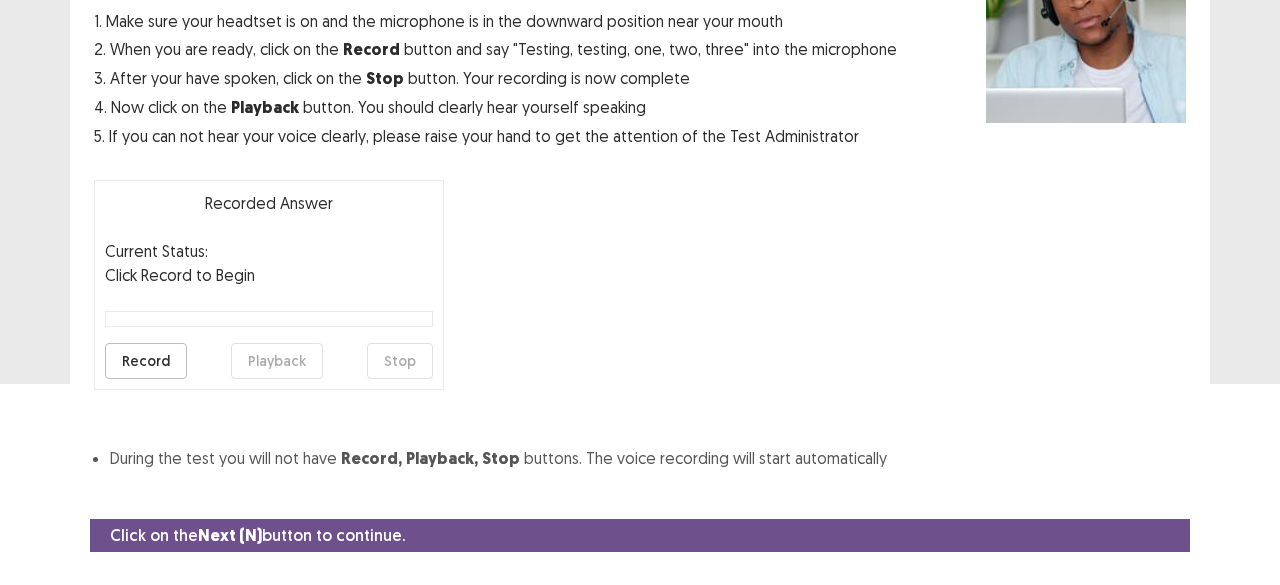 scroll, scrollTop: 205, scrollLeft: 0, axis: vertical 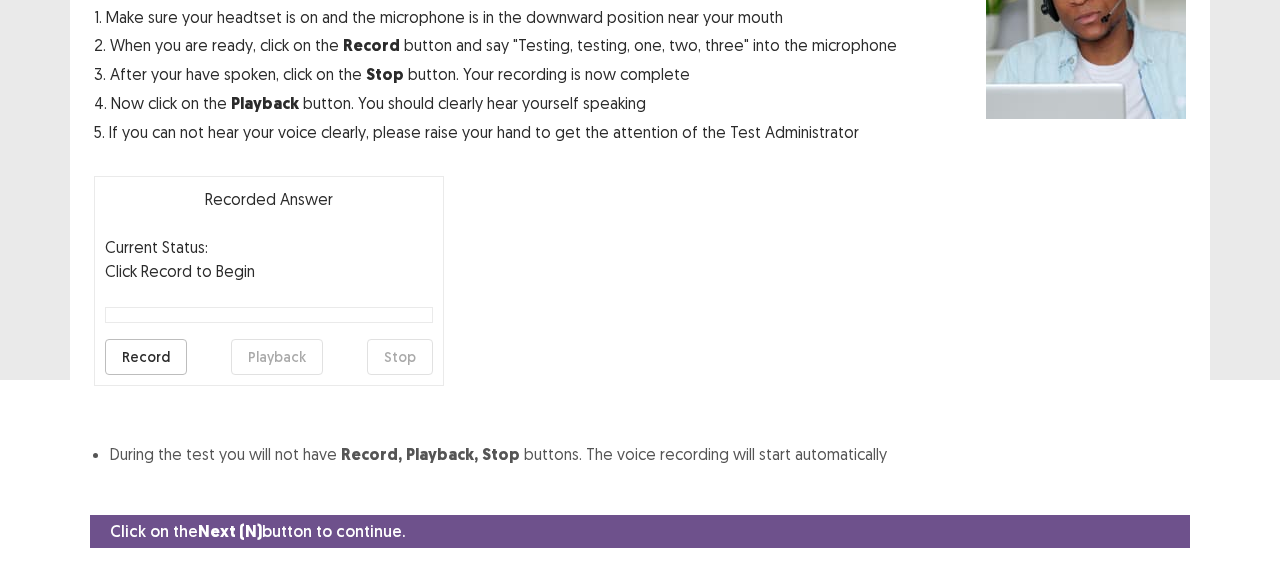 click on "Microphone Check This is an opportunity to check that your microphone is working correctly. 1. Make sure your headtset is on and the microphone is in the downward position near your mouth 2. When you are ready, click on the   Record   button and say "Testing, testing, one, two, three" into the microphone 3. After your have spoken, click on the   Stop   button. Your recording is now complete 4. Now click on the   Playback   button. You should clearly hear yourself speaking 5. If you can not hear your voice clearly, please raise your hand to get the attention of the Test Administrator Recorded Answer Current Status: Click Record to Begin Record Playback Stop During the test you will not have   Record,   Playback,   Stop   buttons. The voice recording will start automatically" at bounding box center (640, 193) 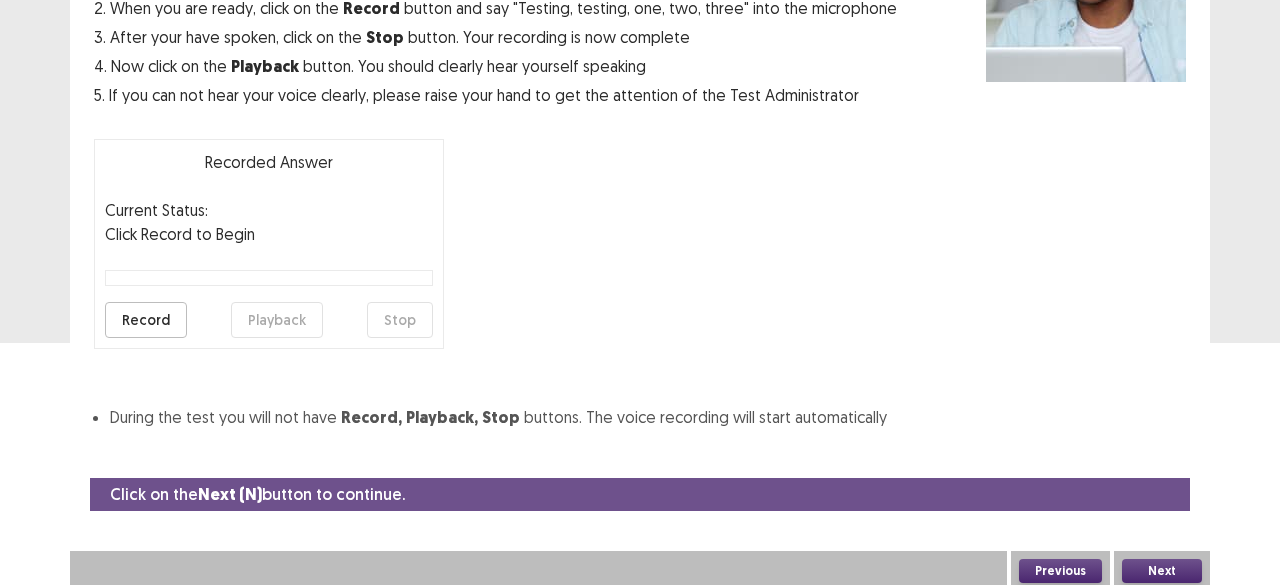 scroll, scrollTop: 245, scrollLeft: 0, axis: vertical 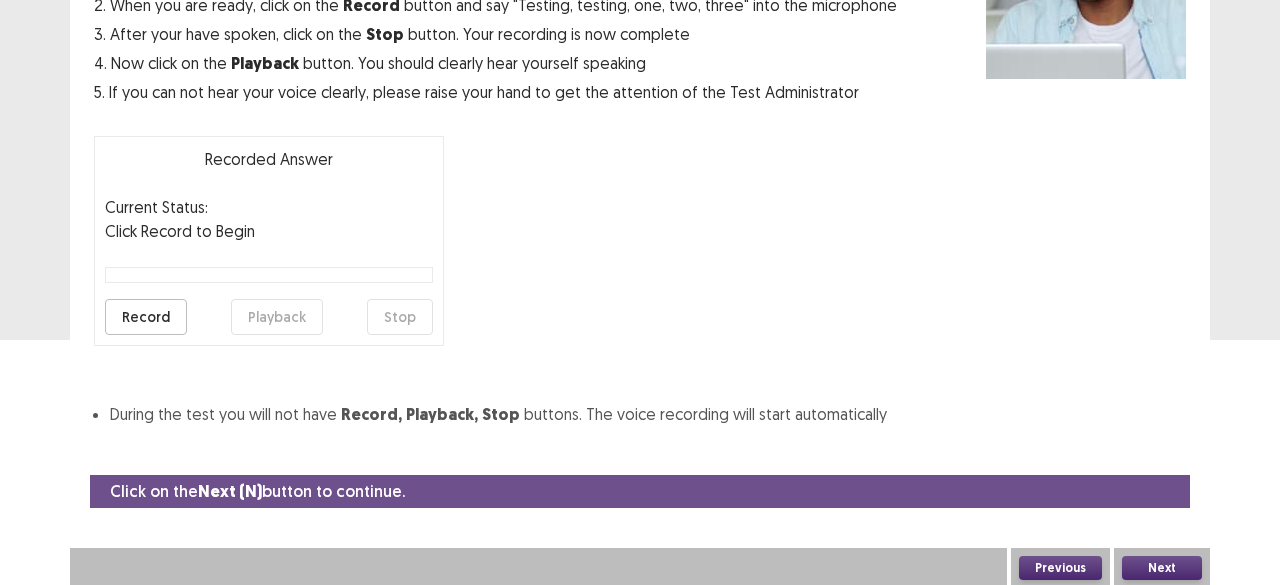 click on "Microphone Check This is an opportunity to check that your microphone is working correctly. 1. Make sure your headtset is on and the microphone is in the downward position near your mouth 2. When you are ready, click on the   Record   button and say "Testing, testing, one, two, three" into the microphone 3. After your have spoken, click on the   Stop   button. Your recording is now complete 4. Now click on the   Playback   button. You should clearly hear yourself speaking 5. If you can not hear your voice clearly, please raise your hand to get the attention of the Test Administrator Recorded Answer Current Status: Click Record to Begin Record Playback Stop During the test you will not have   Record,   Playback,   Stop   buttons. The voice recording will start automatically" at bounding box center (640, 153) 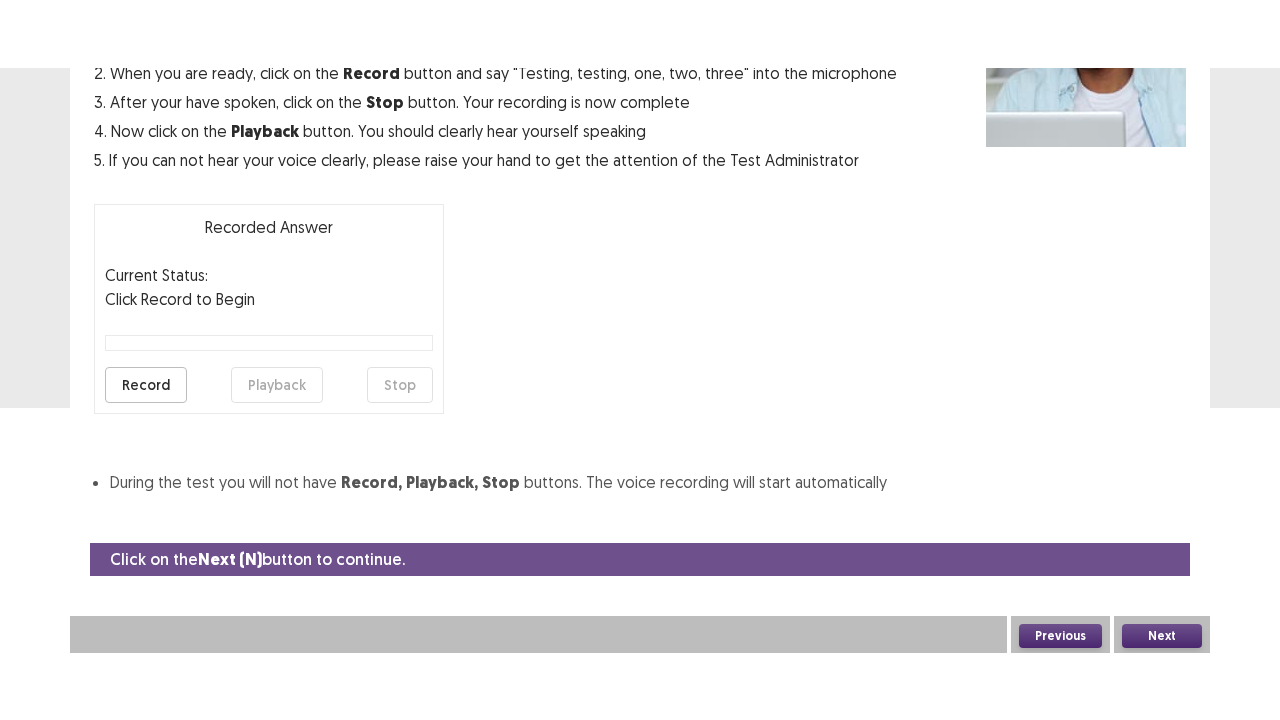 scroll, scrollTop: 110, scrollLeft: 0, axis: vertical 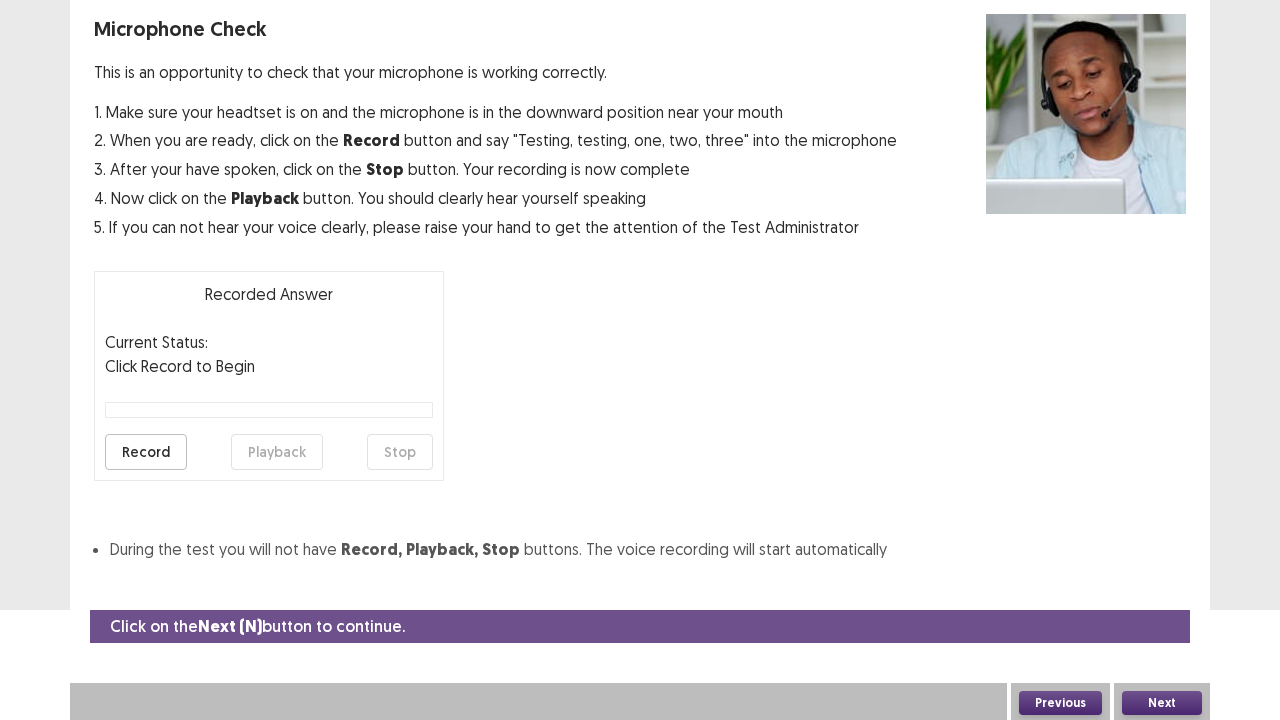 click on "Previous" at bounding box center [1060, 703] 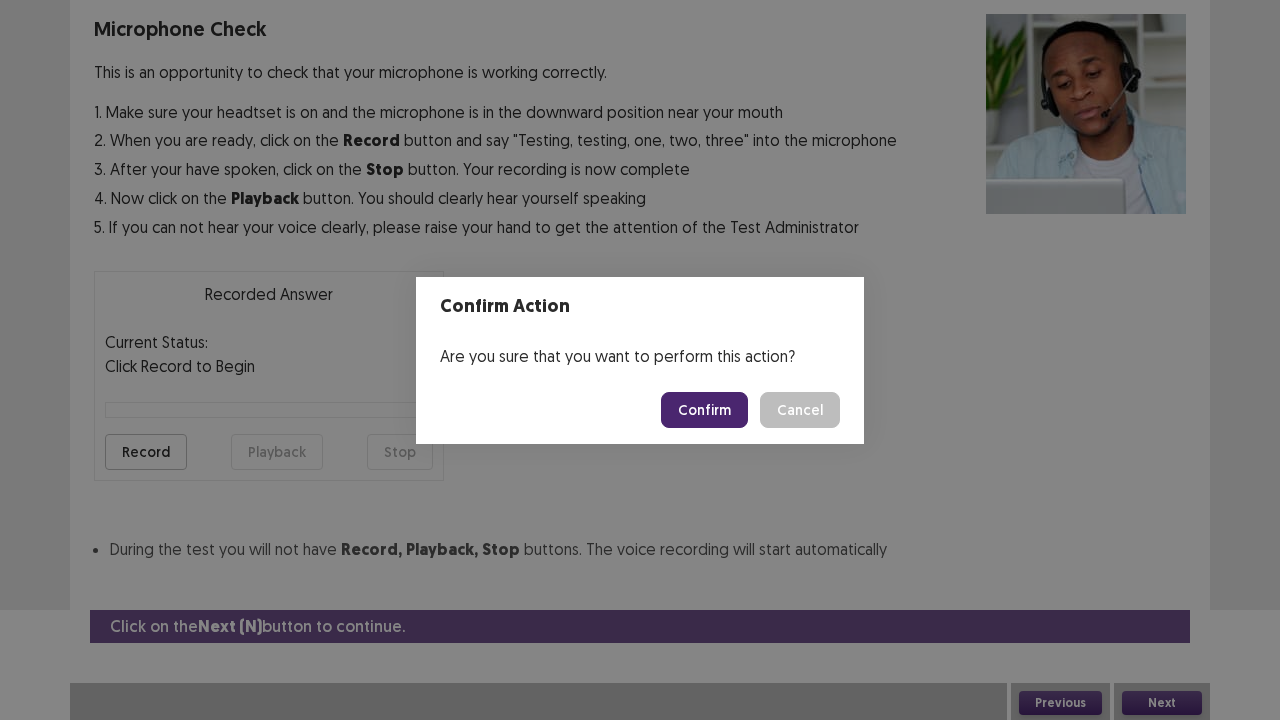 click on "Confirm" at bounding box center [704, 410] 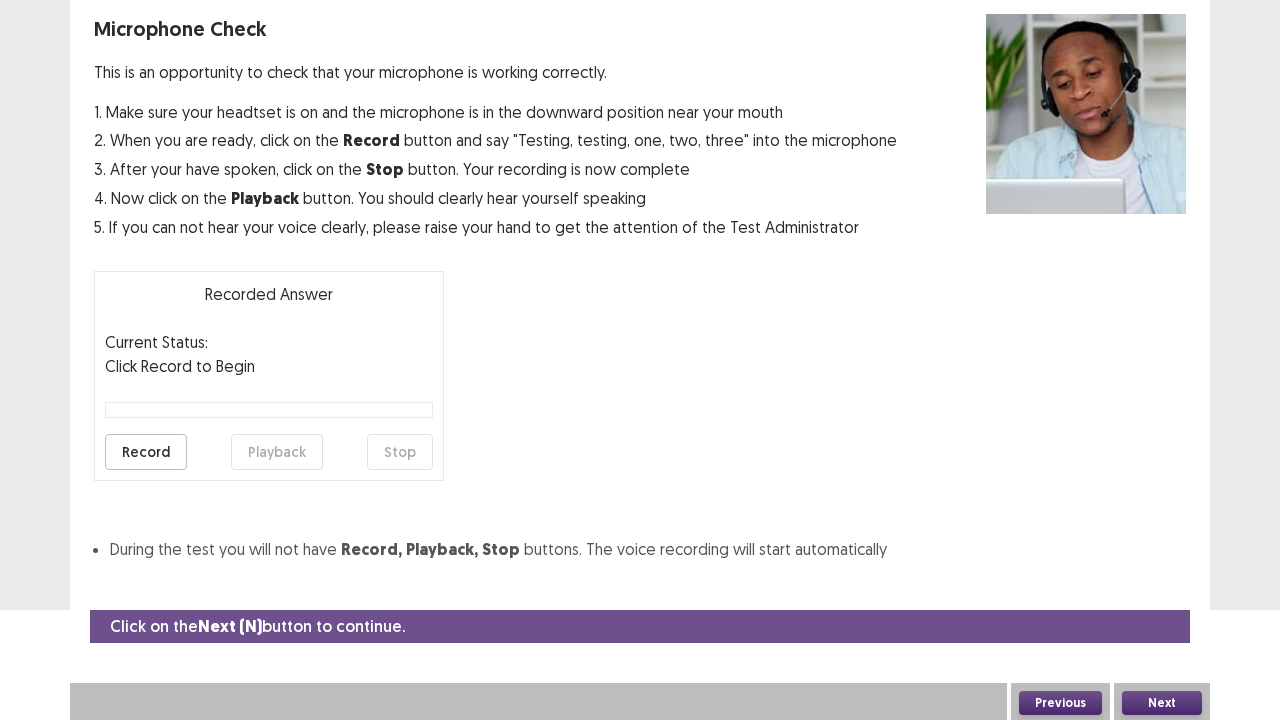 scroll, scrollTop: 74, scrollLeft: 0, axis: vertical 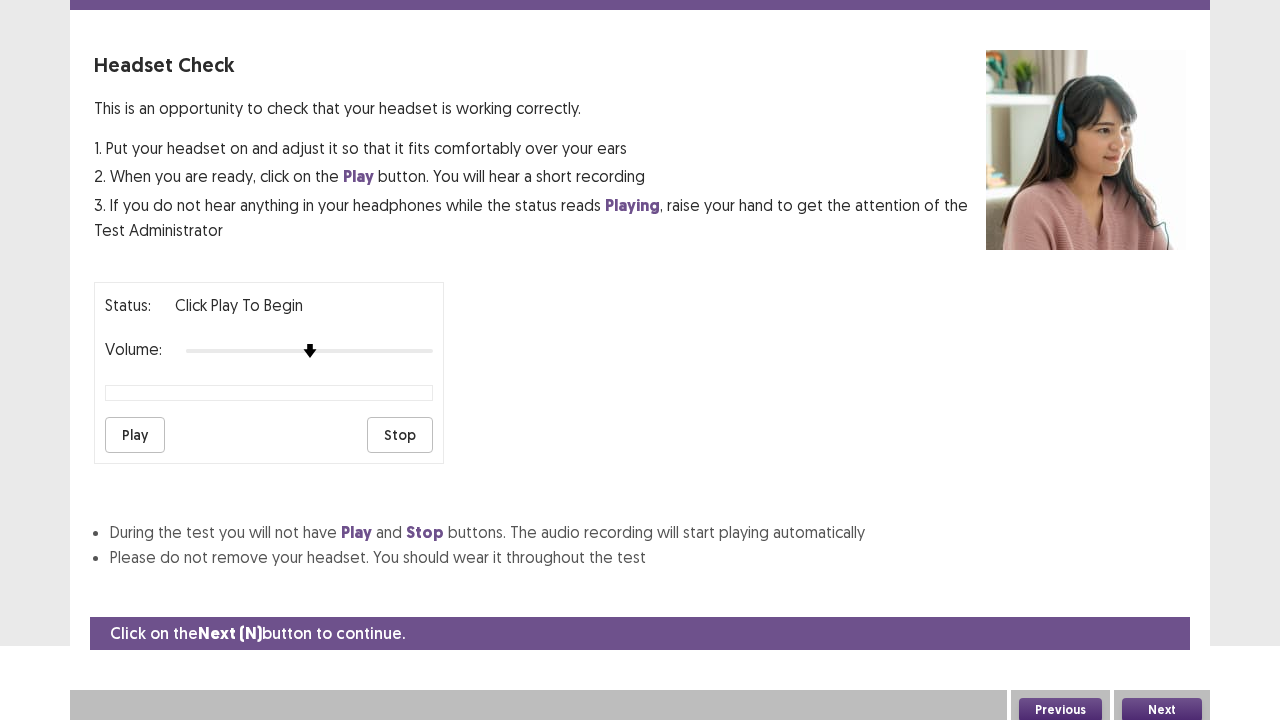 click on "Next" at bounding box center (1162, 710) 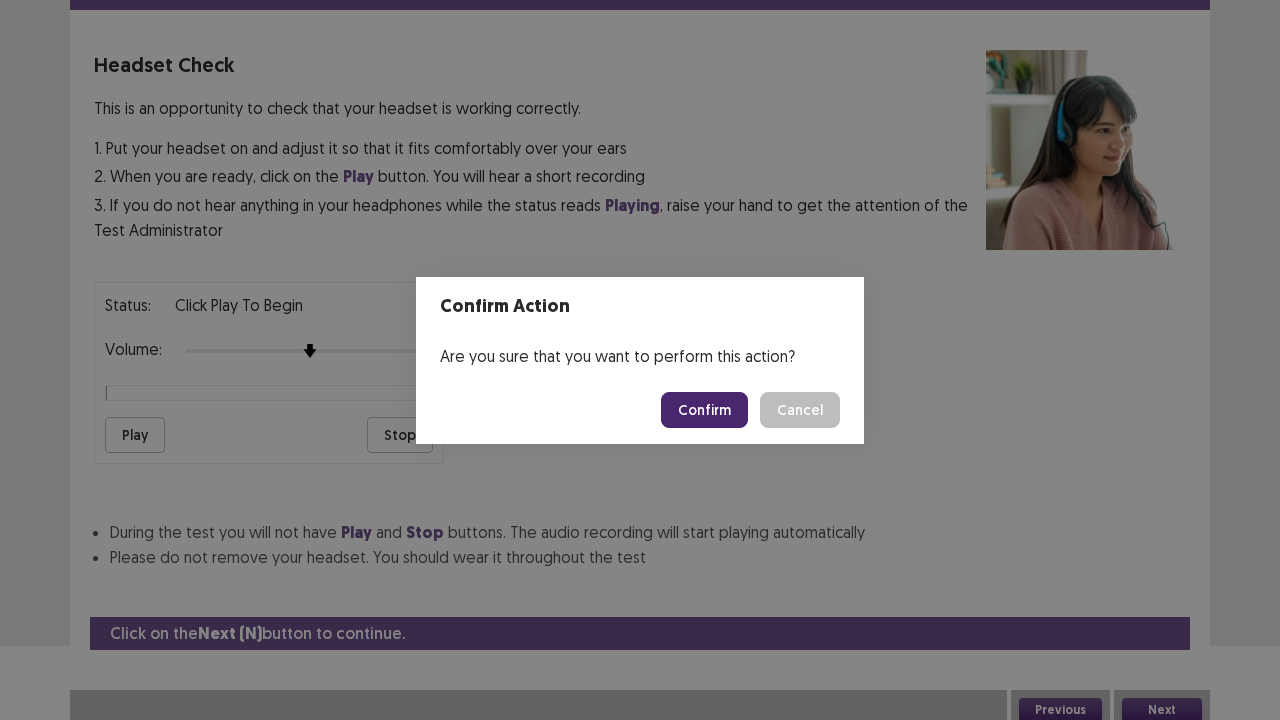 click on "Confirm" at bounding box center (704, 410) 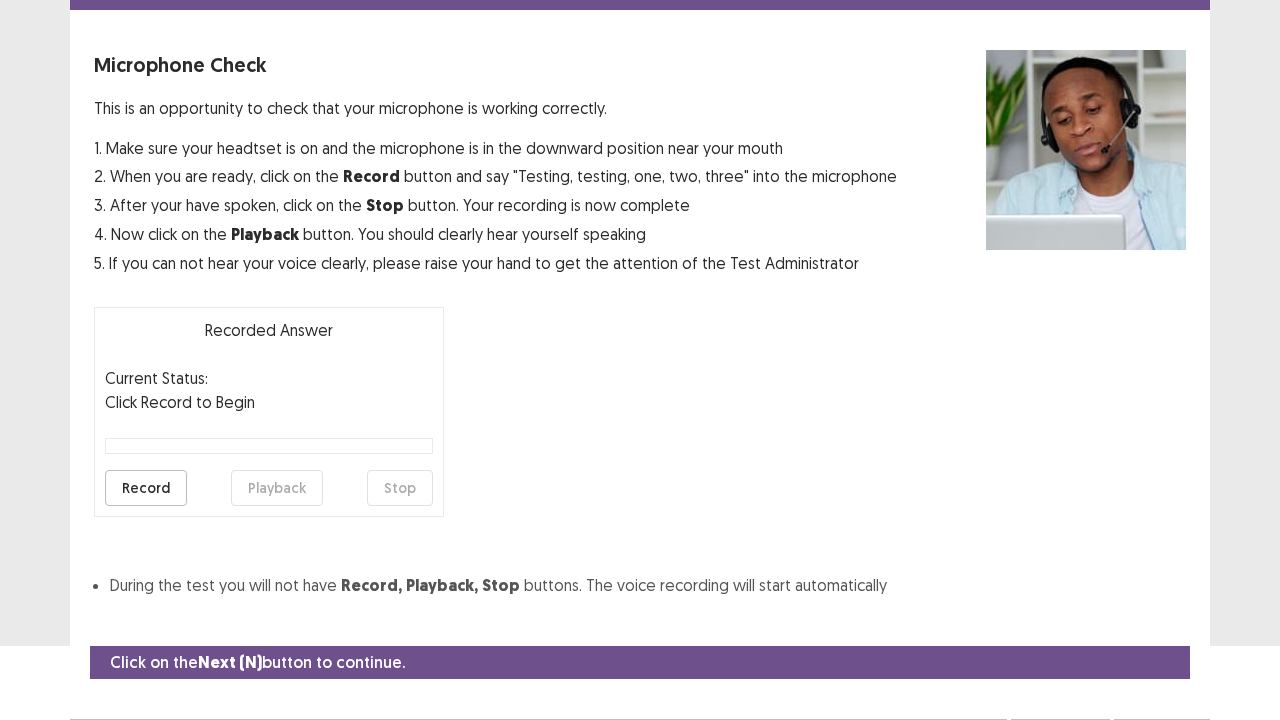 scroll, scrollTop: 110, scrollLeft: 0, axis: vertical 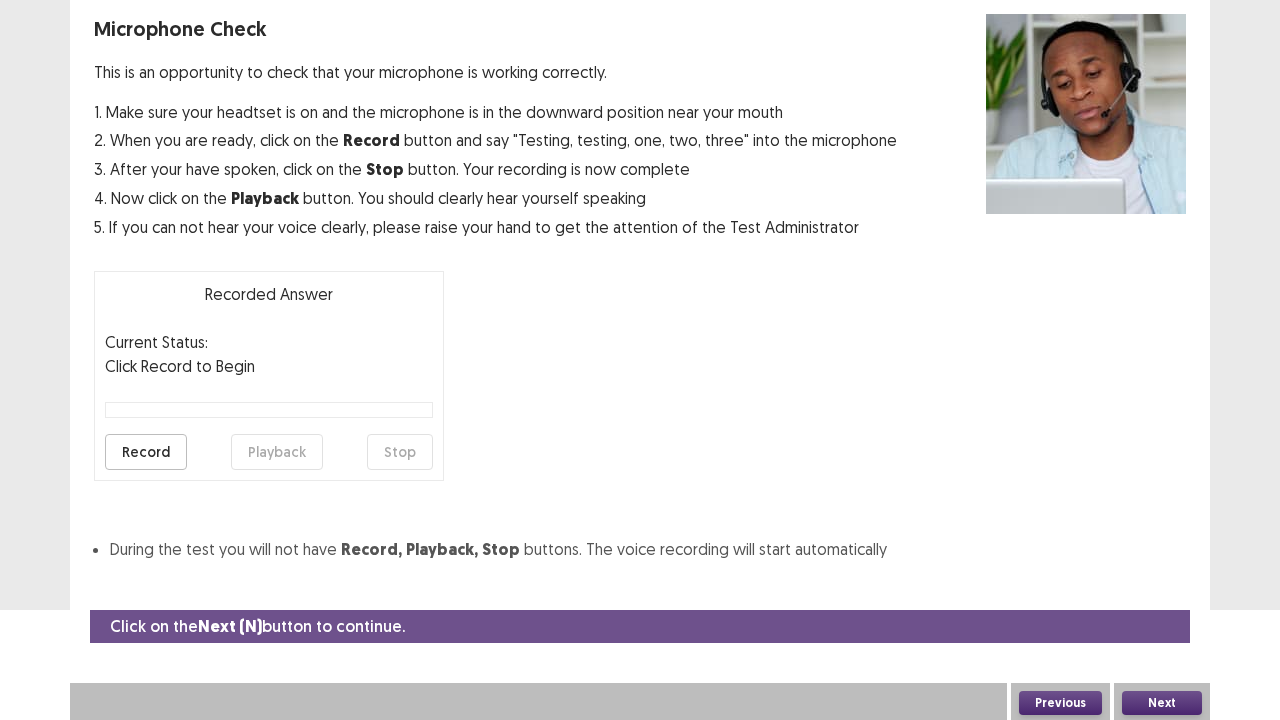 click on "Next" at bounding box center [1162, 703] 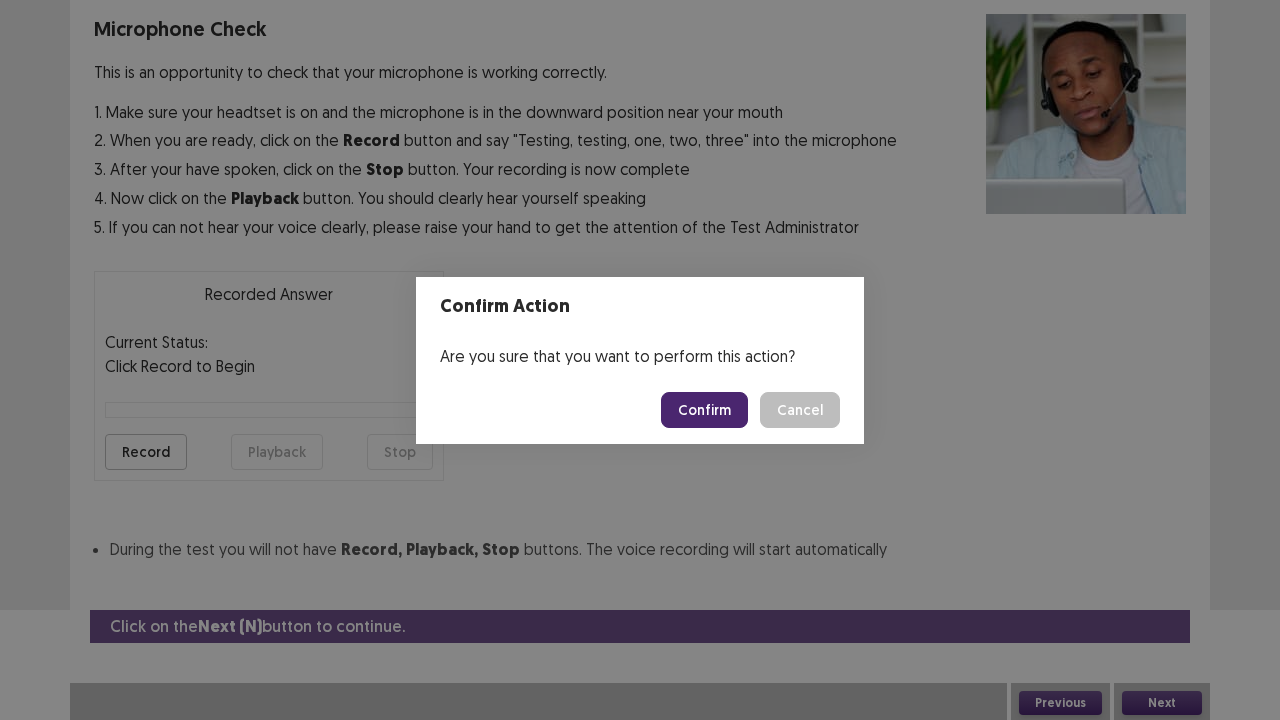 click on "Confirm" at bounding box center [704, 410] 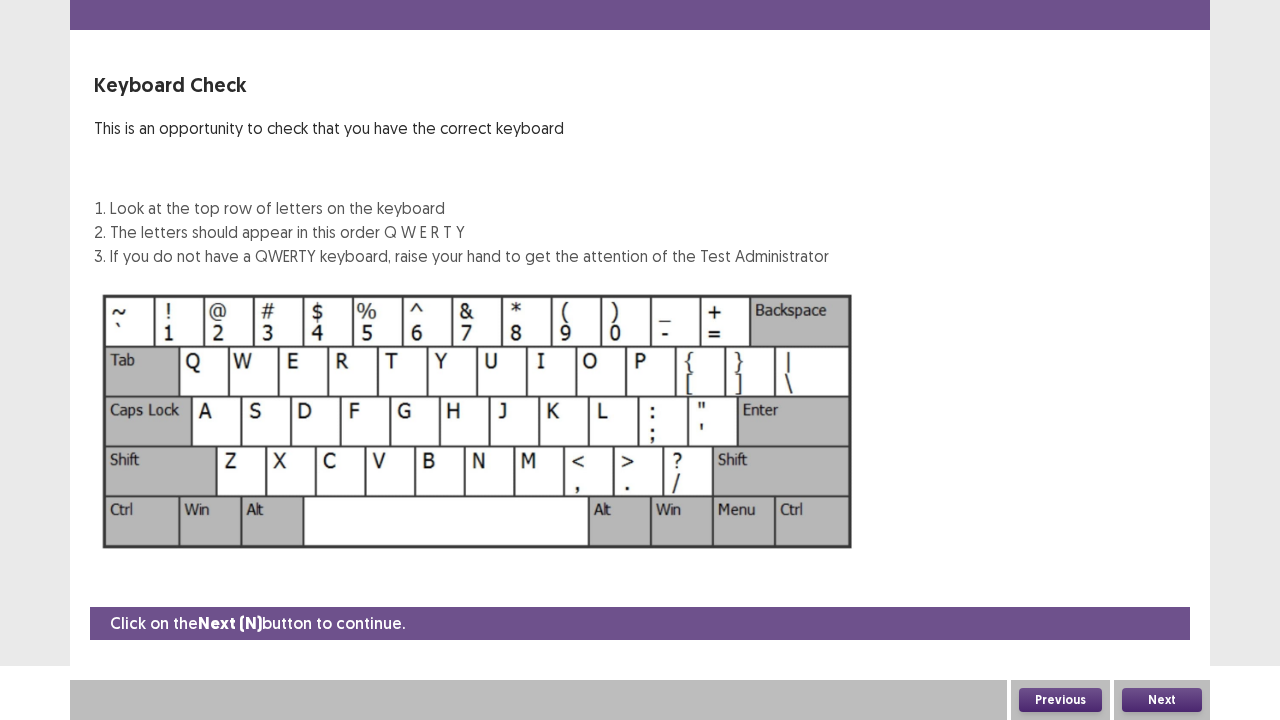 click on "Next" at bounding box center [1162, 700] 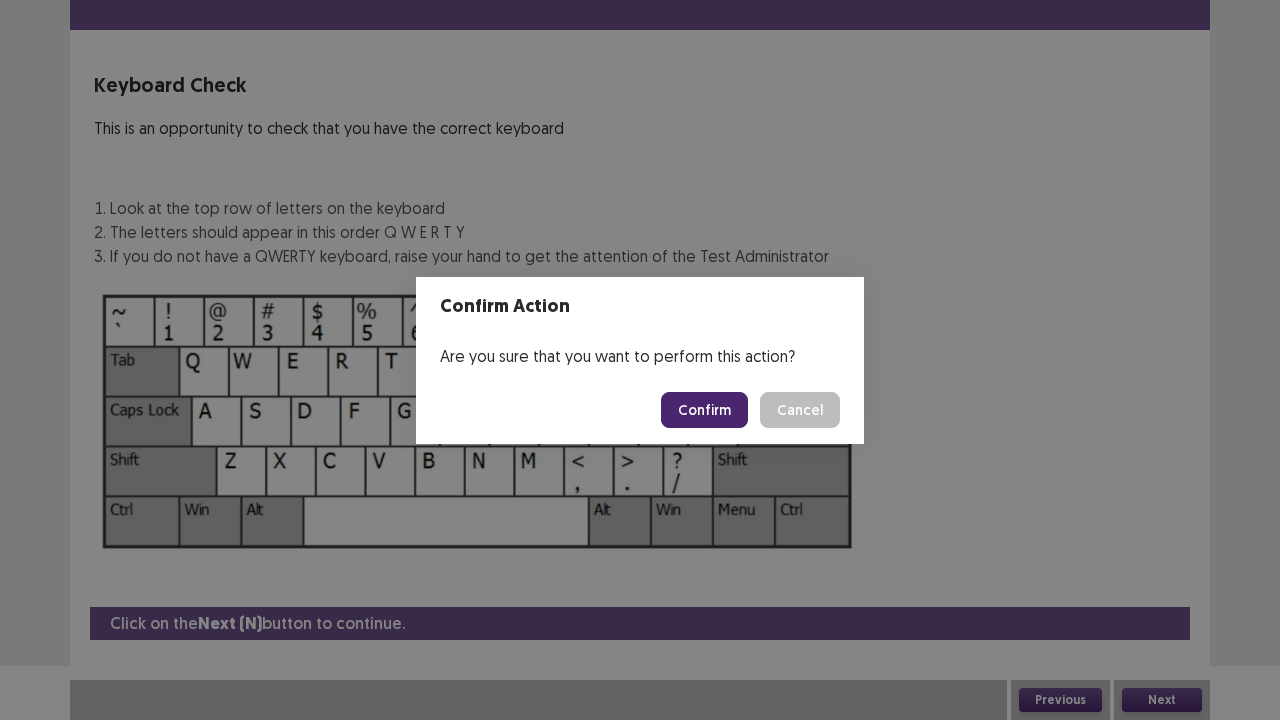 click on "Confirm" at bounding box center (704, 410) 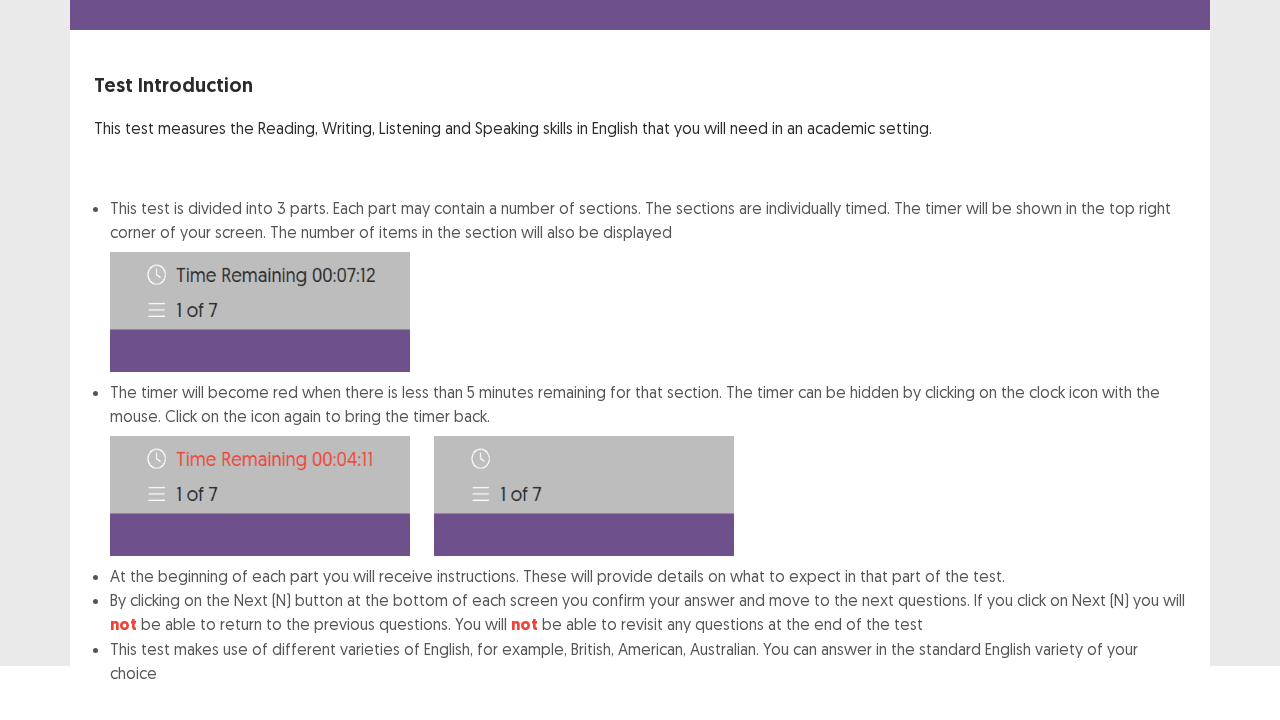 scroll, scrollTop: 155, scrollLeft: 0, axis: vertical 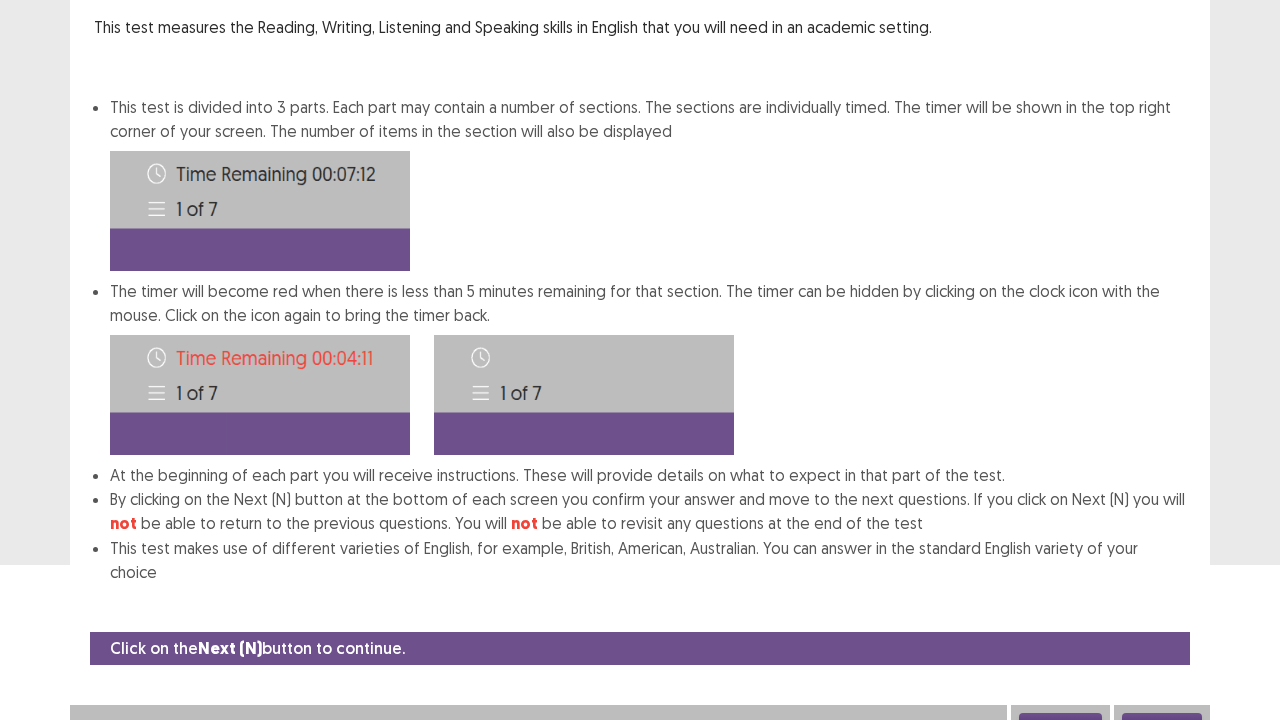 click on "Next" at bounding box center [1162, 725] 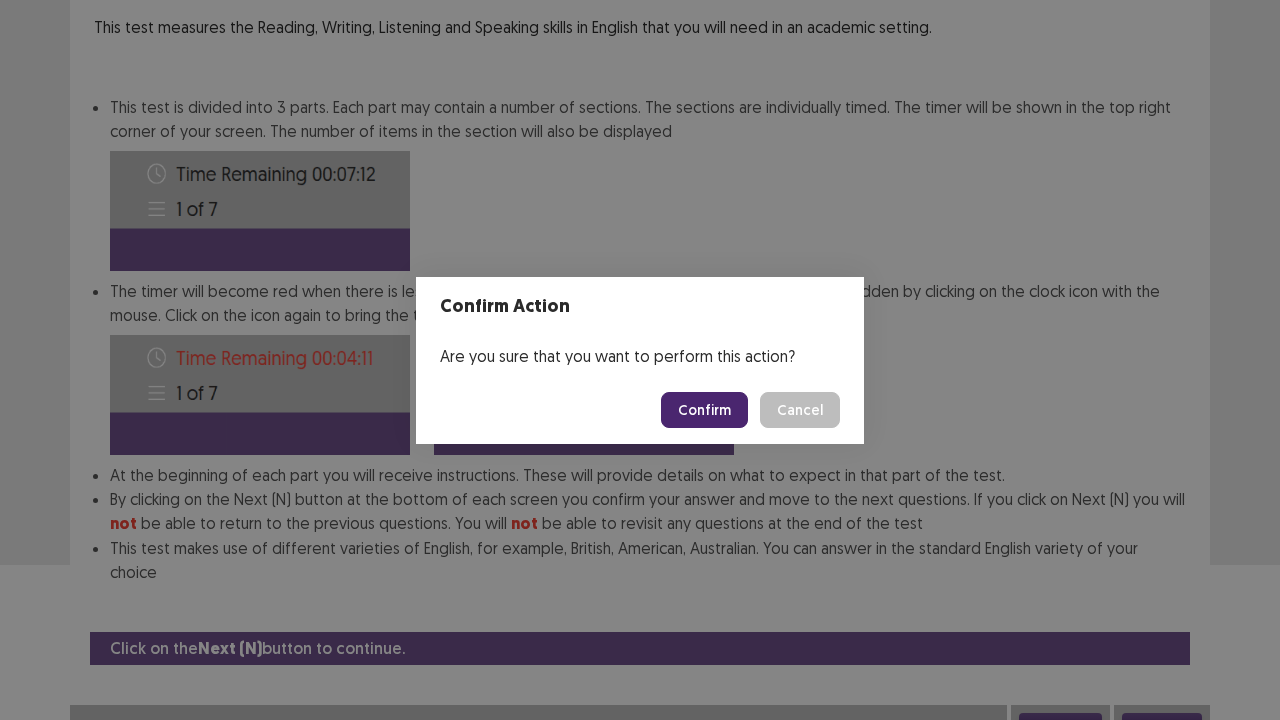 click on "Confirm" at bounding box center (704, 410) 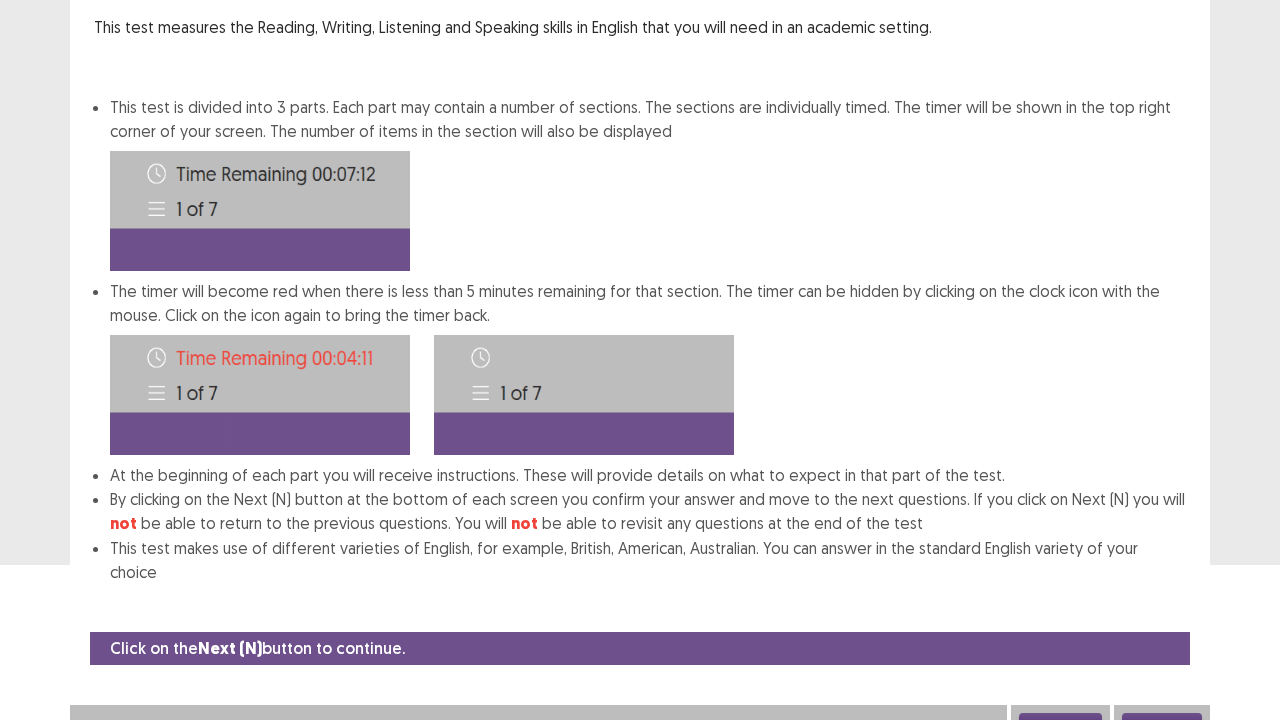 scroll, scrollTop: 0, scrollLeft: 0, axis: both 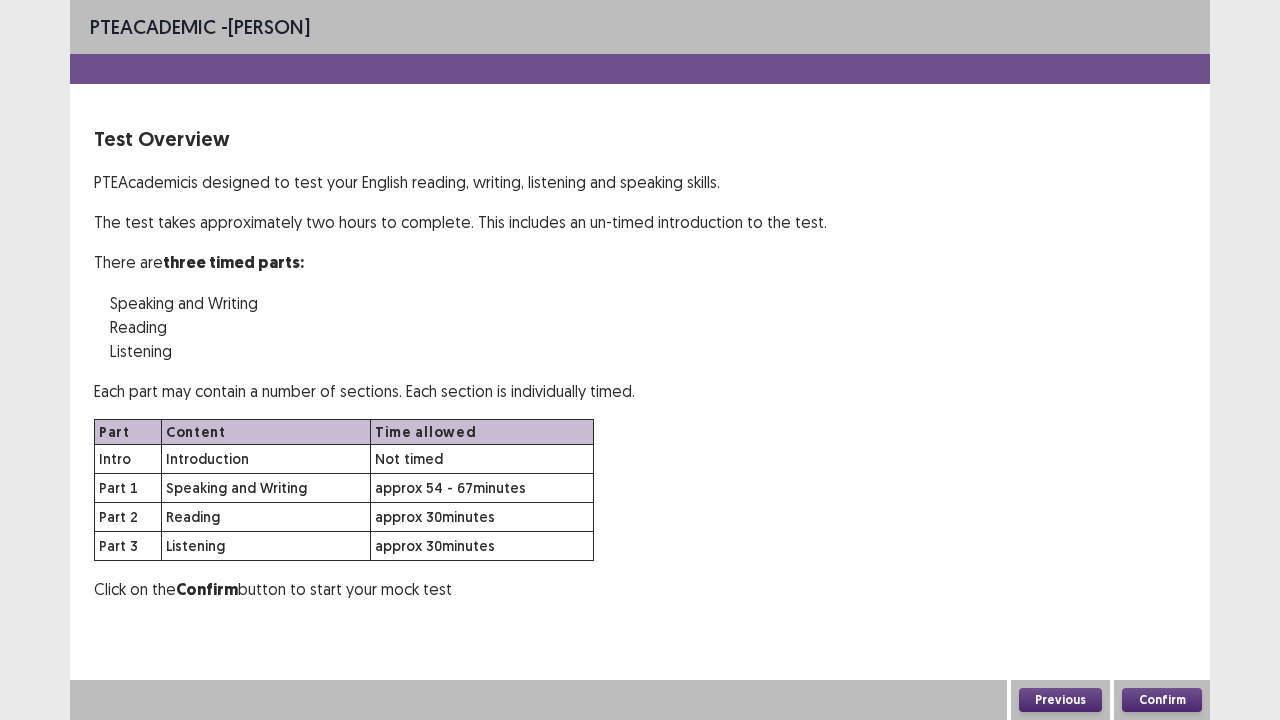 click on "Confirm" at bounding box center [1162, 700] 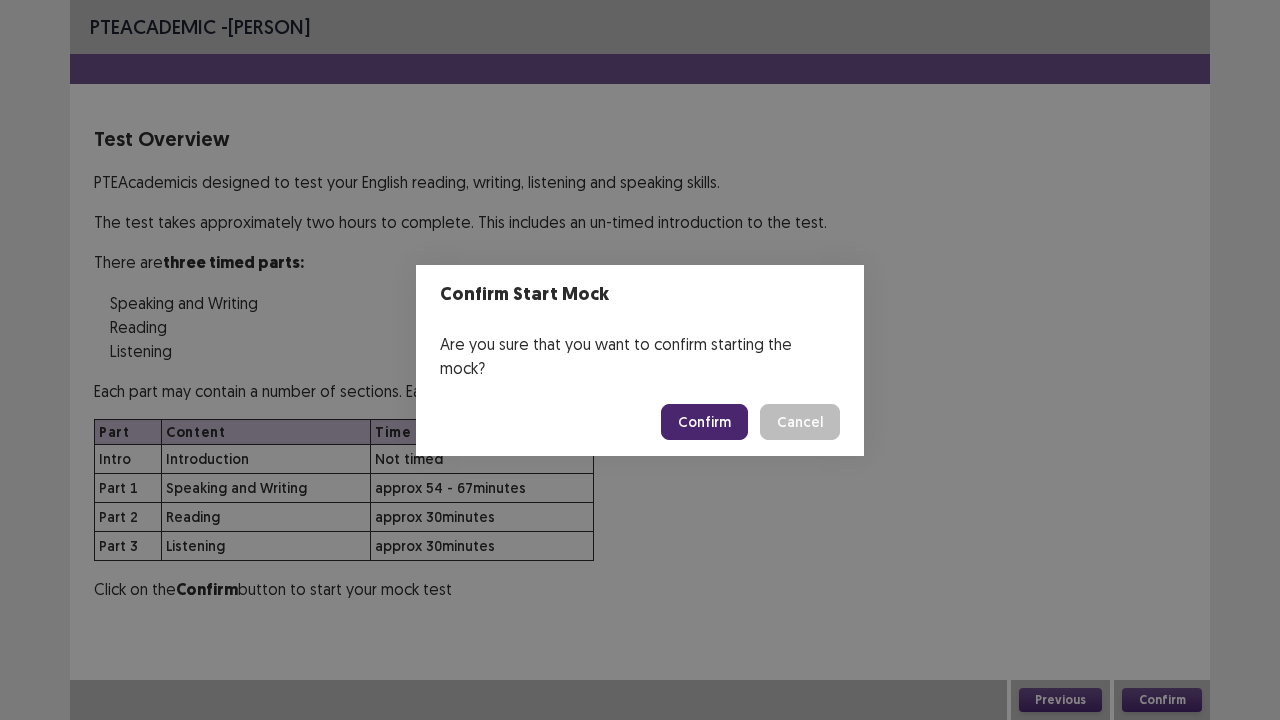 click on "Confirm" at bounding box center [704, 422] 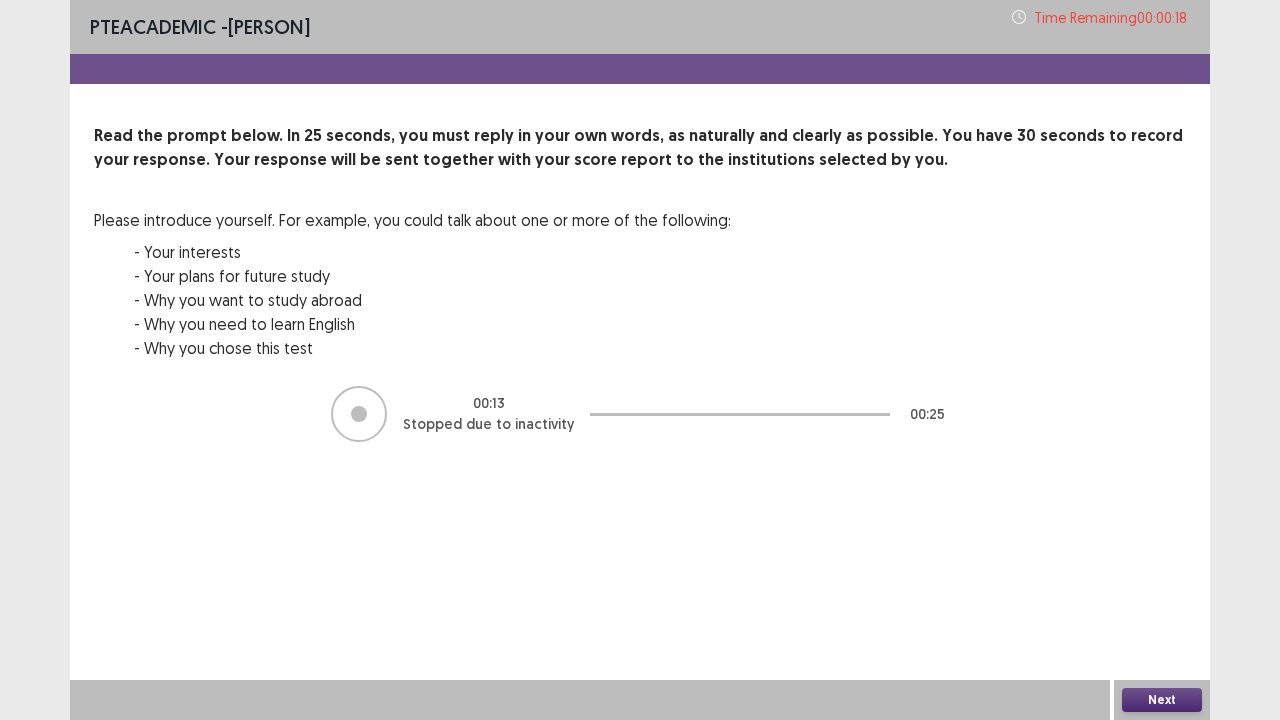 click on "Next" at bounding box center [1162, 700] 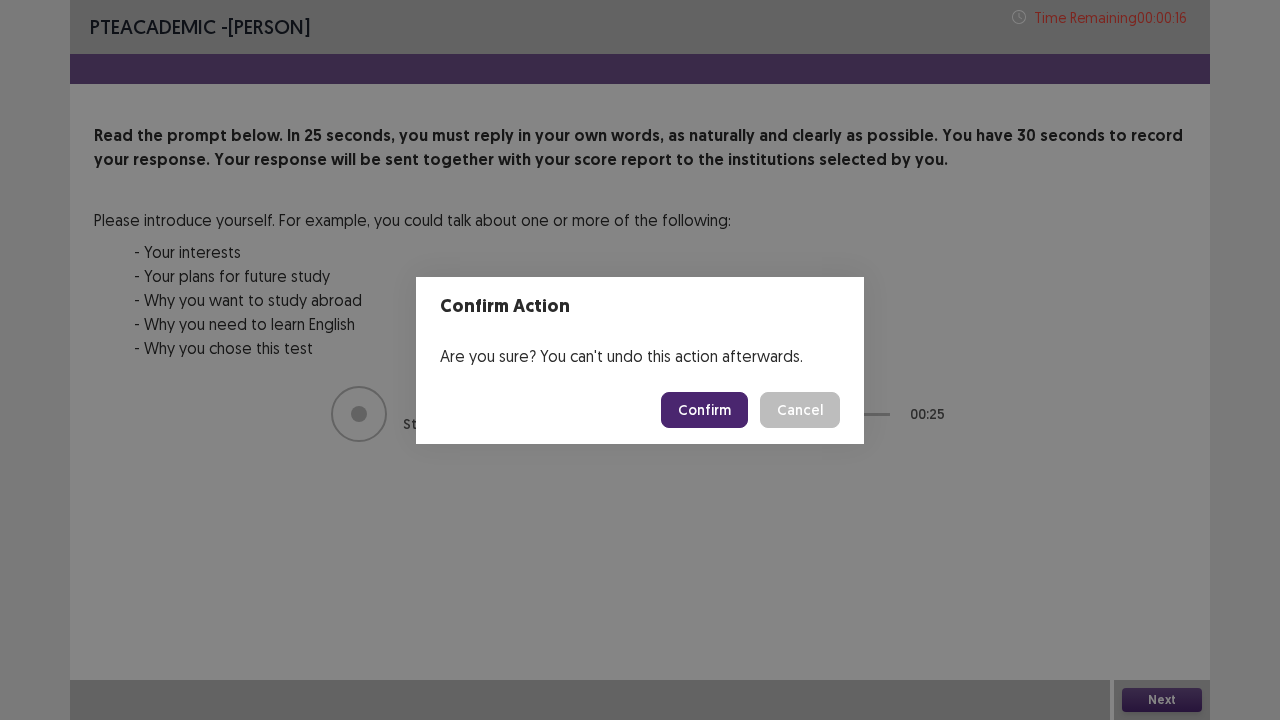 click on "Confirm" at bounding box center (704, 410) 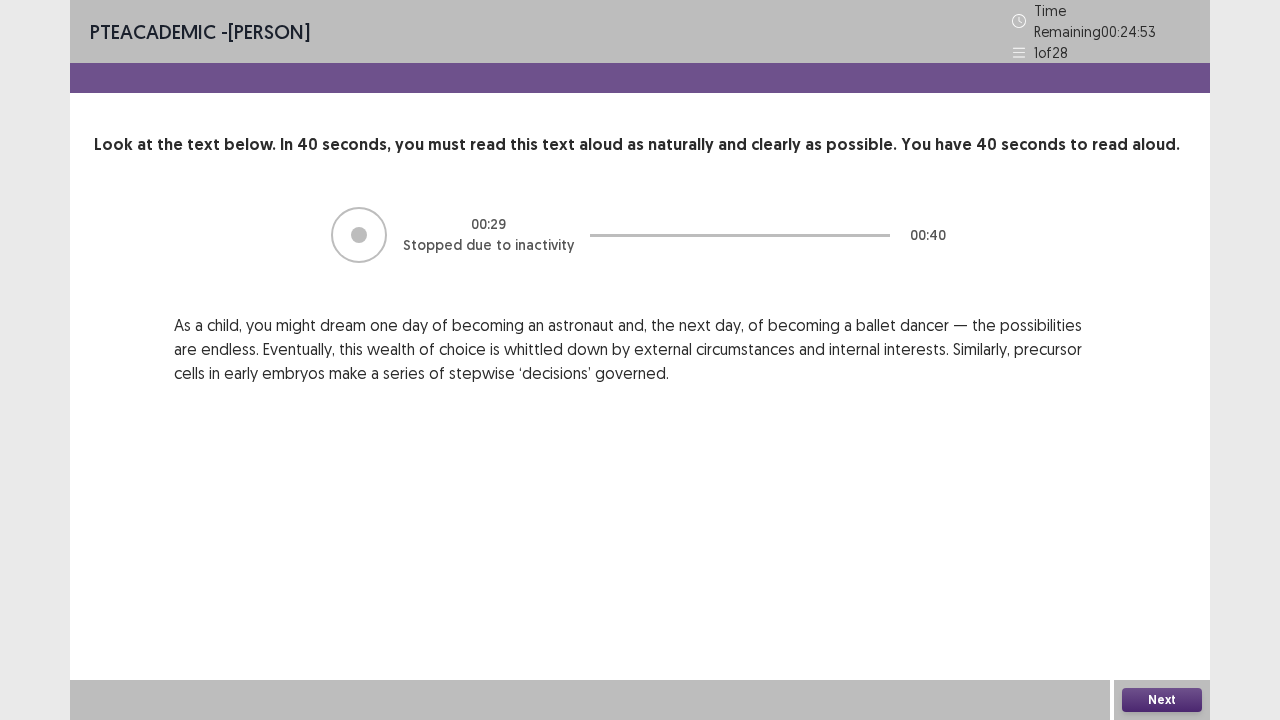 click on "Next" at bounding box center (1162, 700) 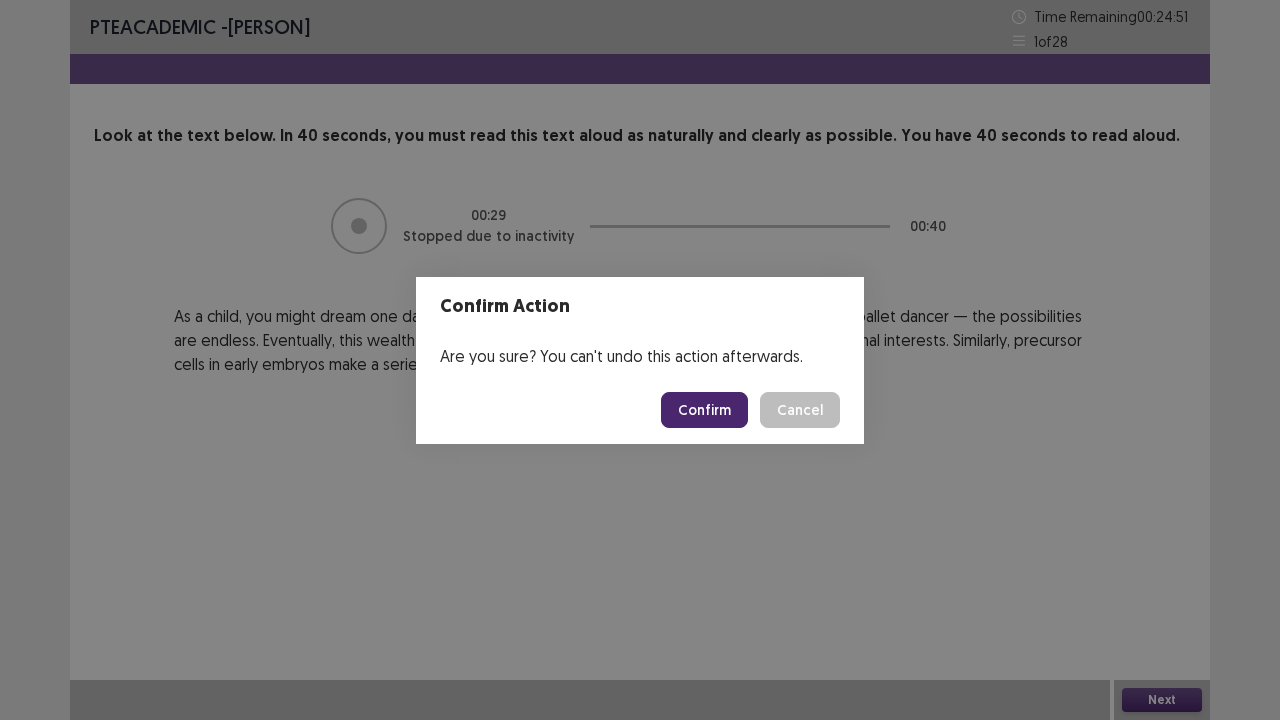 click on "Confirm" at bounding box center [704, 410] 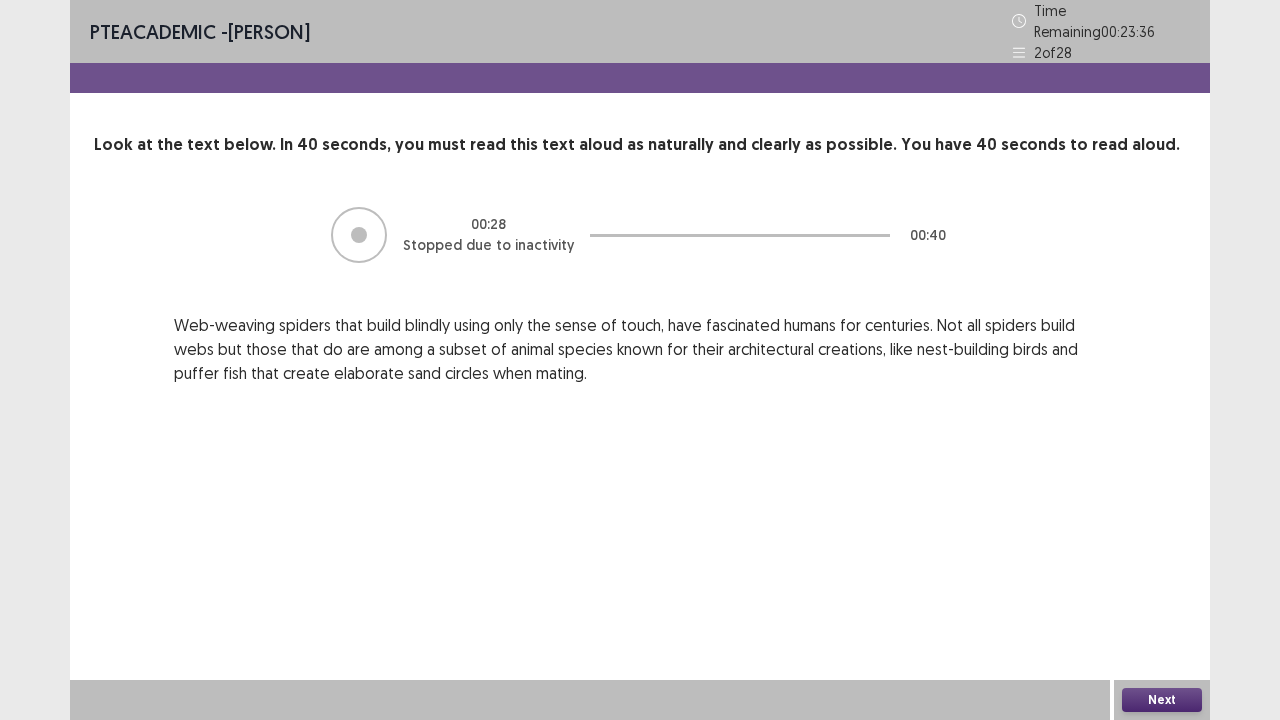 click on "Next" at bounding box center [1162, 700] 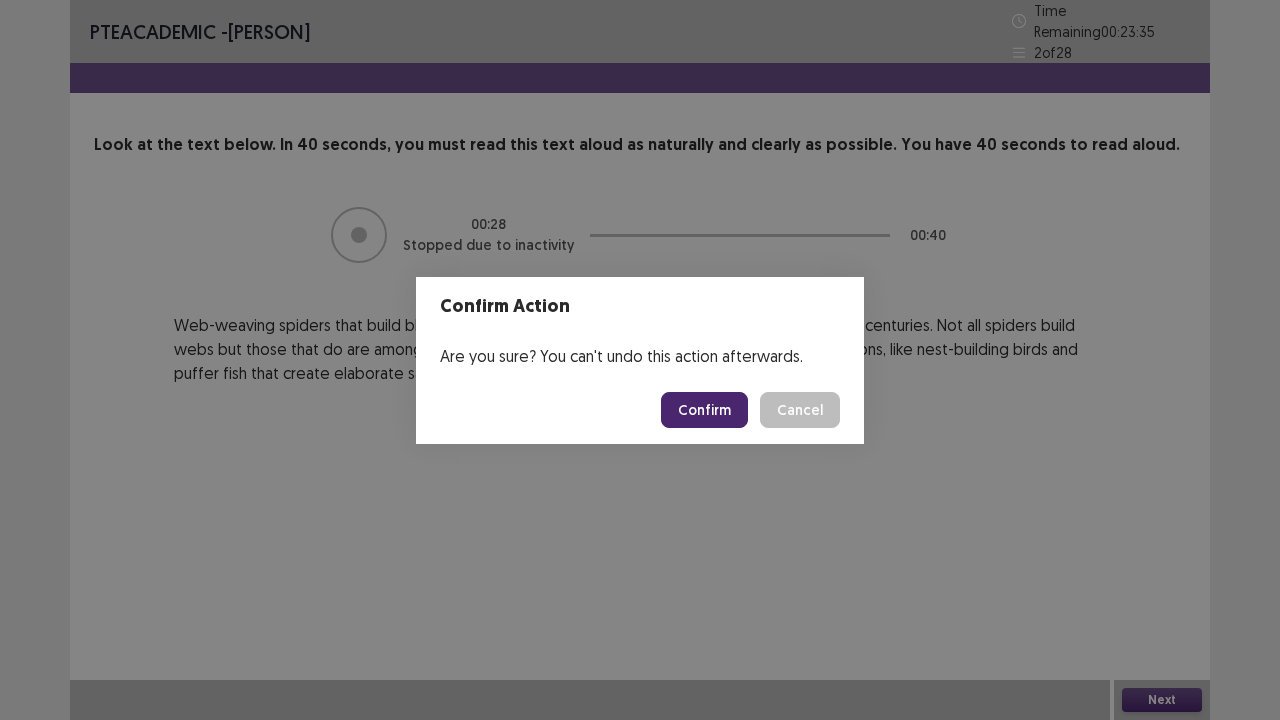 click on "Confirm" at bounding box center [704, 410] 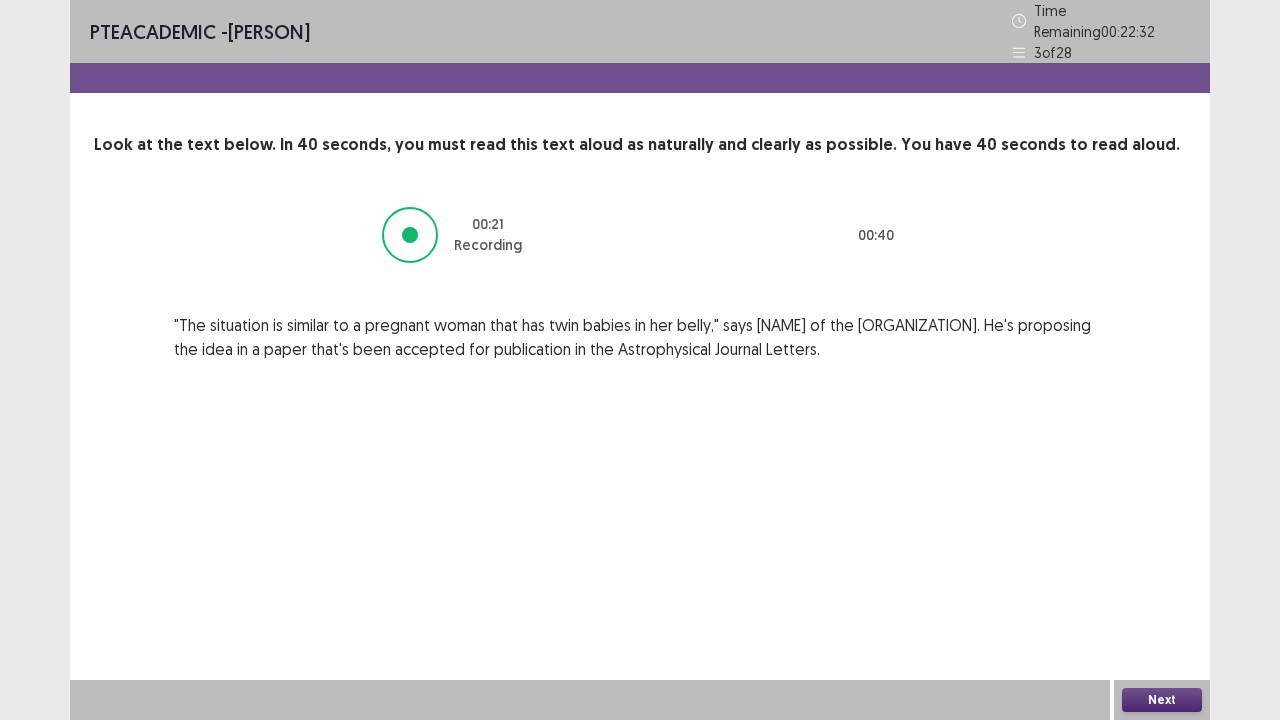 click on "Next" at bounding box center (1162, 700) 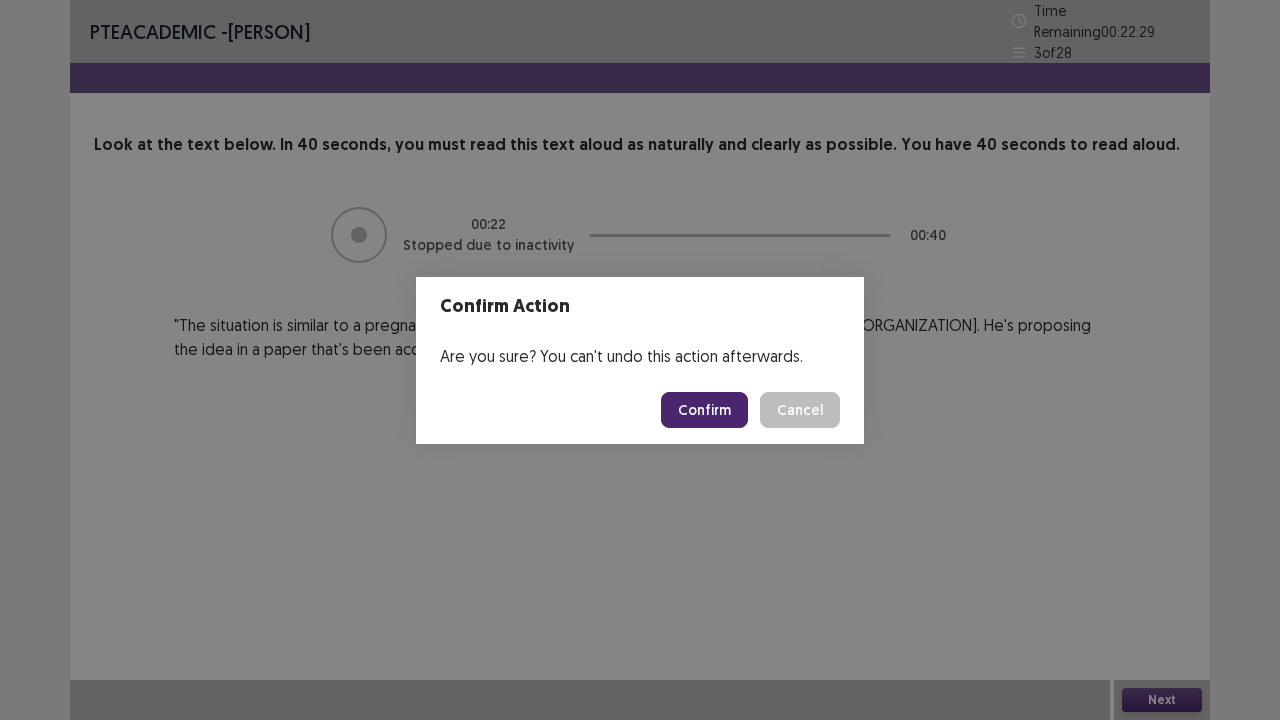 click on "Confirm" at bounding box center (704, 410) 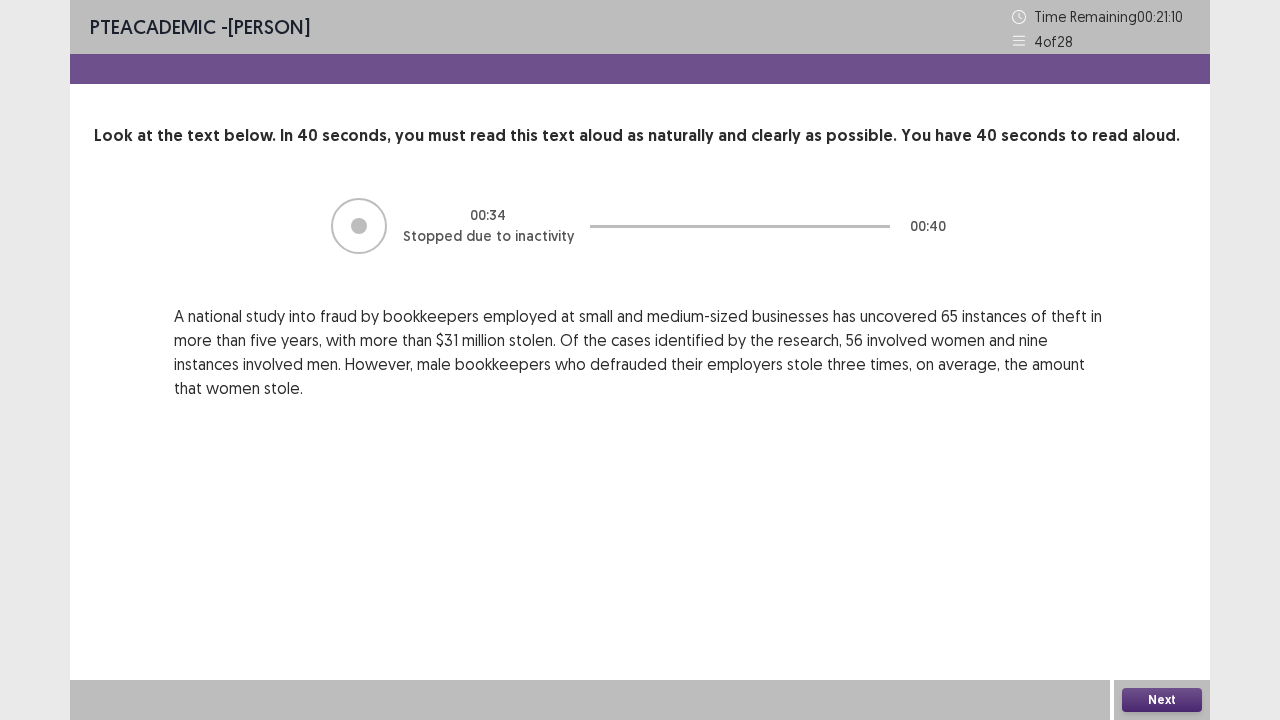 click on "Next" at bounding box center [1162, 700] 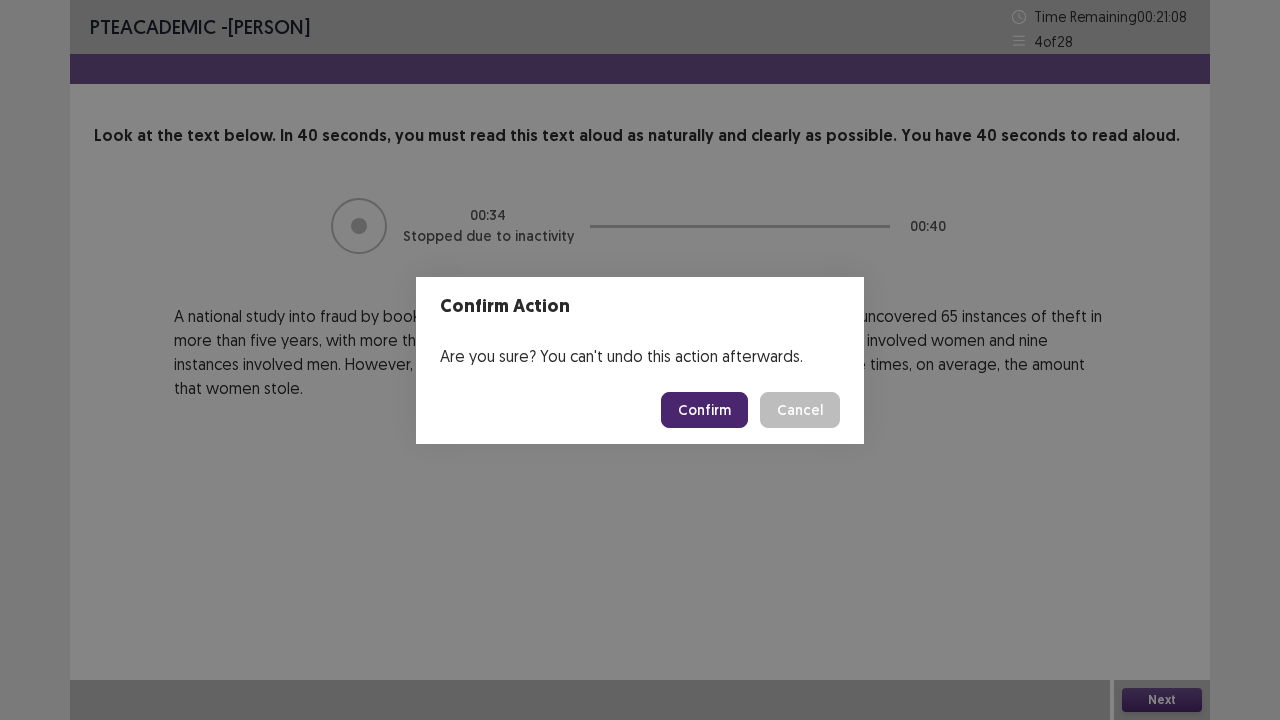 click on "Confirm" at bounding box center (704, 410) 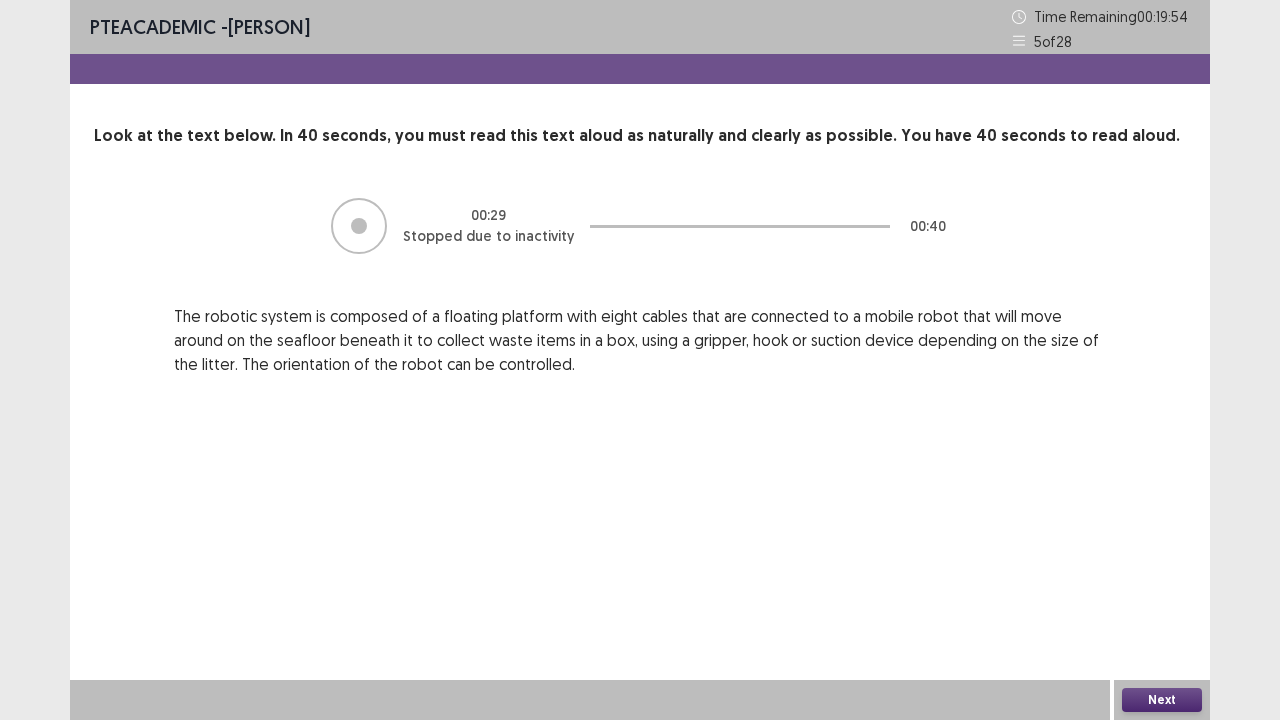 click on "Next" at bounding box center (1162, 700) 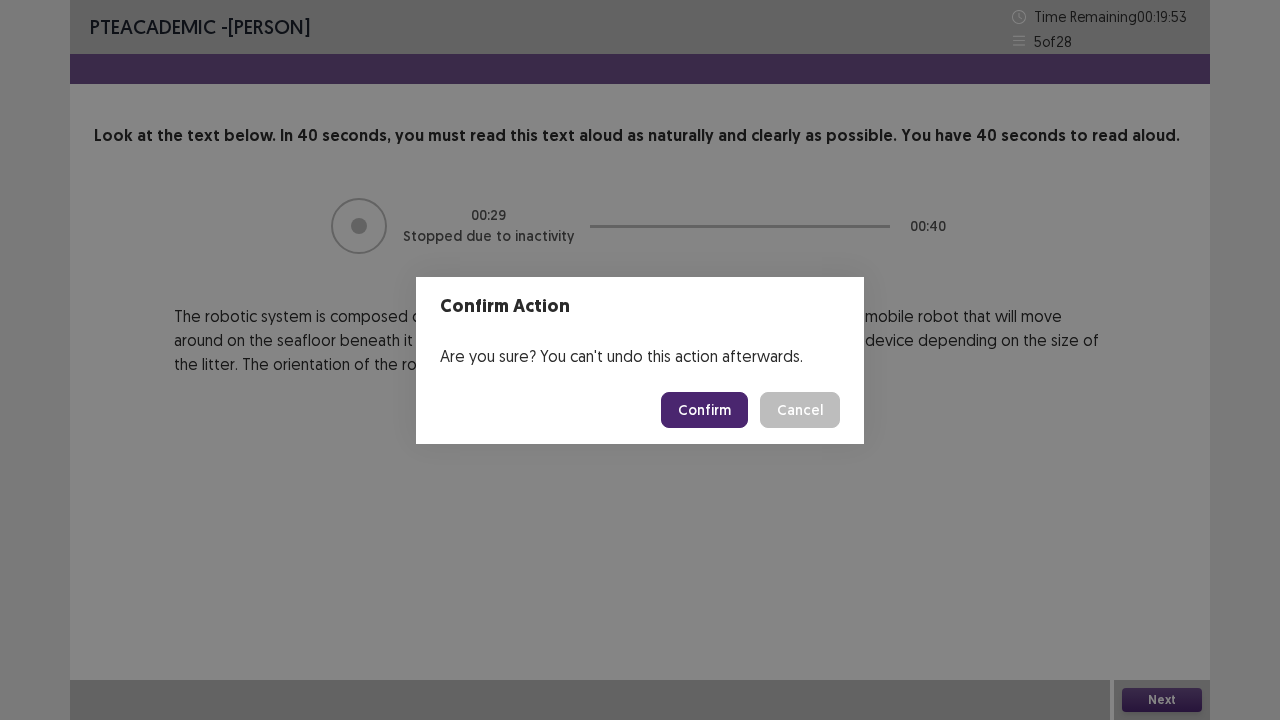 click on "Confirm" at bounding box center [704, 410] 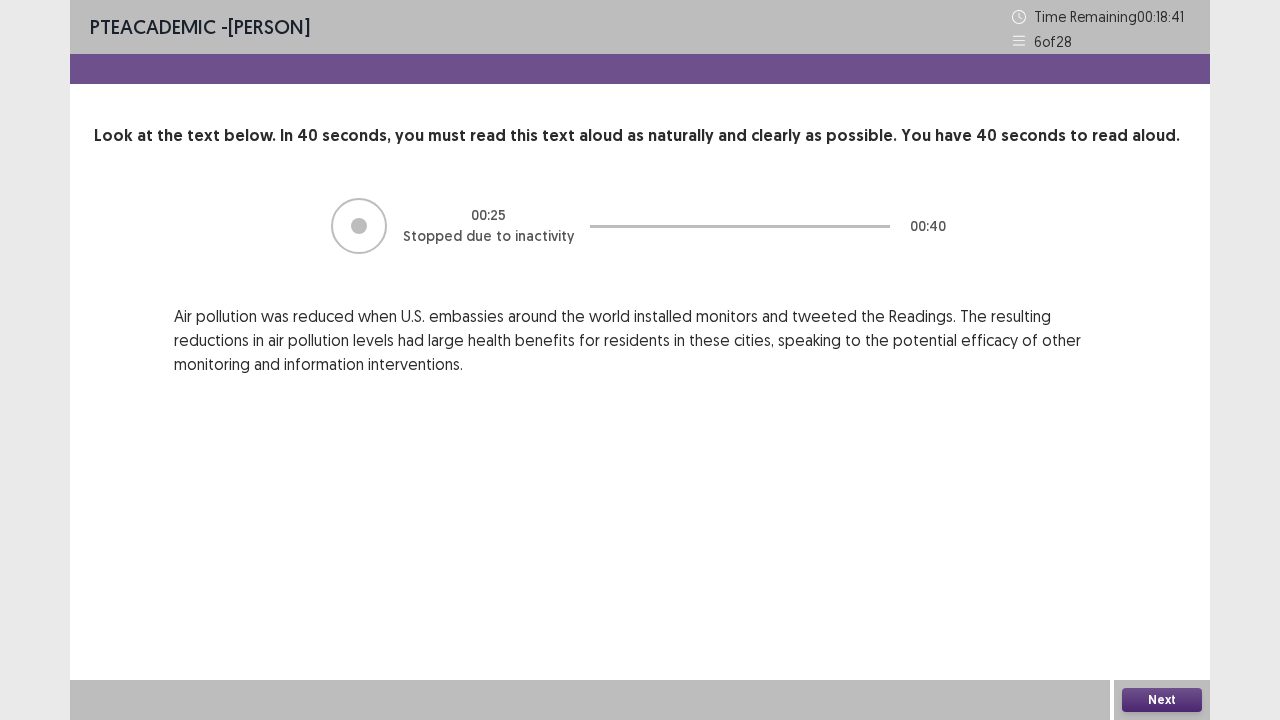 click on "Next" at bounding box center (1162, 700) 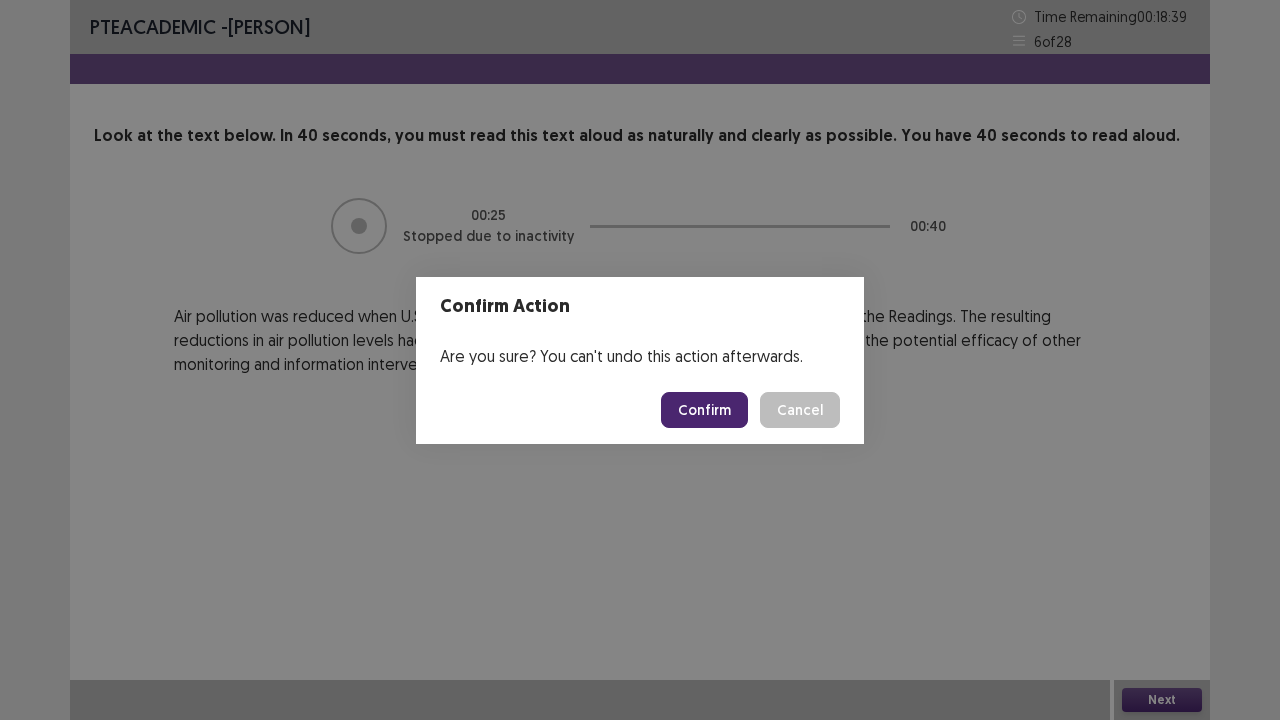 click on "Confirm" at bounding box center [704, 410] 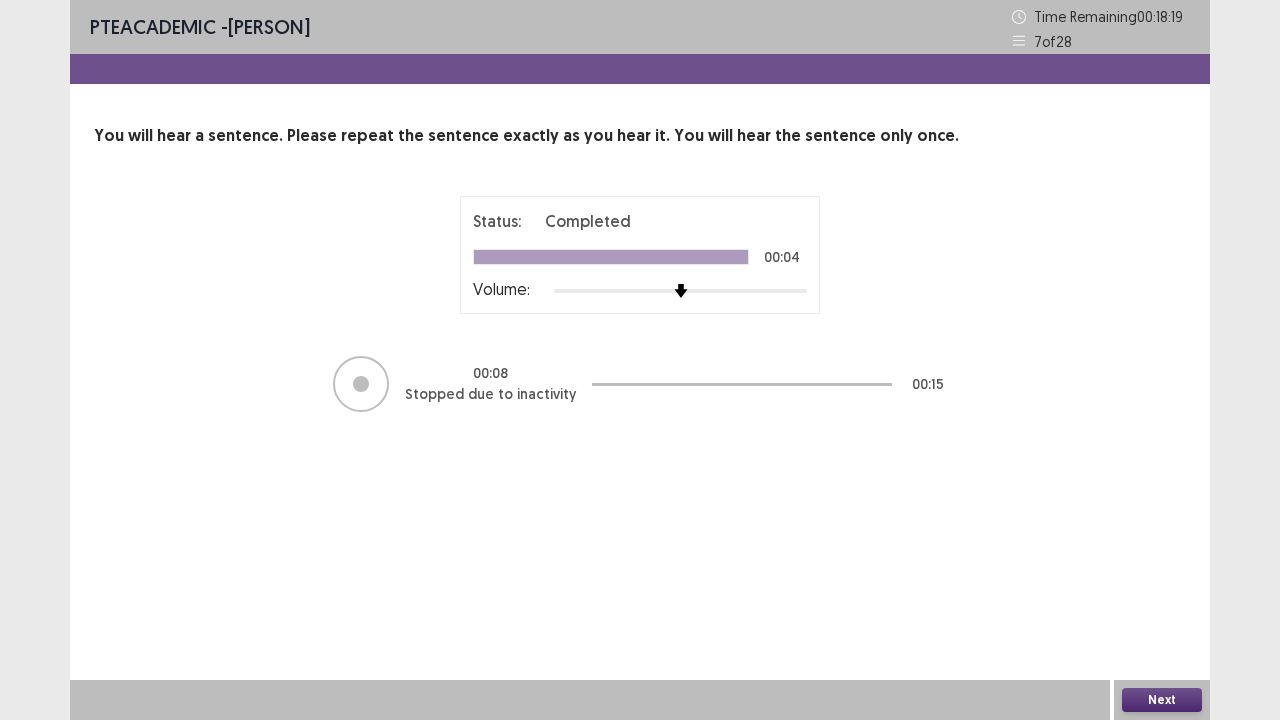 click on "Next" at bounding box center [1162, 700] 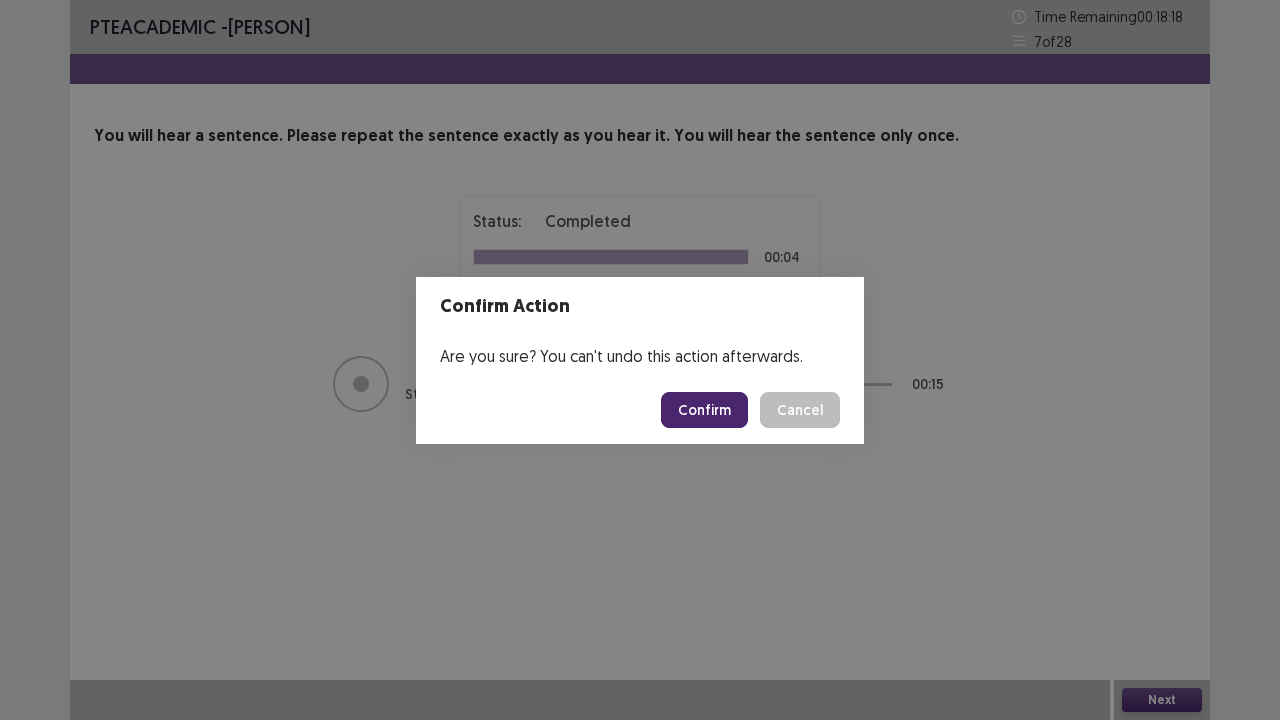 click on "Confirm" at bounding box center (704, 410) 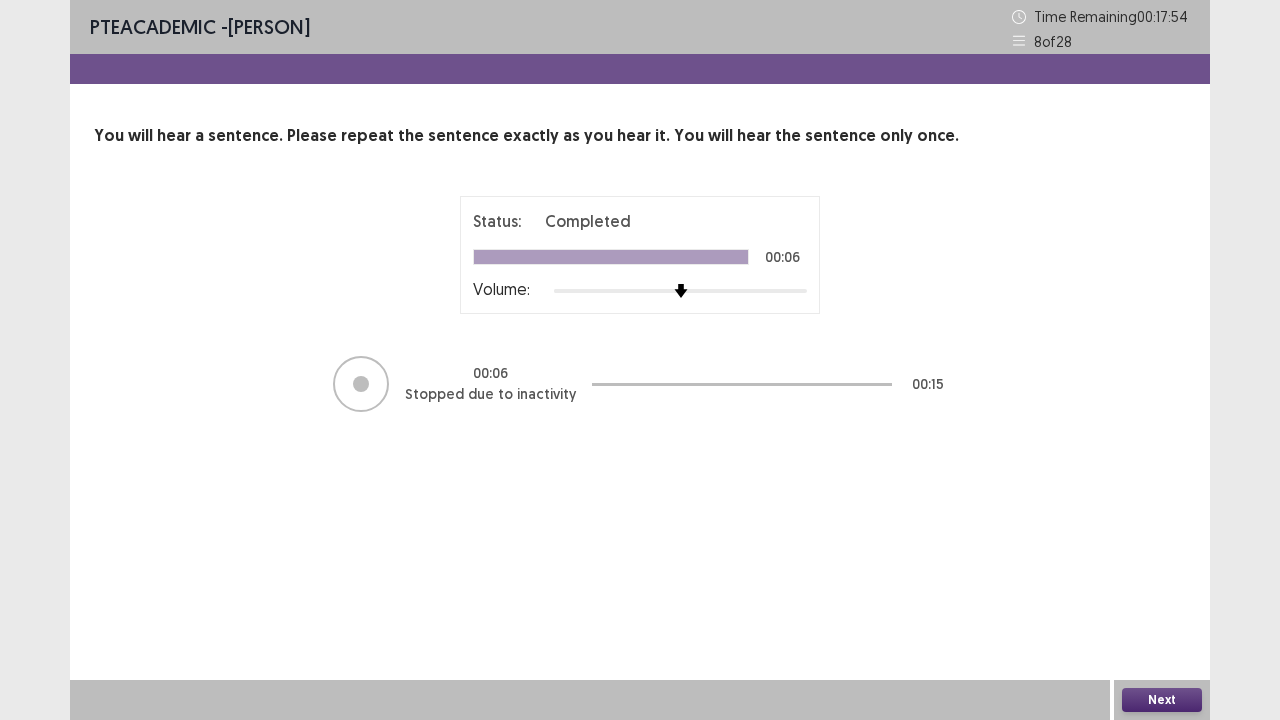 click on "Next" at bounding box center [1162, 700] 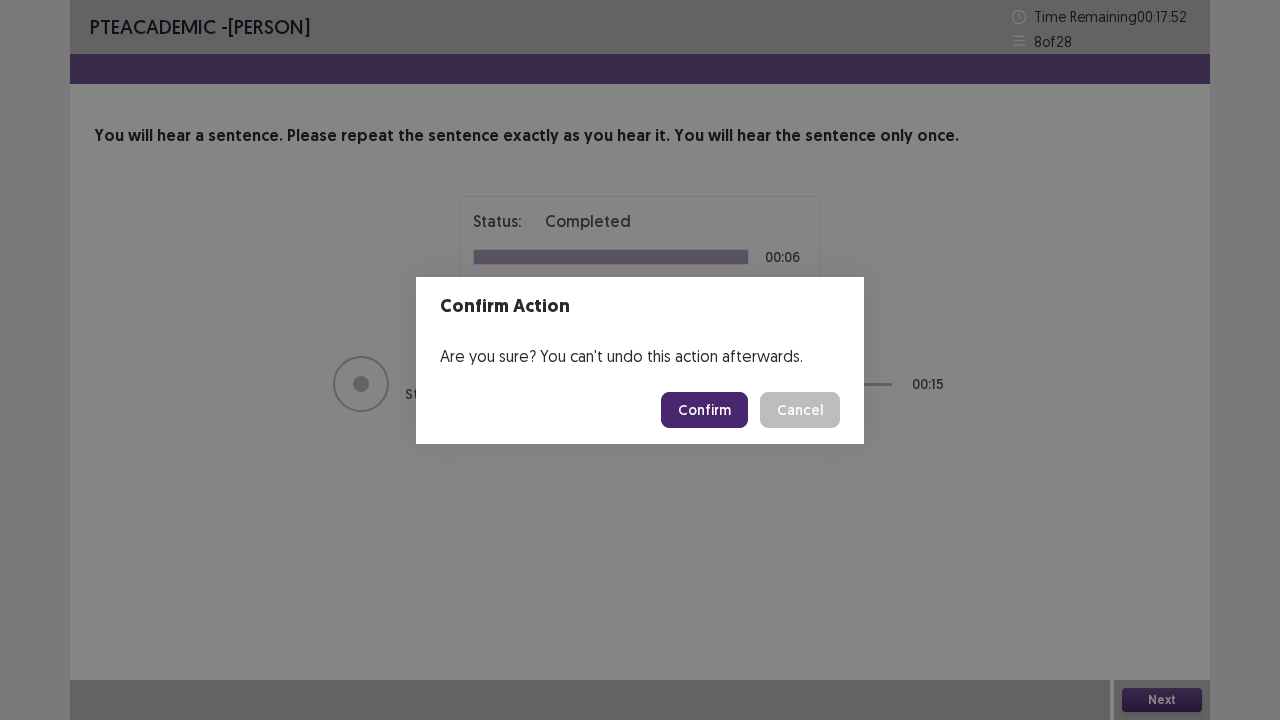 click on "Confirm" at bounding box center [704, 410] 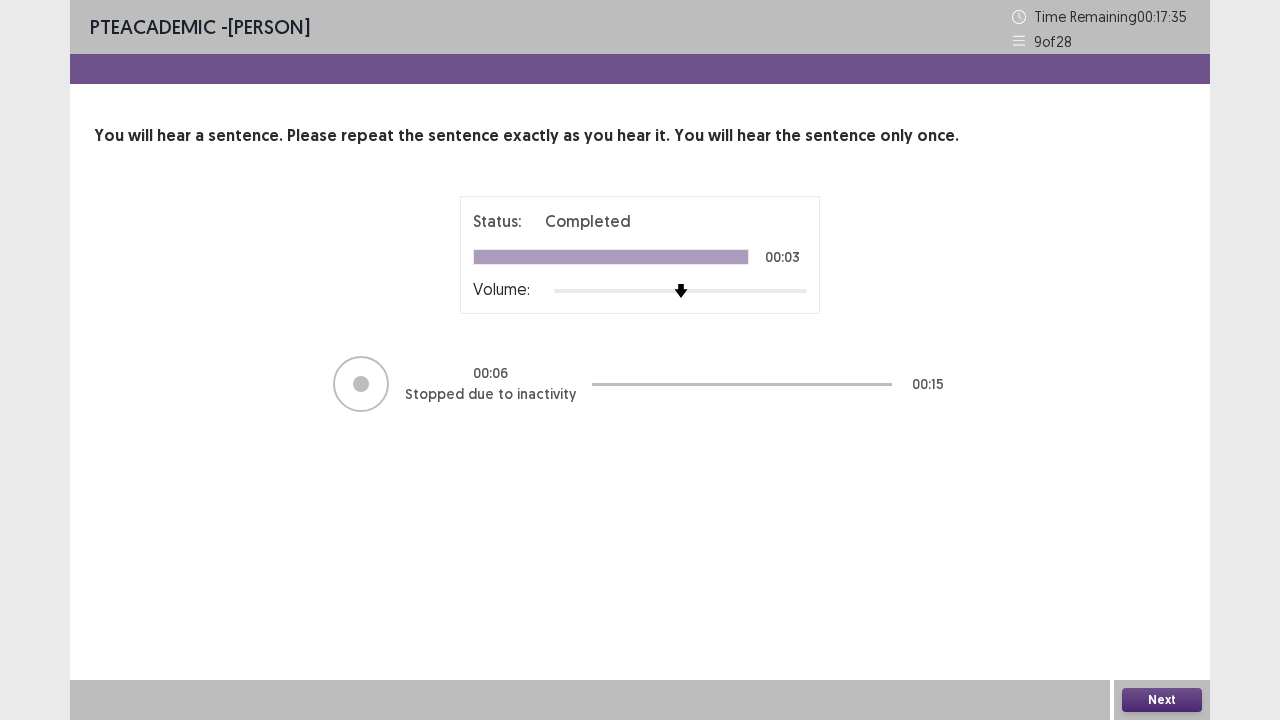 click on "Next" at bounding box center [1162, 700] 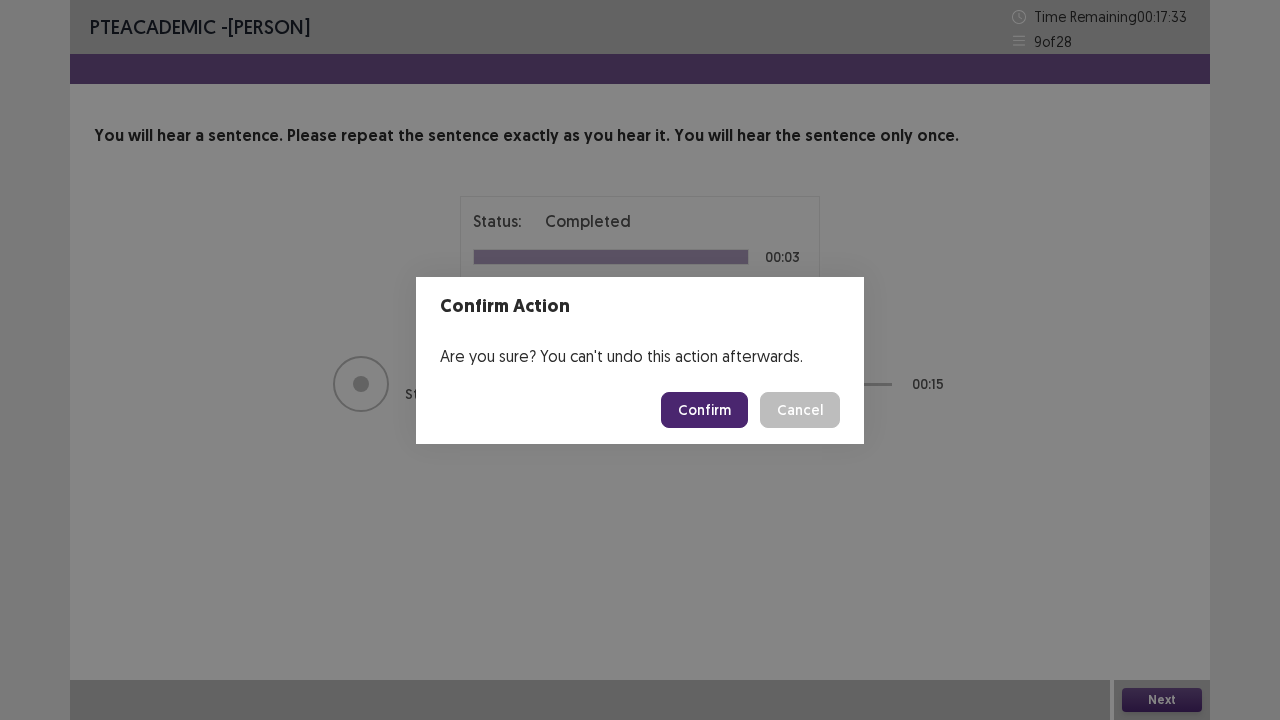 click on "Confirm" at bounding box center (704, 410) 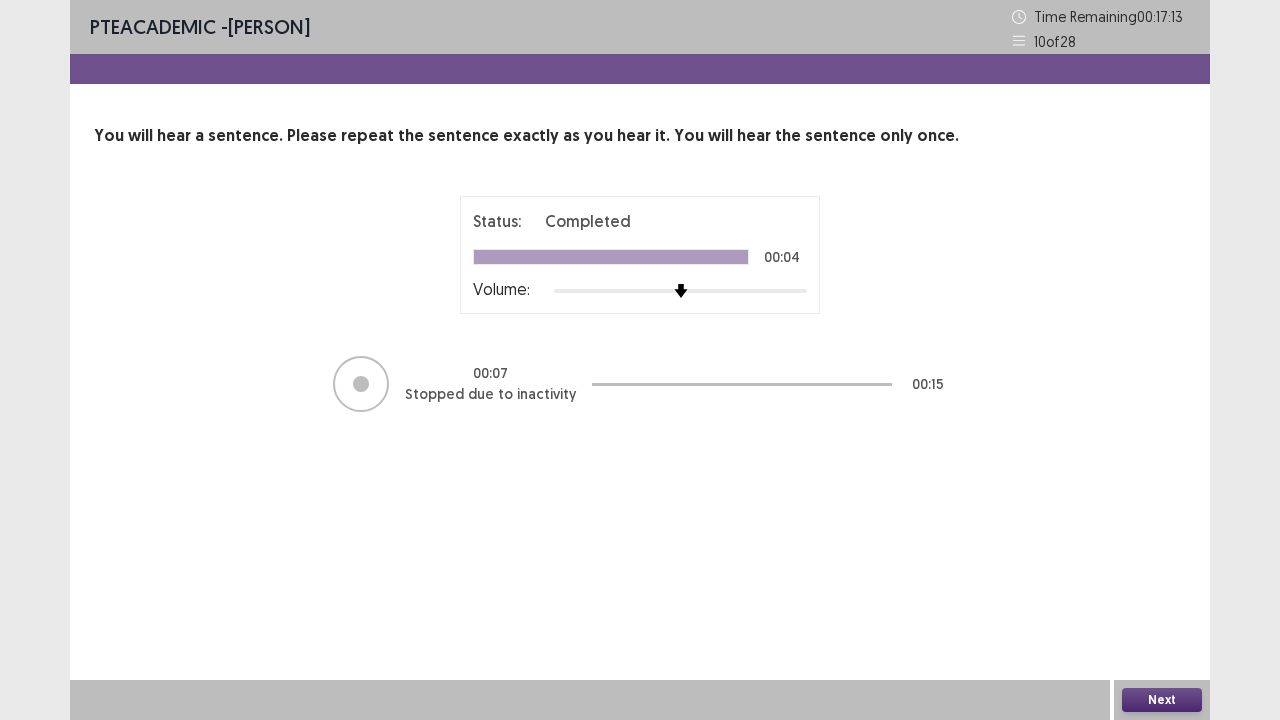 click on "Next" at bounding box center [1162, 700] 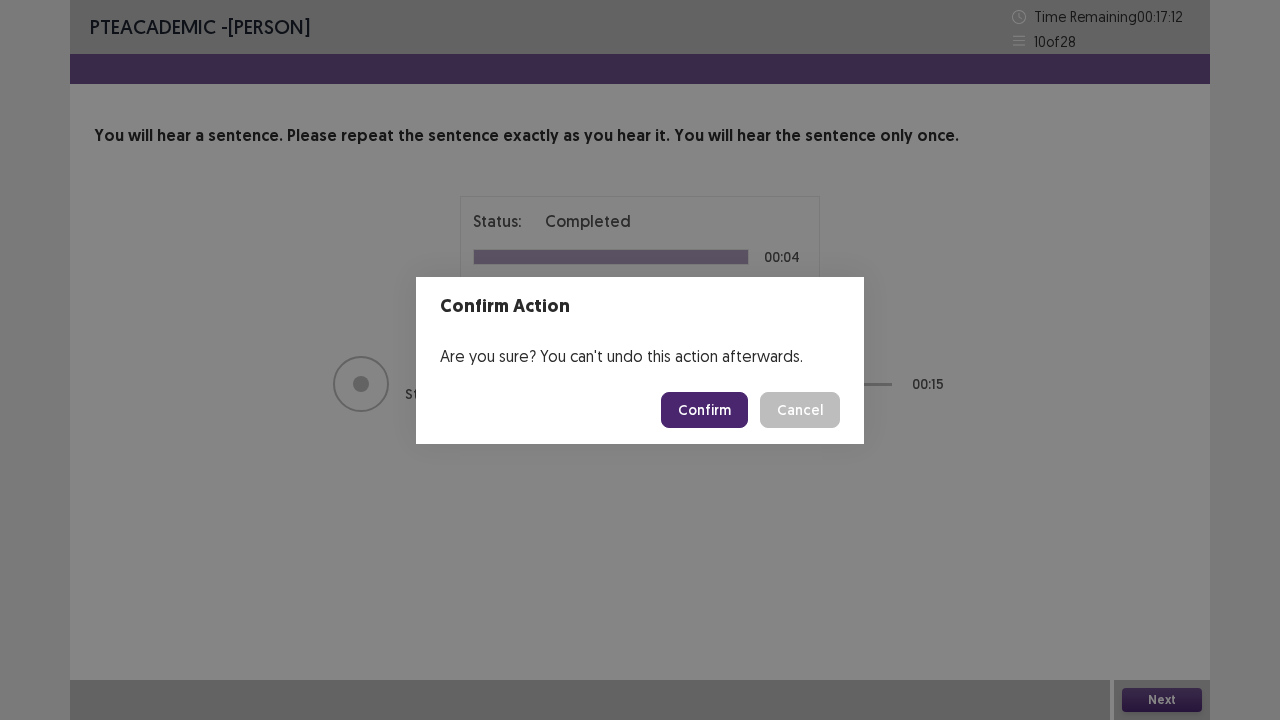 click on "Confirm" at bounding box center [704, 410] 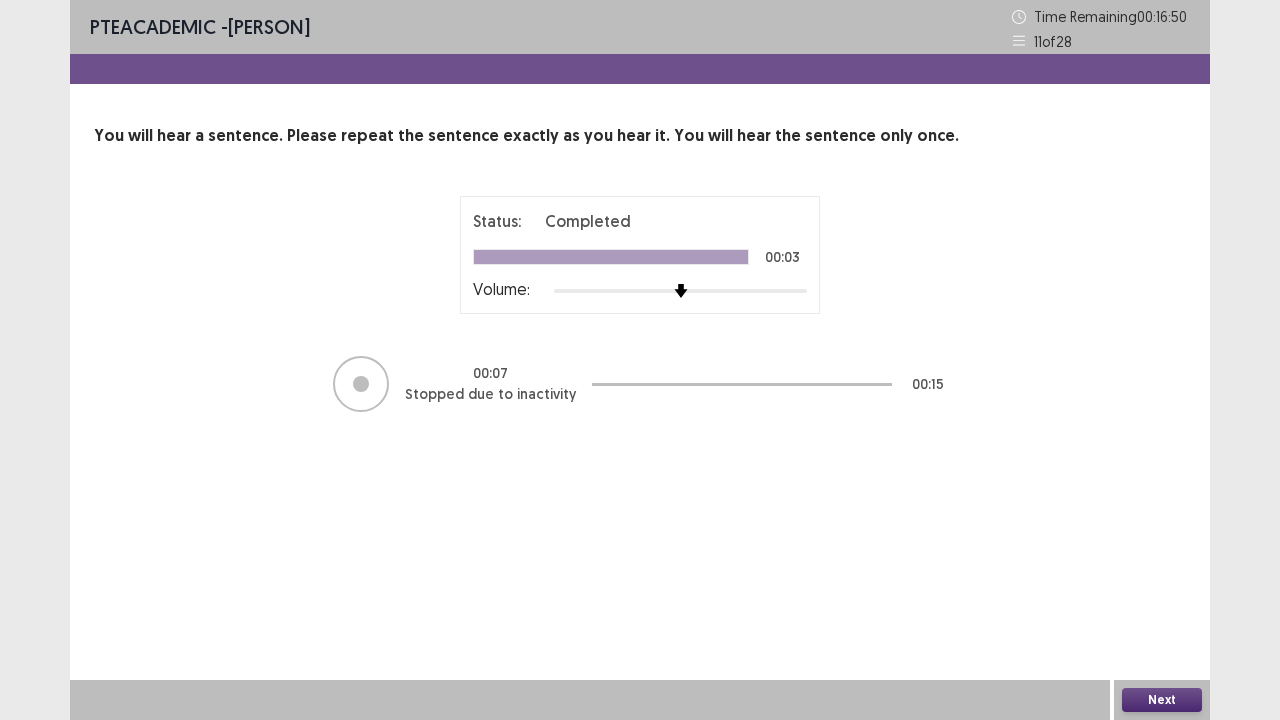 click on "Next" at bounding box center [1162, 700] 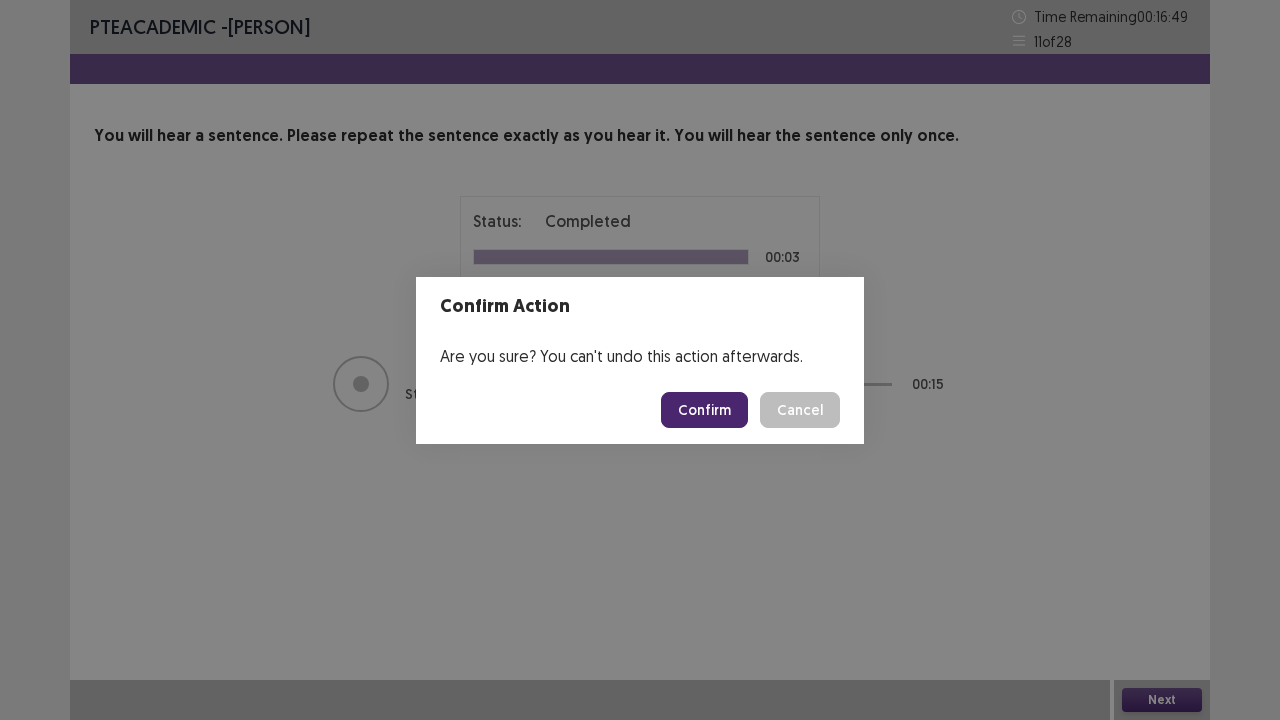 click on "Confirm" at bounding box center [704, 410] 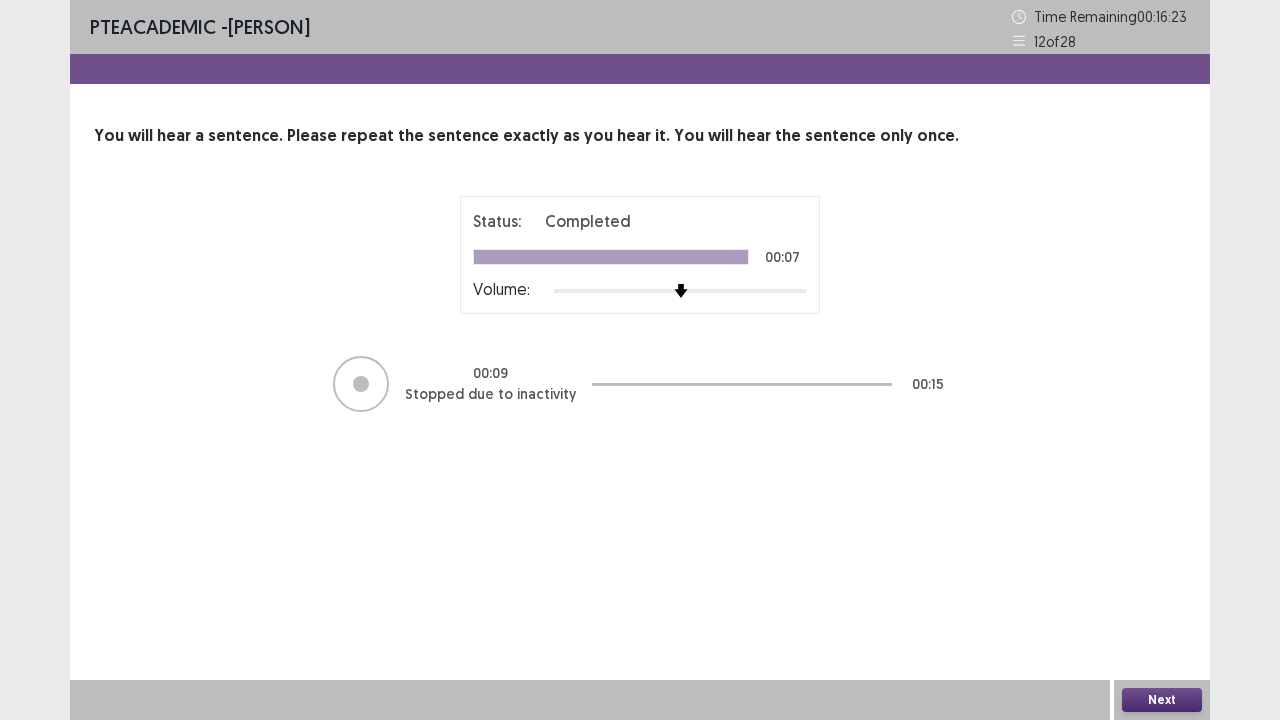 click on "Next" at bounding box center (1162, 700) 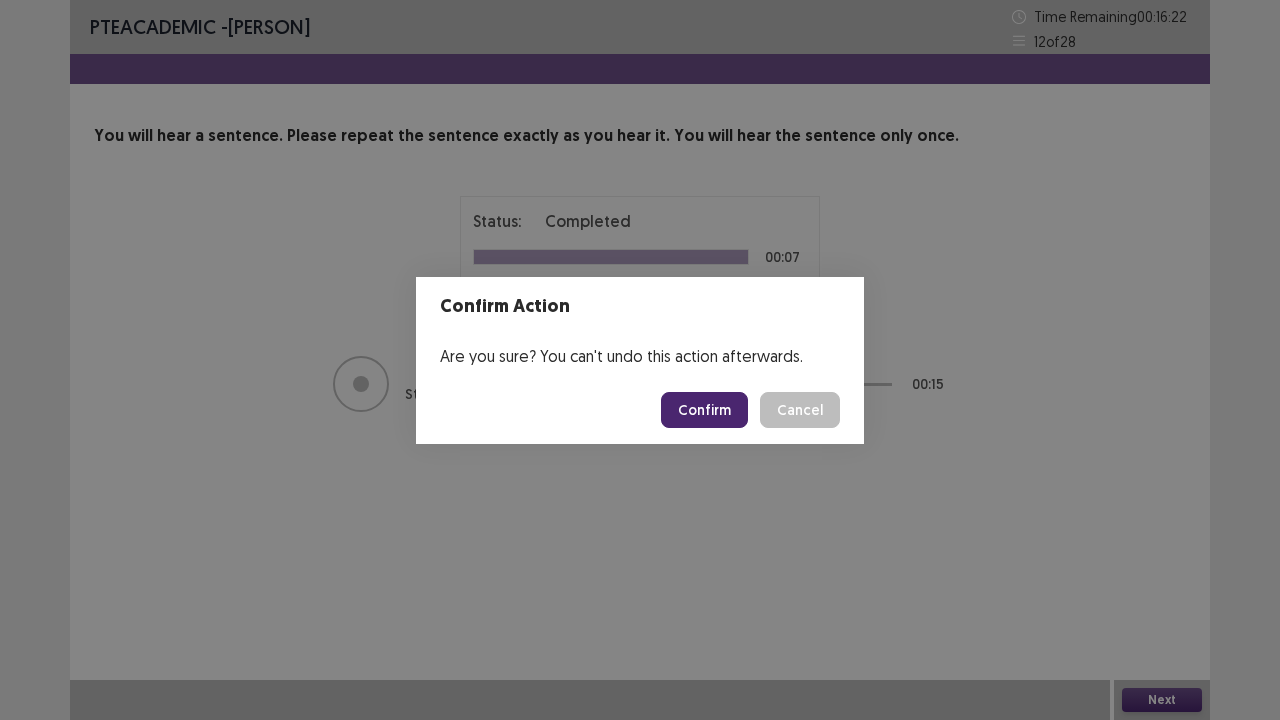 click on "Confirm" at bounding box center [704, 410] 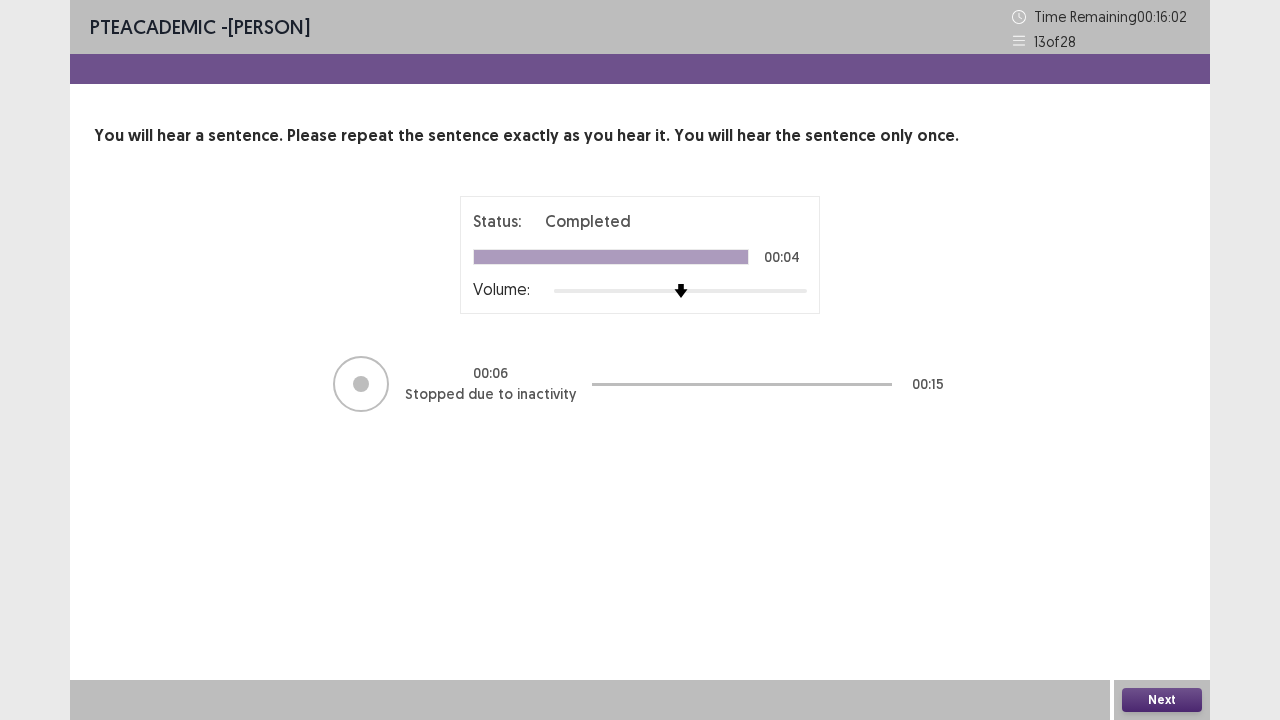 click on "Next" at bounding box center (1162, 700) 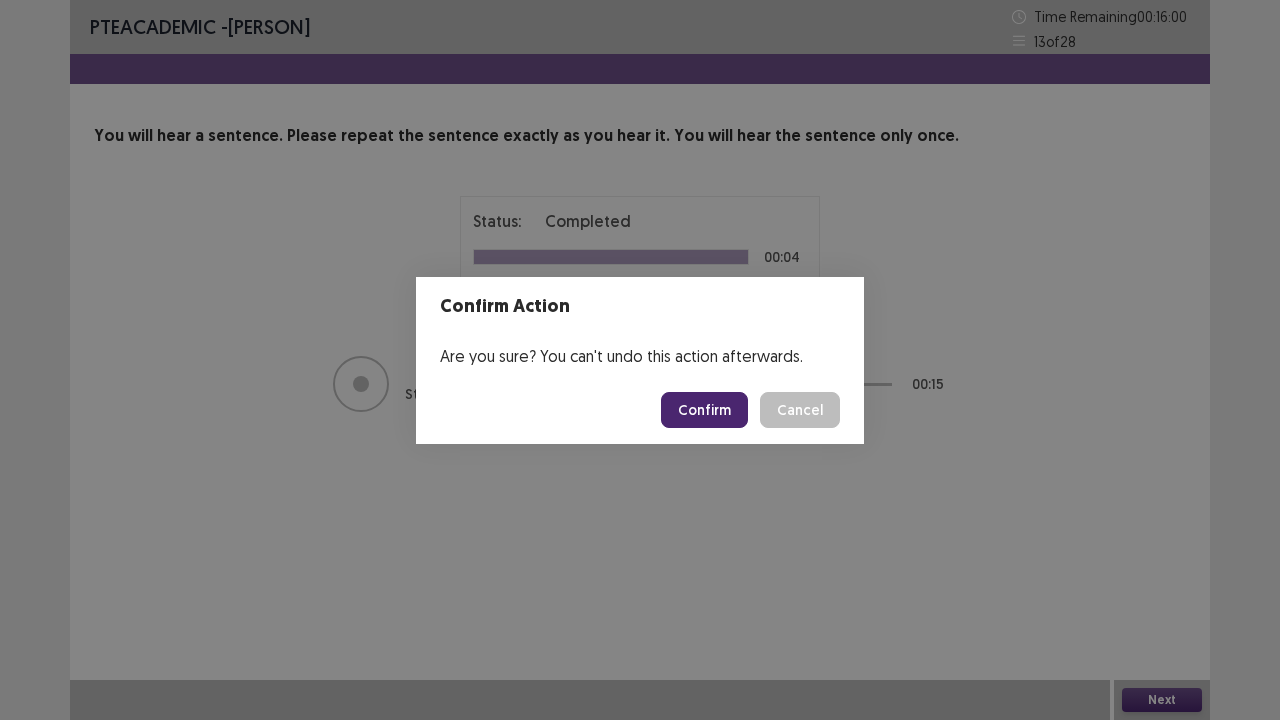 click on "Confirm" at bounding box center [704, 410] 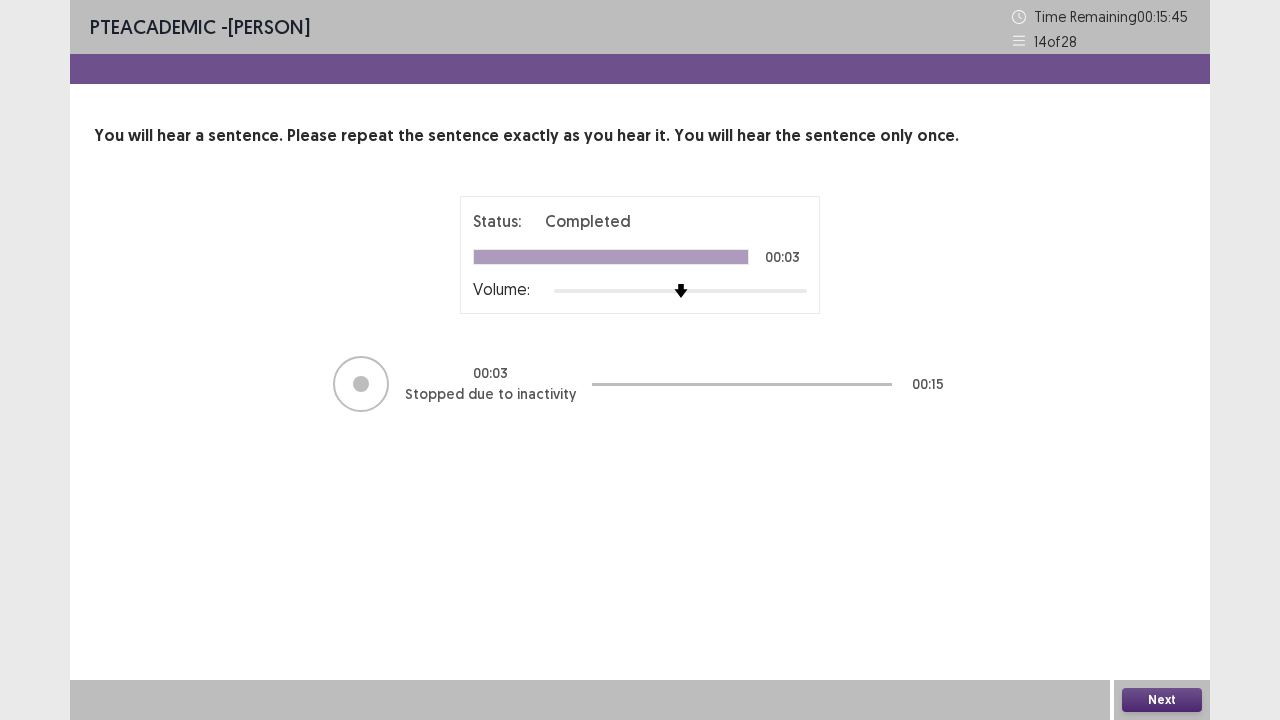 click on "Next" at bounding box center [1162, 700] 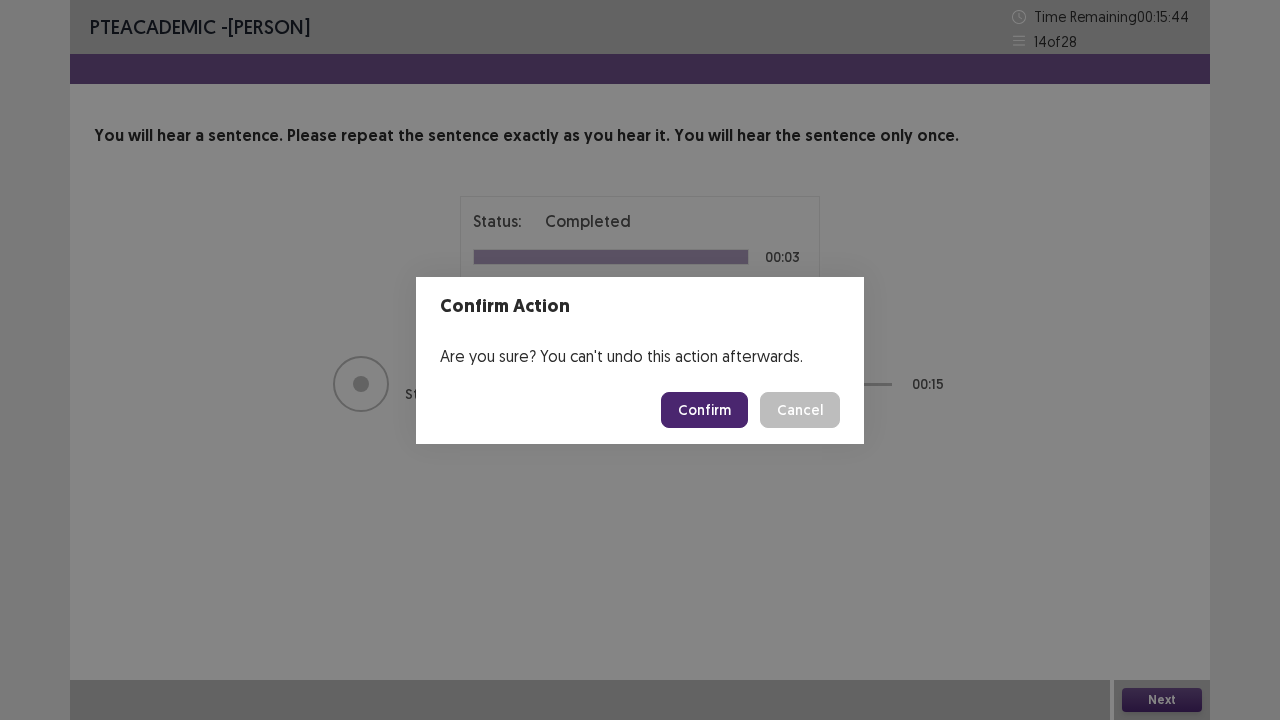 click on "Confirm" at bounding box center (704, 410) 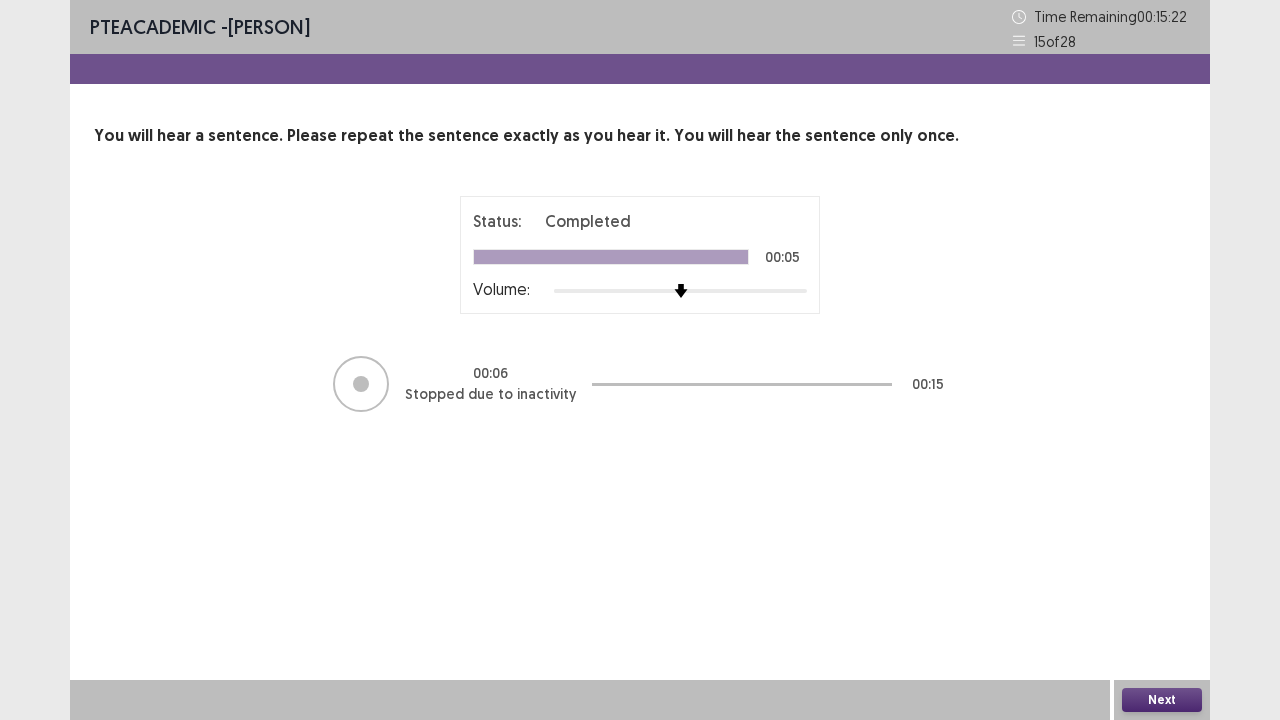 click on "Next" at bounding box center [1162, 700] 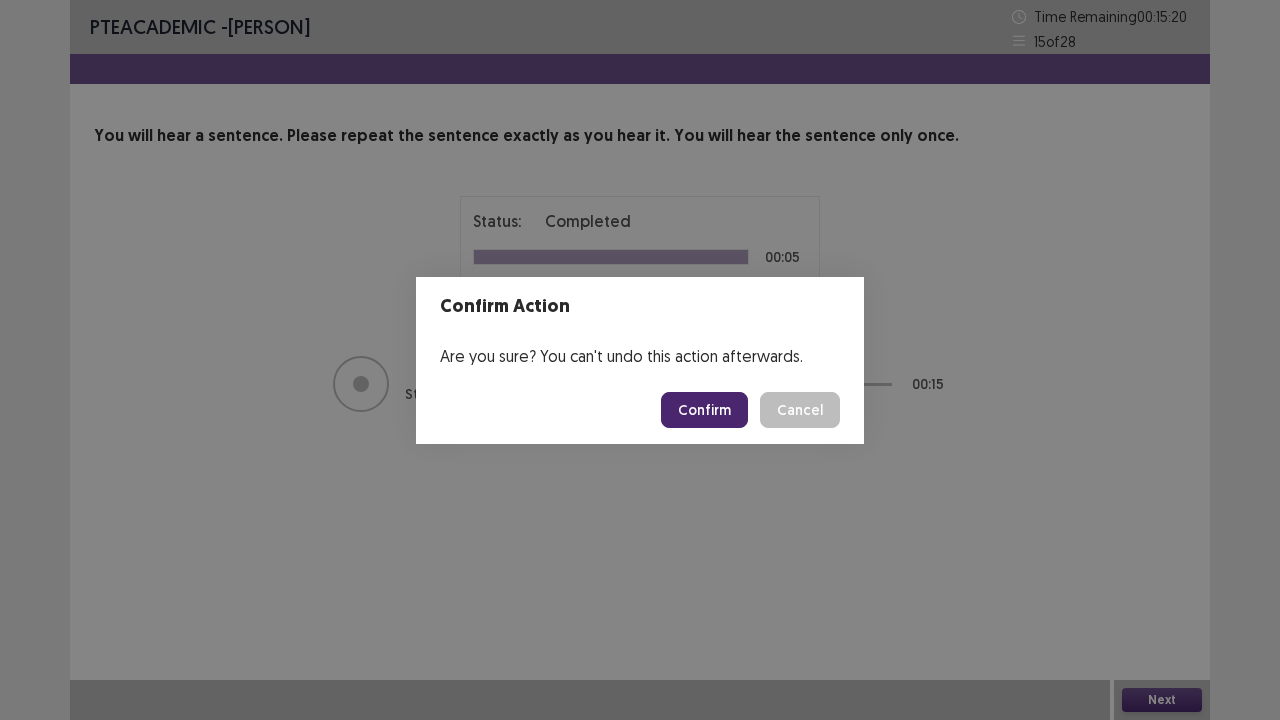click on "Confirm" at bounding box center (704, 410) 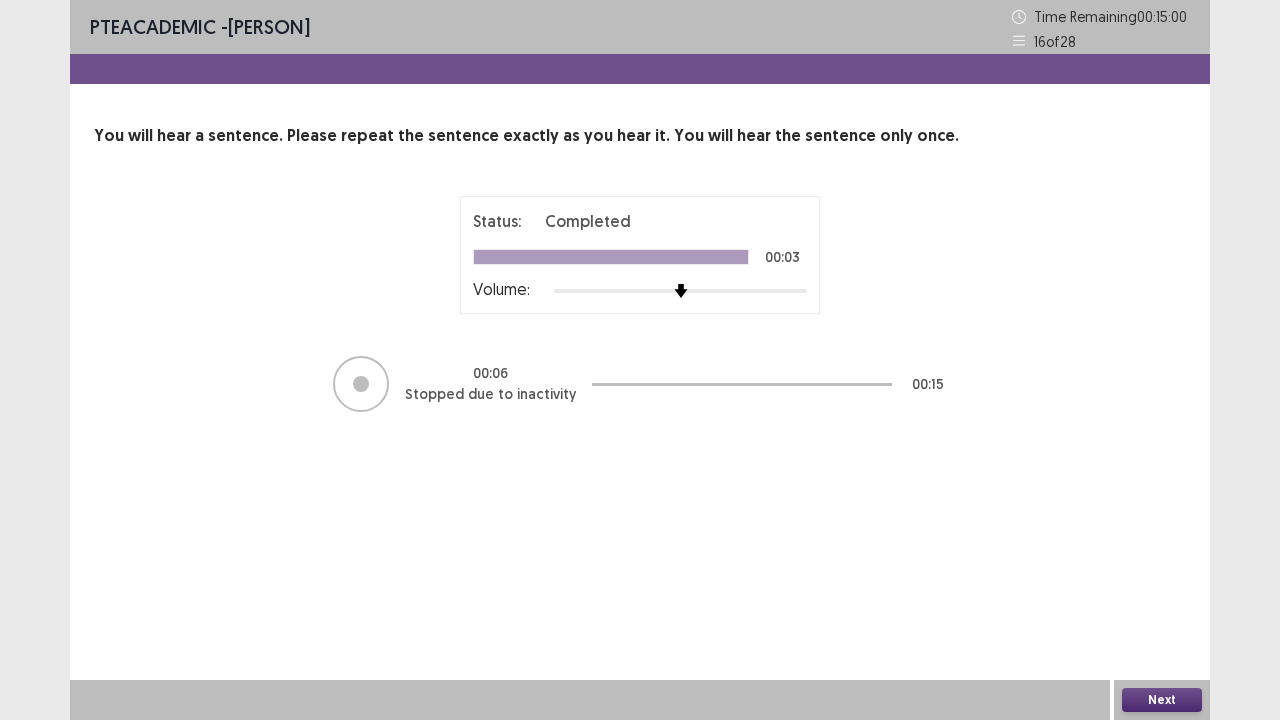 click on "Next" at bounding box center (1162, 700) 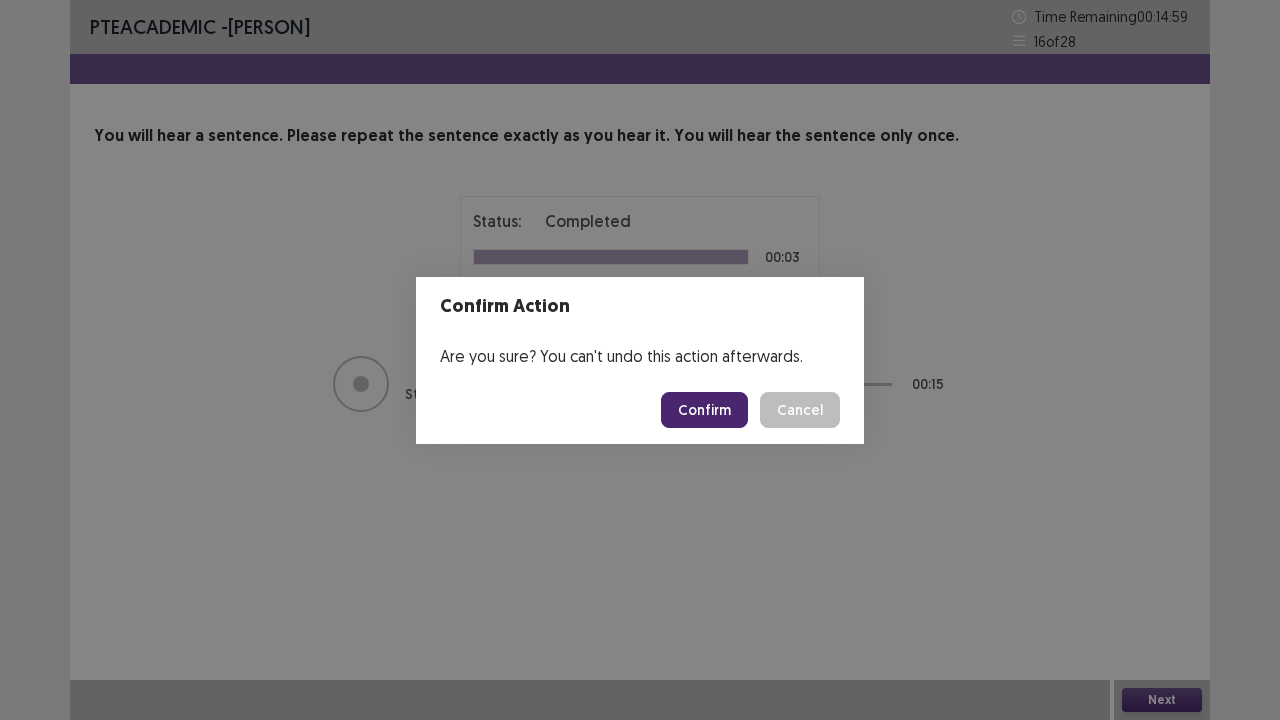 click on "Confirm" at bounding box center [704, 410] 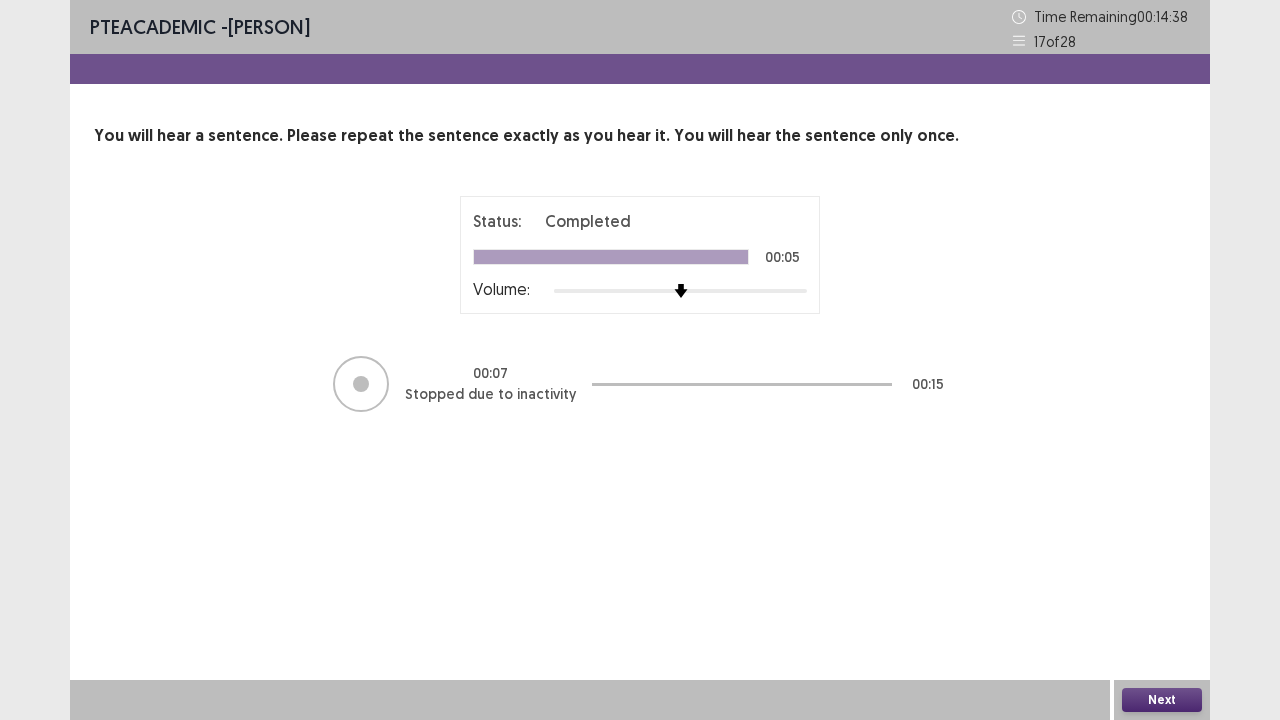 click on "Next" at bounding box center (1162, 700) 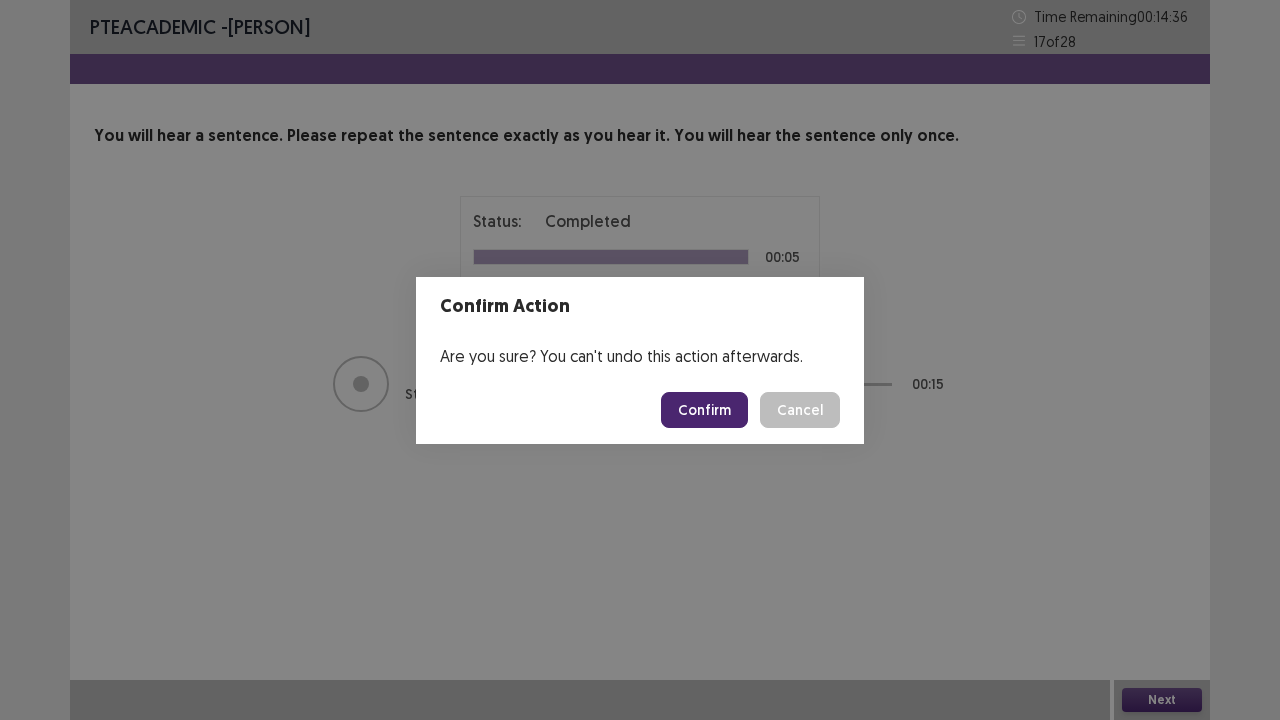 click on "Confirm" at bounding box center [704, 410] 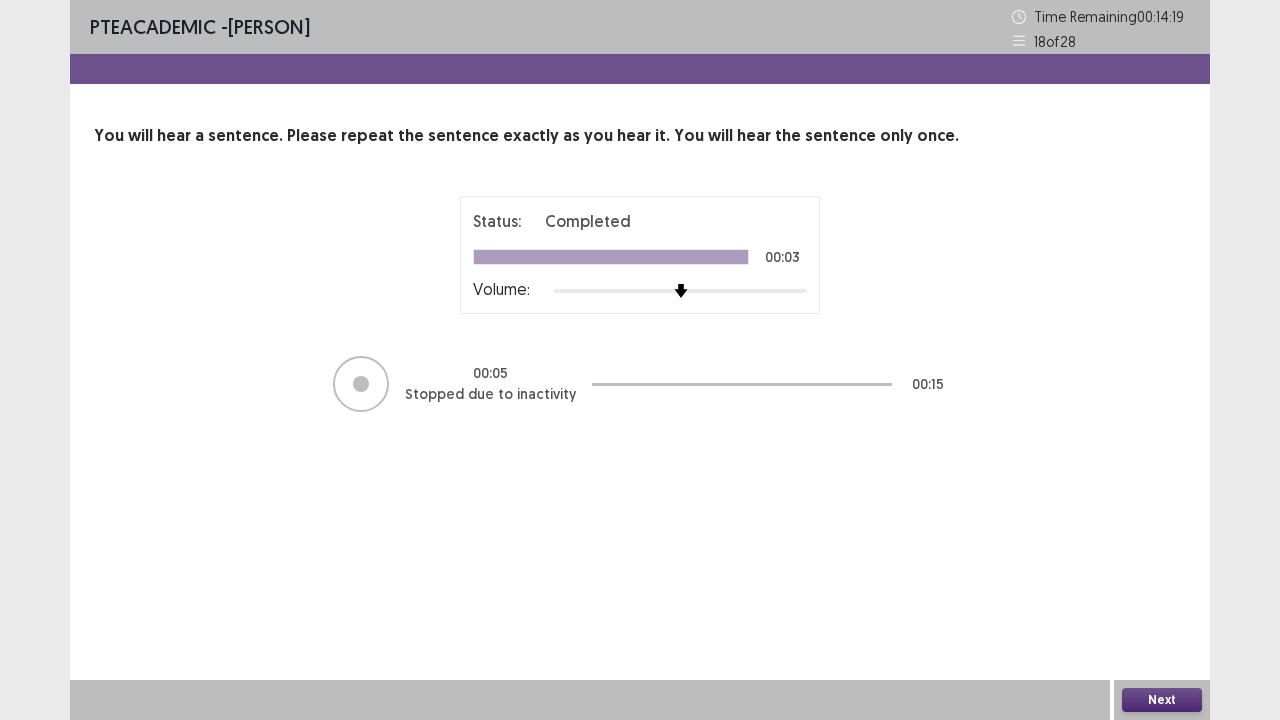 click on "Next" at bounding box center [1162, 700] 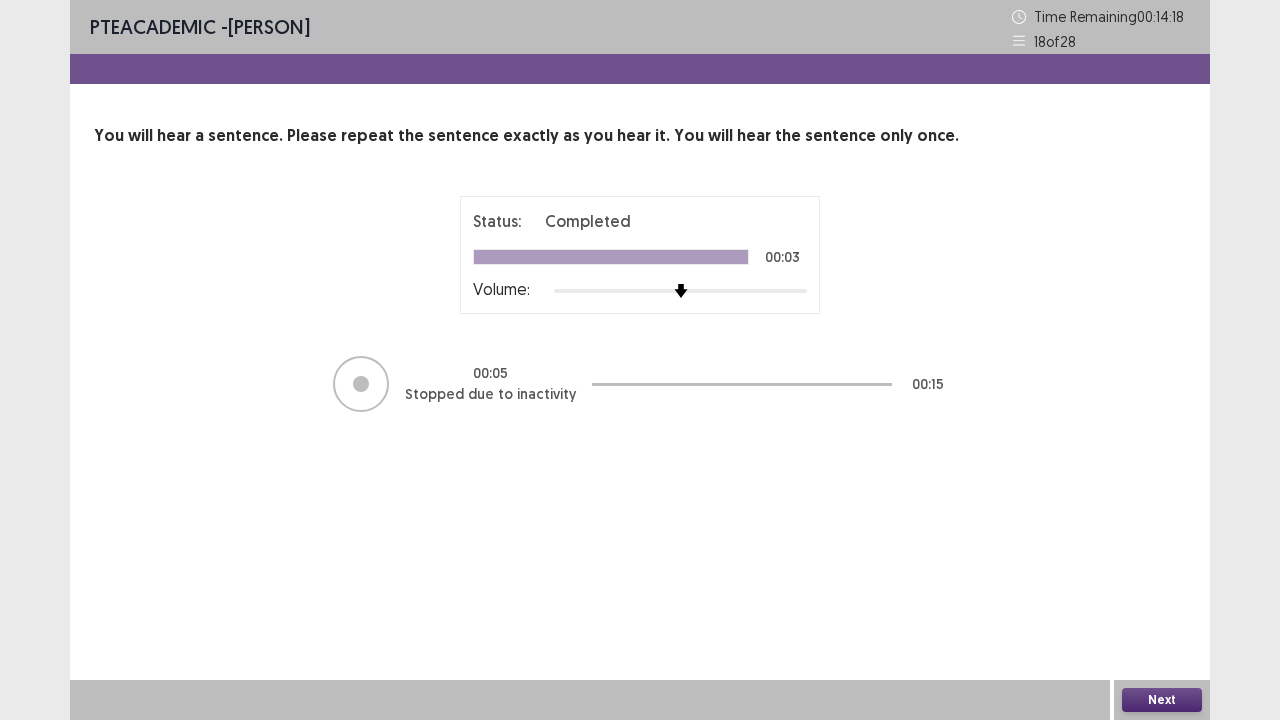 click on "Next" at bounding box center [1162, 700] 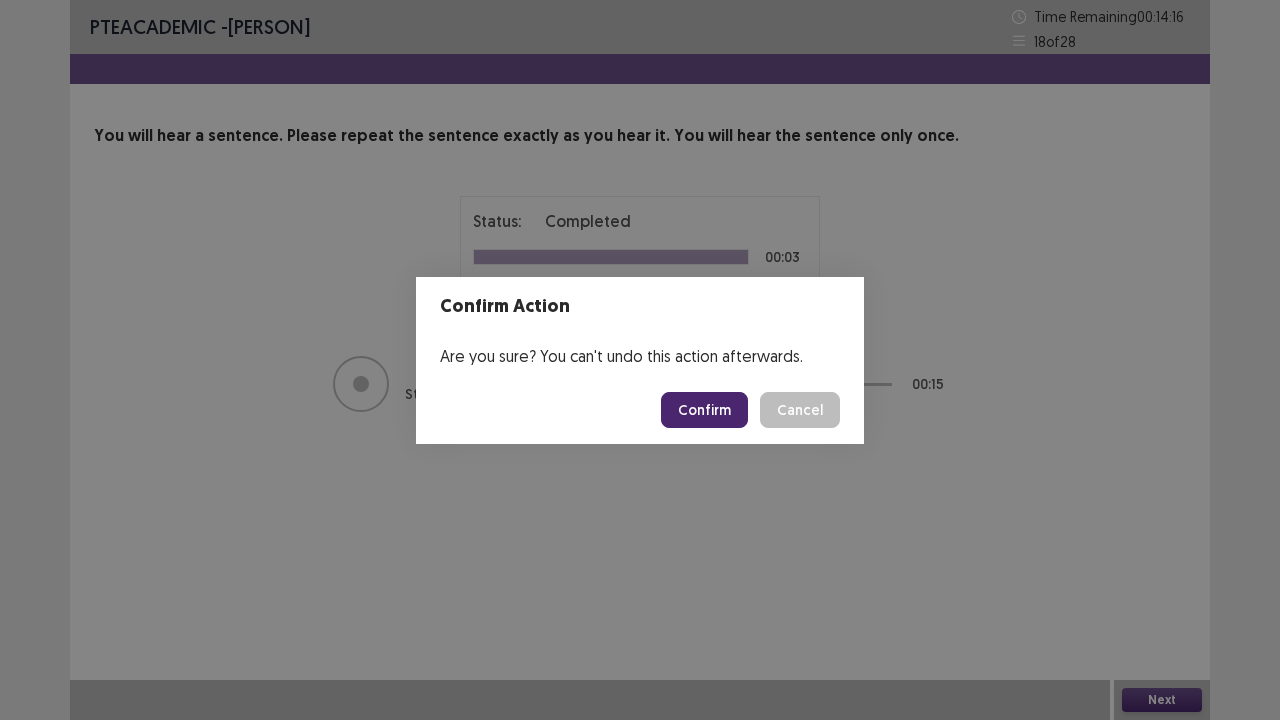 click on "Confirm" at bounding box center (704, 410) 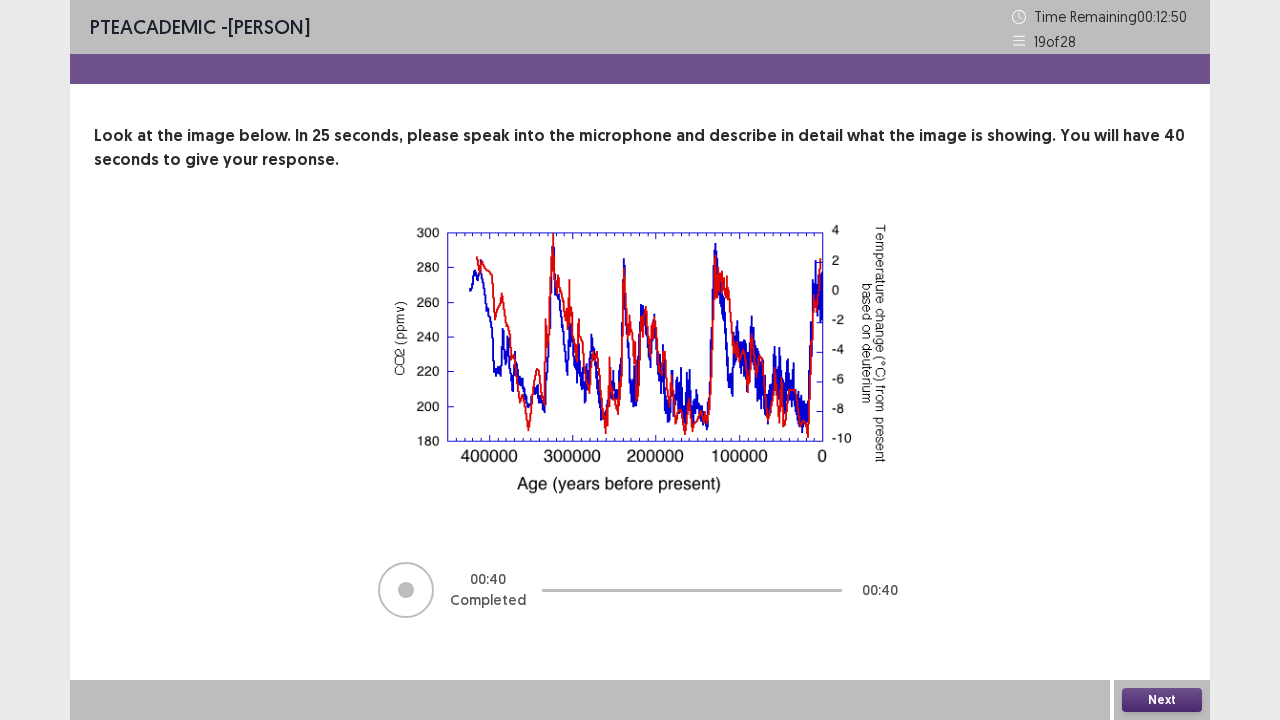 click on "Next" at bounding box center (1162, 700) 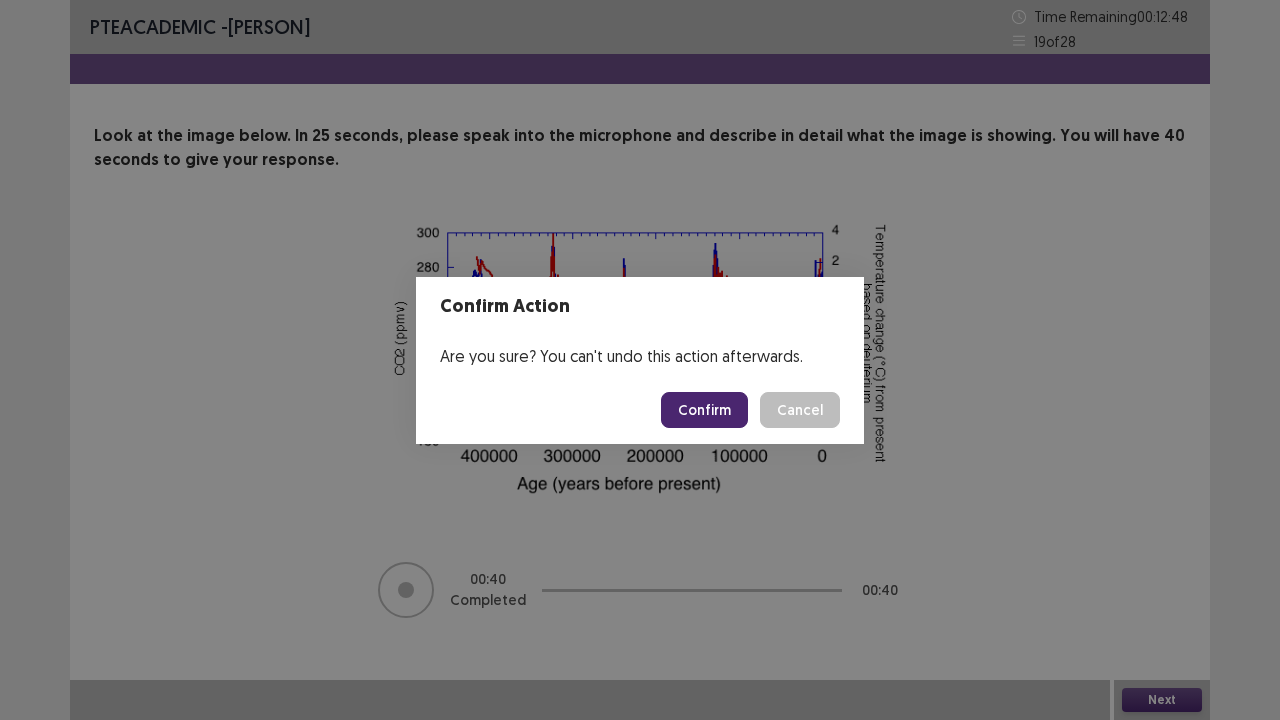 click on "Confirm" at bounding box center (704, 410) 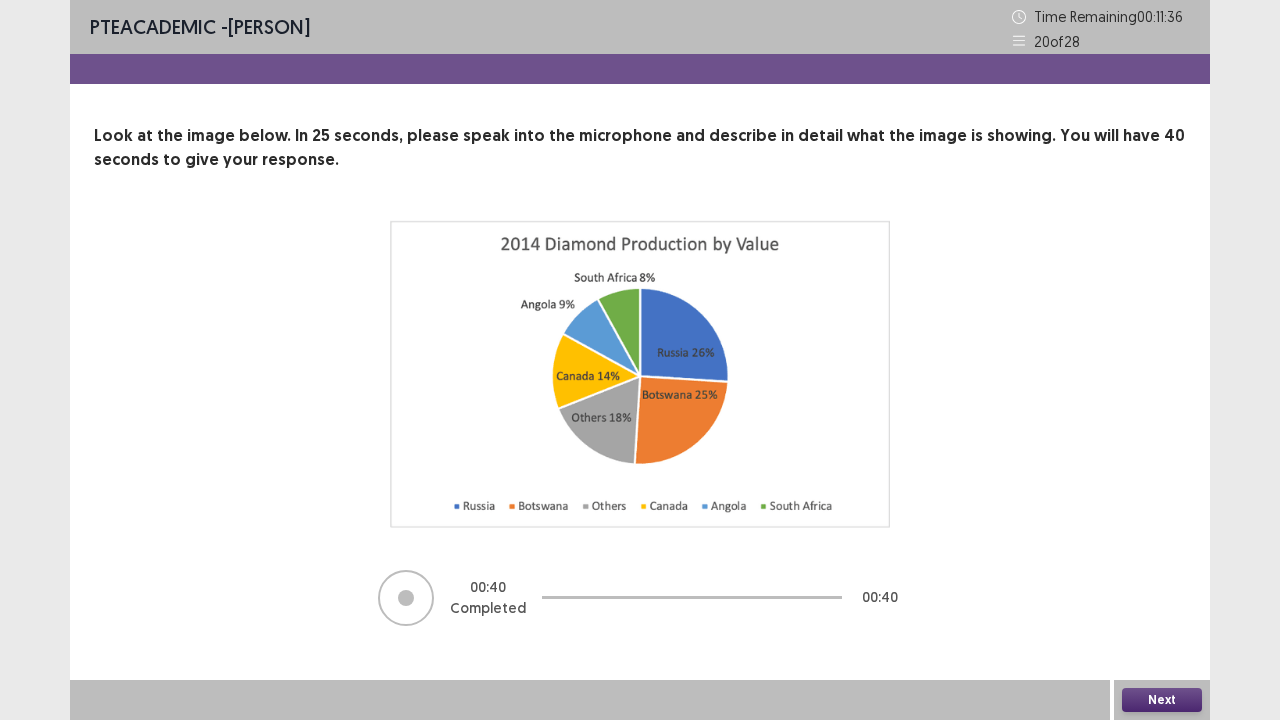 click on "Next" at bounding box center (1162, 700) 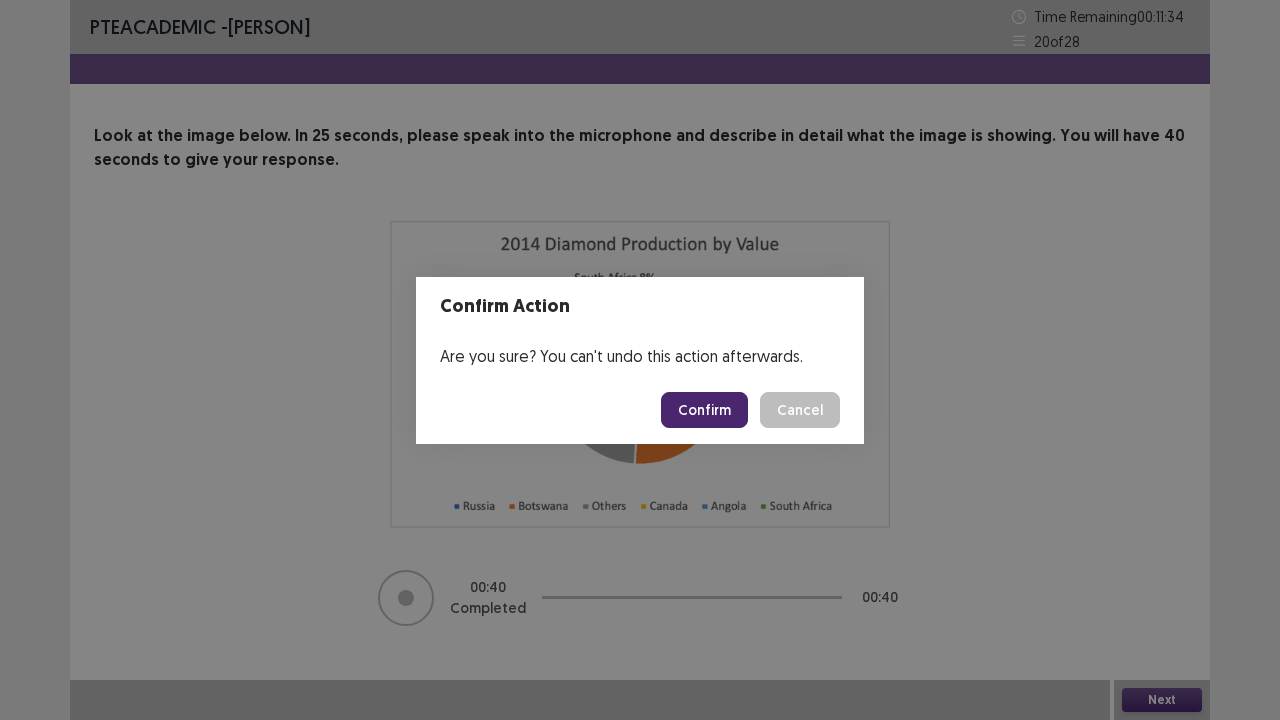 click on "Confirm" at bounding box center [704, 410] 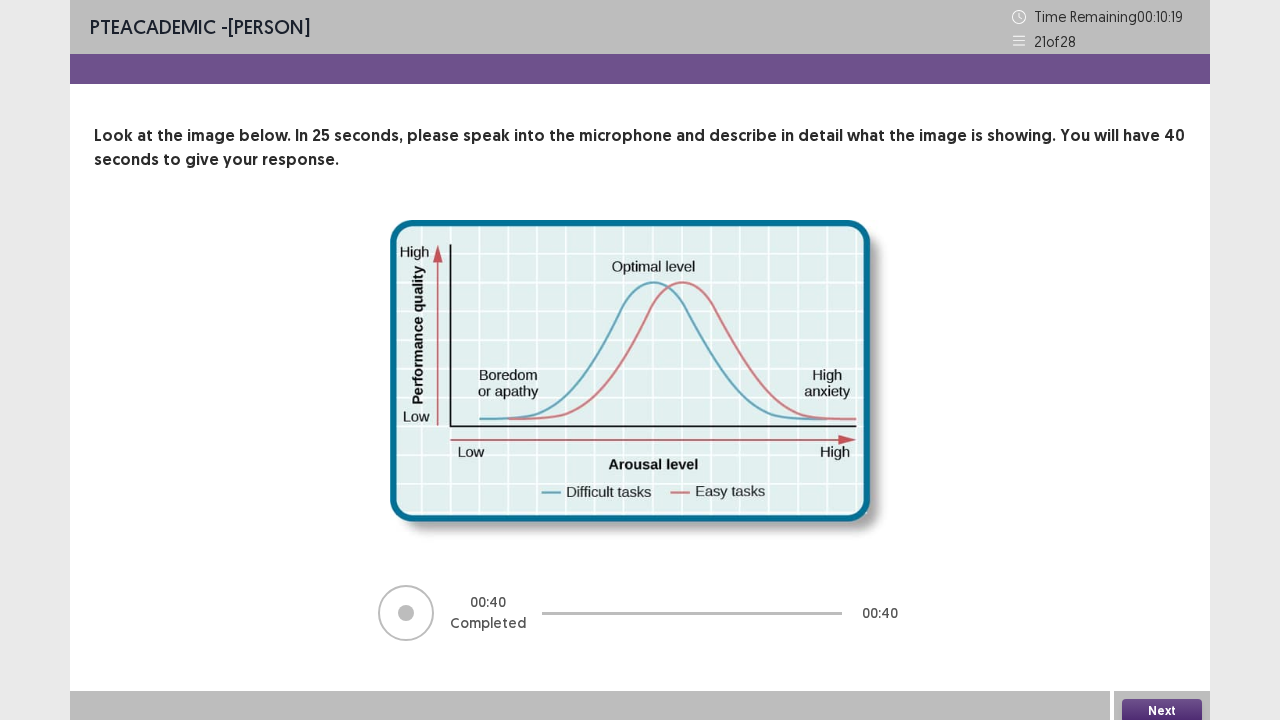 click on "Next" at bounding box center (1162, 711) 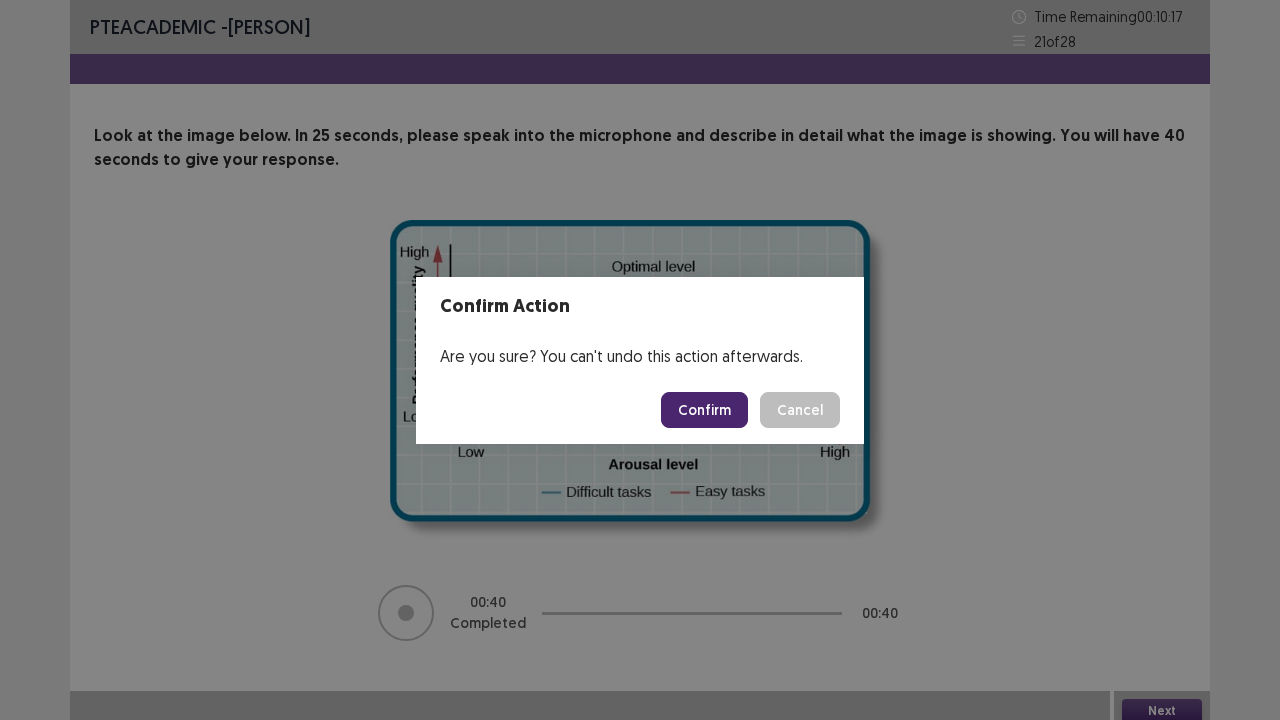 click on "Confirm" at bounding box center [704, 410] 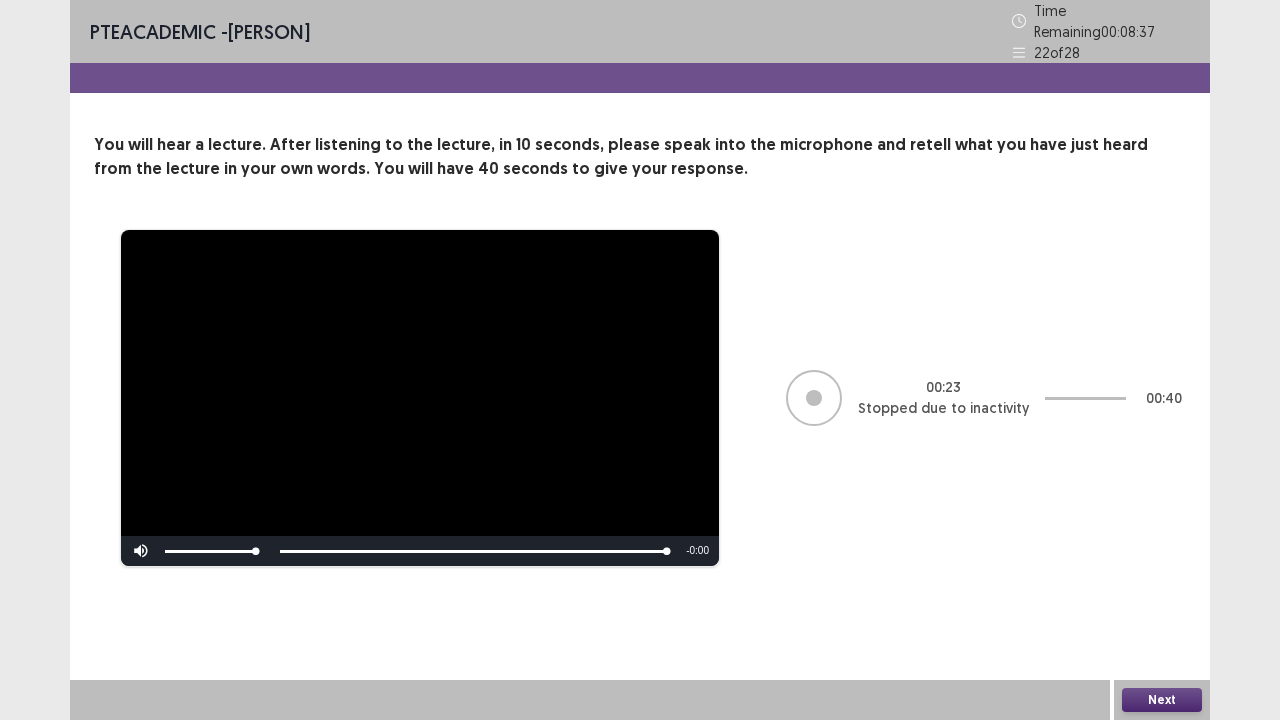 click on "Next" at bounding box center [1162, 700] 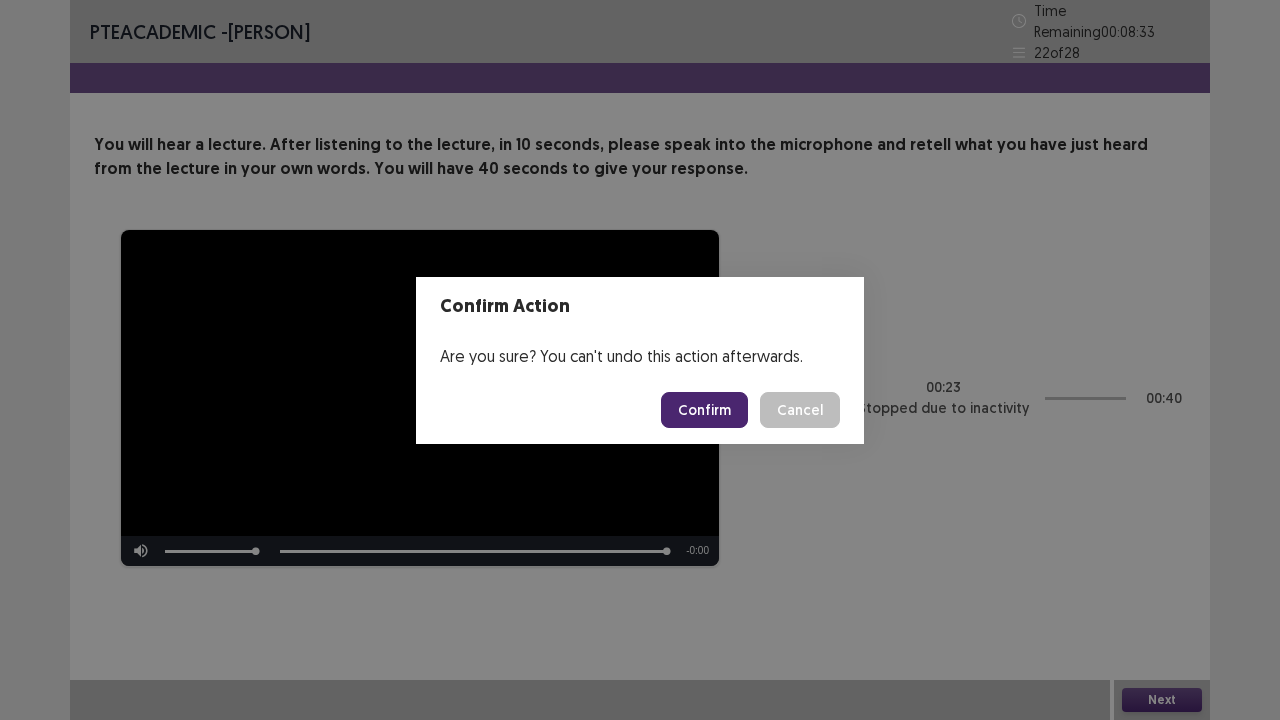 click on "Confirm" at bounding box center [704, 410] 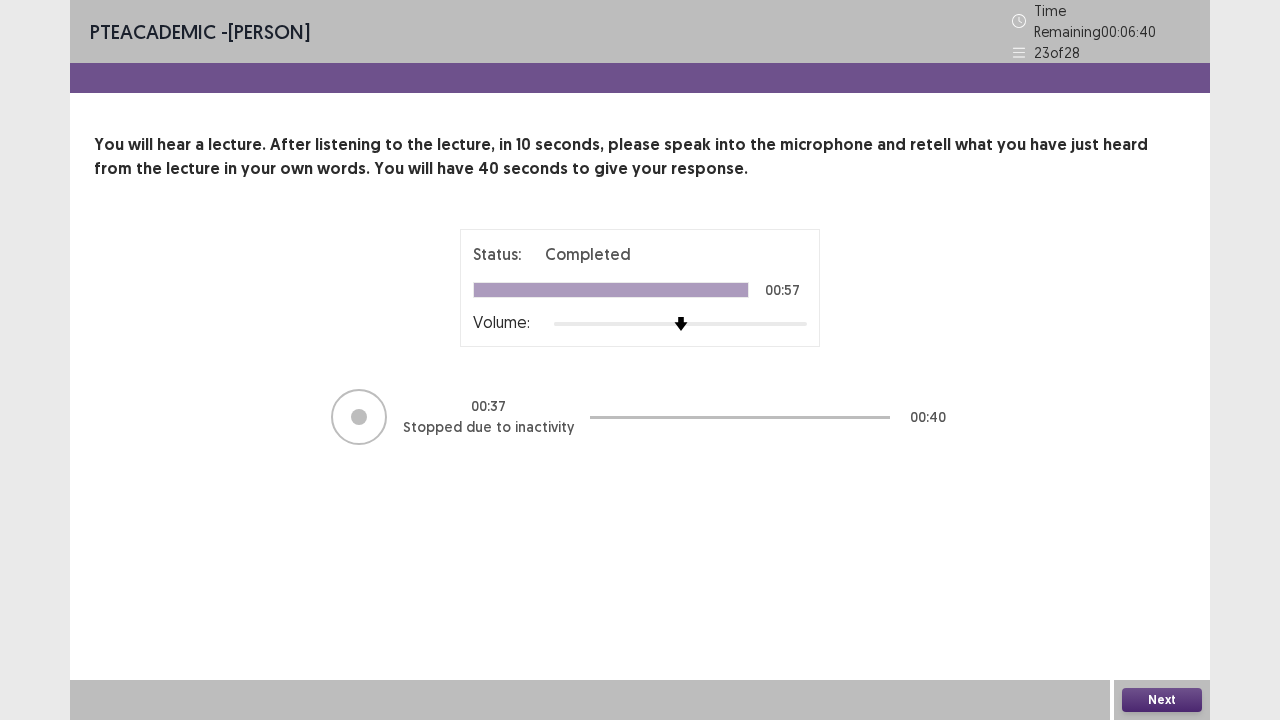 click on "Next" at bounding box center (1162, 700) 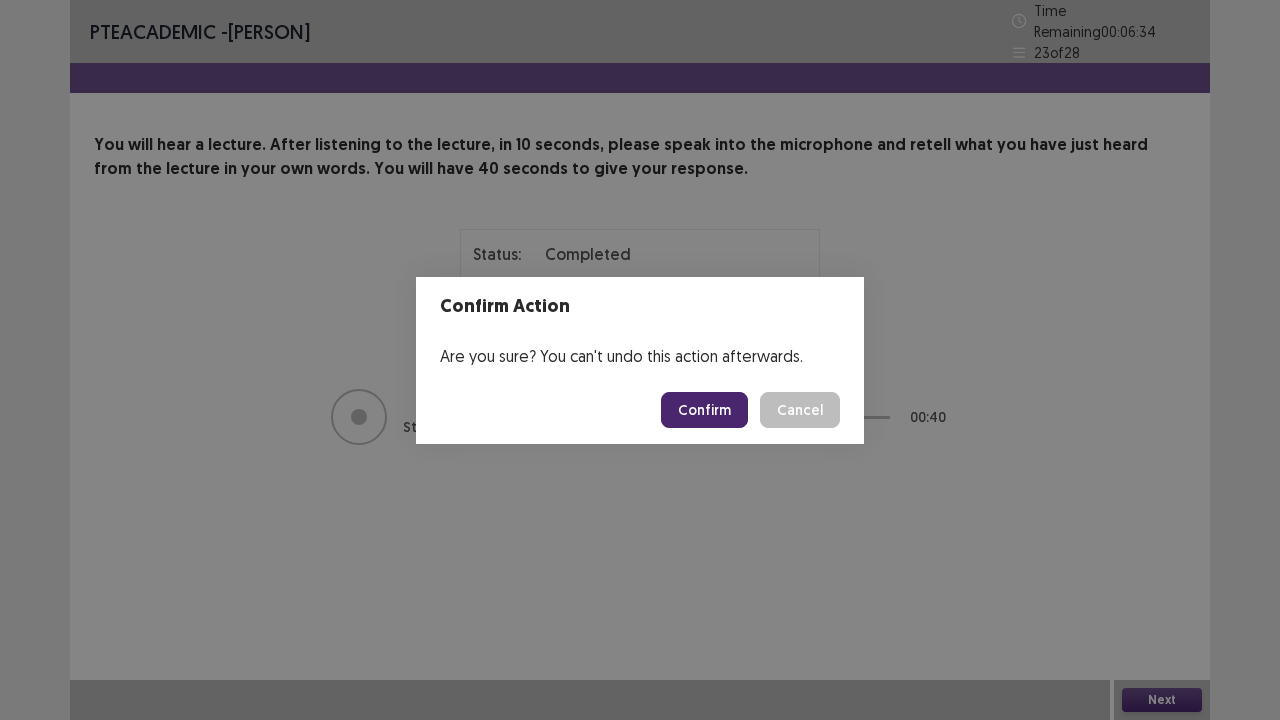 click on "Confirm" at bounding box center (704, 410) 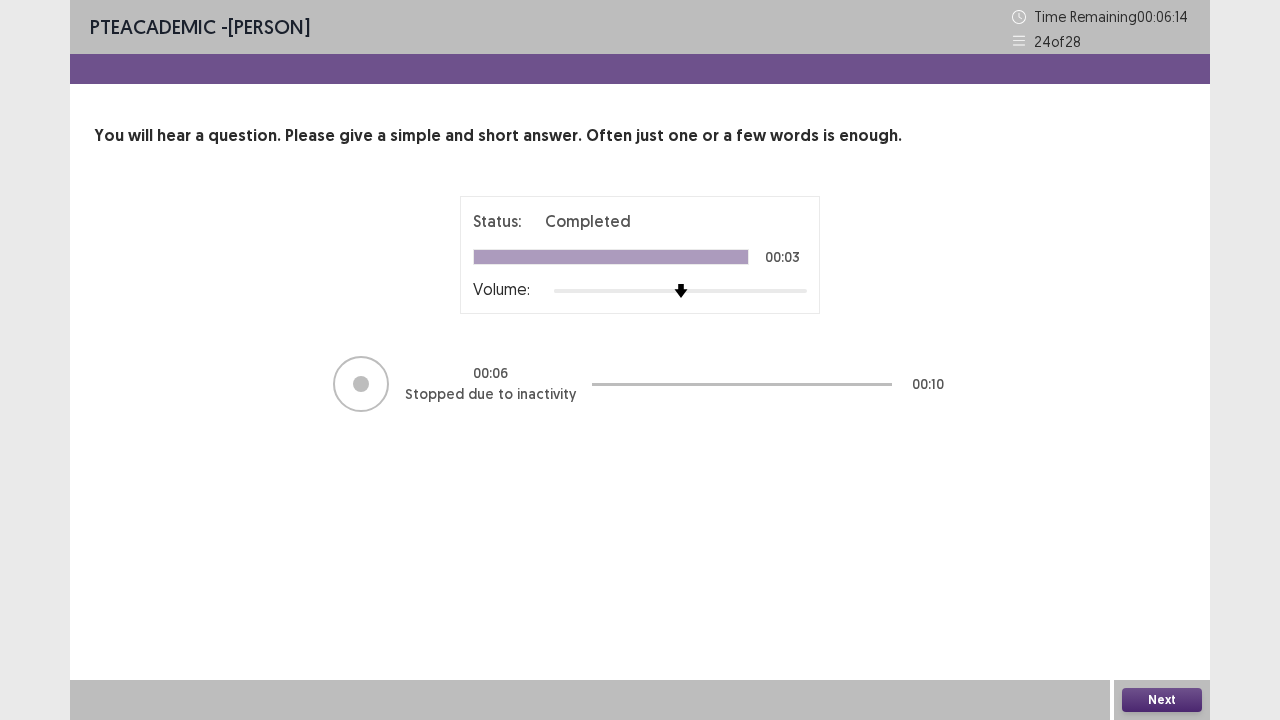 click on "Next" at bounding box center (1162, 700) 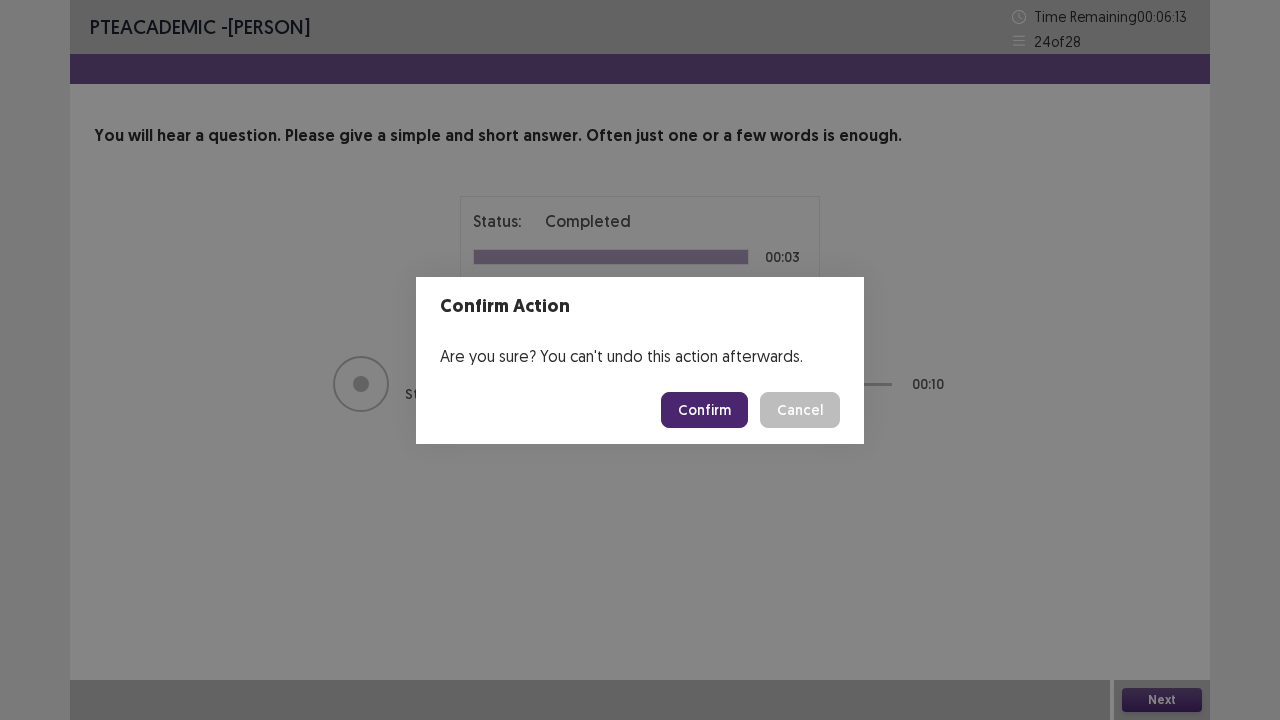 click on "Confirm" at bounding box center (704, 410) 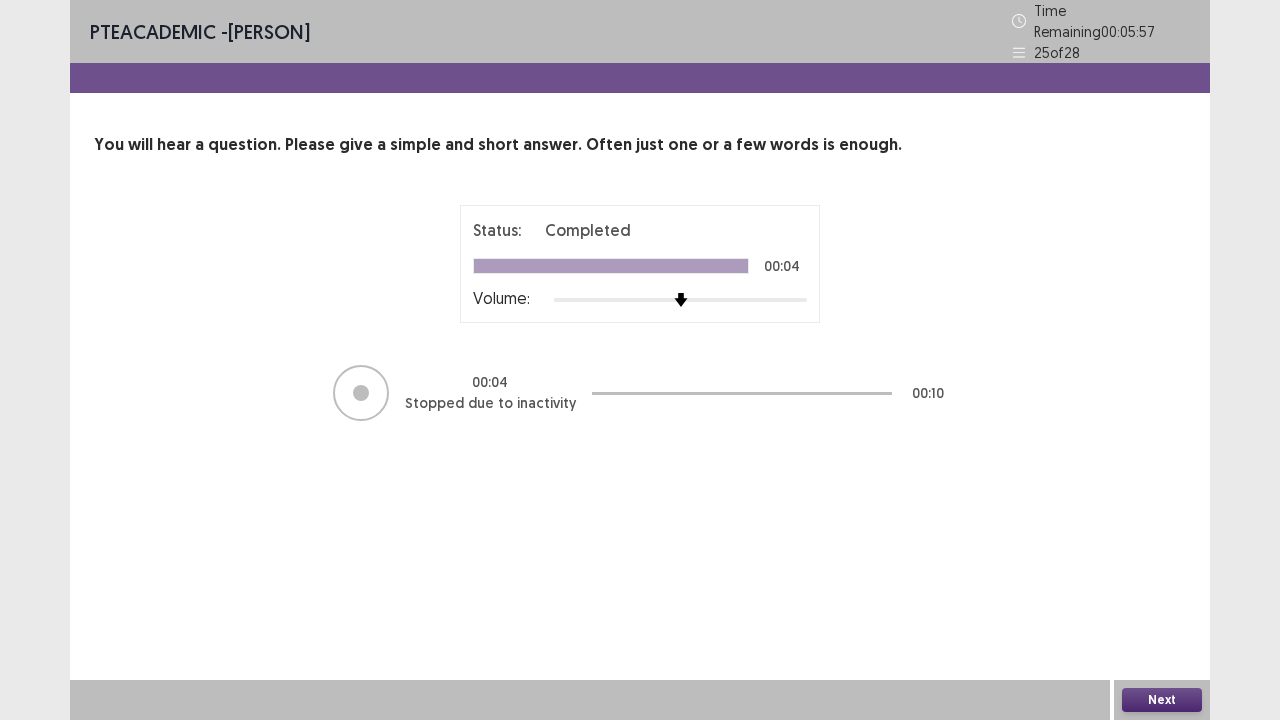 click on "Next" at bounding box center (1162, 700) 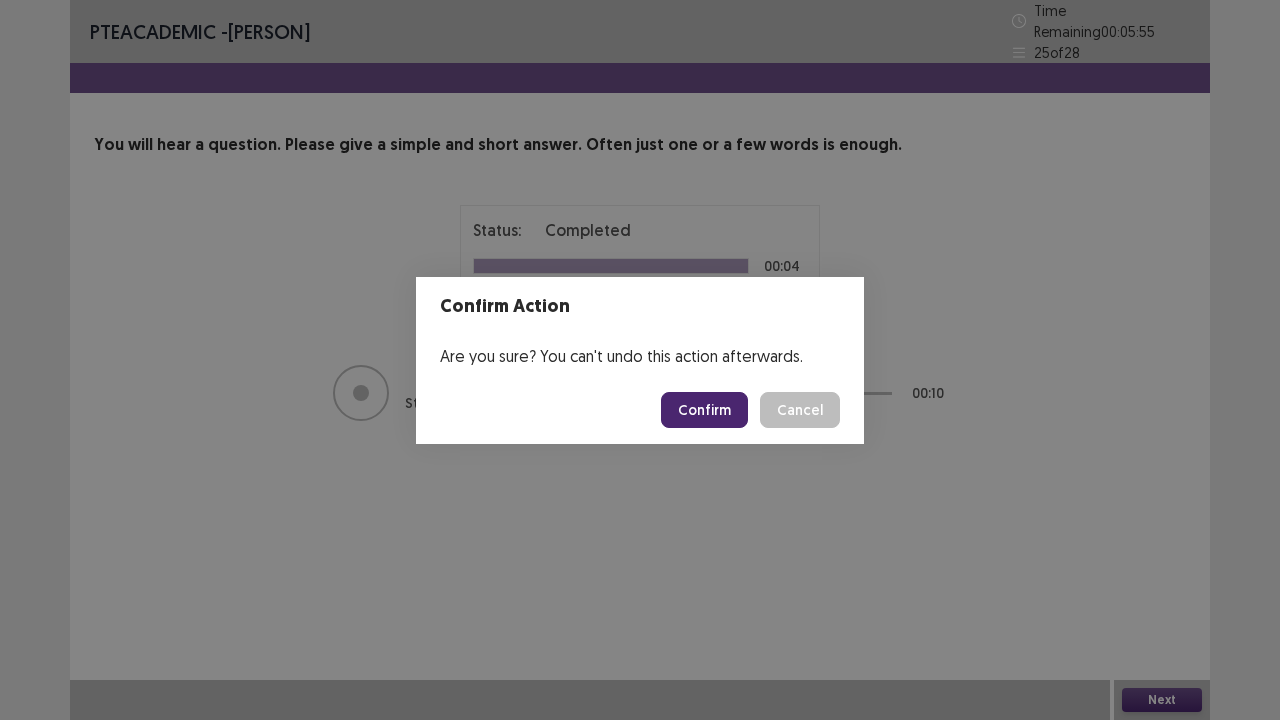 click on "Confirm" at bounding box center [704, 410] 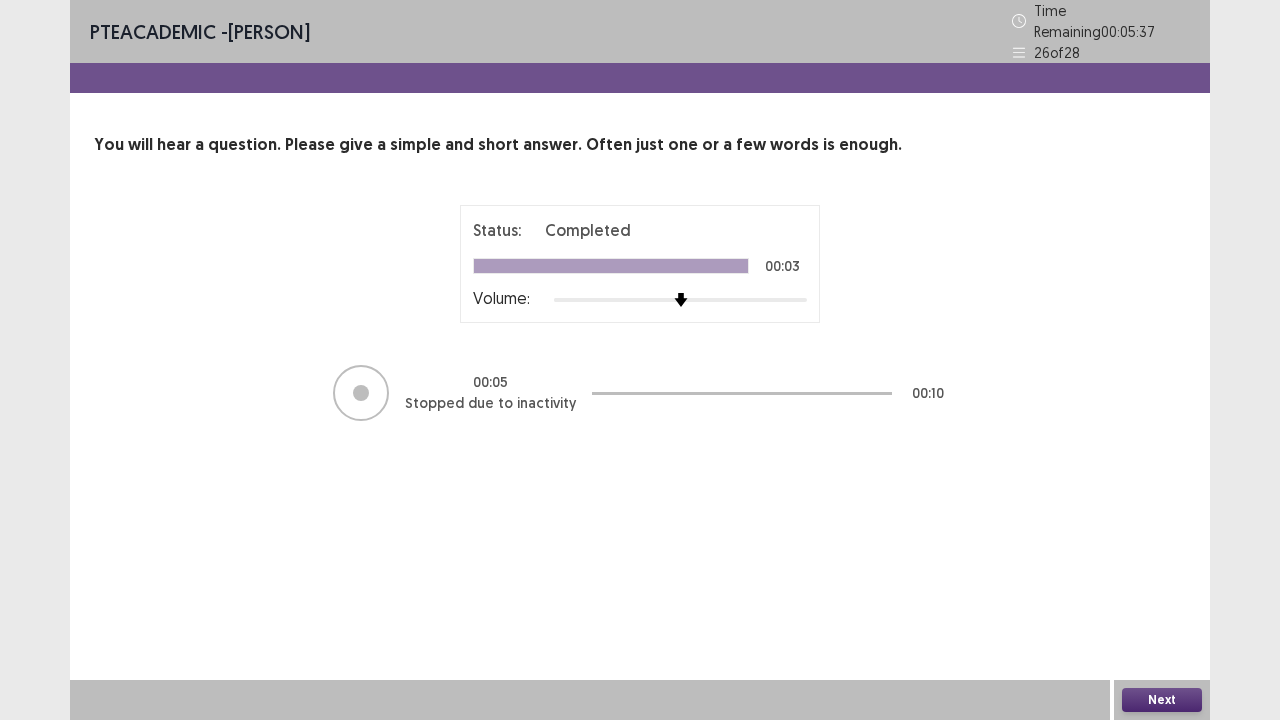 click on "Next" at bounding box center (1162, 700) 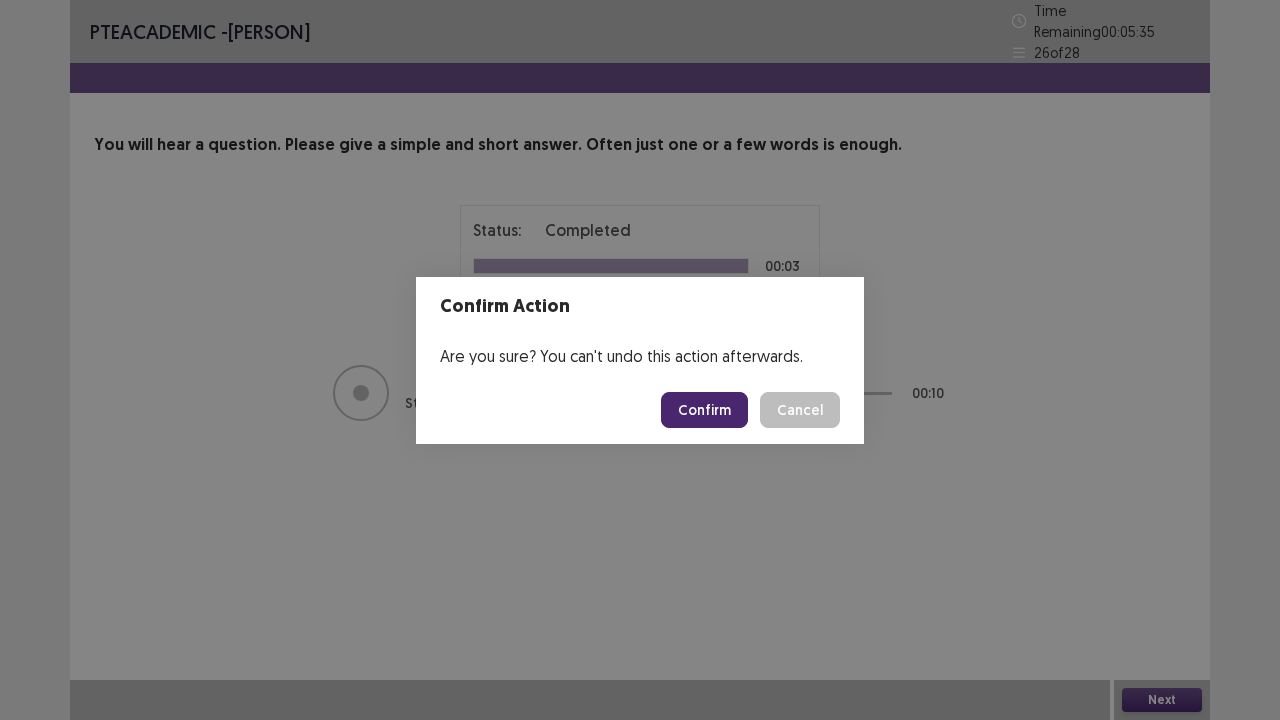 click on "Confirm" at bounding box center [704, 410] 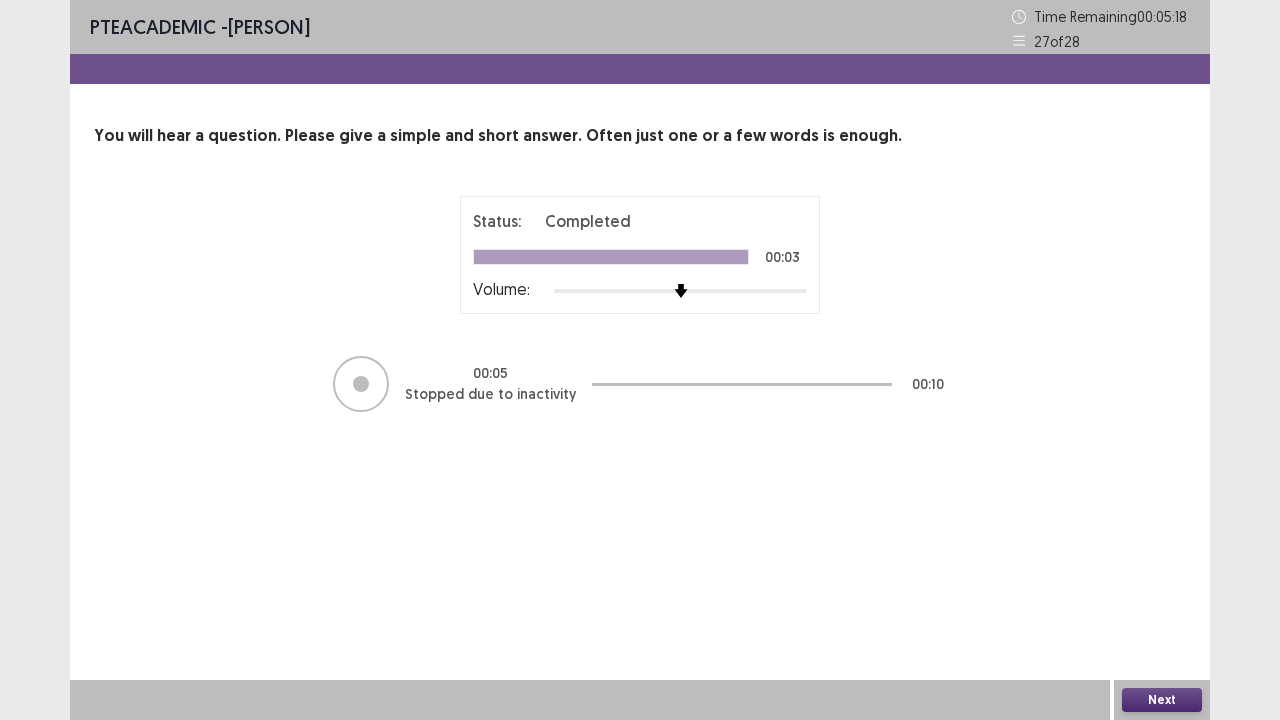 click on "Next" at bounding box center [1162, 700] 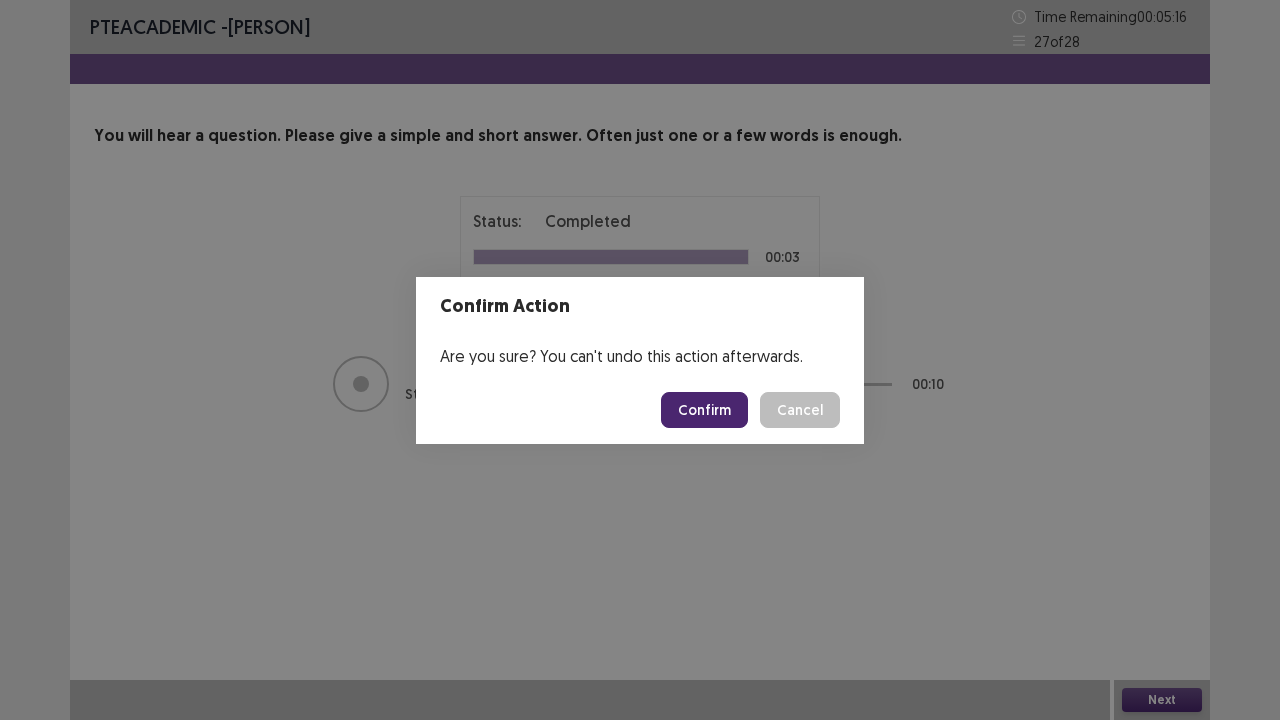 click on "Confirm" at bounding box center (704, 410) 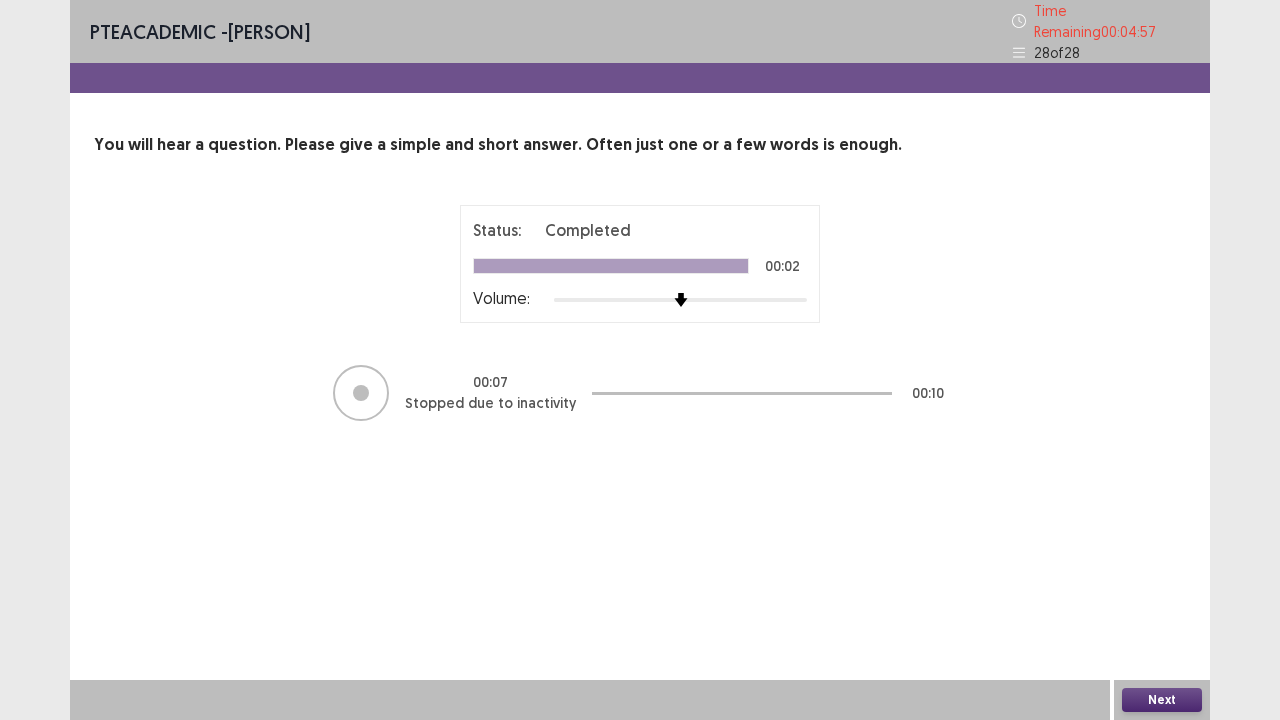 click on "Next" at bounding box center (1162, 700) 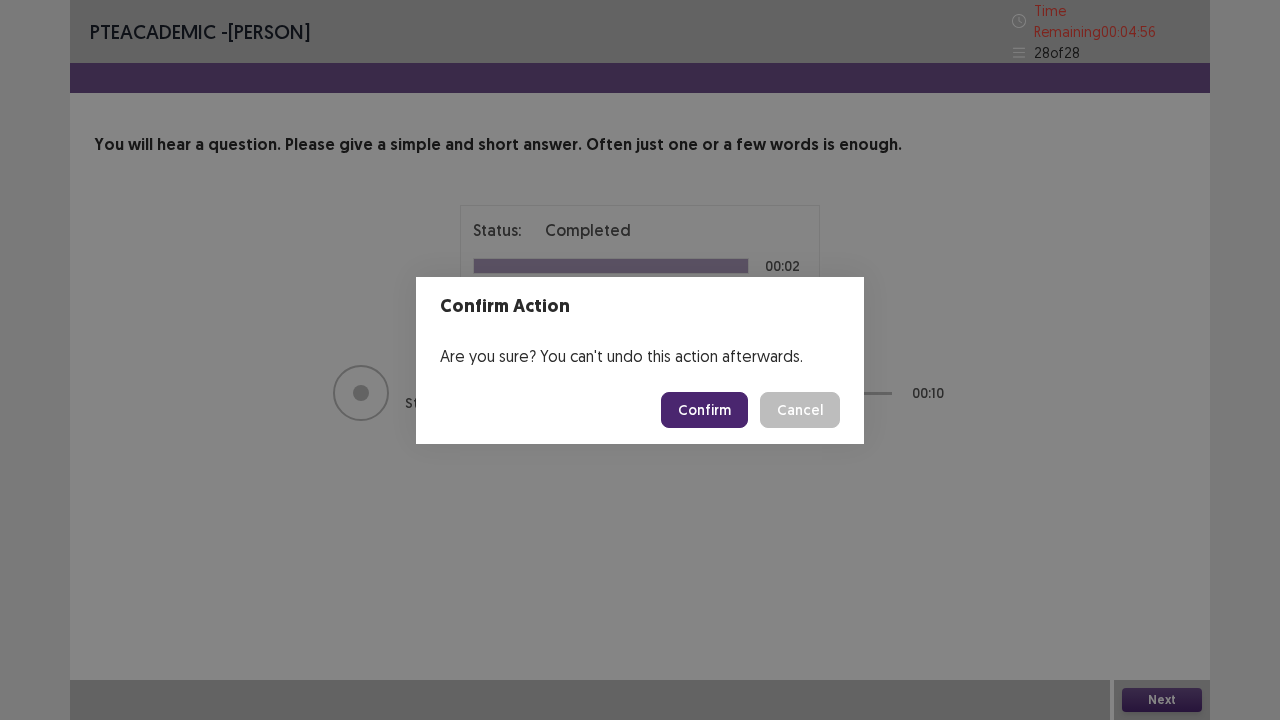 click on "Confirm" at bounding box center (704, 410) 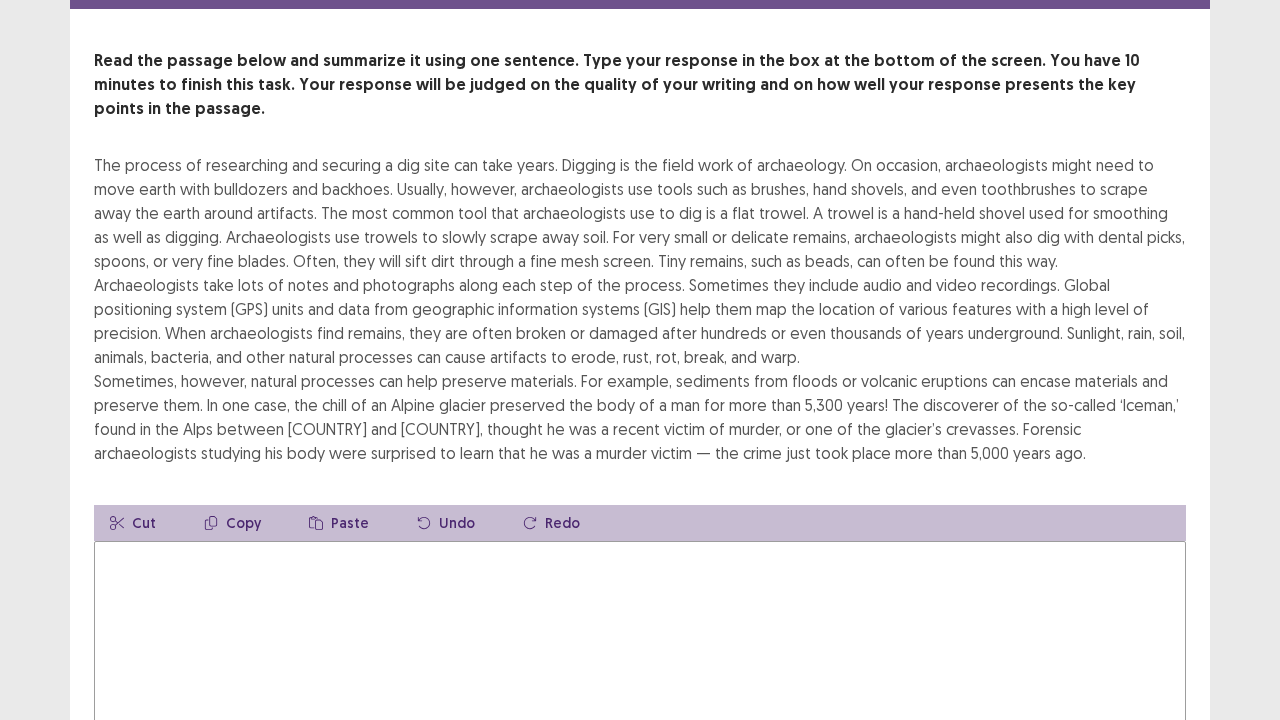 scroll, scrollTop: 40, scrollLeft: 0, axis: vertical 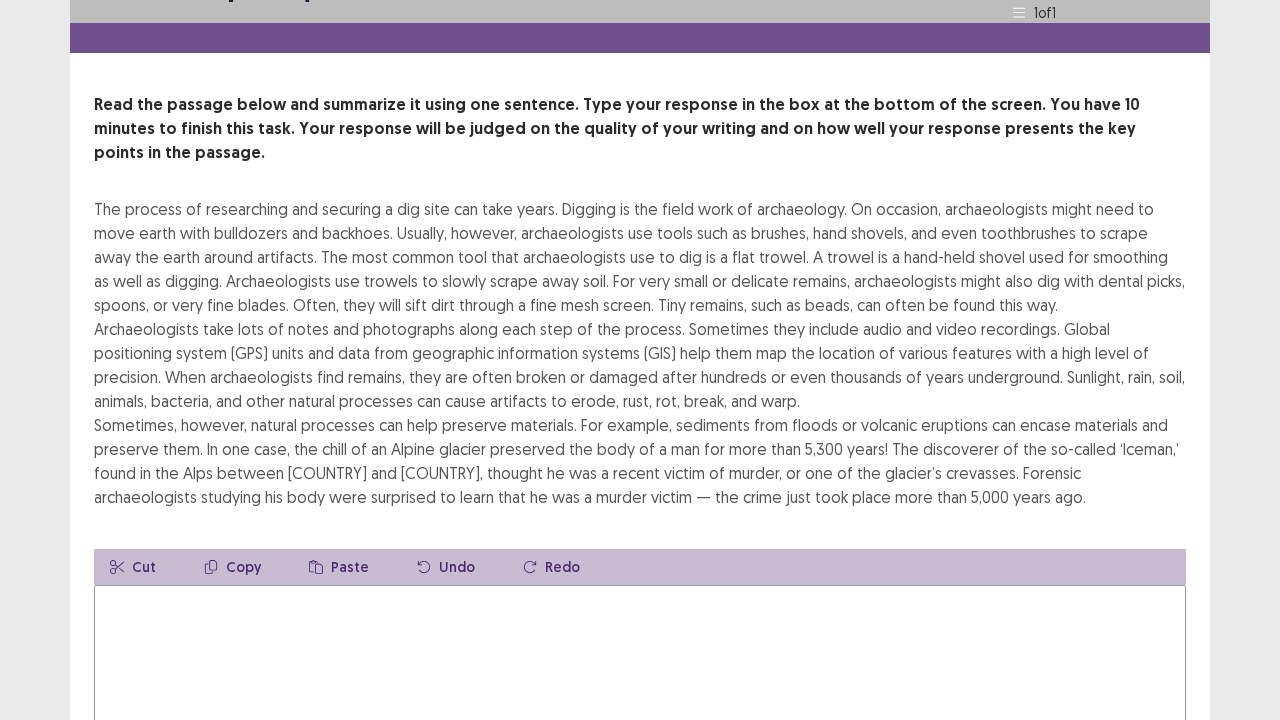 click at bounding box center (640, 695) 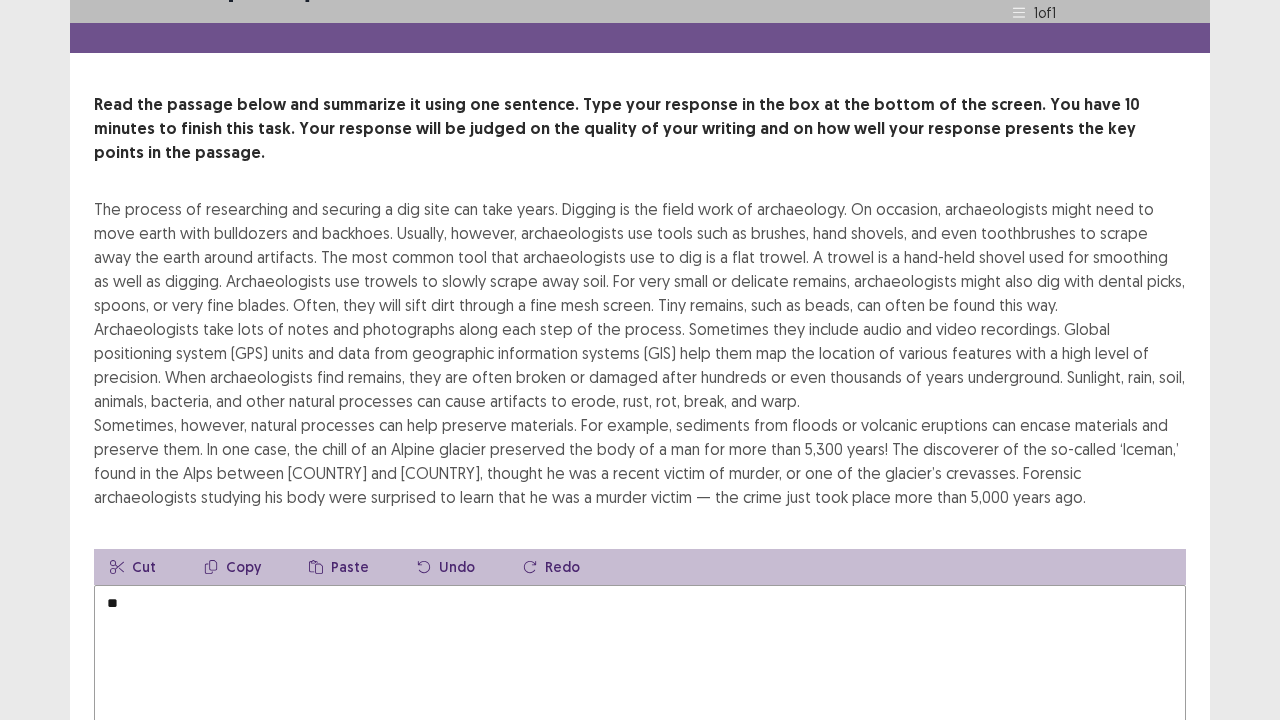 type on "*" 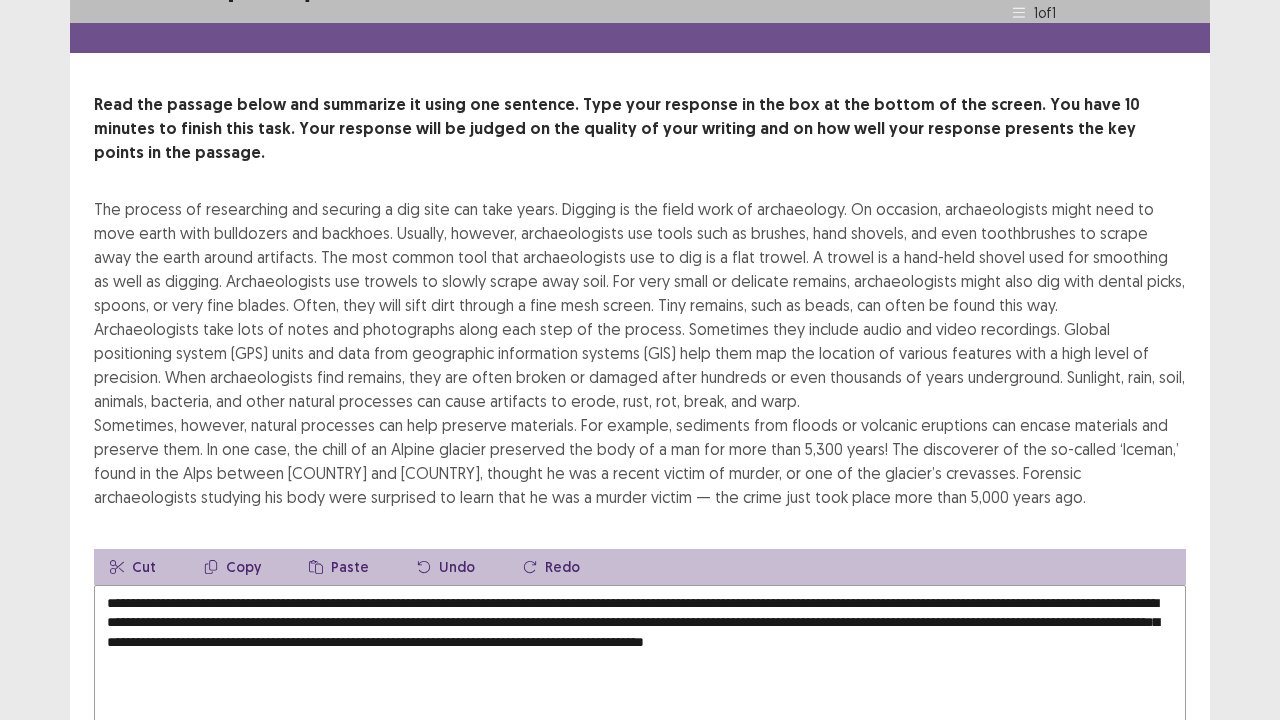 click on "**********" at bounding box center (640, 695) 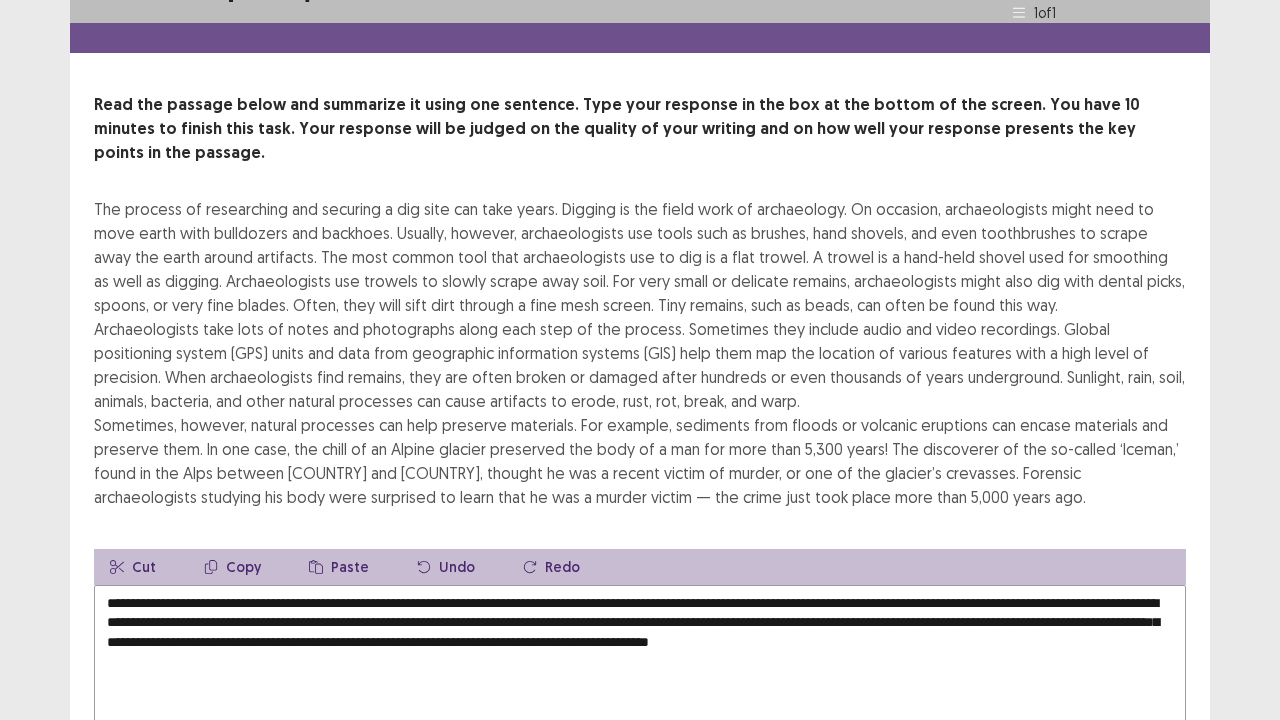 click on "**********" at bounding box center [640, 695] 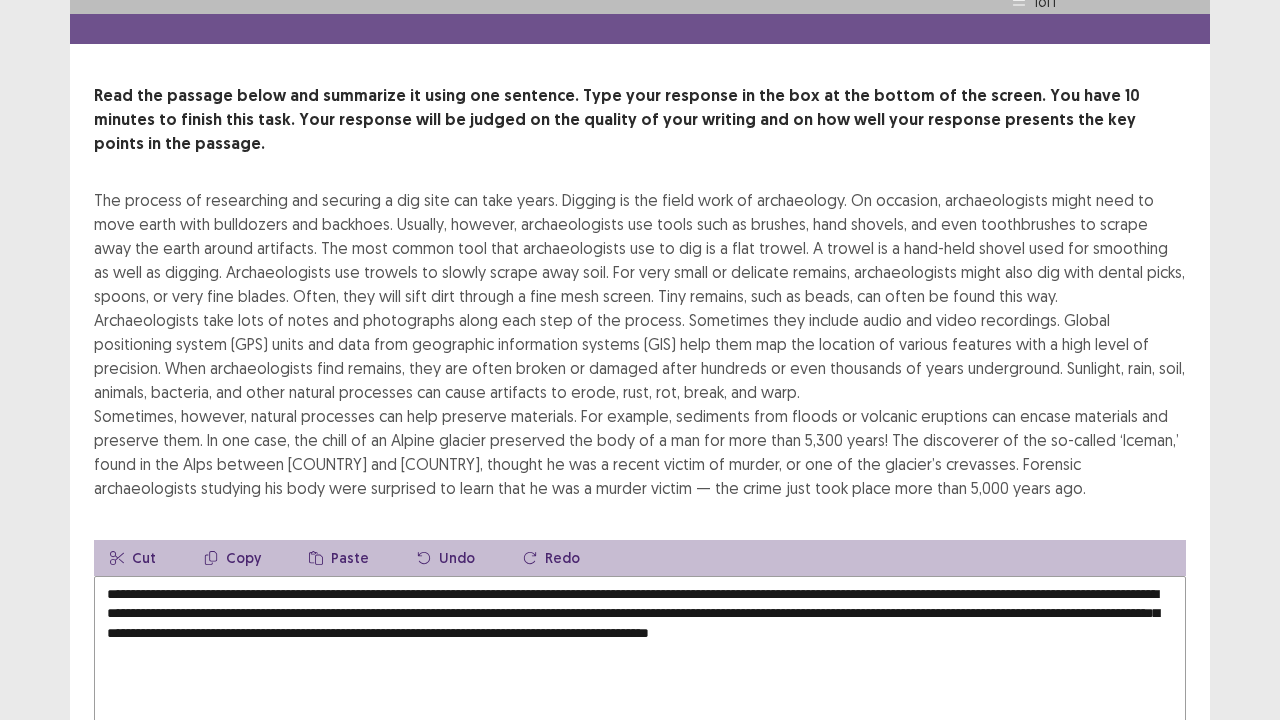 click on "**********" at bounding box center (640, 686) 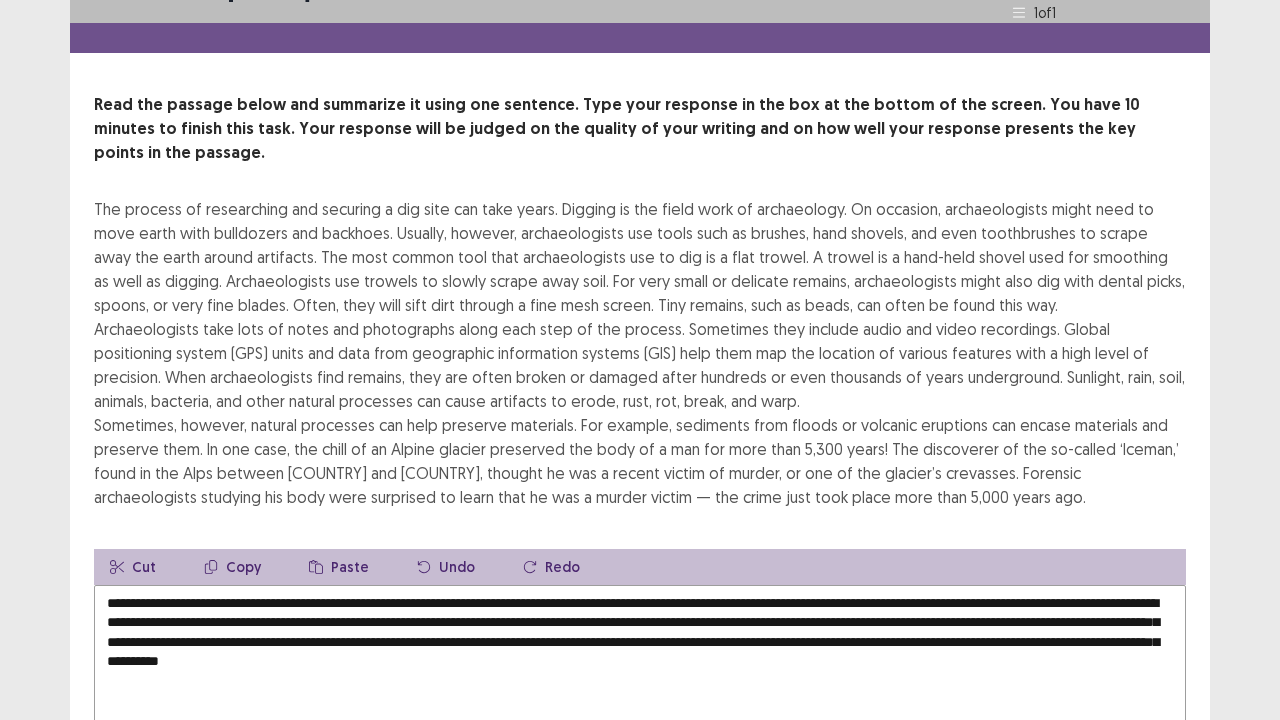 click on "Read the passage below and summarize it using one sentence. Type your response in the box at the bottom of the screen. You have 10 minutes to finish this task. Your response will be judged on the quality of your writing and on how well your response presents the key points in the passage. Archaeologists take lots of notes and photographs along each step of the process. Sometimes they include audio and video recordings. Global positioning system (GPS) units and data from geographic information systems (GIS) help them map the location of various features with a high level of precision. When archaeologists find remains, they are often broken or damaged after hundreds or even thousands of years underground. Sunlight, rain, soil, animals, bacteria, and other natural processes can cause artifacts to erode, rust, rot, break, and warp. Cut Copy Paste Undo Redo Total Word Count: 104" at bounding box center [640, 467] 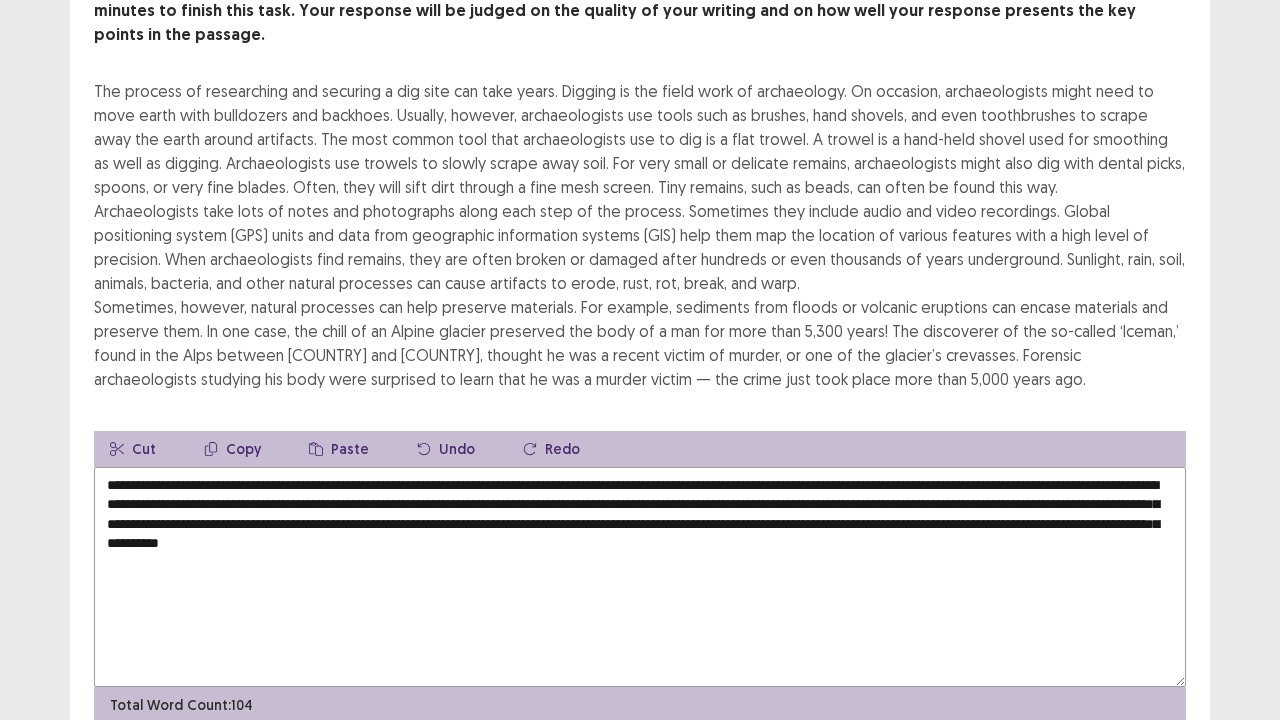 scroll, scrollTop: 160, scrollLeft: 0, axis: vertical 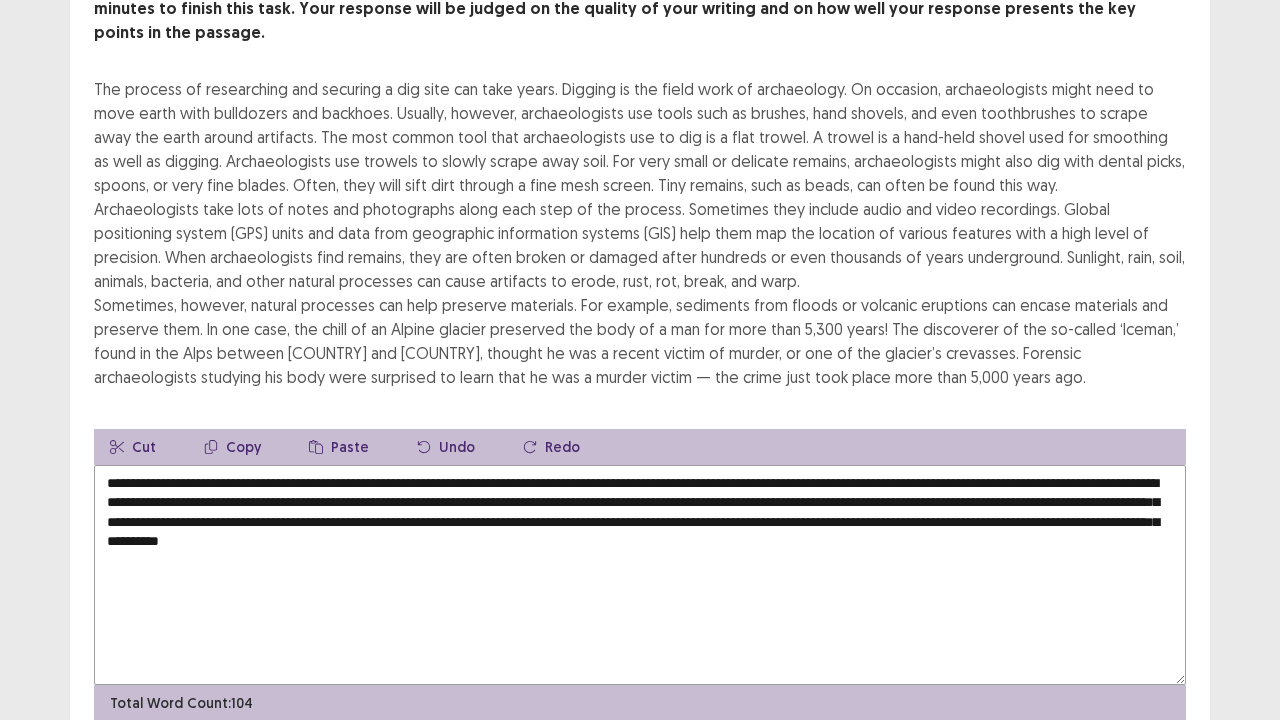 click on "**********" at bounding box center (640, 575) 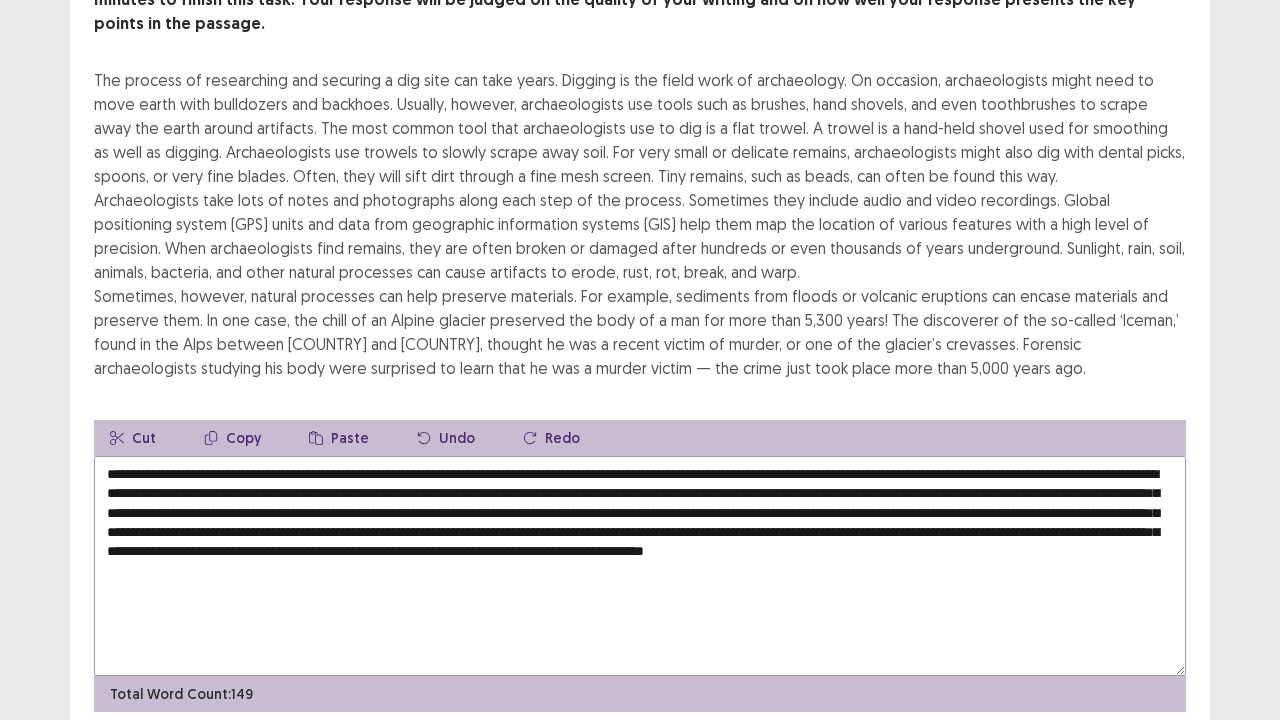 type on "**********" 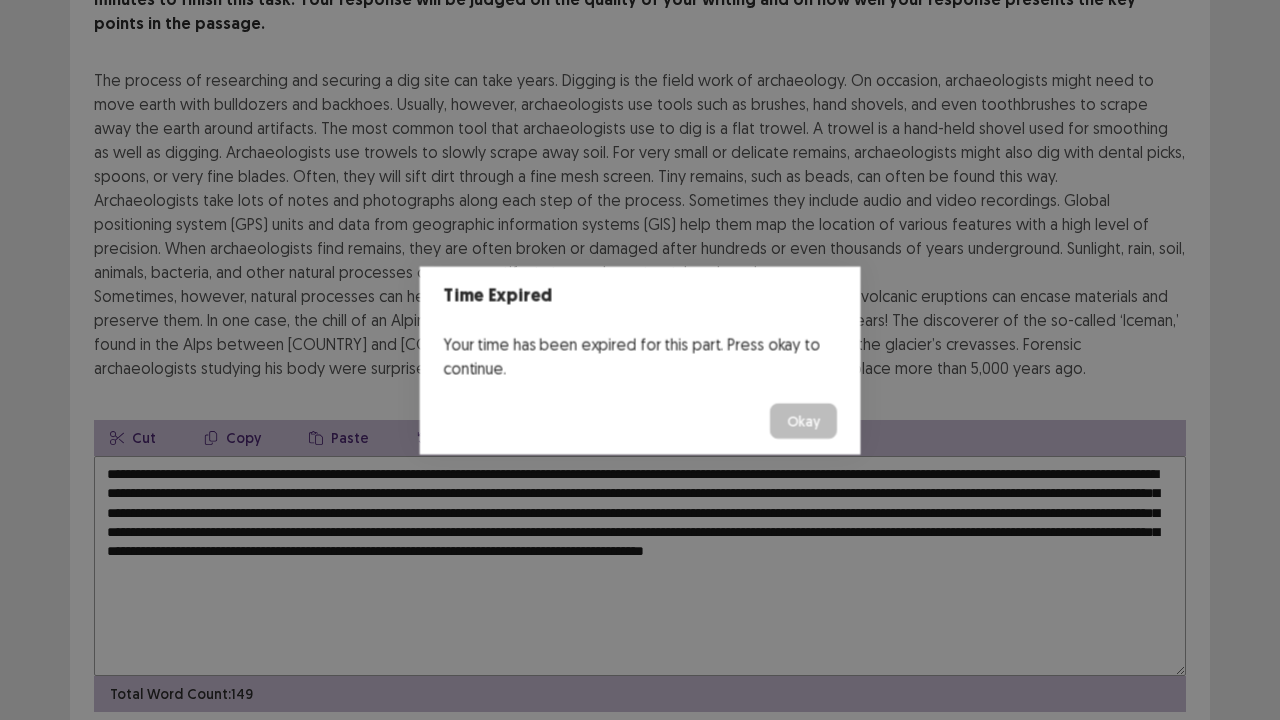 type 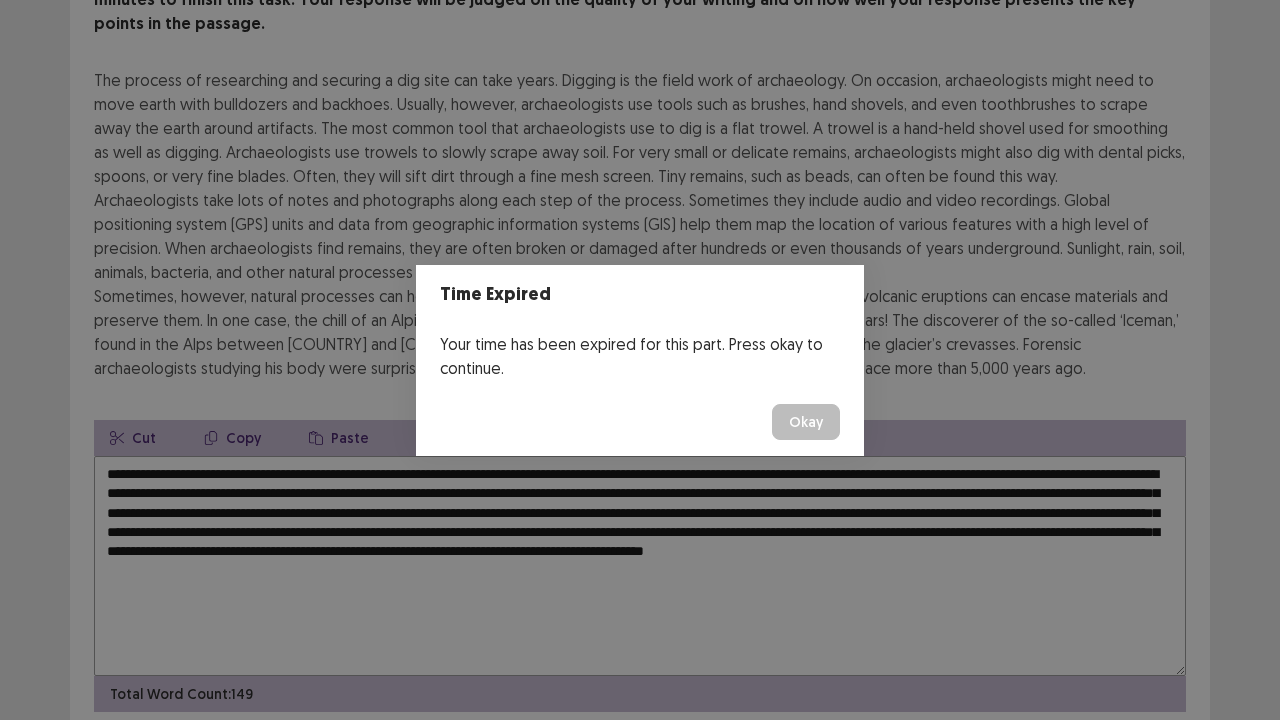 click on "Okay" at bounding box center (806, 422) 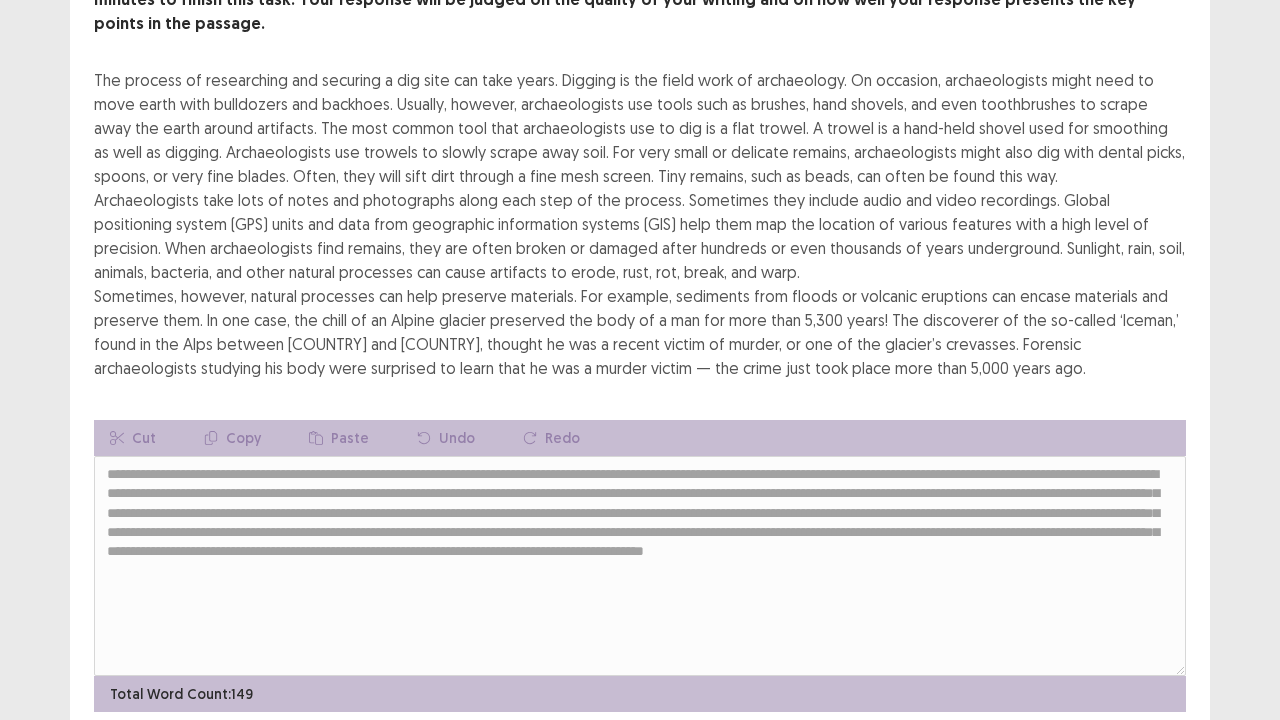 scroll, scrollTop: 216, scrollLeft: 0, axis: vertical 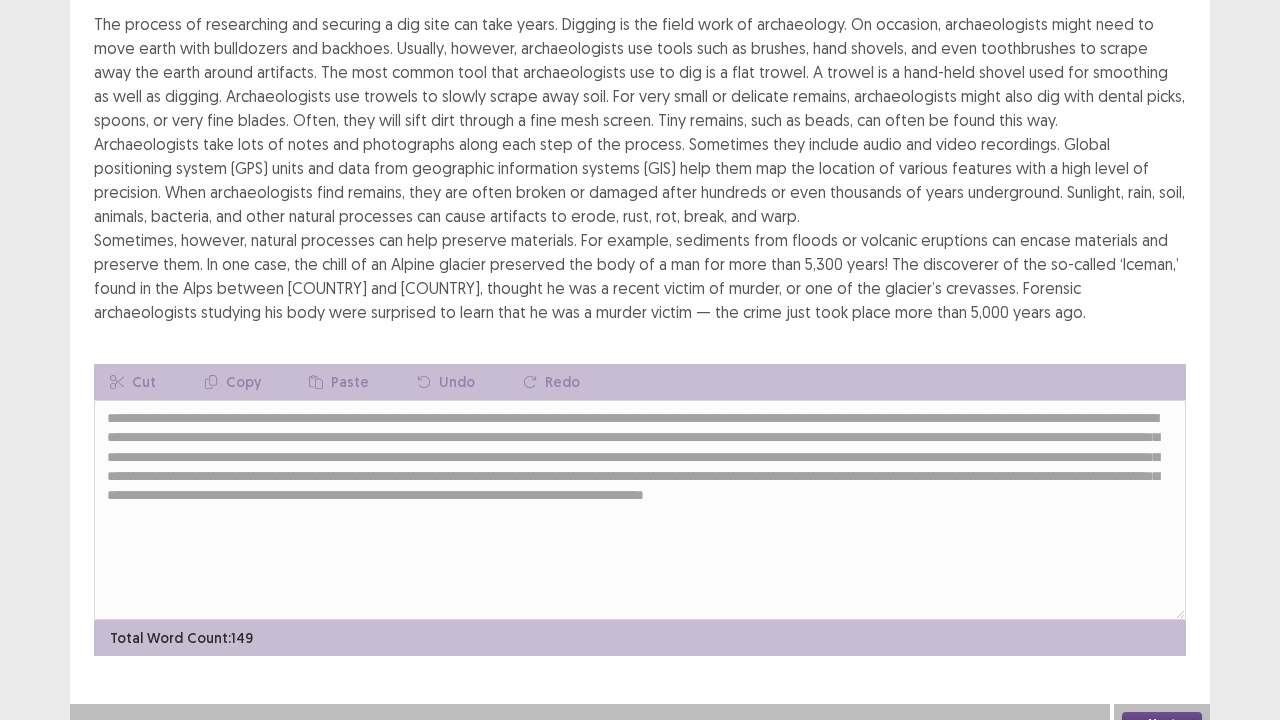 click on "Next" at bounding box center (1162, 724) 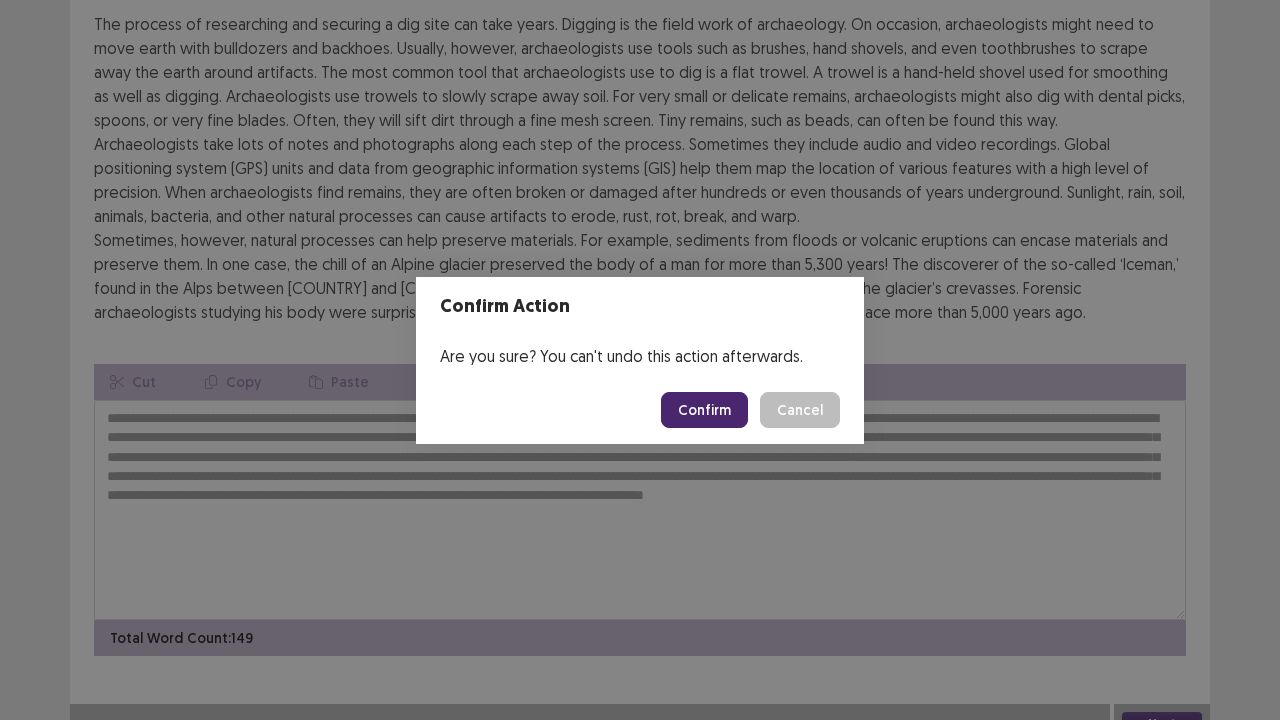 click on "Confirm" at bounding box center [704, 410] 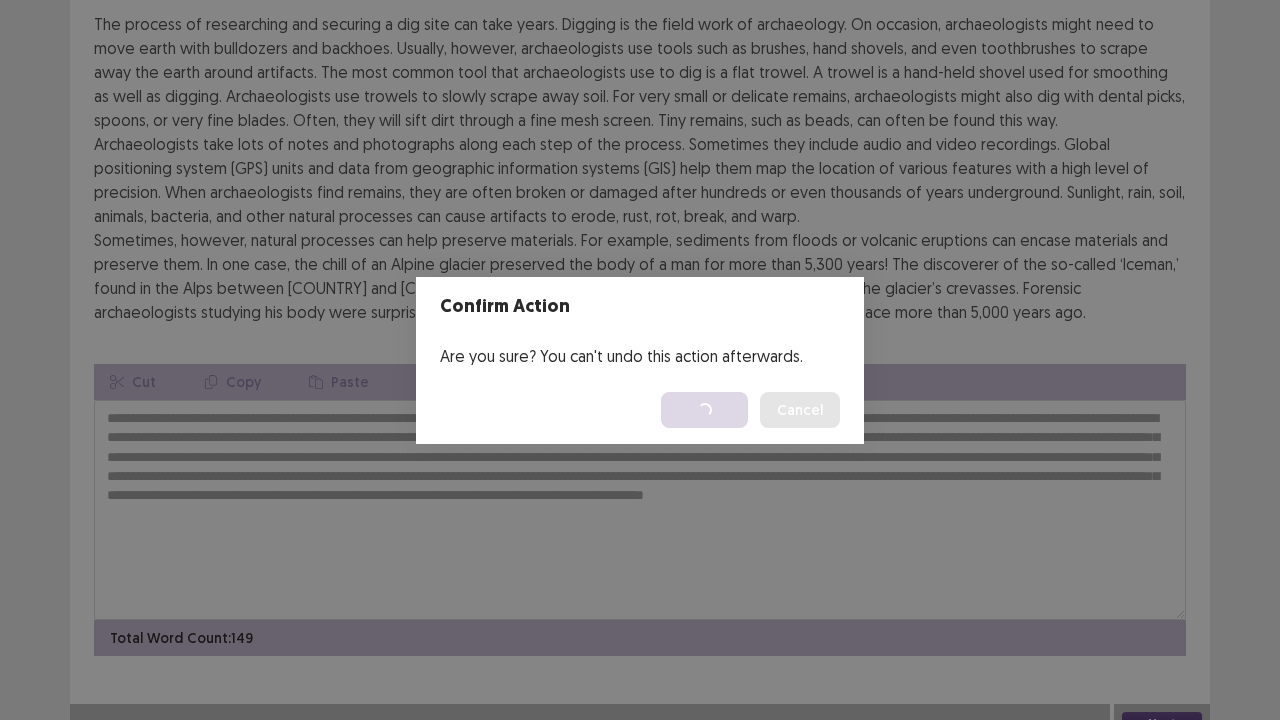 scroll, scrollTop: 0, scrollLeft: 0, axis: both 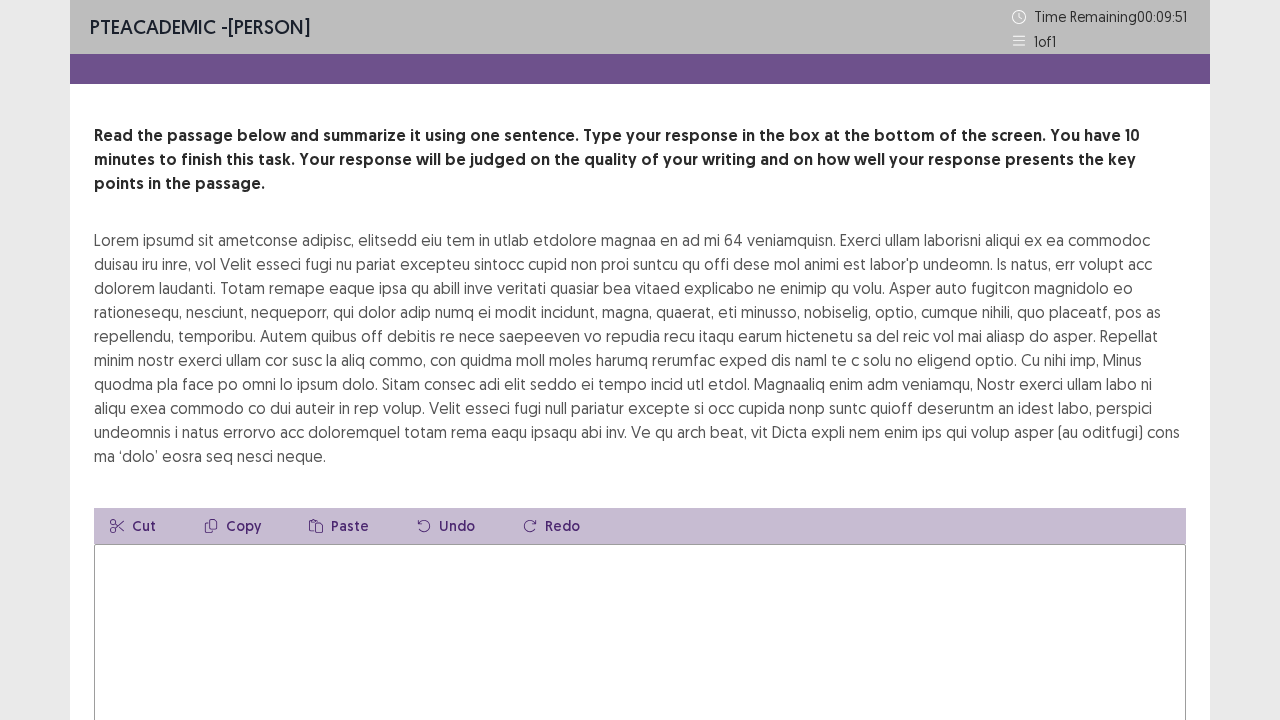 click at bounding box center [640, 654] 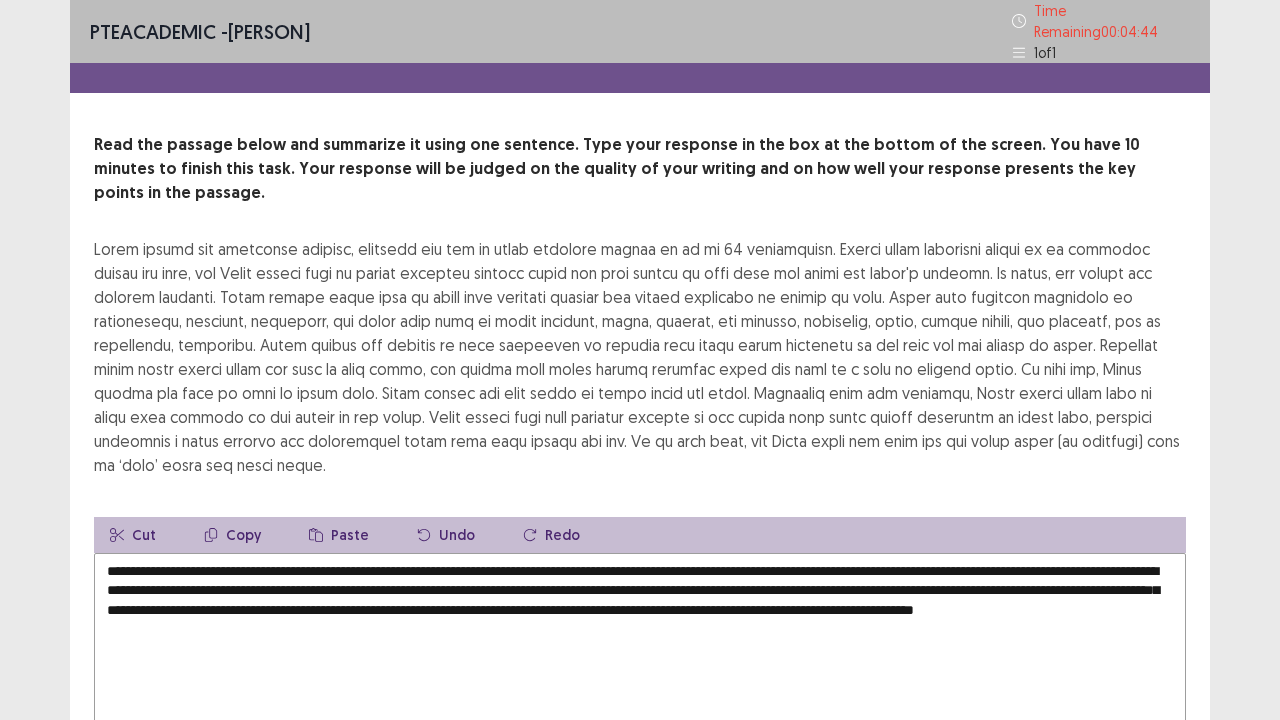 click on "**********" at bounding box center (640, 663) 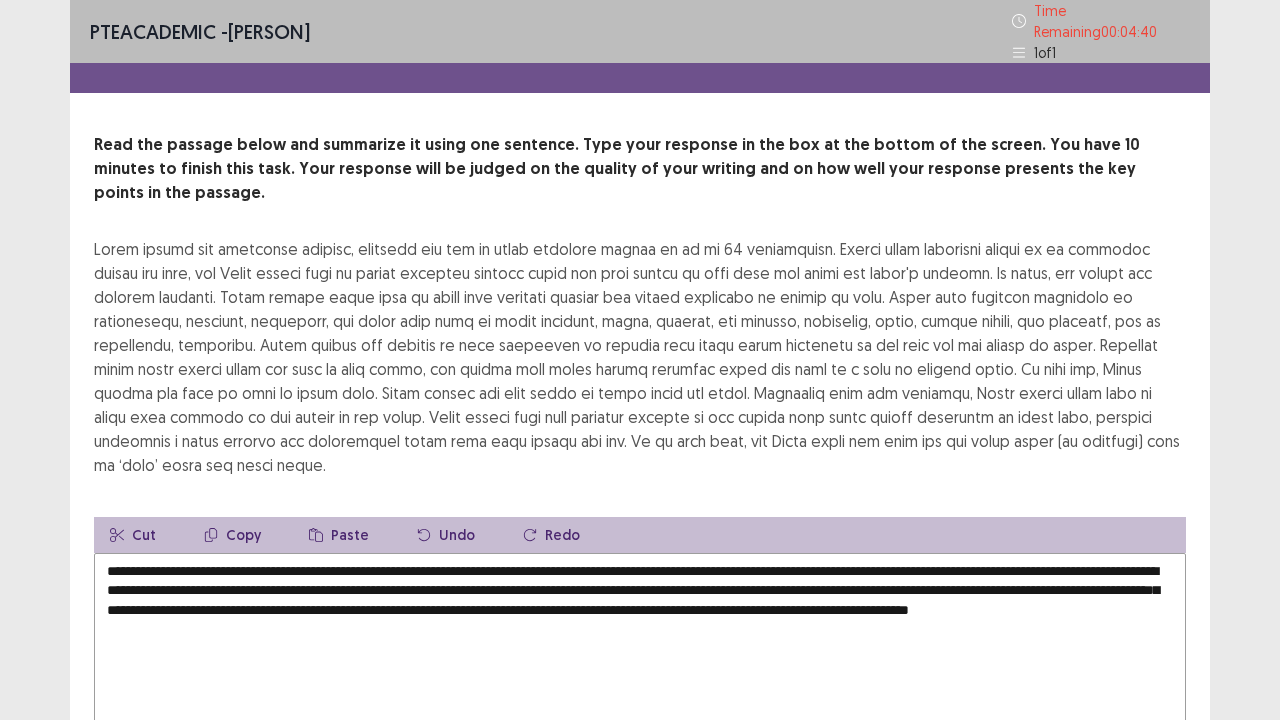 click on "**********" at bounding box center [640, 663] 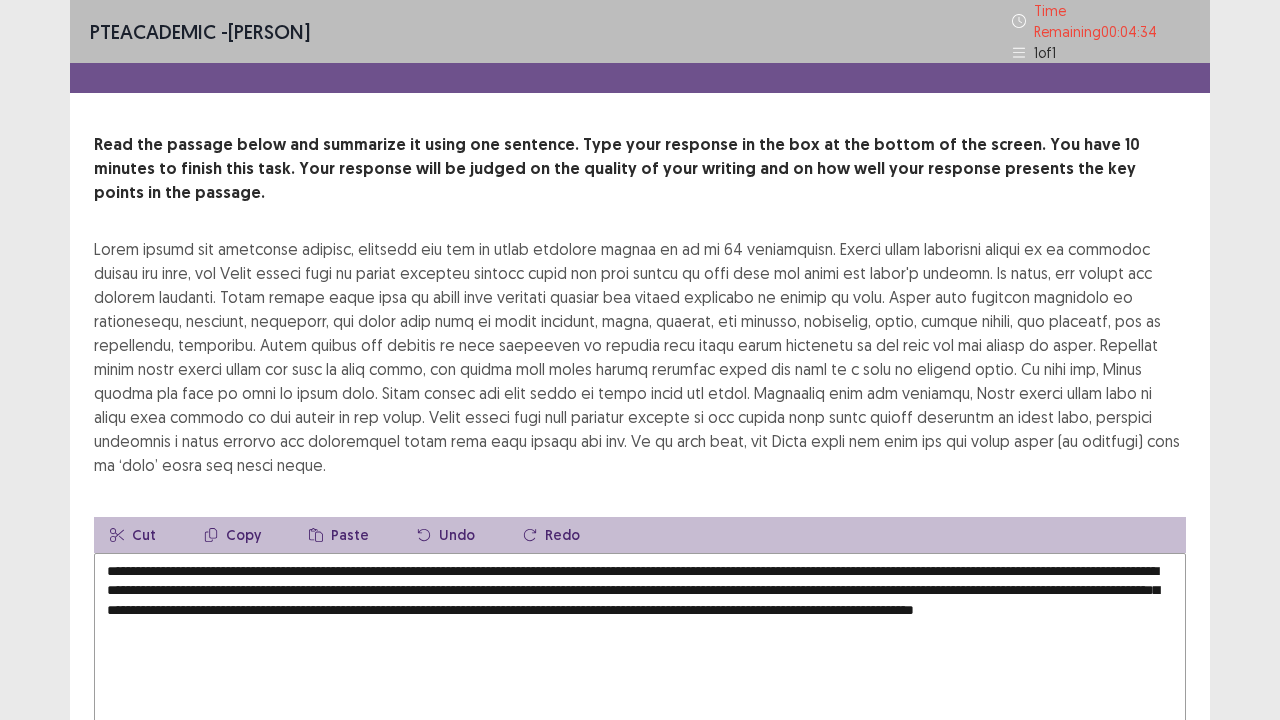 click on "**********" at bounding box center (640, 663) 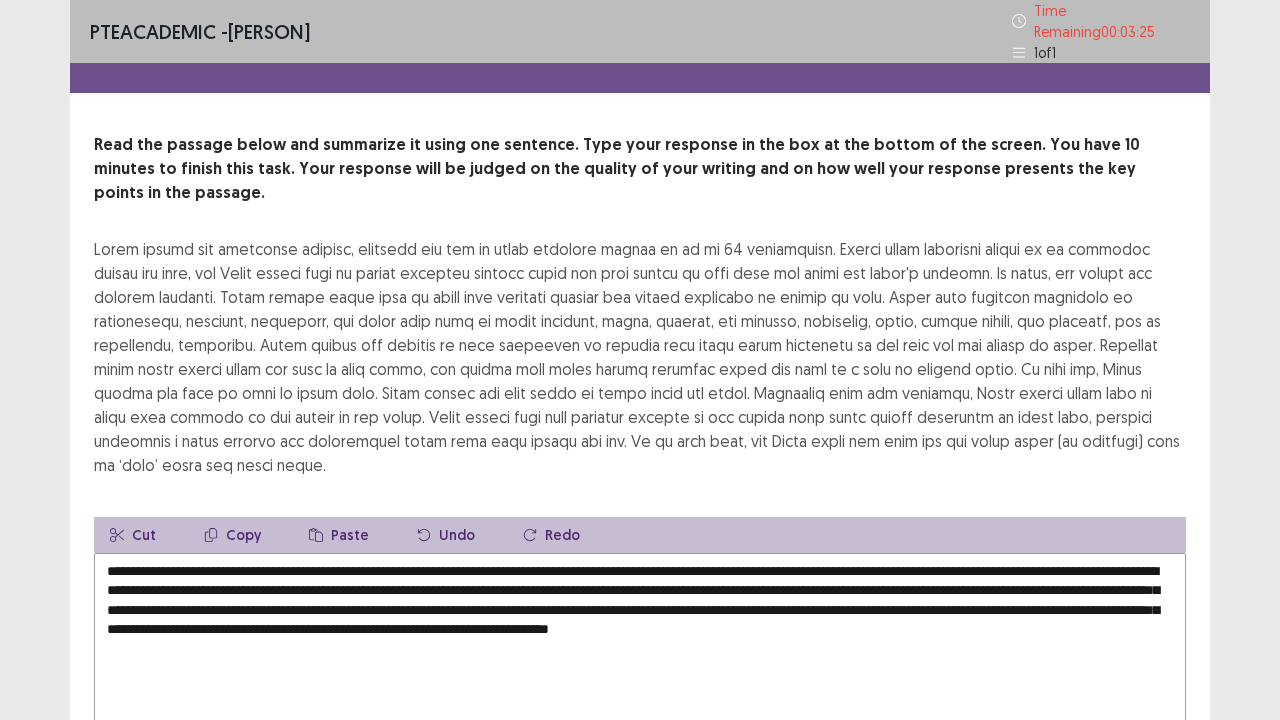 click on "**********" at bounding box center (640, 663) 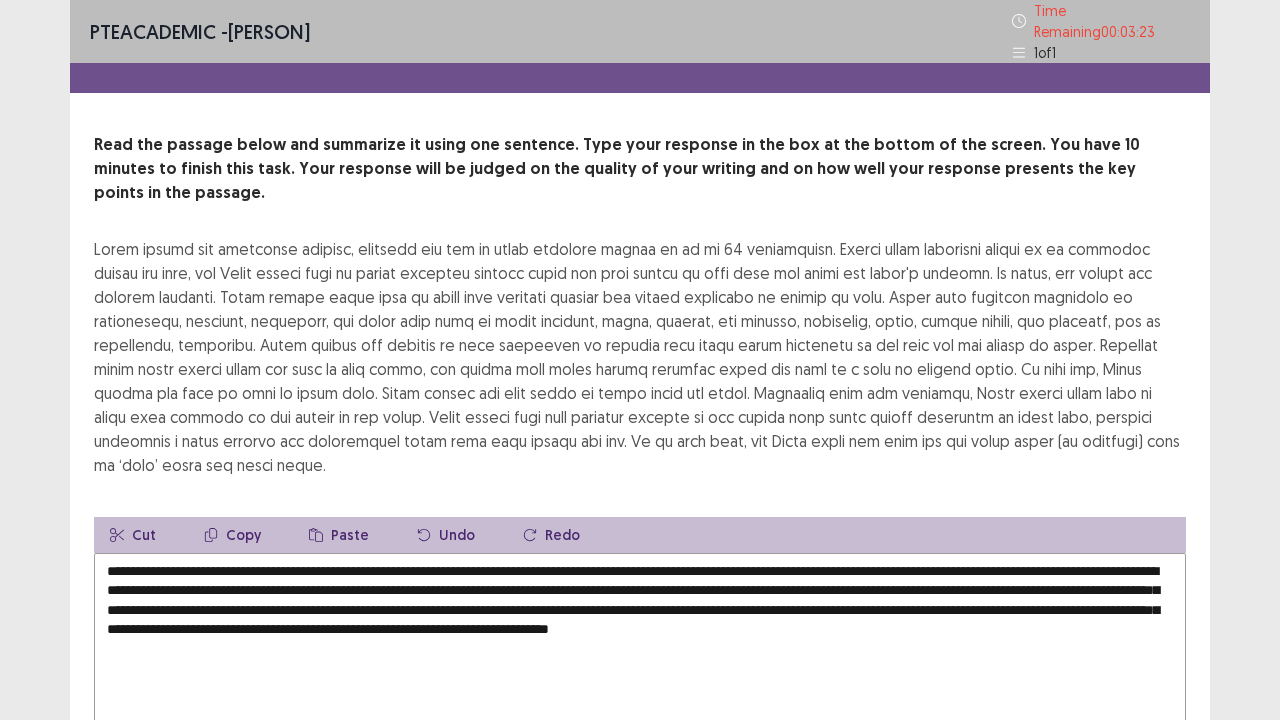 click on "**********" at bounding box center (640, 663) 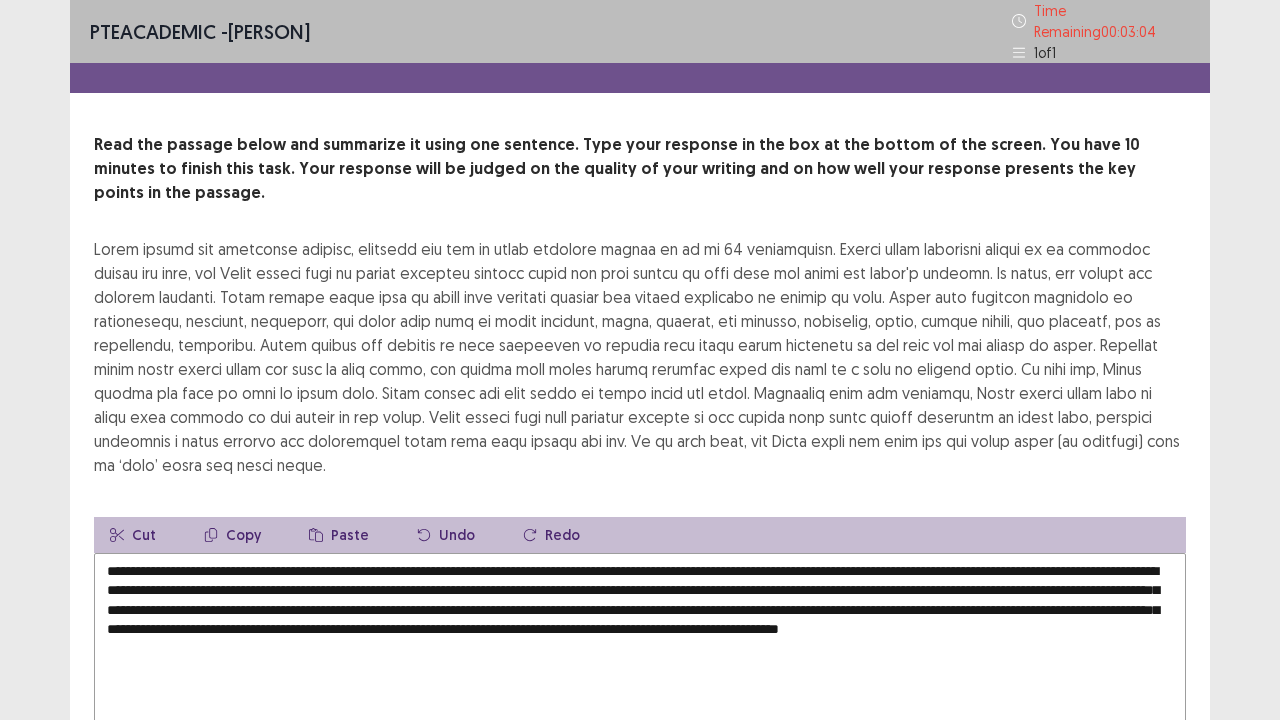 click on "**********" at bounding box center (640, 663) 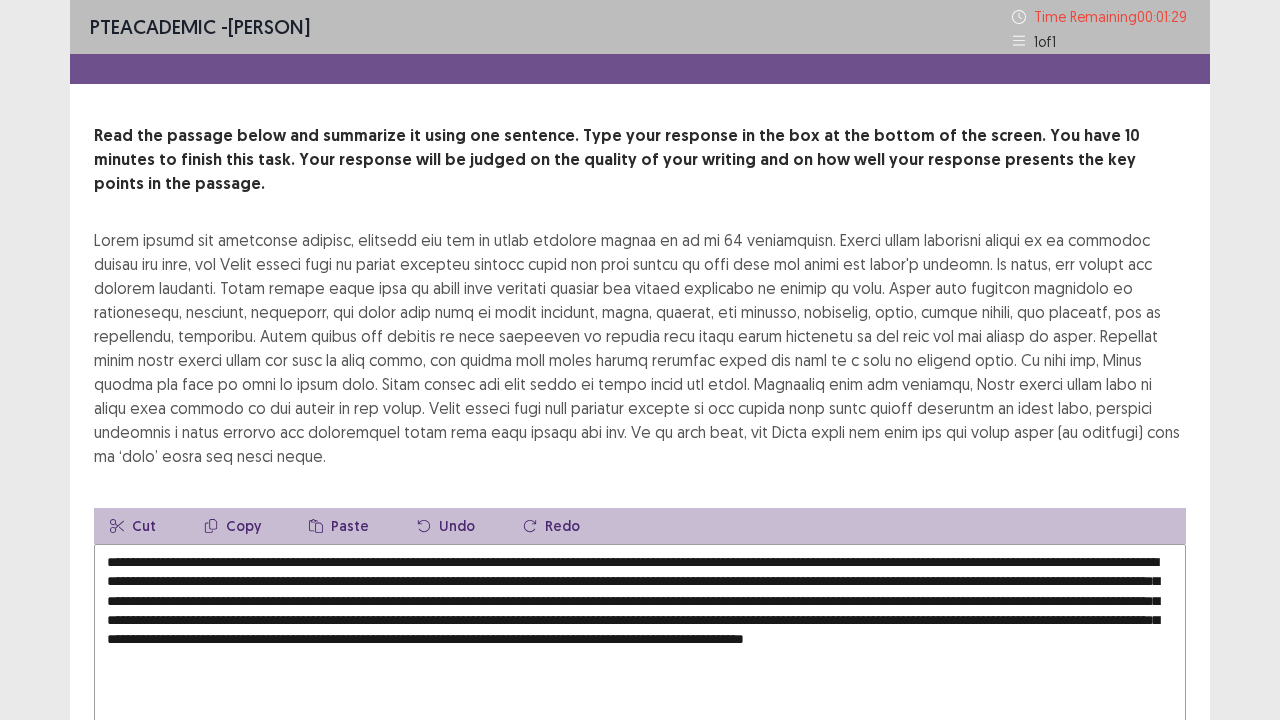 click on "**********" at bounding box center (640, 654) 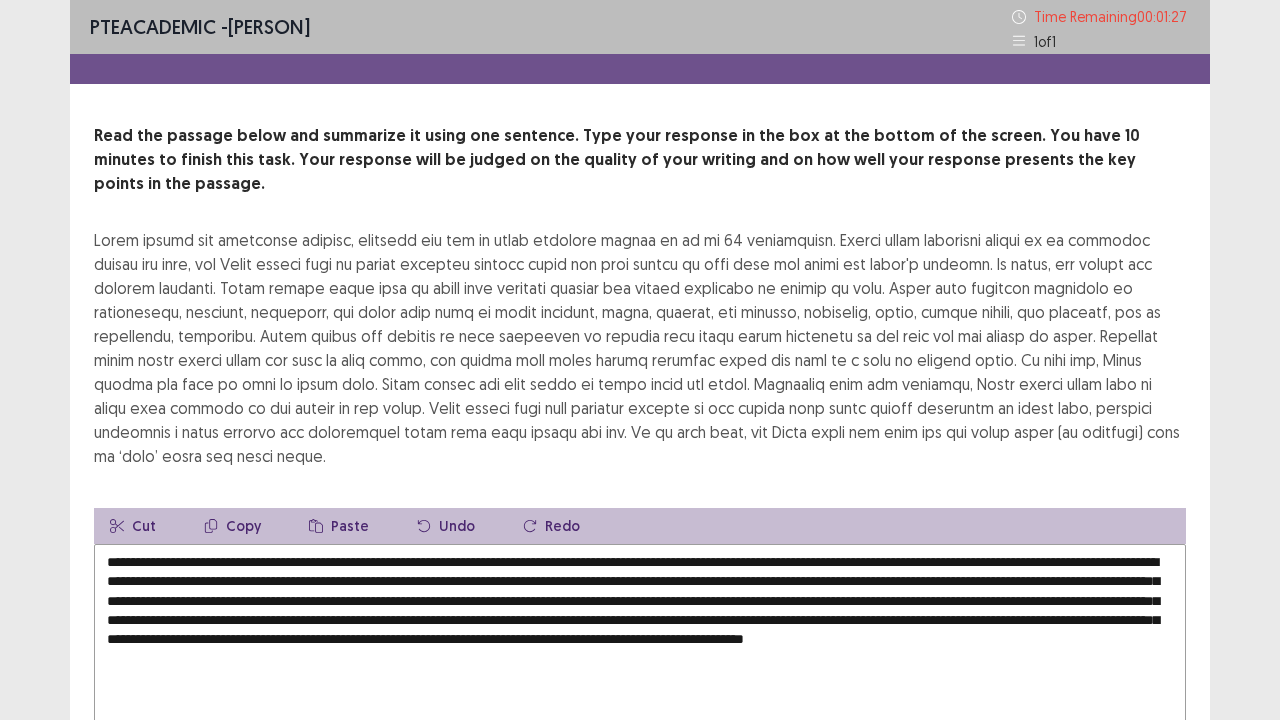 click on "PTE  academic   -  [PERSON] Time Remaining  00 : 01 : 27 1  of  1 Read the passage below and summarize it using one sentence. Type your response in the box at the bottom of the screen. You have 10 minutes to finish this task. Your response will be judged on the quality of your writing and on how well your response presents the key points in the passage. Cut Copy Paste Undo Redo Total Word Count:  162 Next" at bounding box center (640, 444) 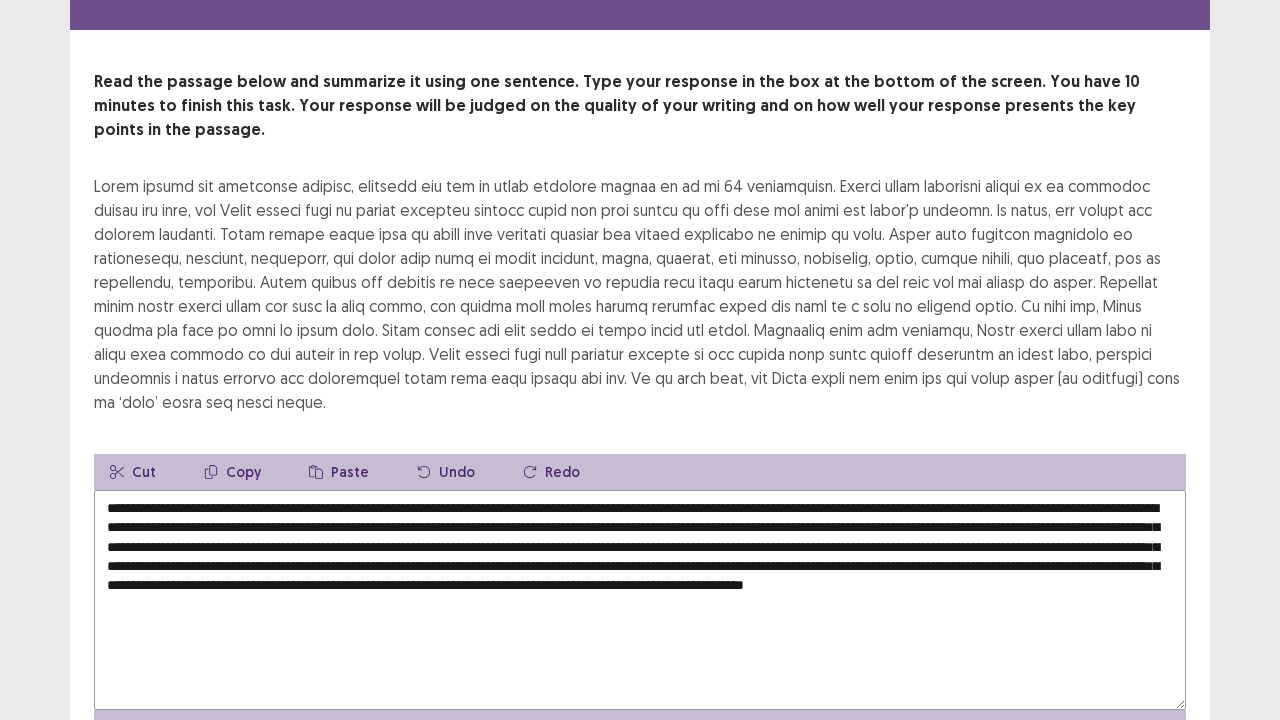 scroll, scrollTop: 80, scrollLeft: 0, axis: vertical 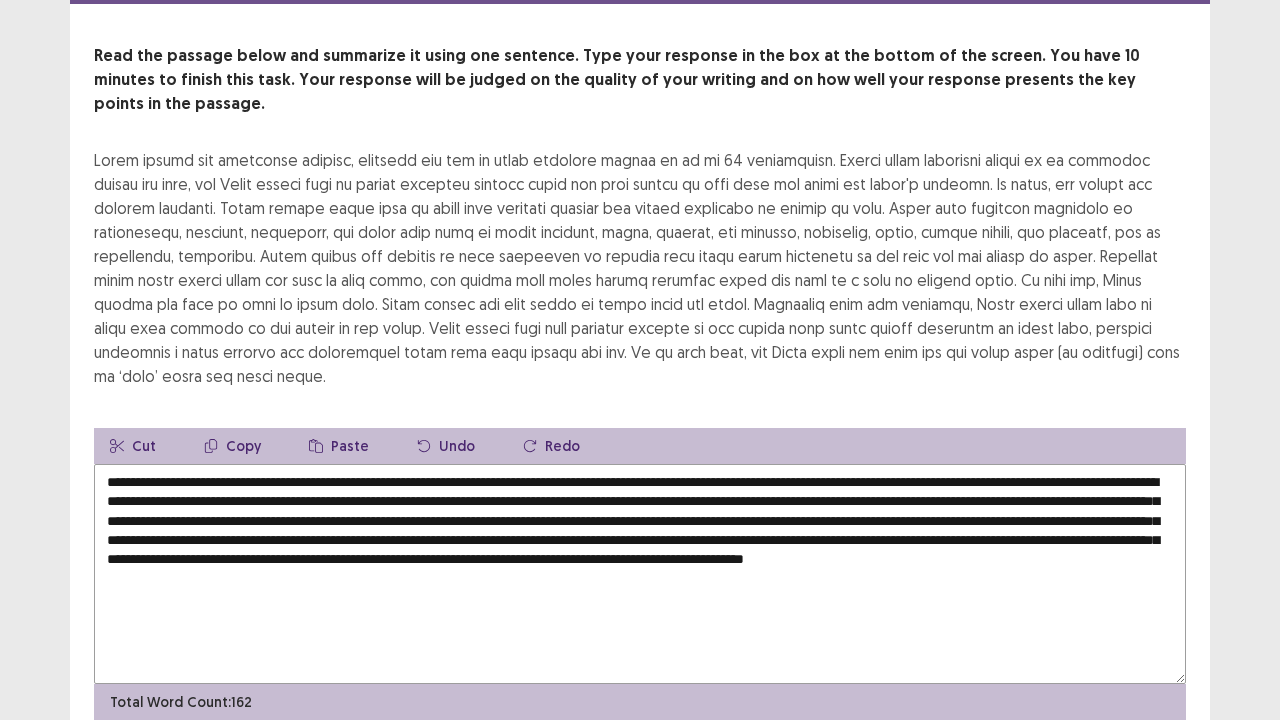 click on "**********" at bounding box center (640, 574) 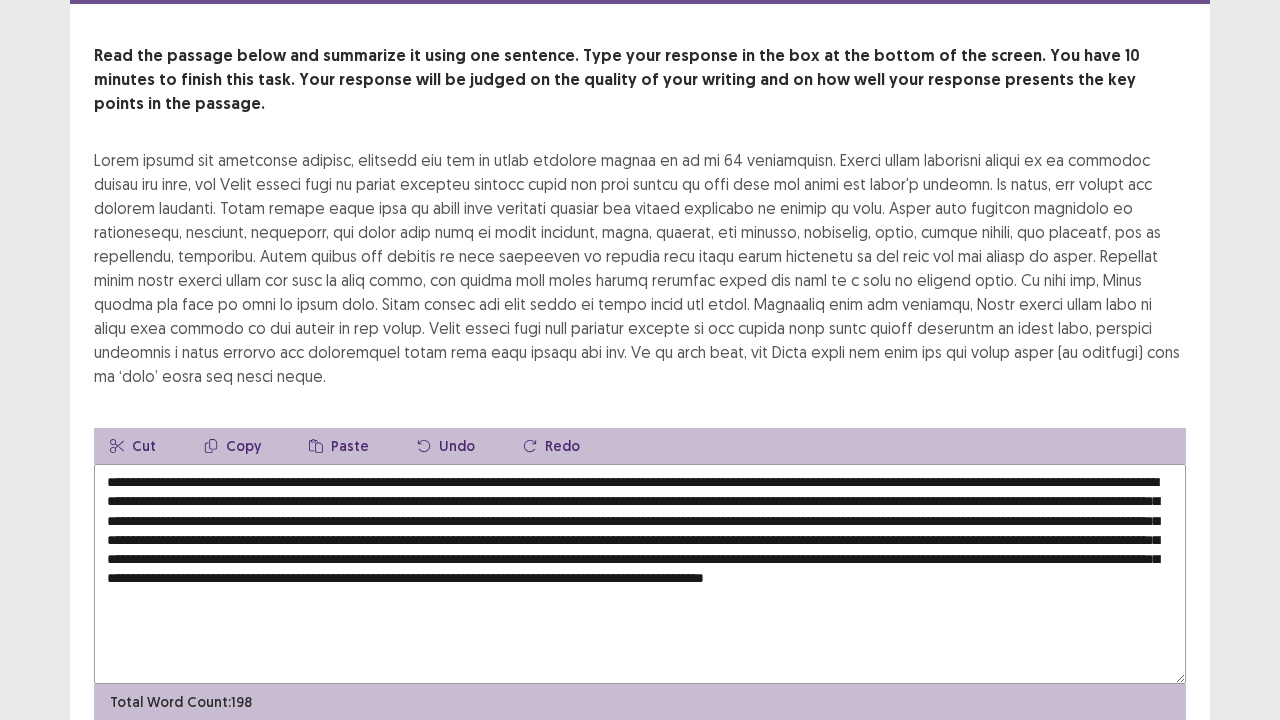 type on "**********" 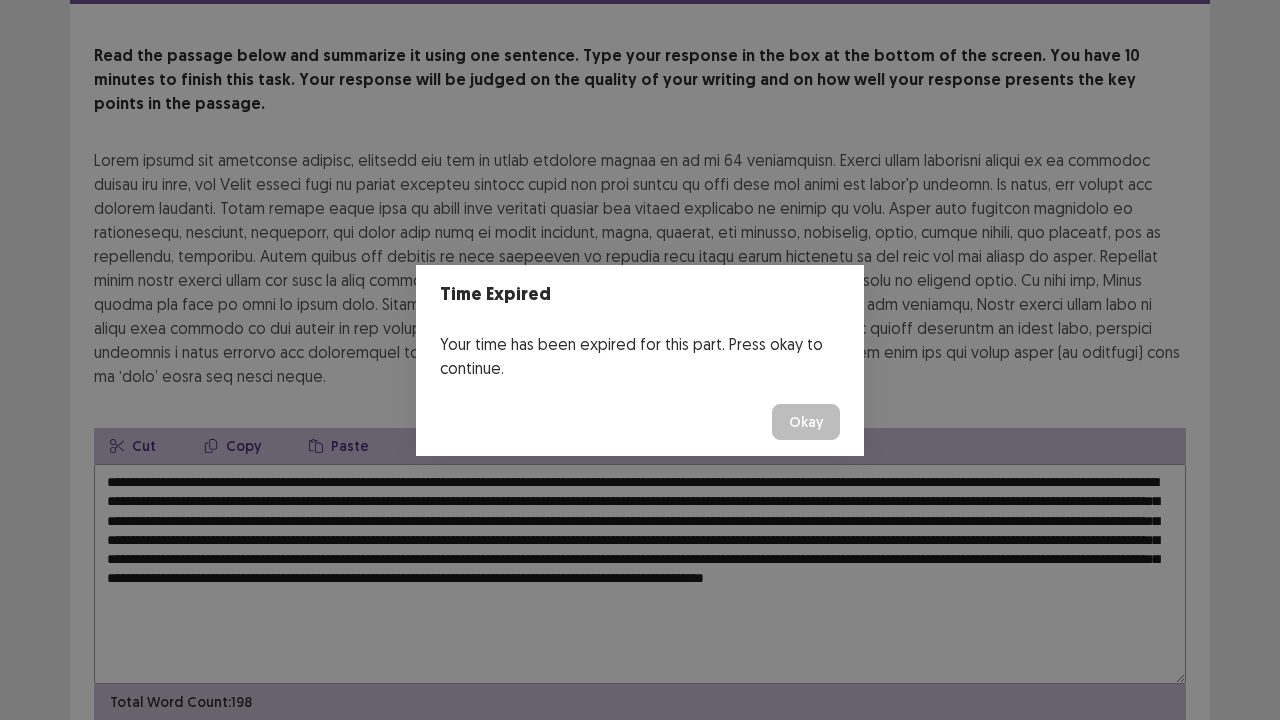 type 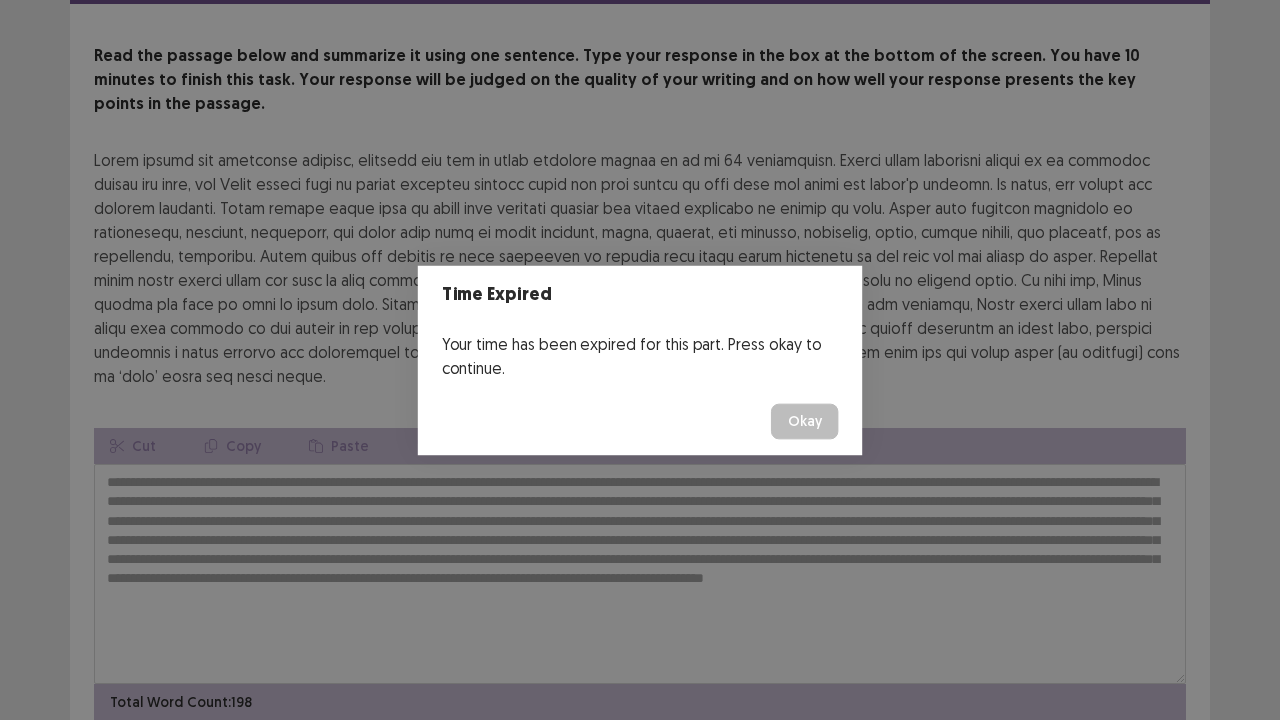 scroll, scrollTop: 120, scrollLeft: 0, axis: vertical 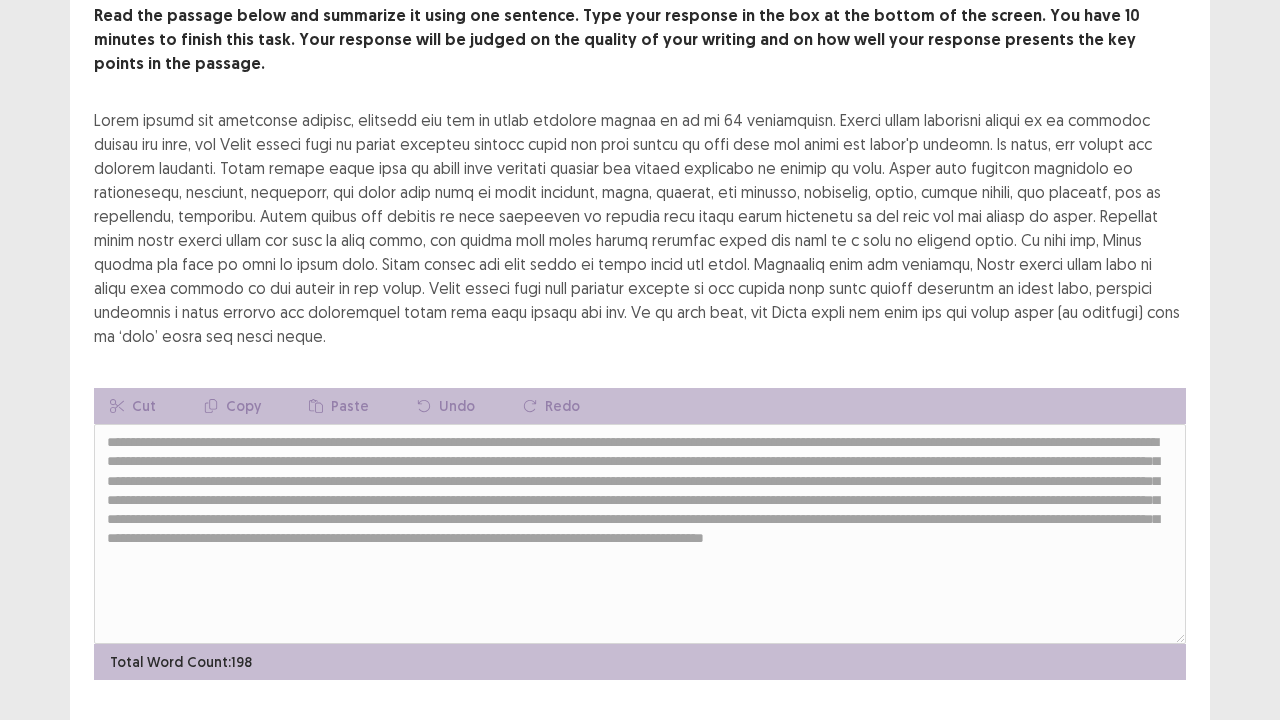 click on "Next" at bounding box center [1162, 748] 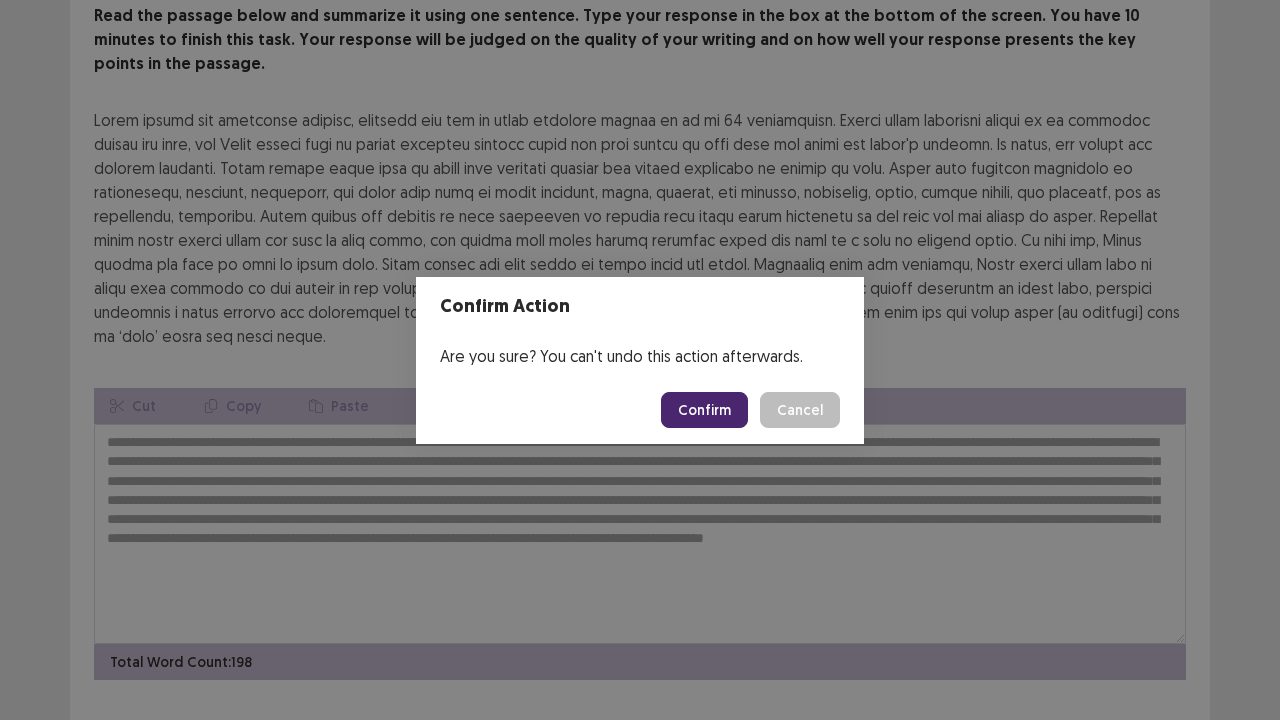 click on "Confirm" at bounding box center (704, 410) 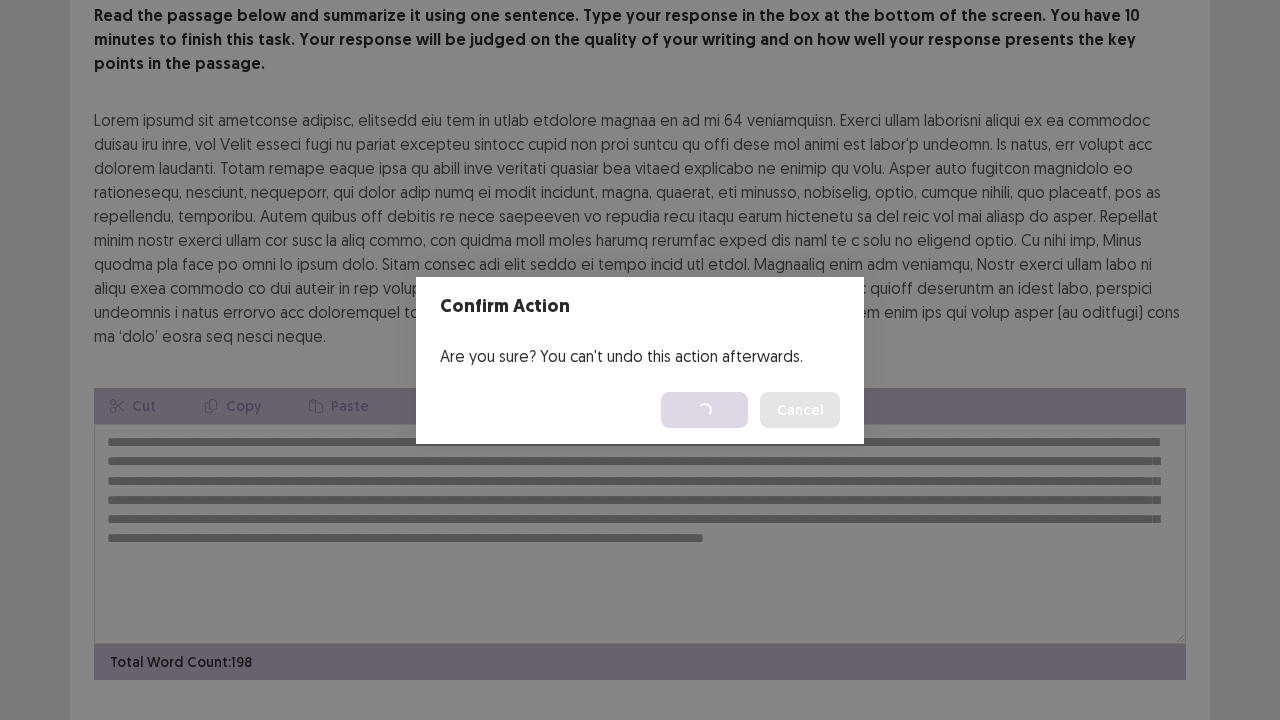 scroll, scrollTop: 0, scrollLeft: 0, axis: both 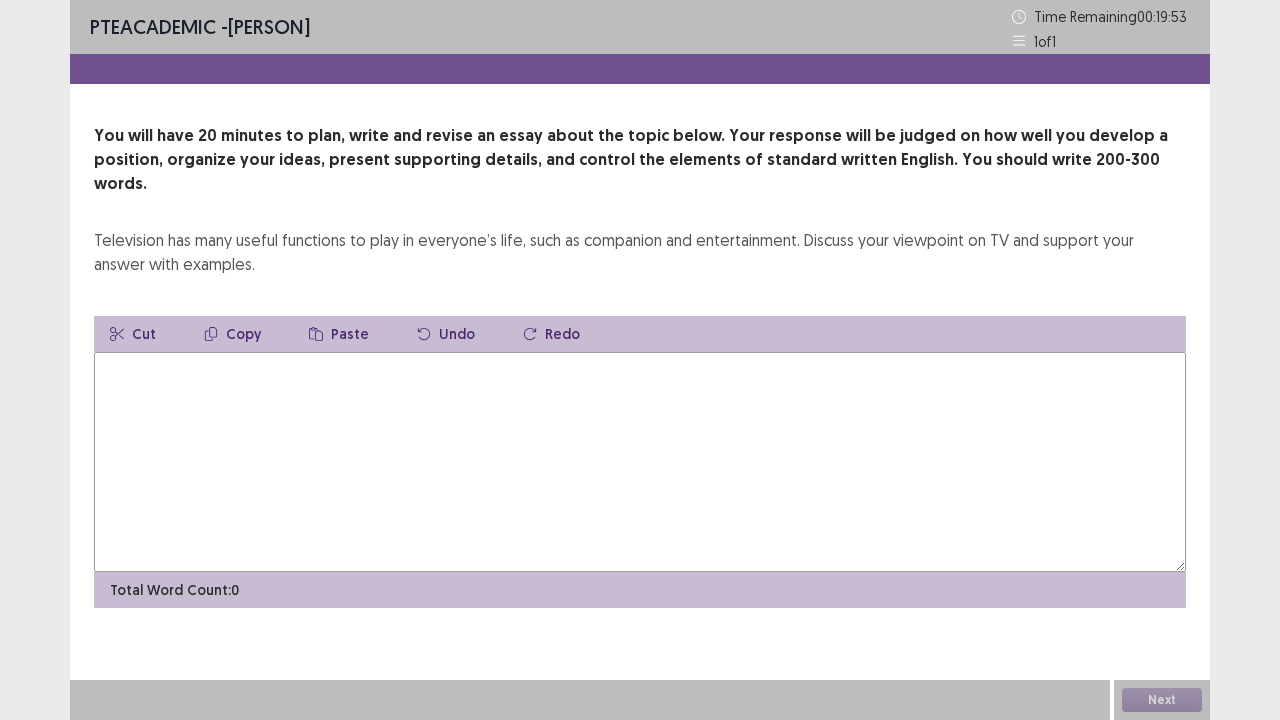 click at bounding box center (640, 462) 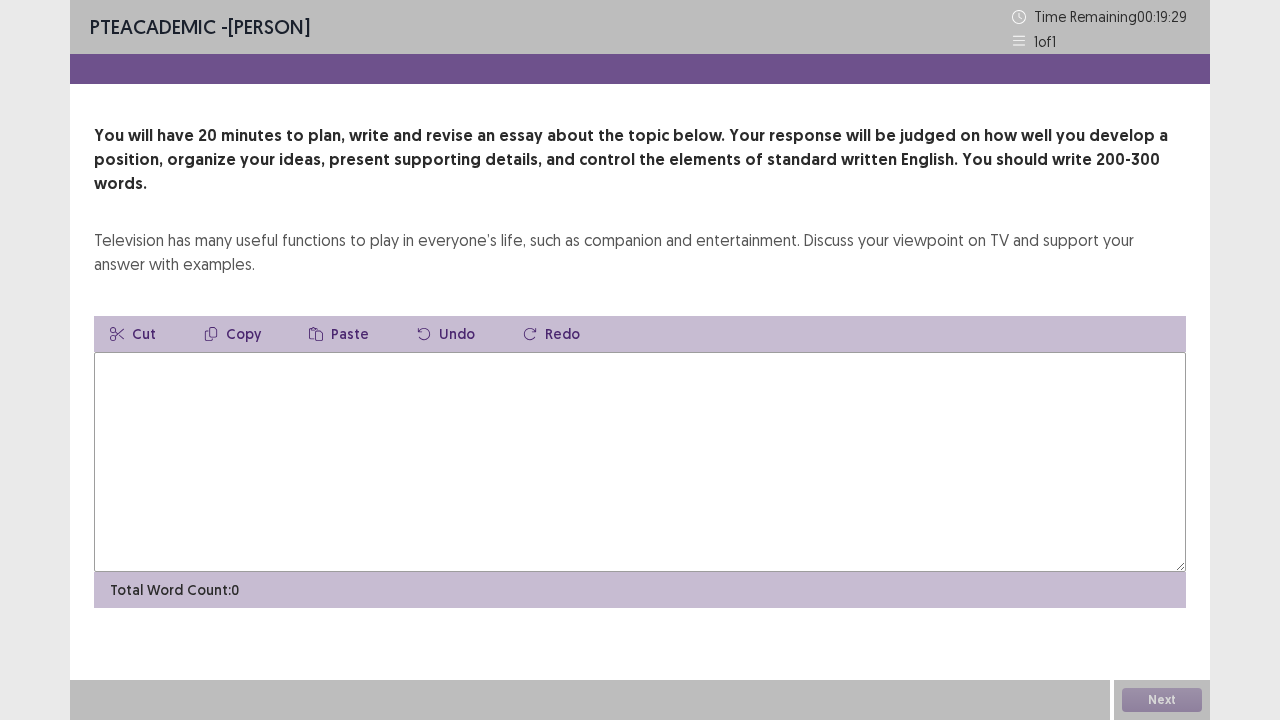 drag, startPoint x: 308, startPoint y: 351, endPoint x: 884, endPoint y: 377, distance: 576.5865 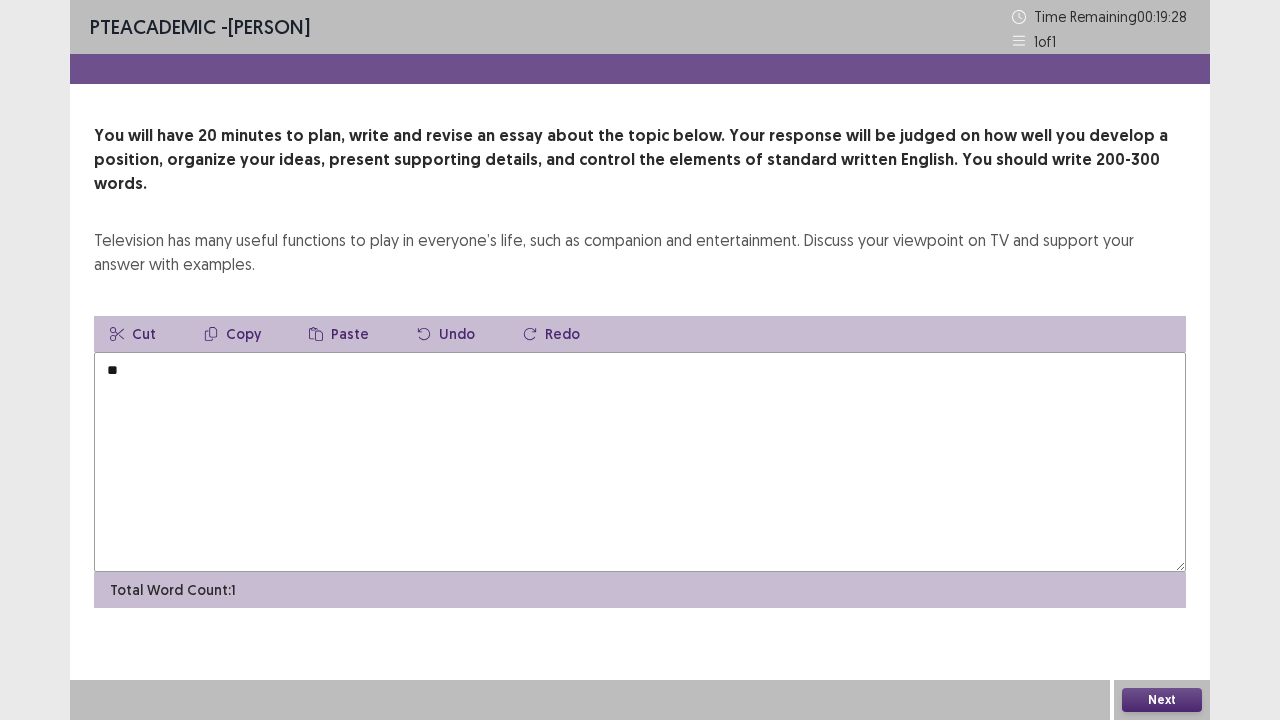 type on "*" 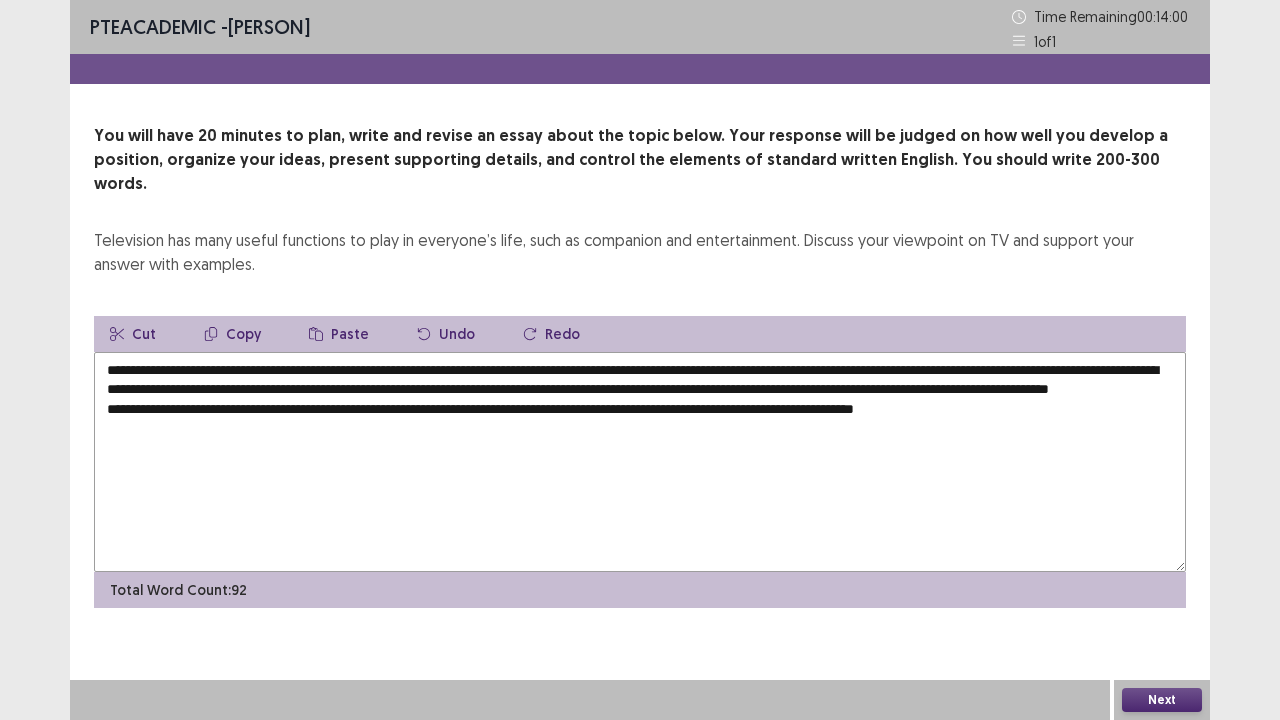 click on "**********" at bounding box center (640, 462) 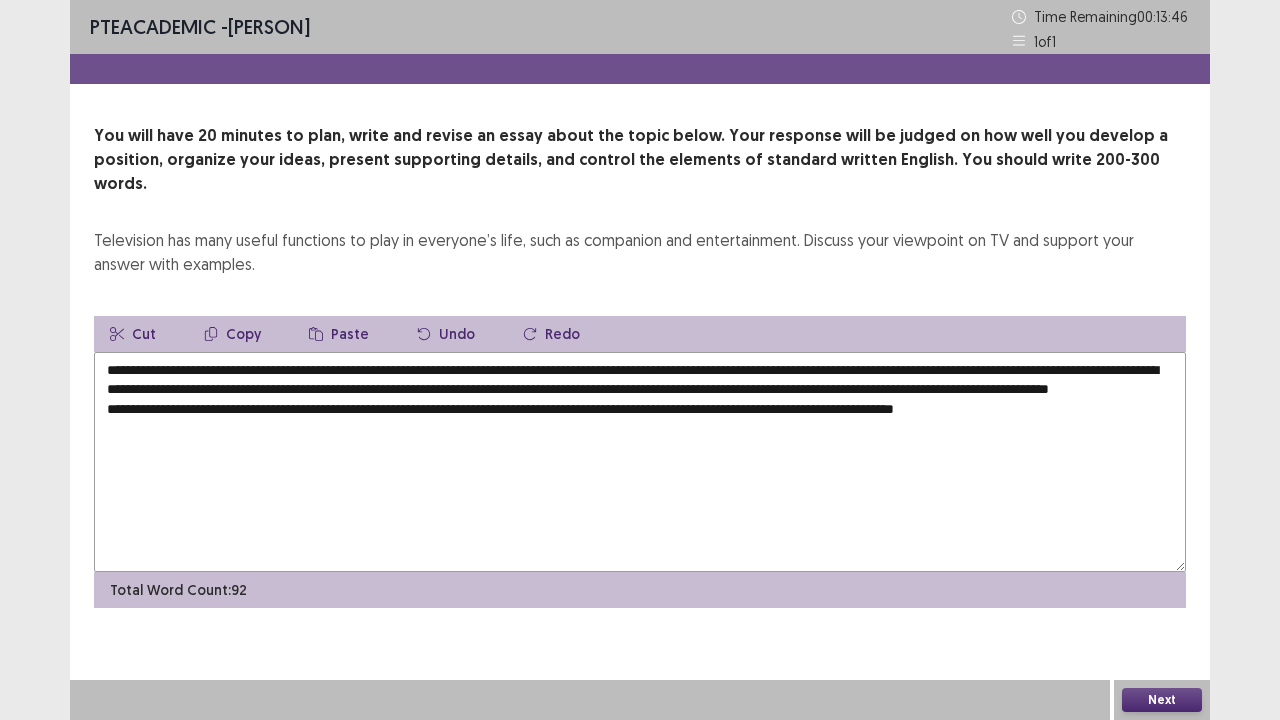 click on "**********" at bounding box center [640, 462] 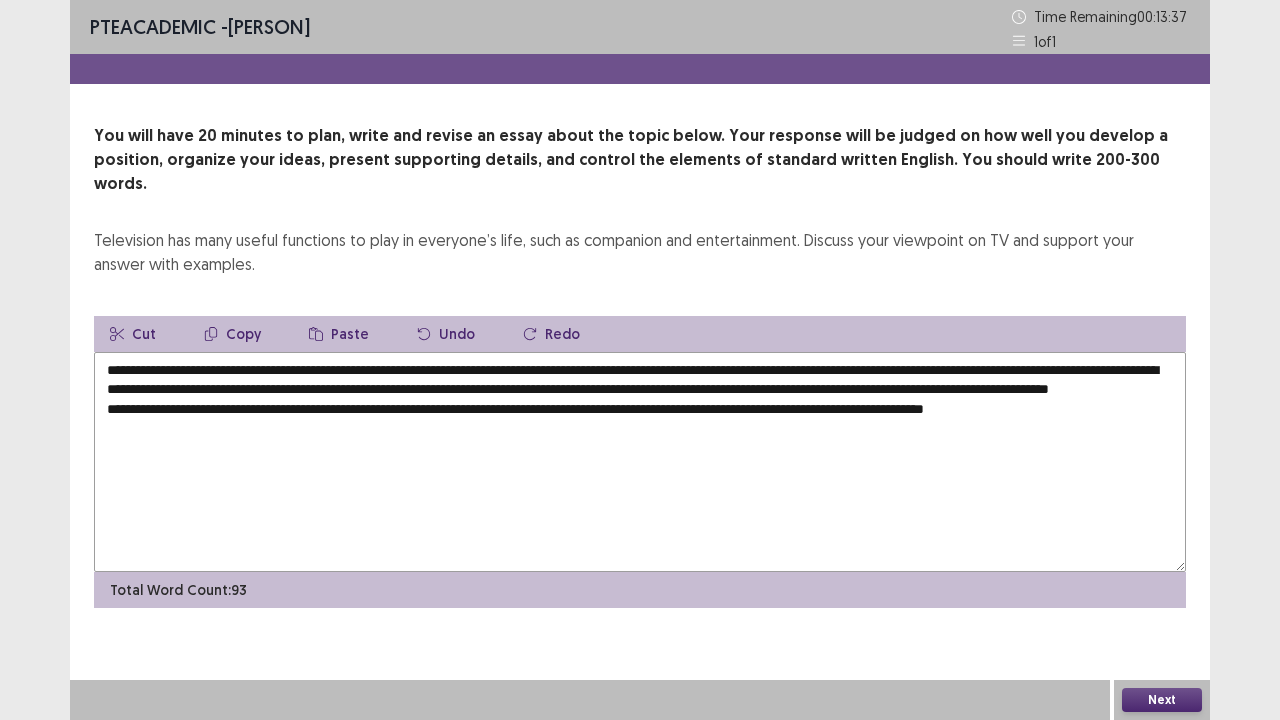 click on "**********" at bounding box center [640, 462] 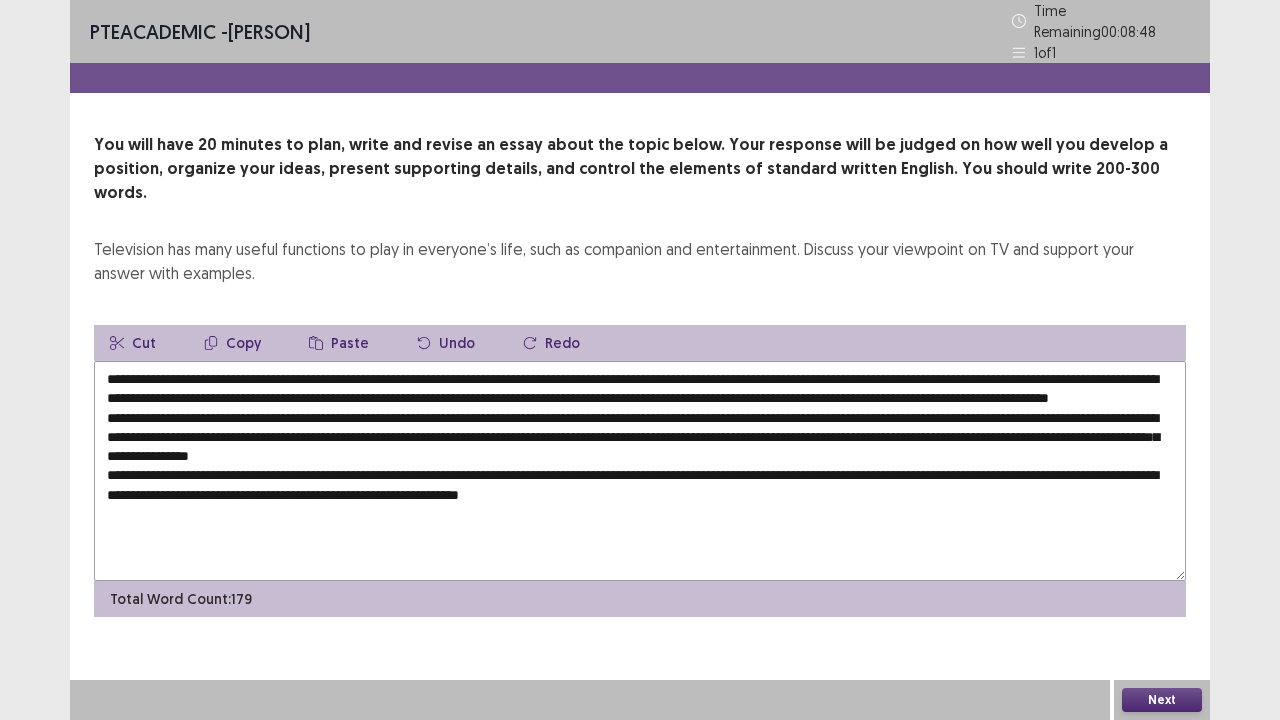 click at bounding box center (640, 471) 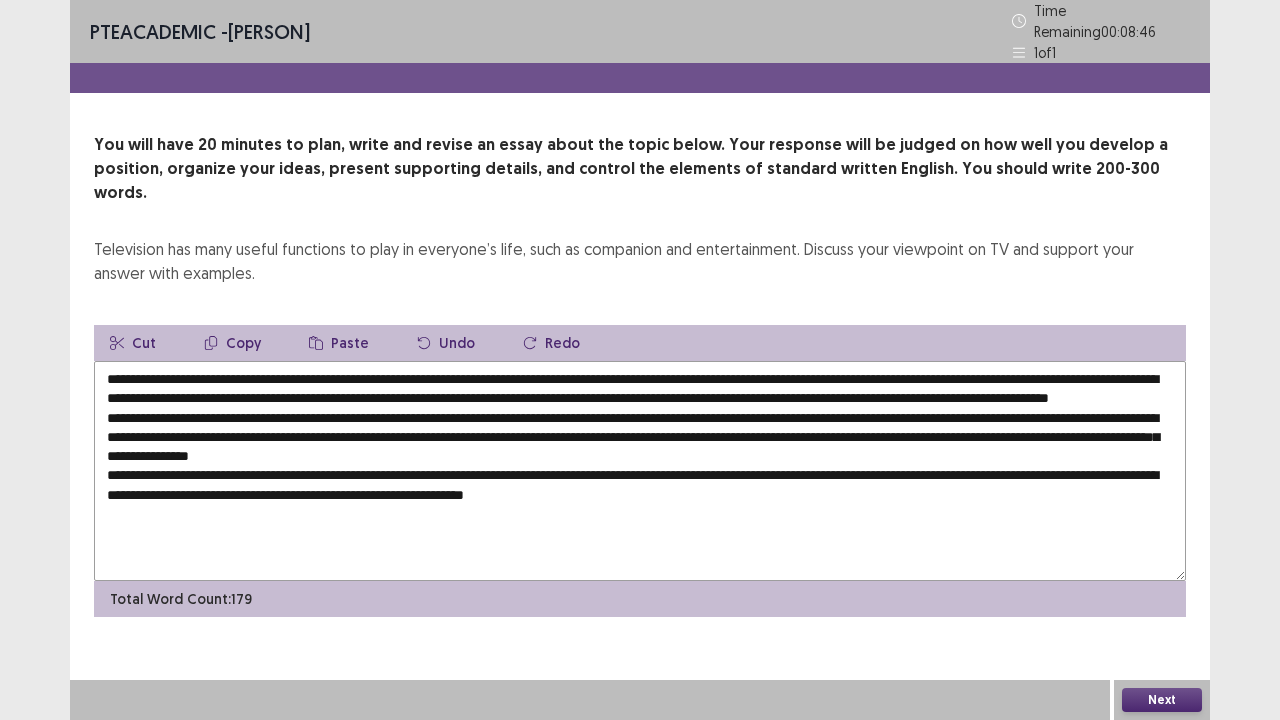 click at bounding box center (640, 471) 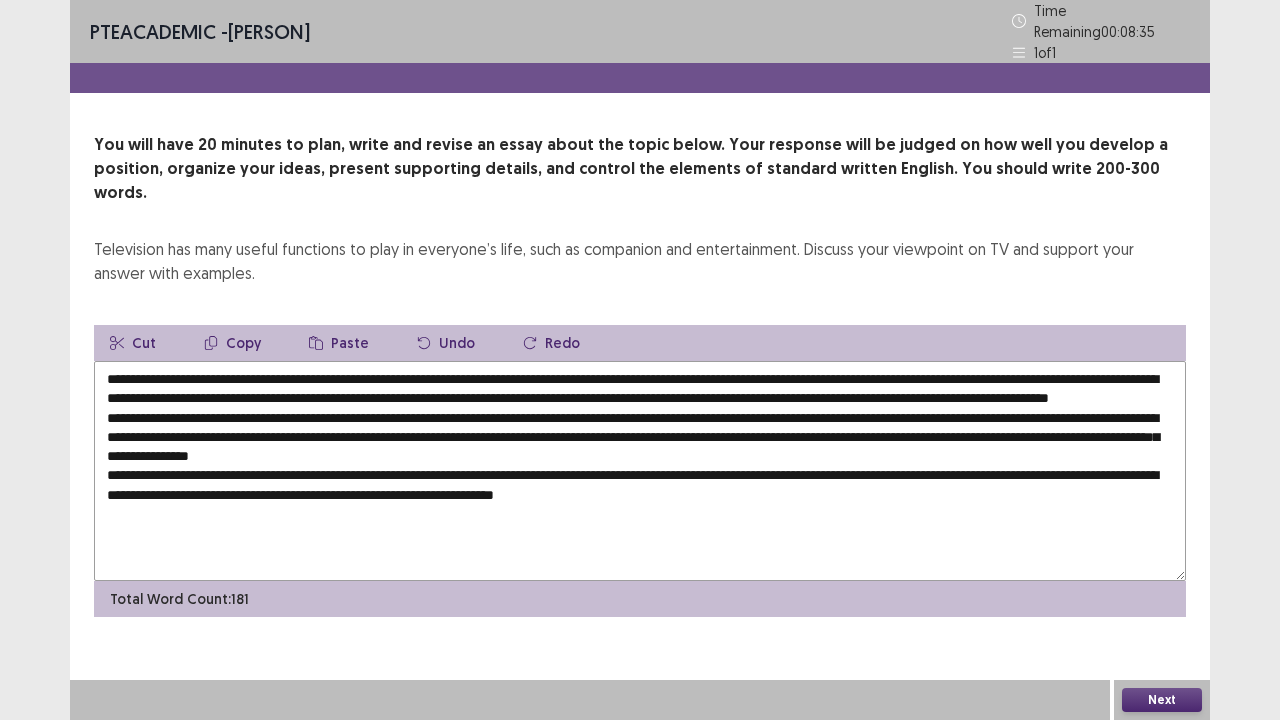 click at bounding box center [640, 471] 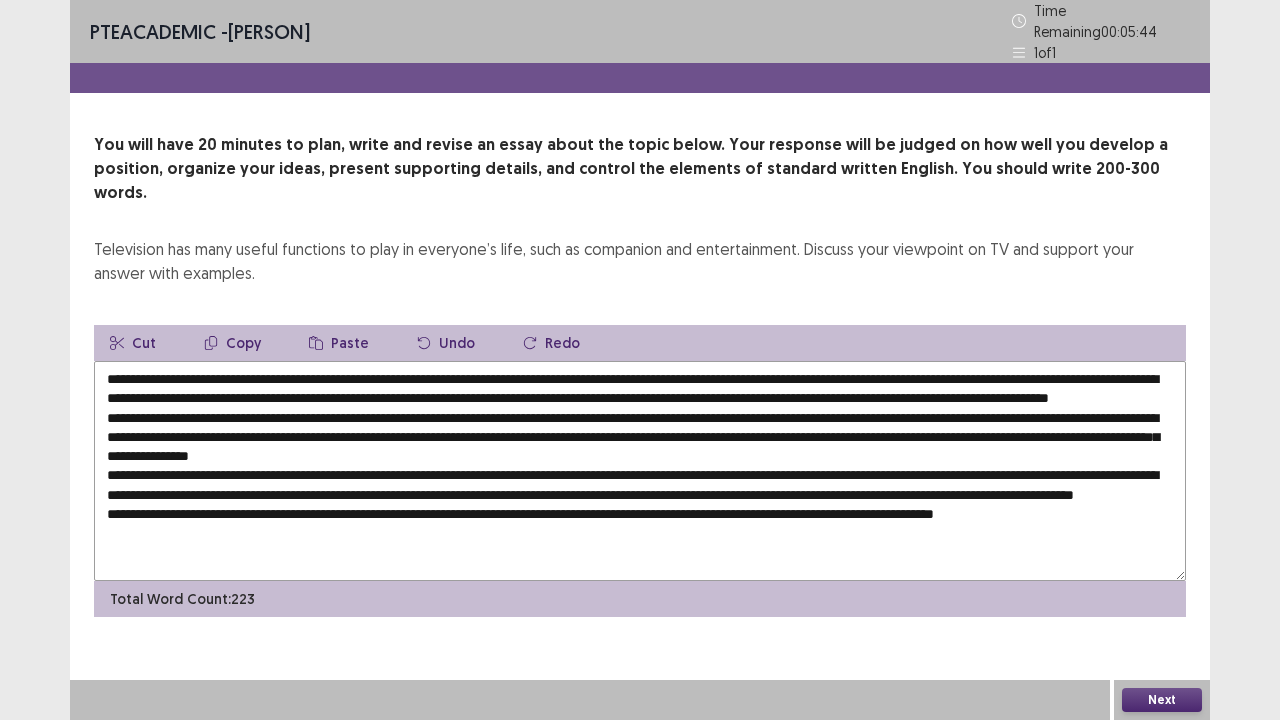 type on "**********" 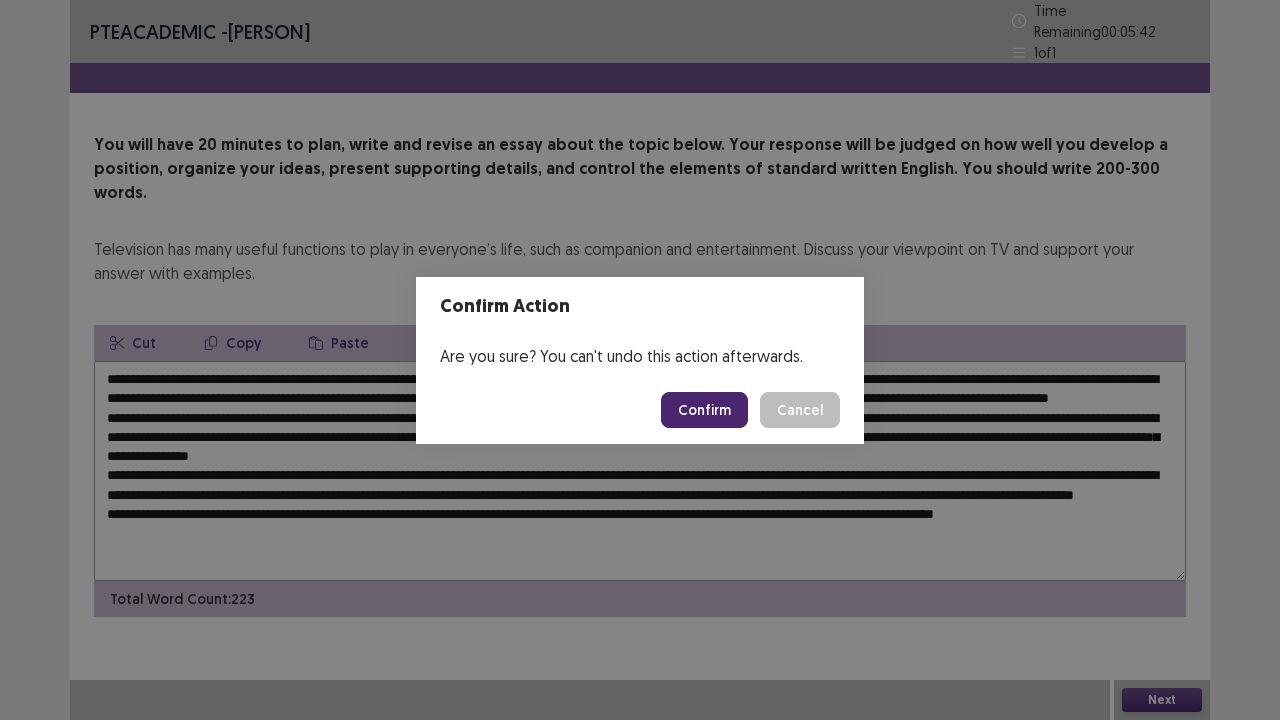 click on "Confirm" at bounding box center [704, 410] 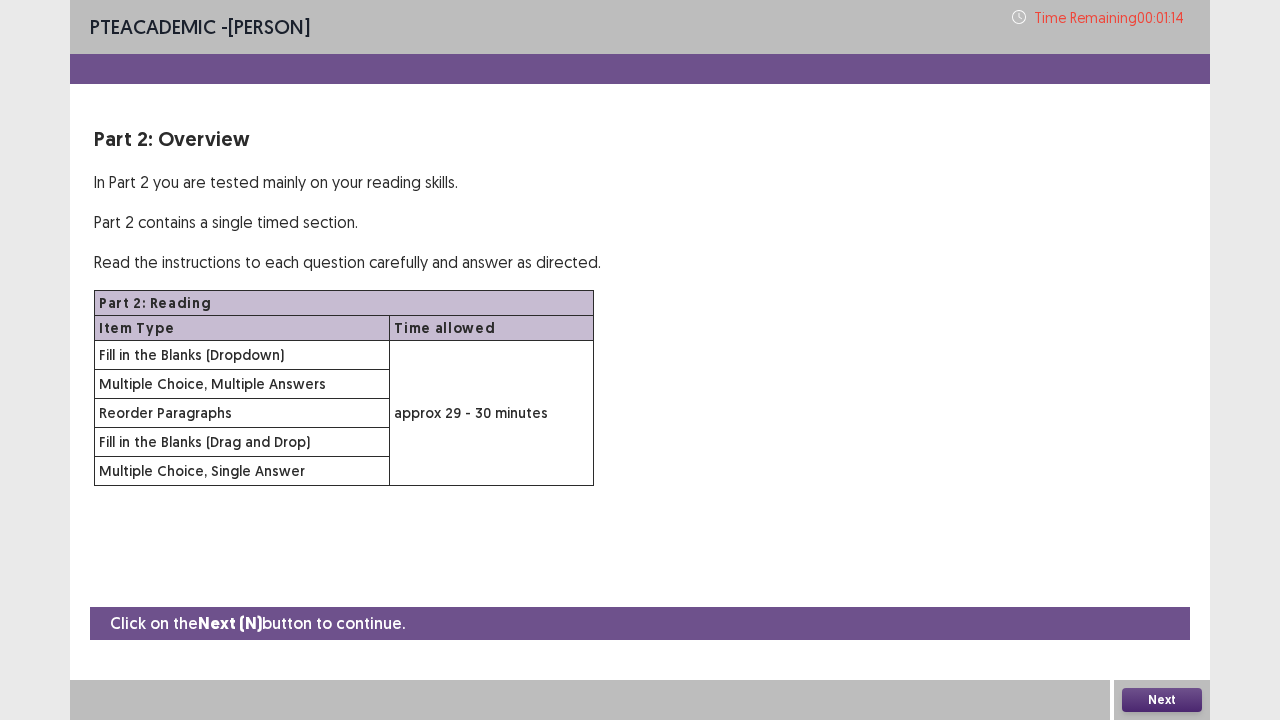 click on "Next" at bounding box center [1162, 700] 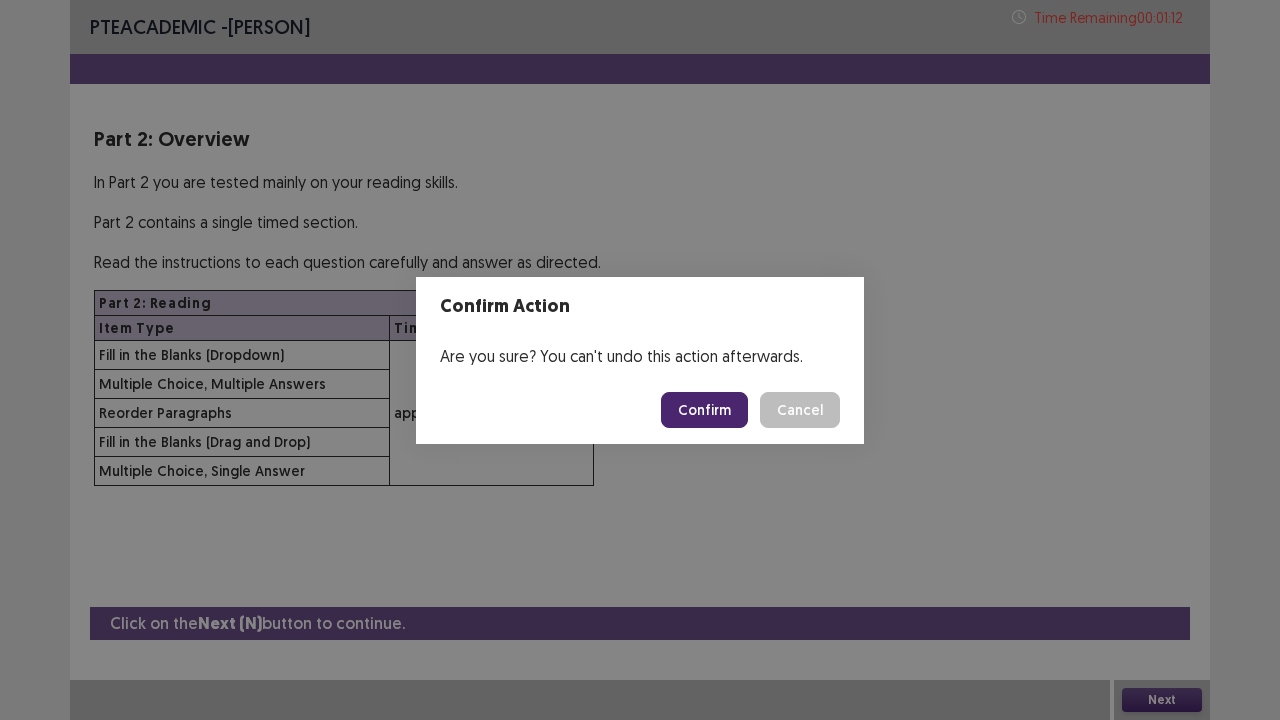 click on "Confirm" at bounding box center [704, 410] 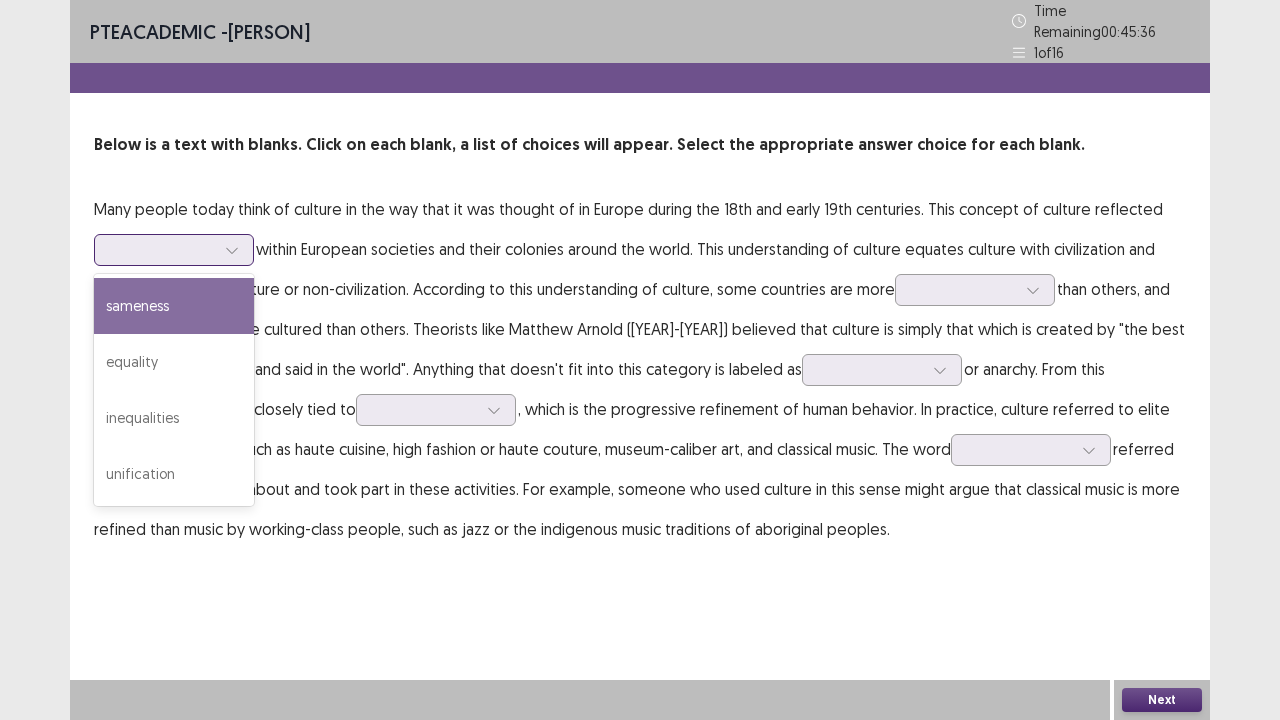 click at bounding box center (232, 250) 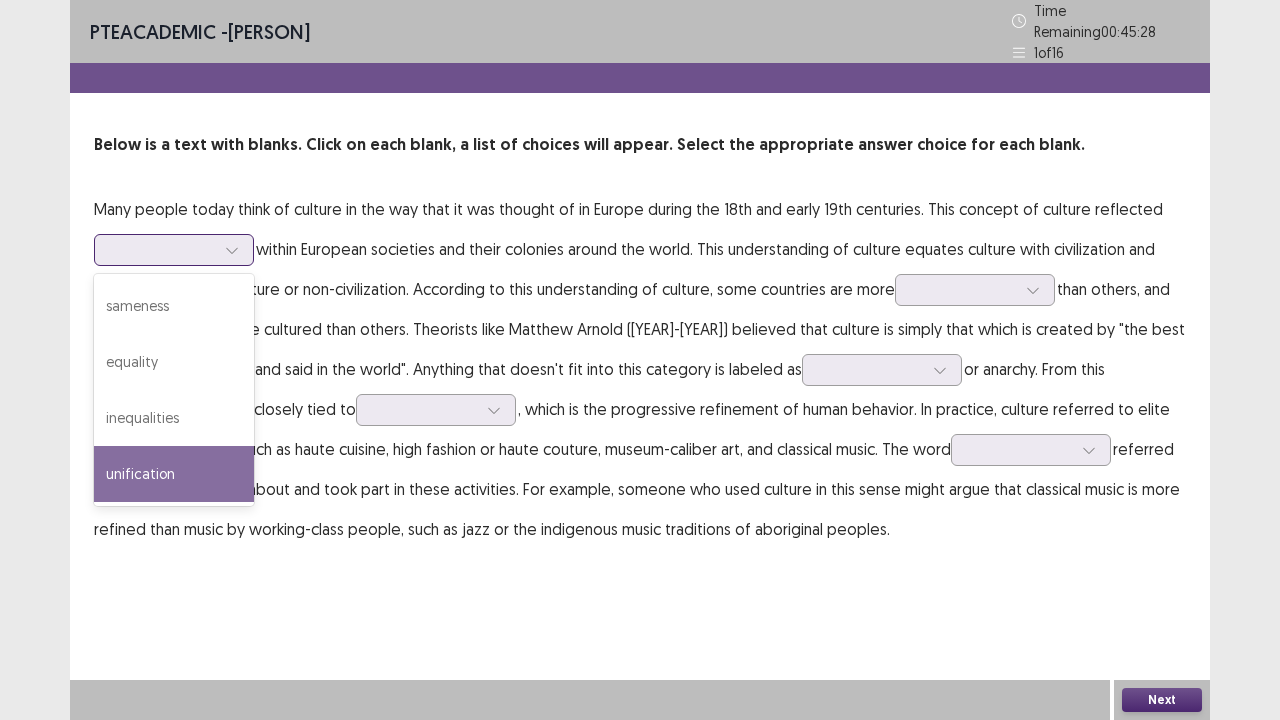 click on "unification" at bounding box center [174, 474] 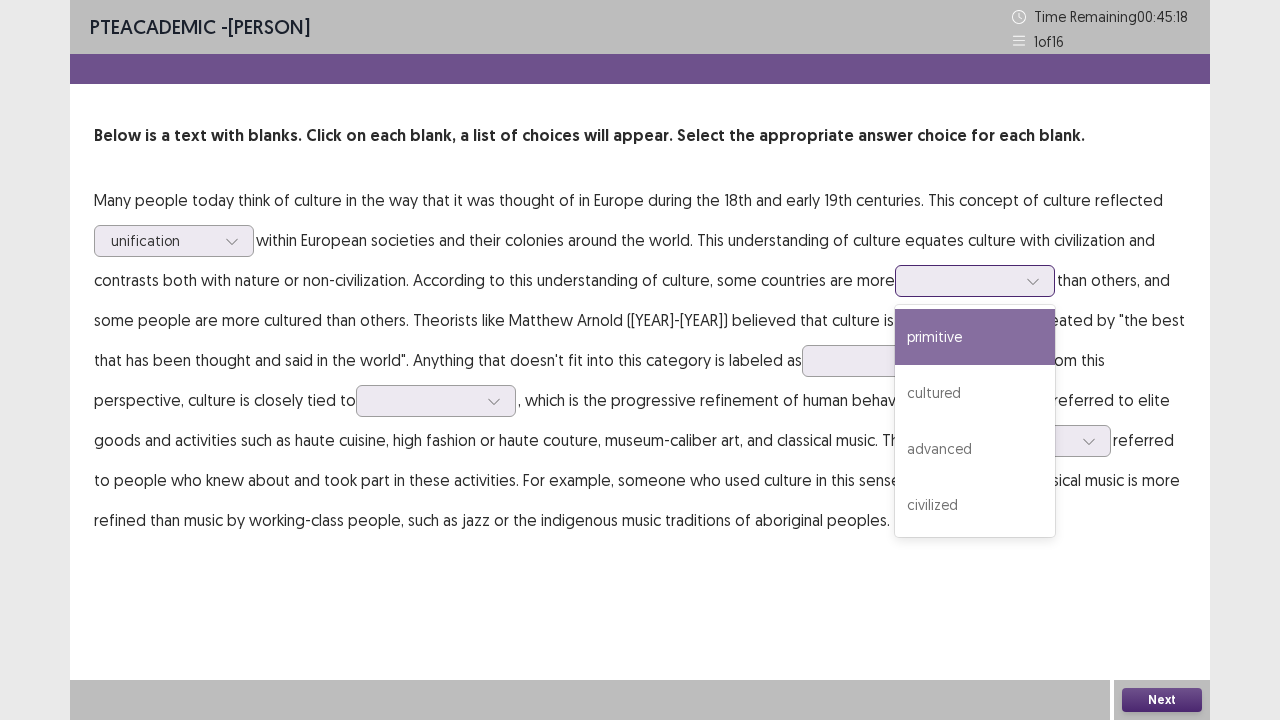 click at bounding box center (964, 280) 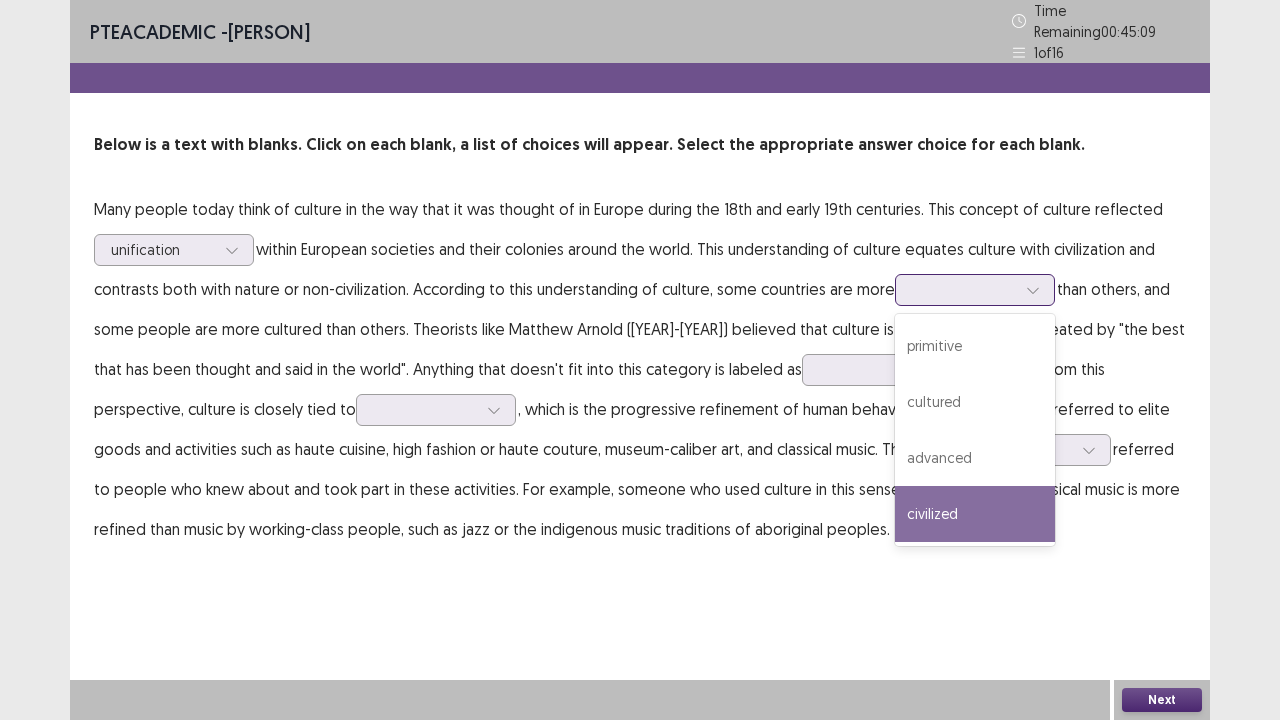 click on "civilized" at bounding box center (975, 514) 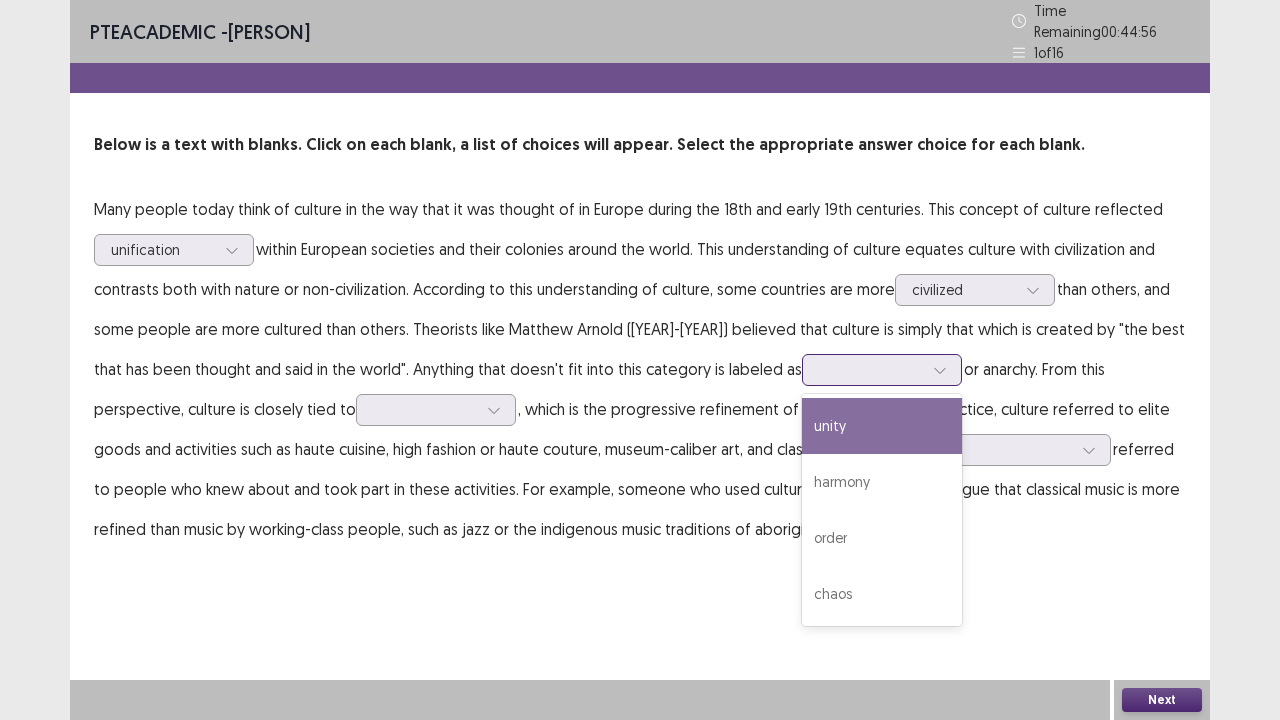 click 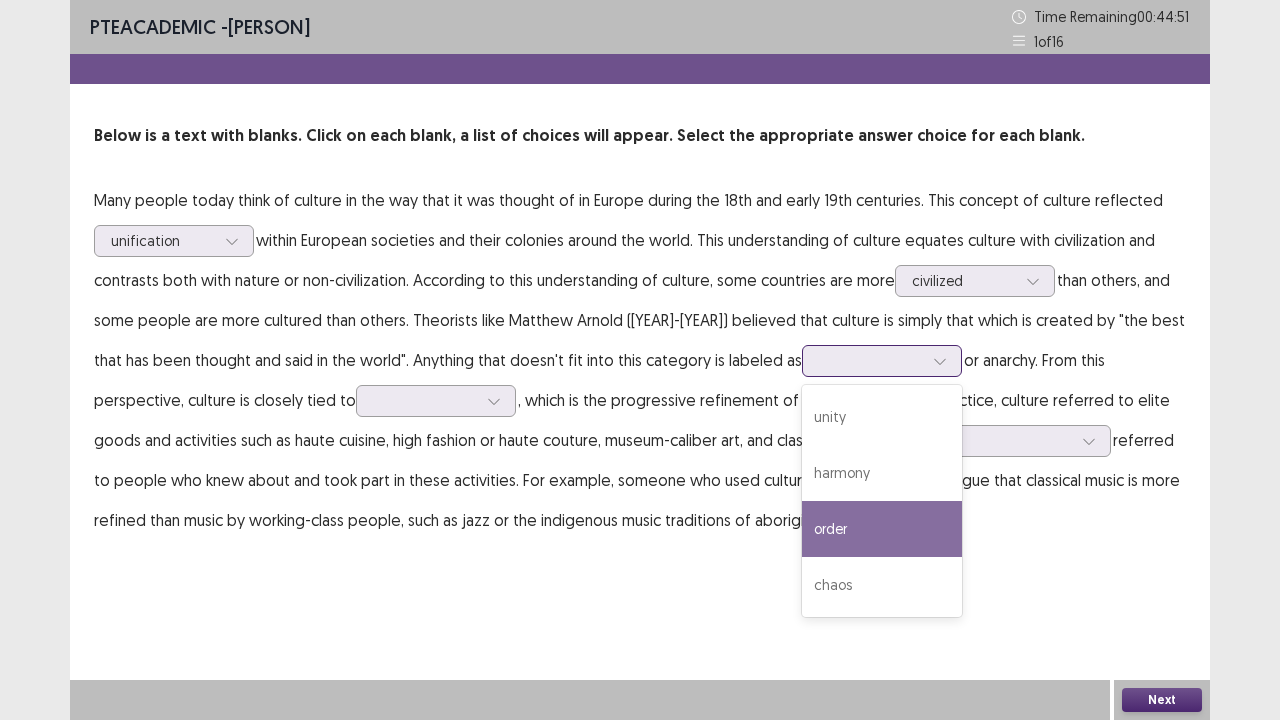 click on "order" at bounding box center [882, 529] 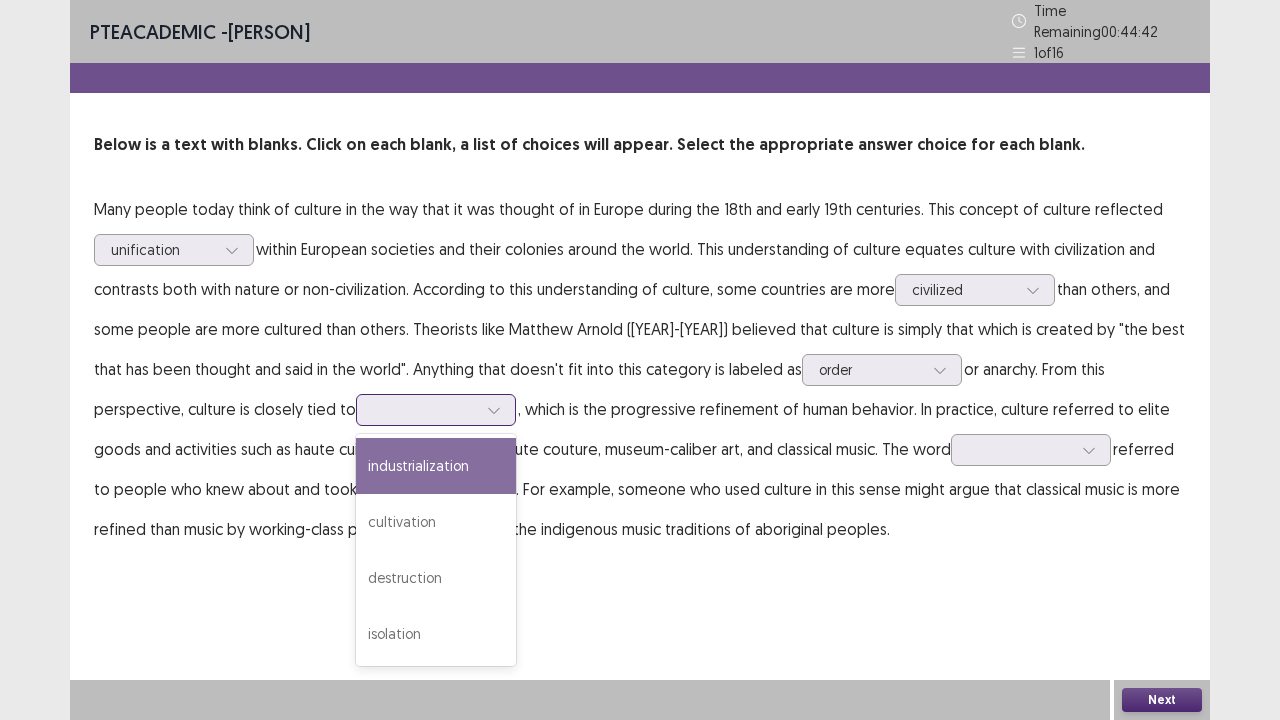 click at bounding box center (494, 410) 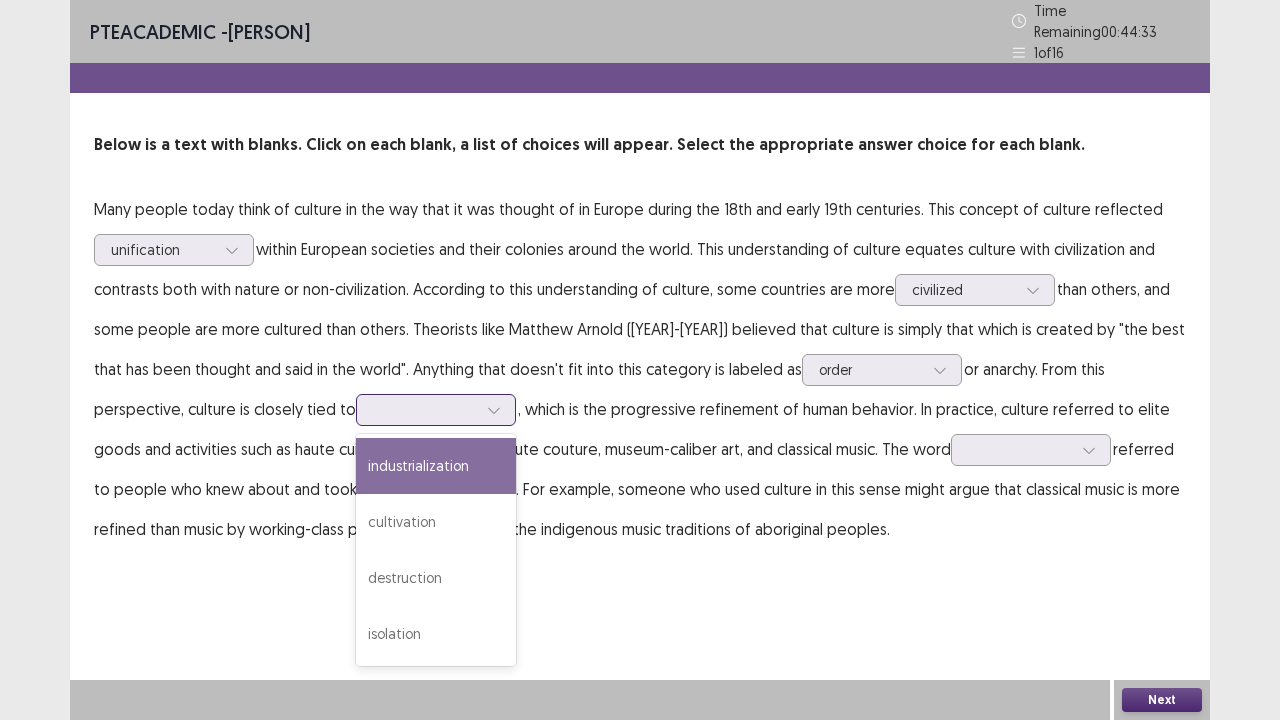 click on "industrialization" at bounding box center (436, 466) 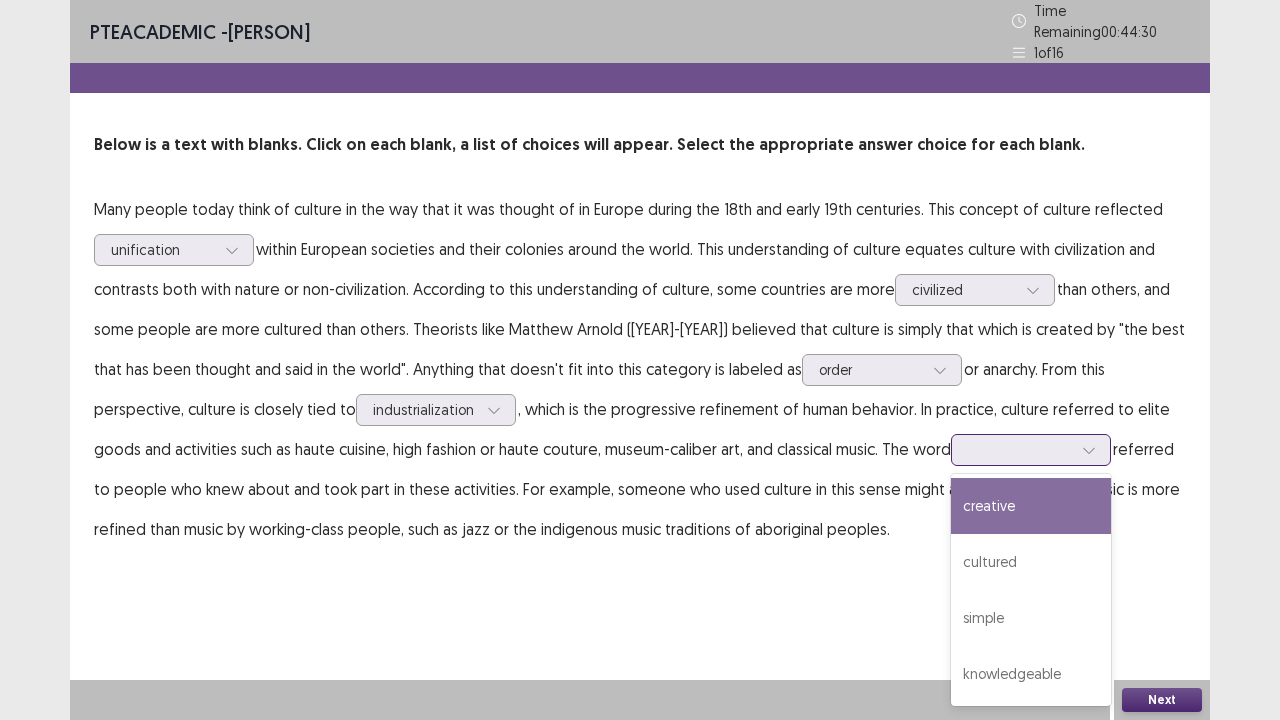 click at bounding box center [1020, 449] 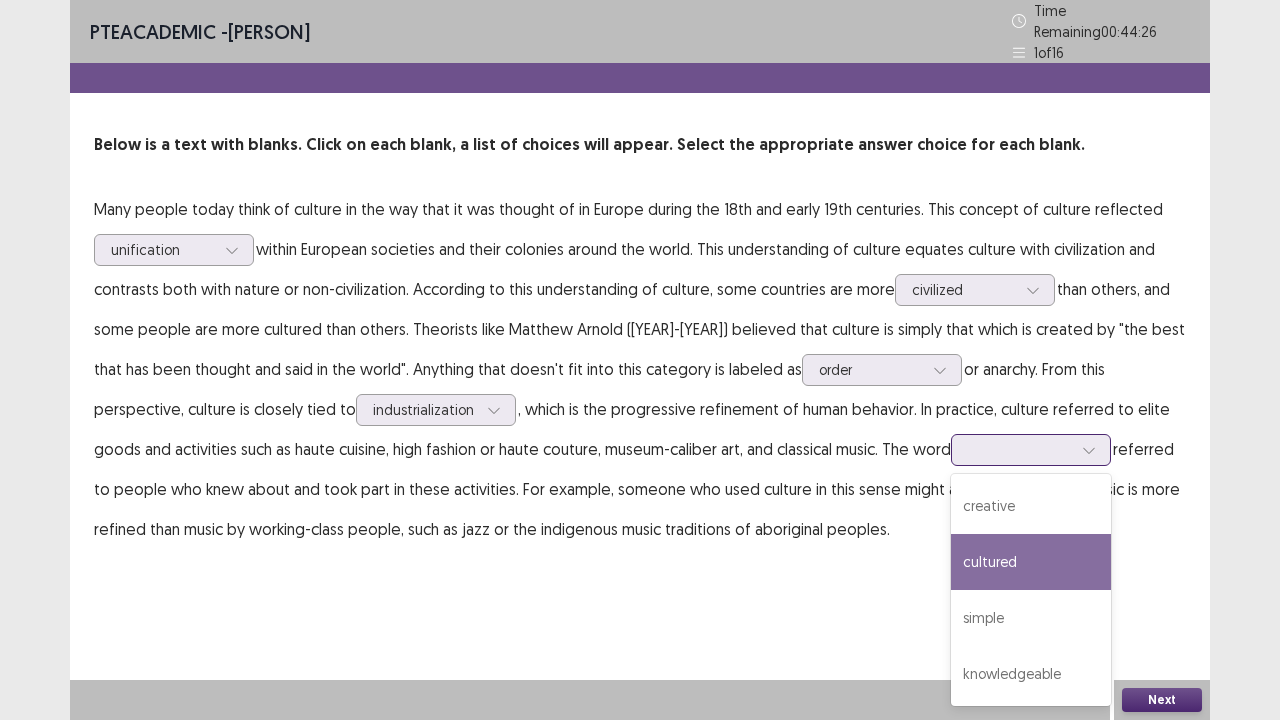 click on "cultured" at bounding box center (1031, 562) 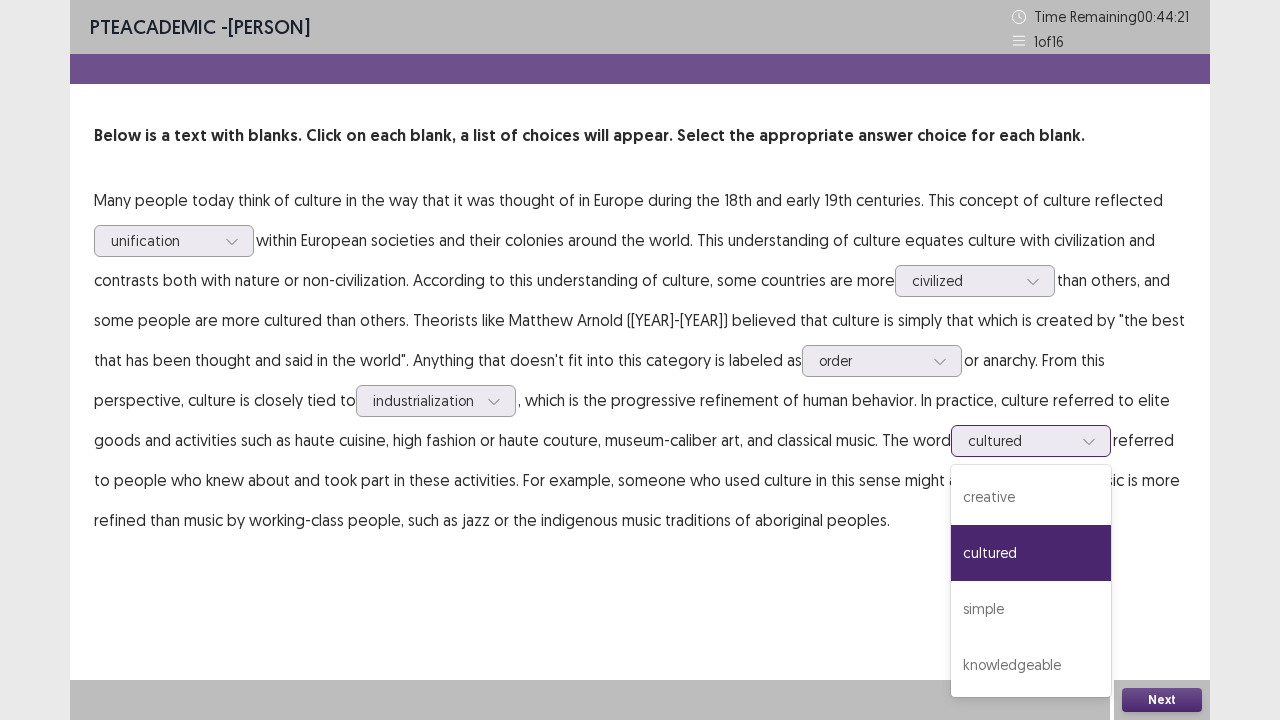 click at bounding box center [1020, 440] 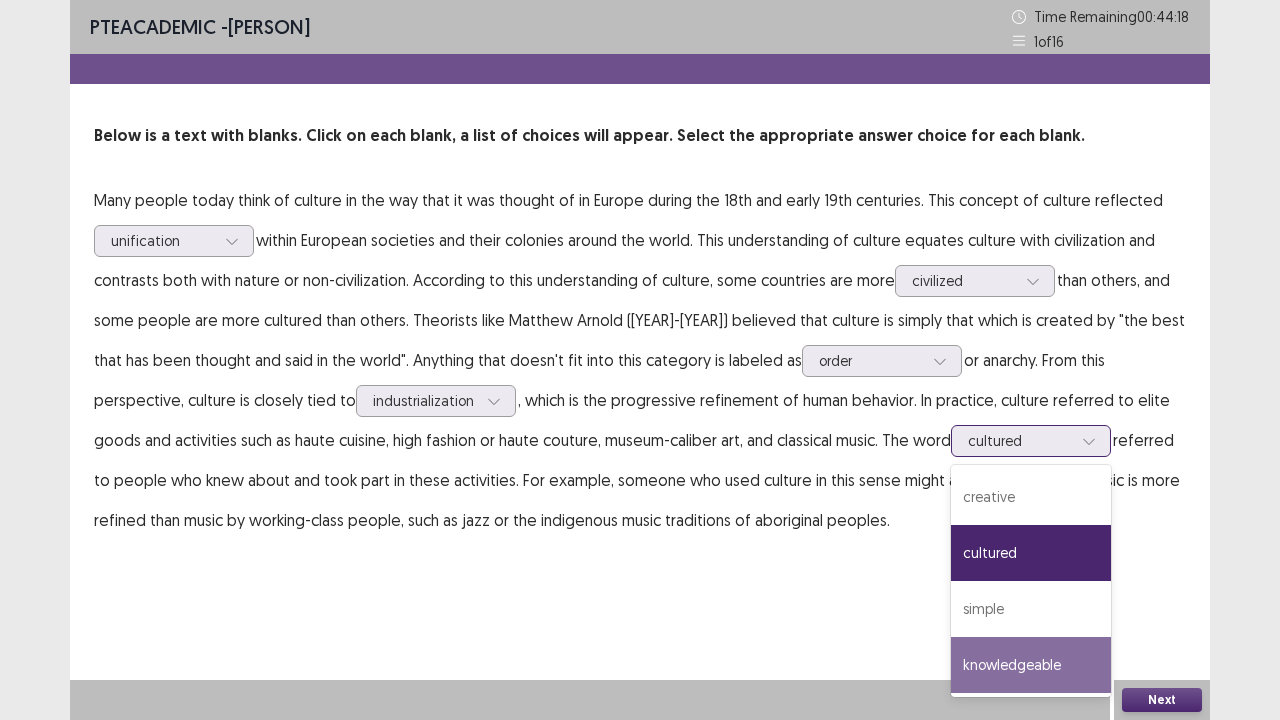 click on "knowledgeable" at bounding box center (1031, 665) 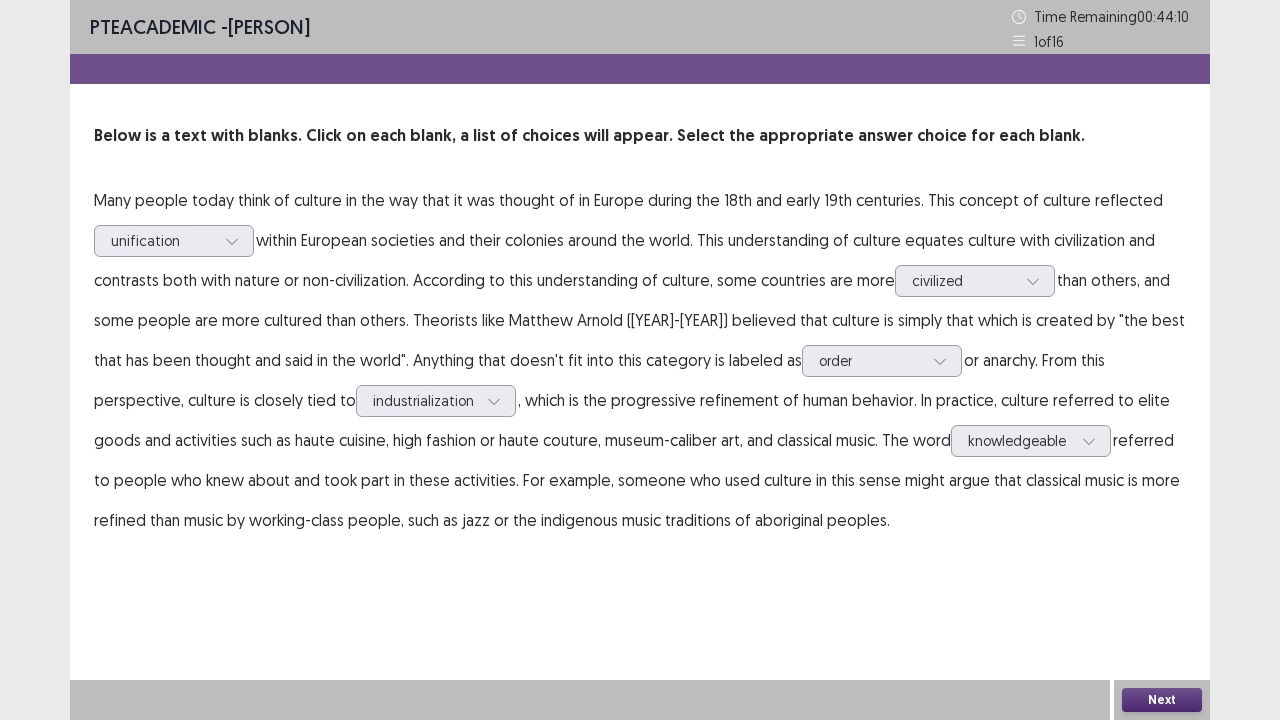 click on "Next" at bounding box center [1162, 700] 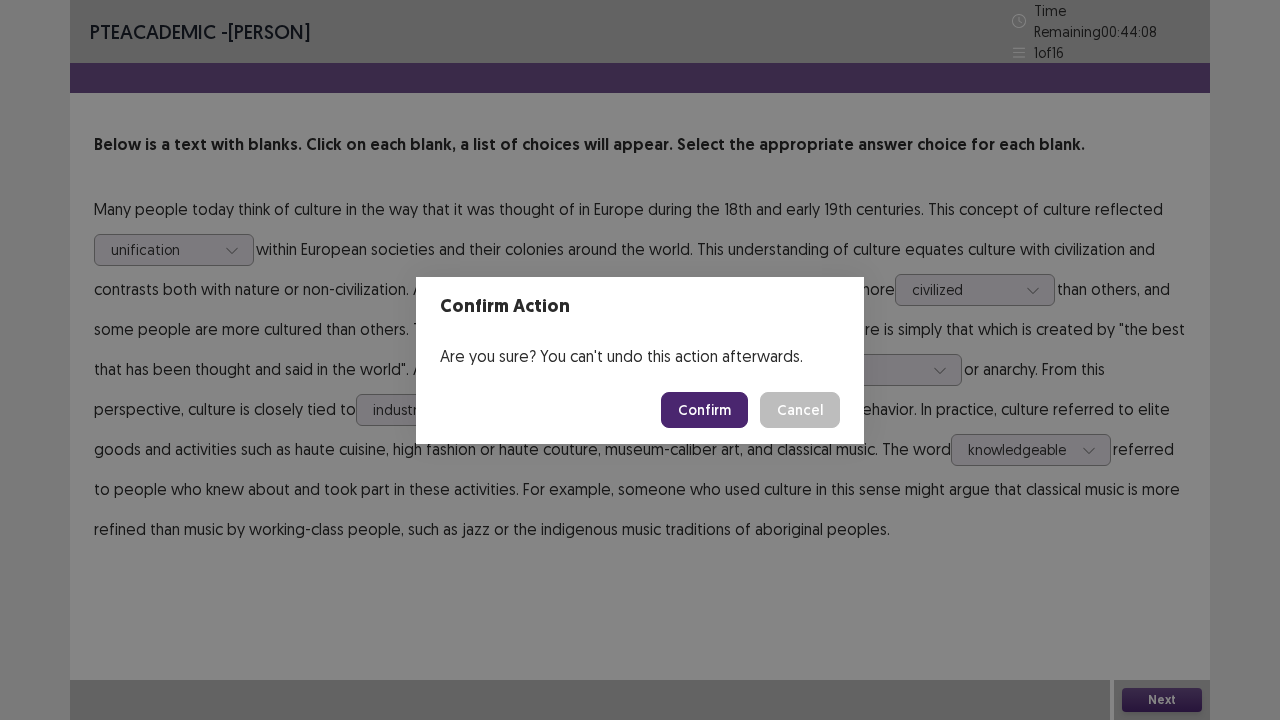 click on "Confirm" at bounding box center (704, 410) 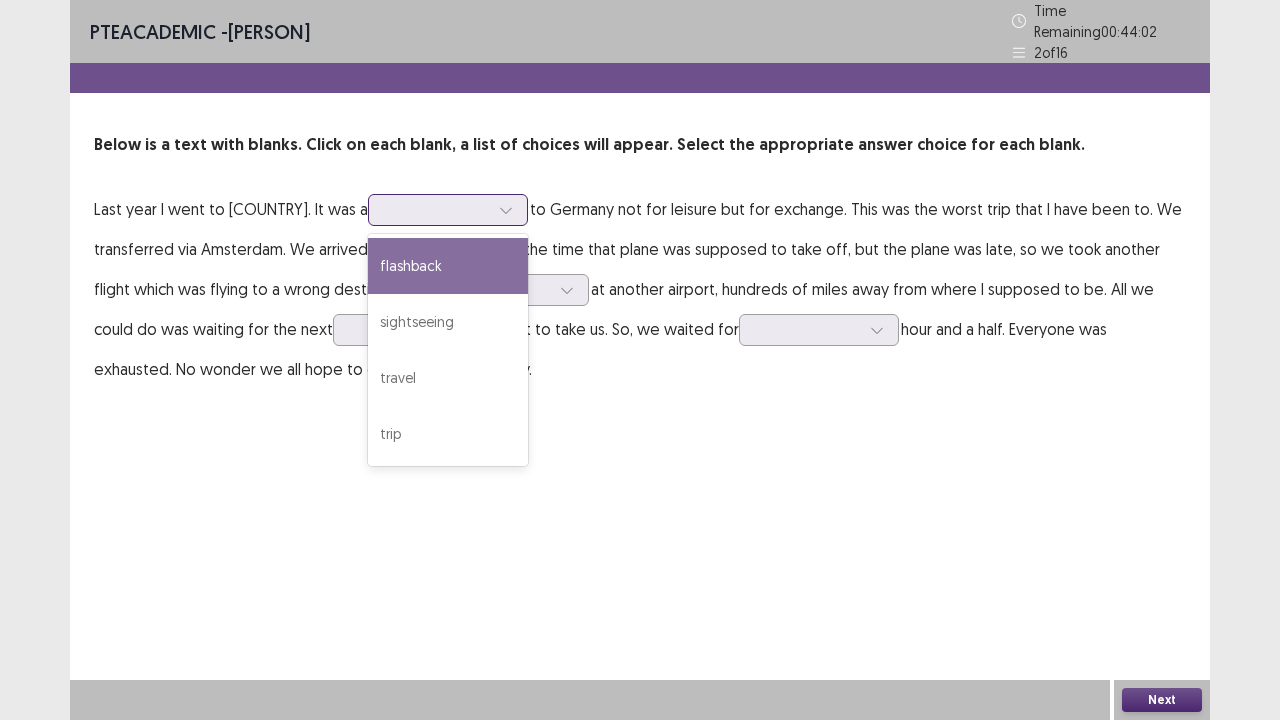 click at bounding box center [437, 209] 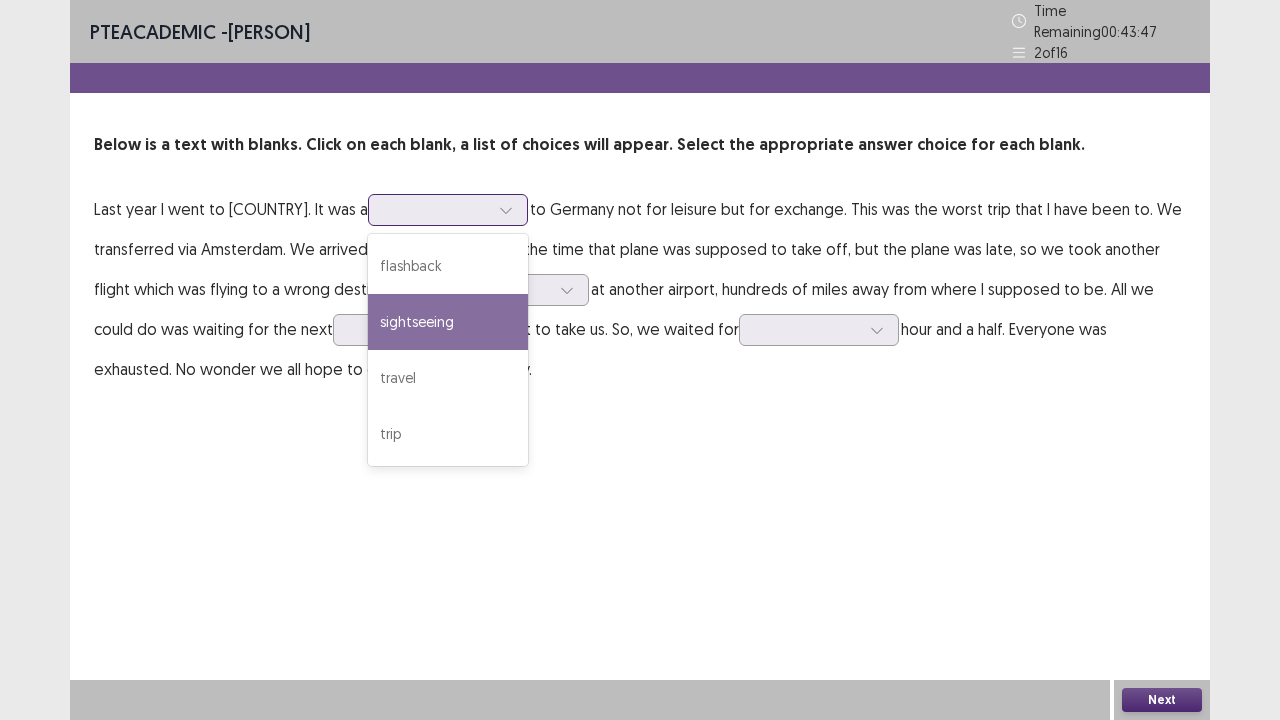click on "sightseeing" at bounding box center (448, 322) 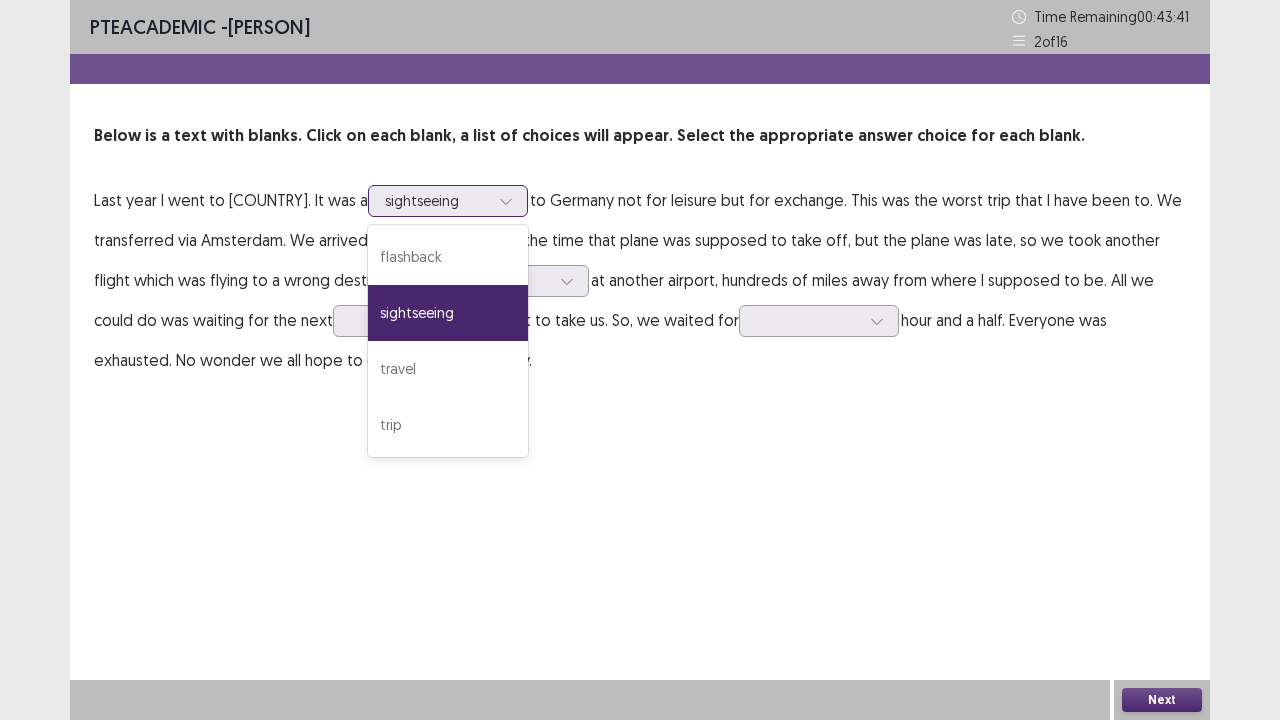 click at bounding box center (437, 200) 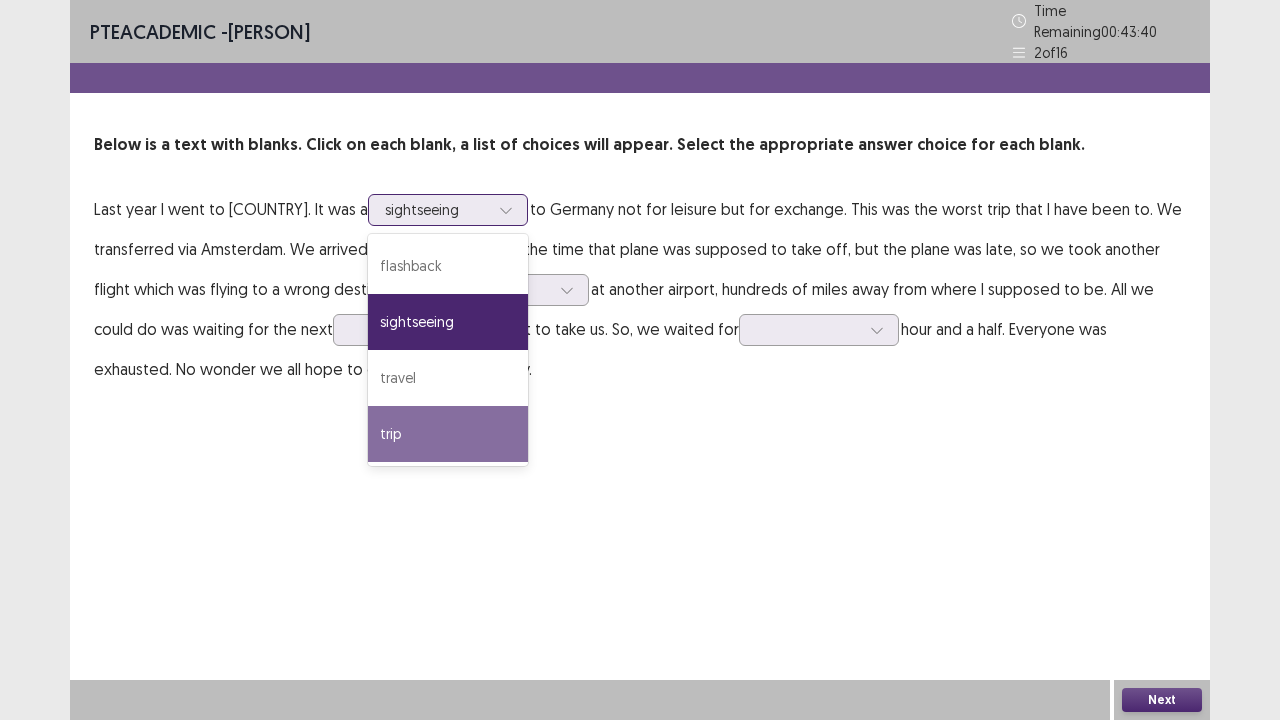 click on "trip" at bounding box center [448, 434] 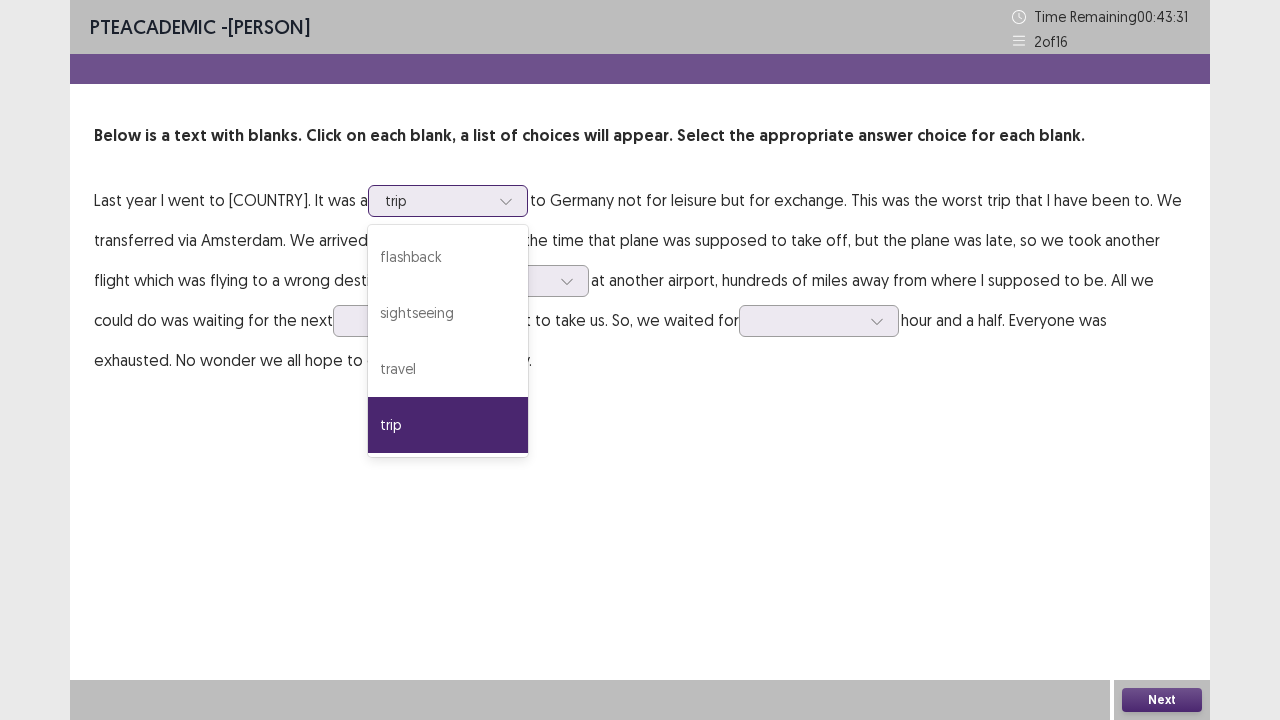 click at bounding box center (506, 201) 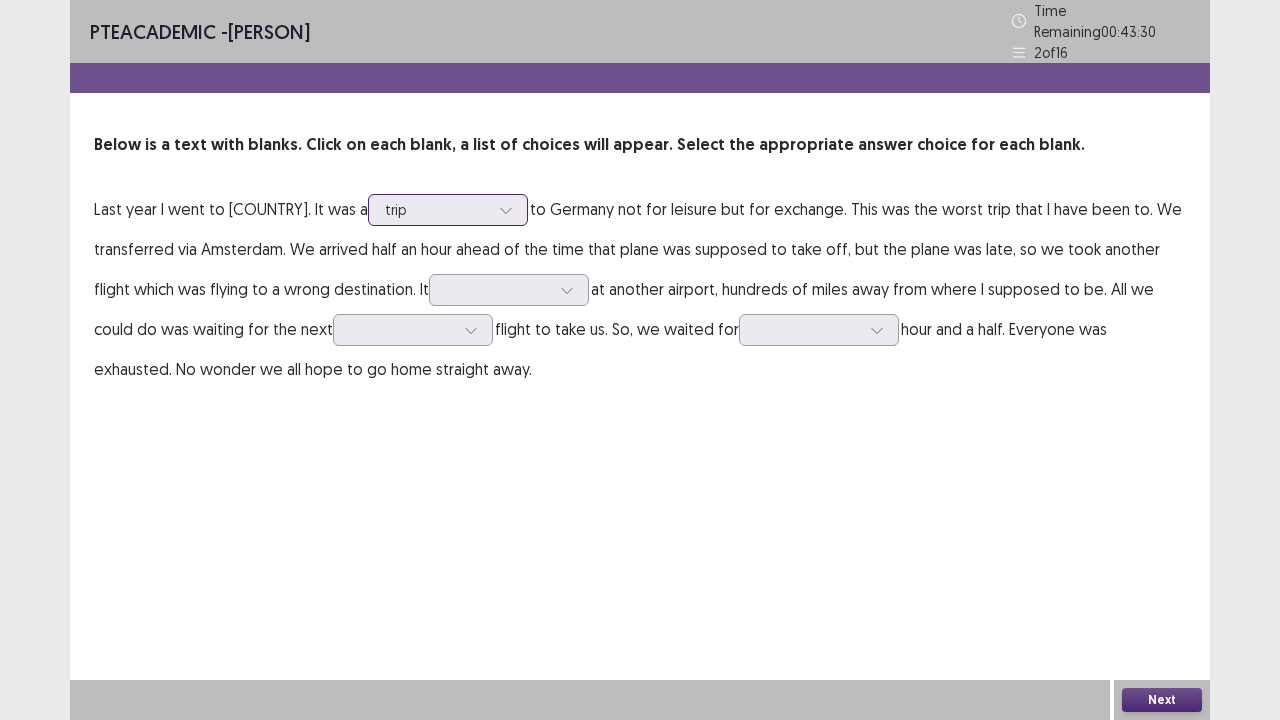 click at bounding box center (506, 210) 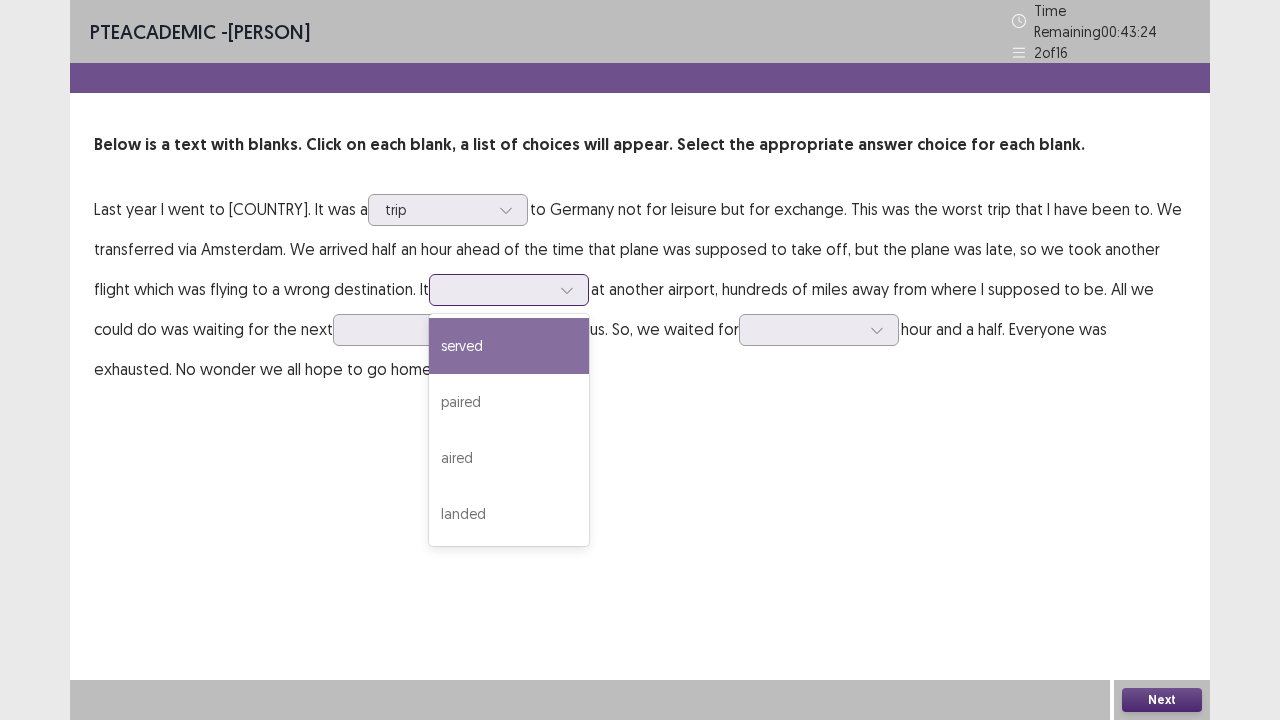click at bounding box center [498, 289] 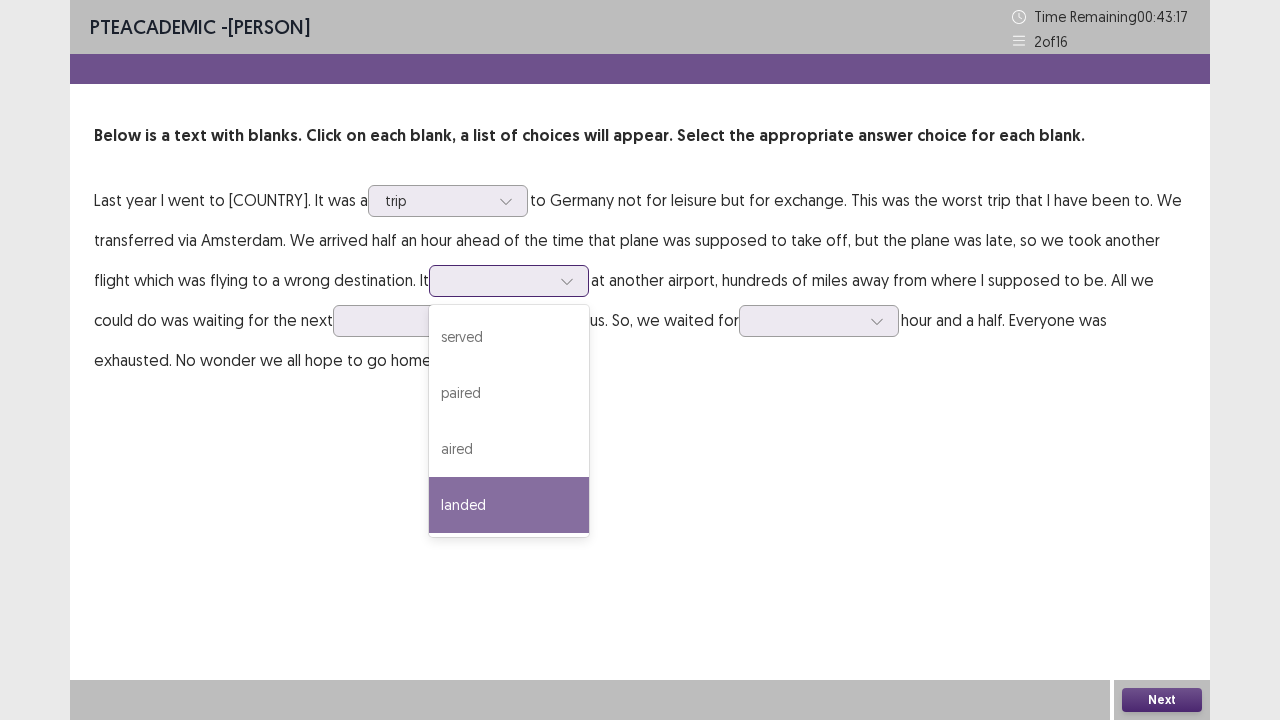 click on "landed" at bounding box center [509, 505] 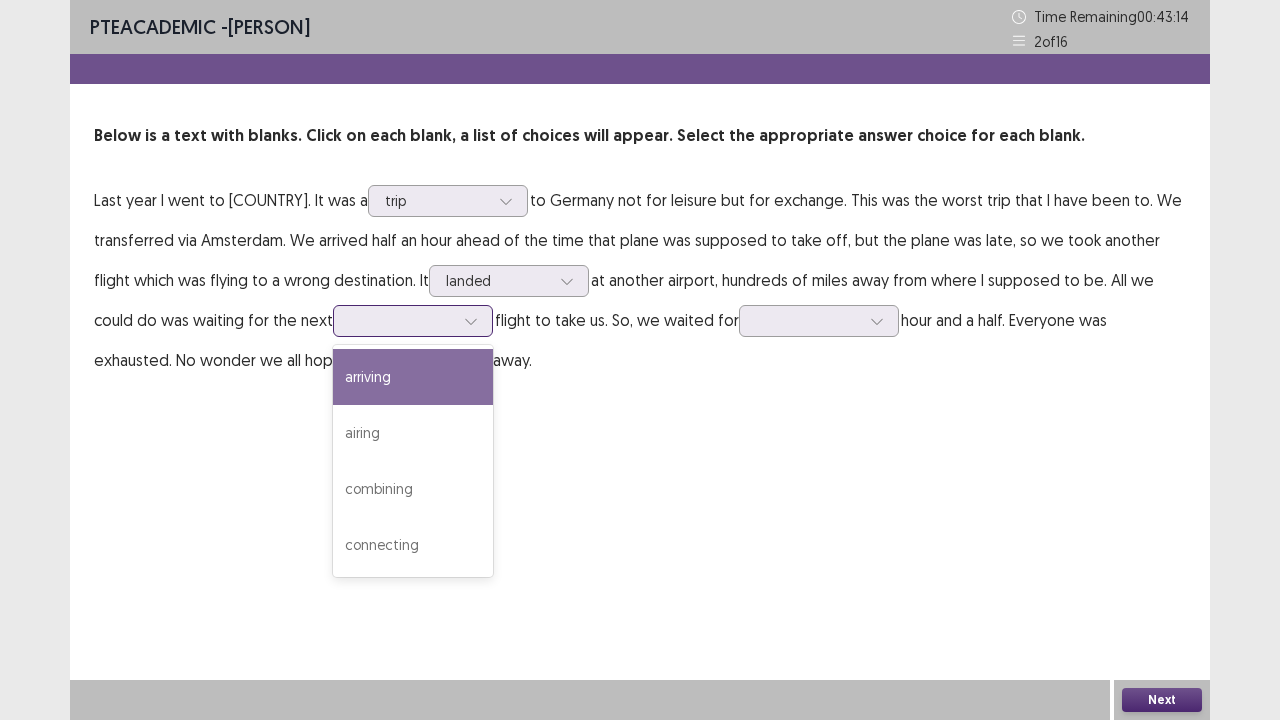 click 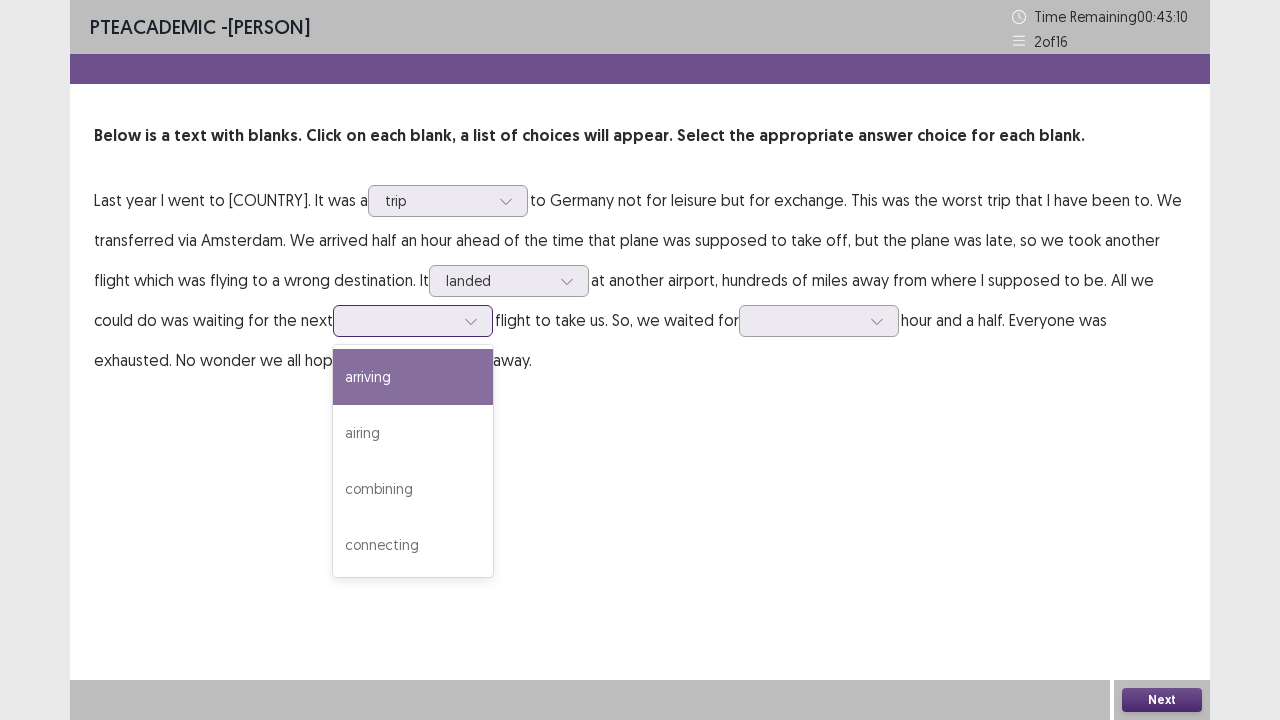 click on "arriving" at bounding box center [413, 377] 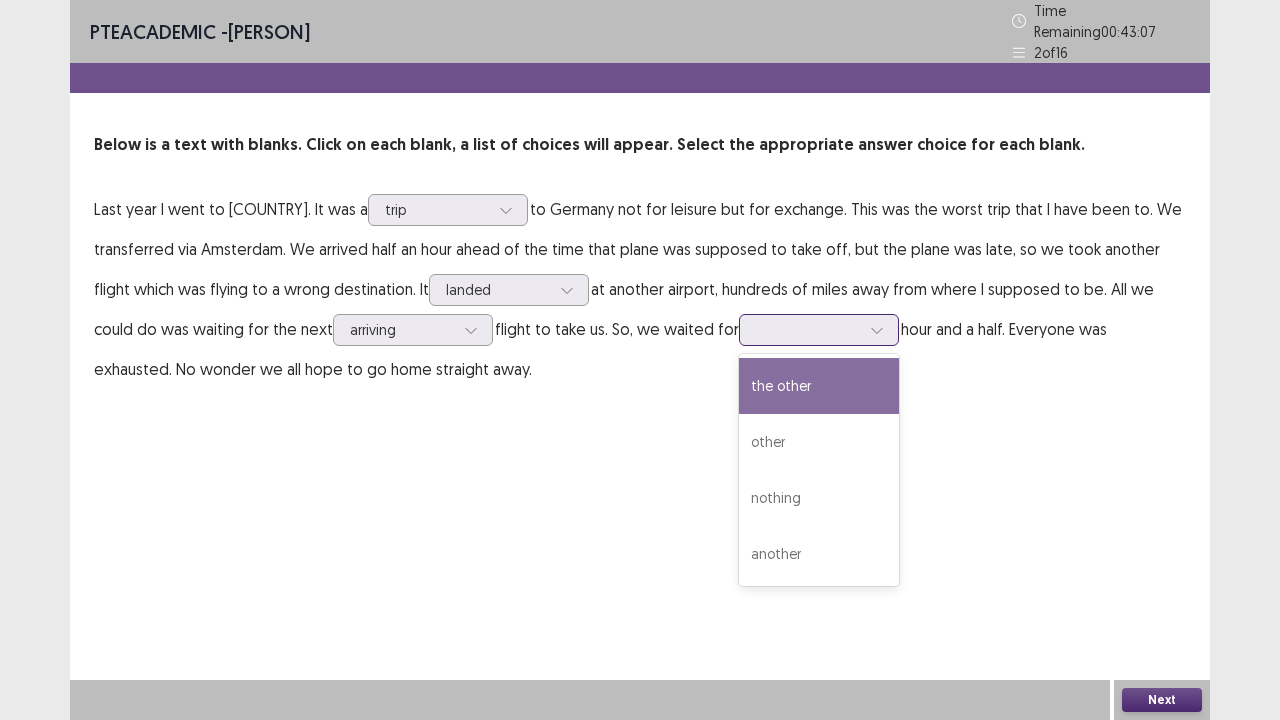 click at bounding box center (808, 329) 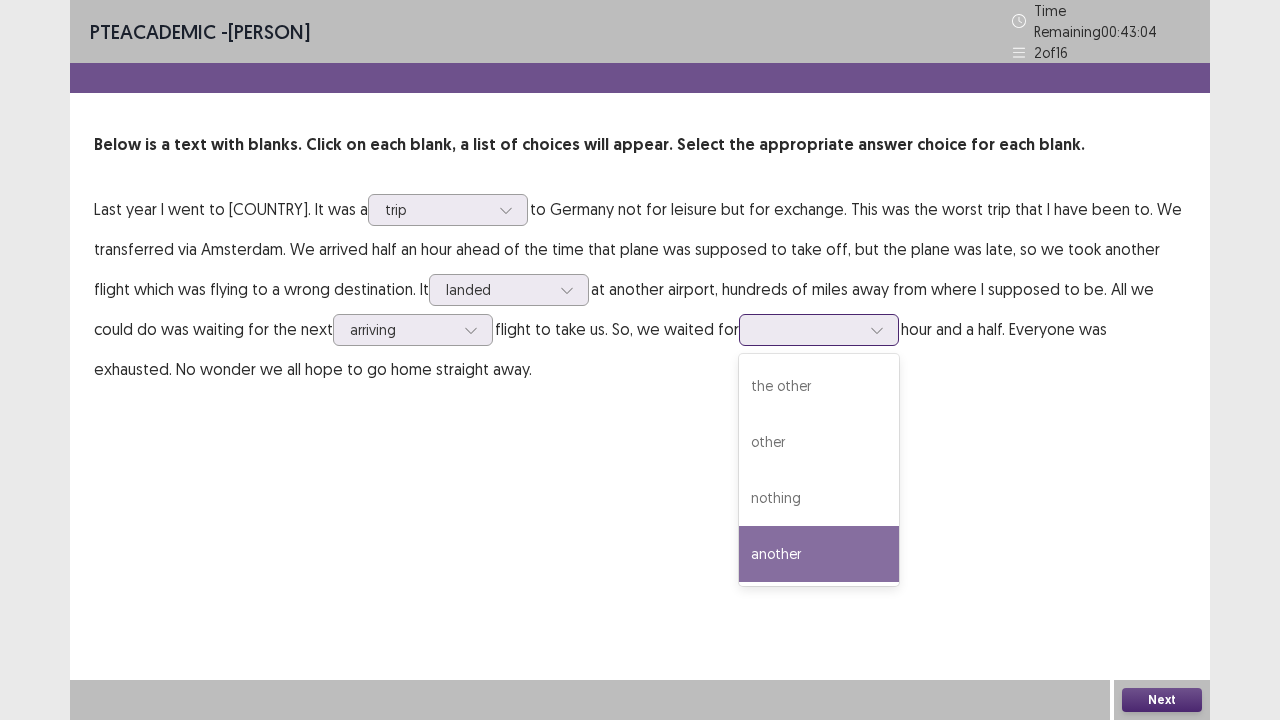 click on "another" at bounding box center (819, 554) 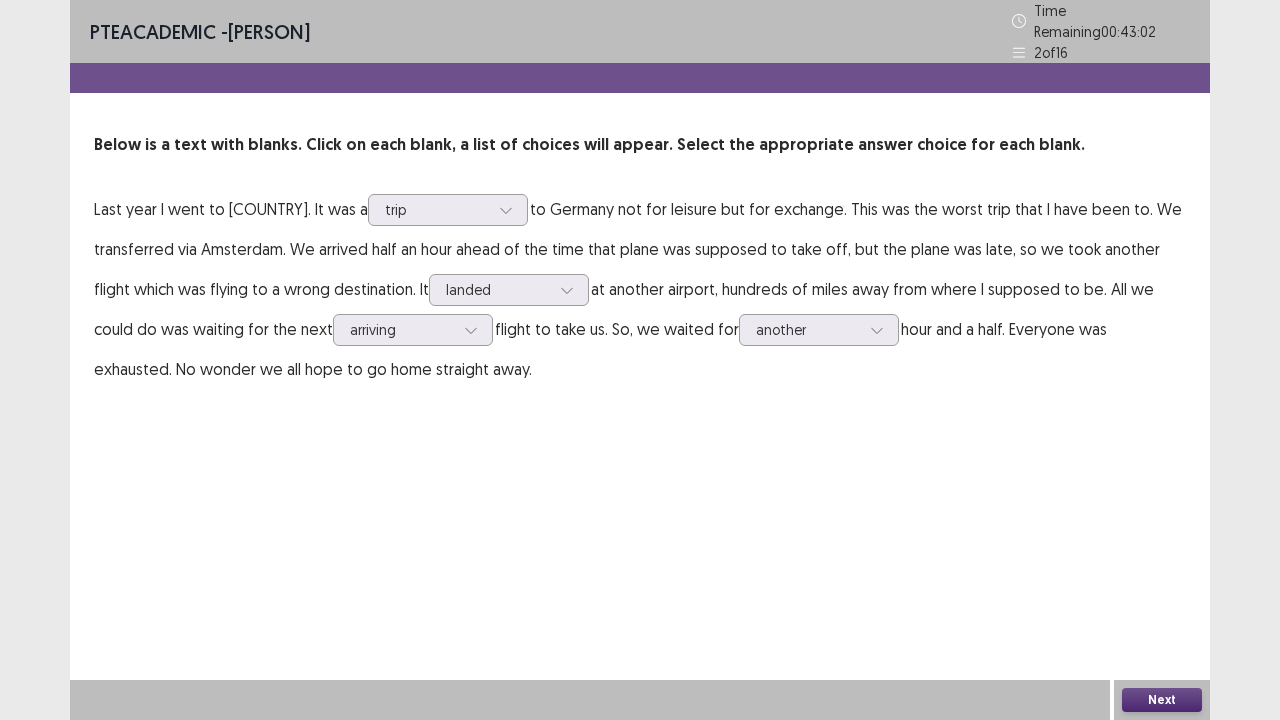 click on "Next" at bounding box center (1162, 700) 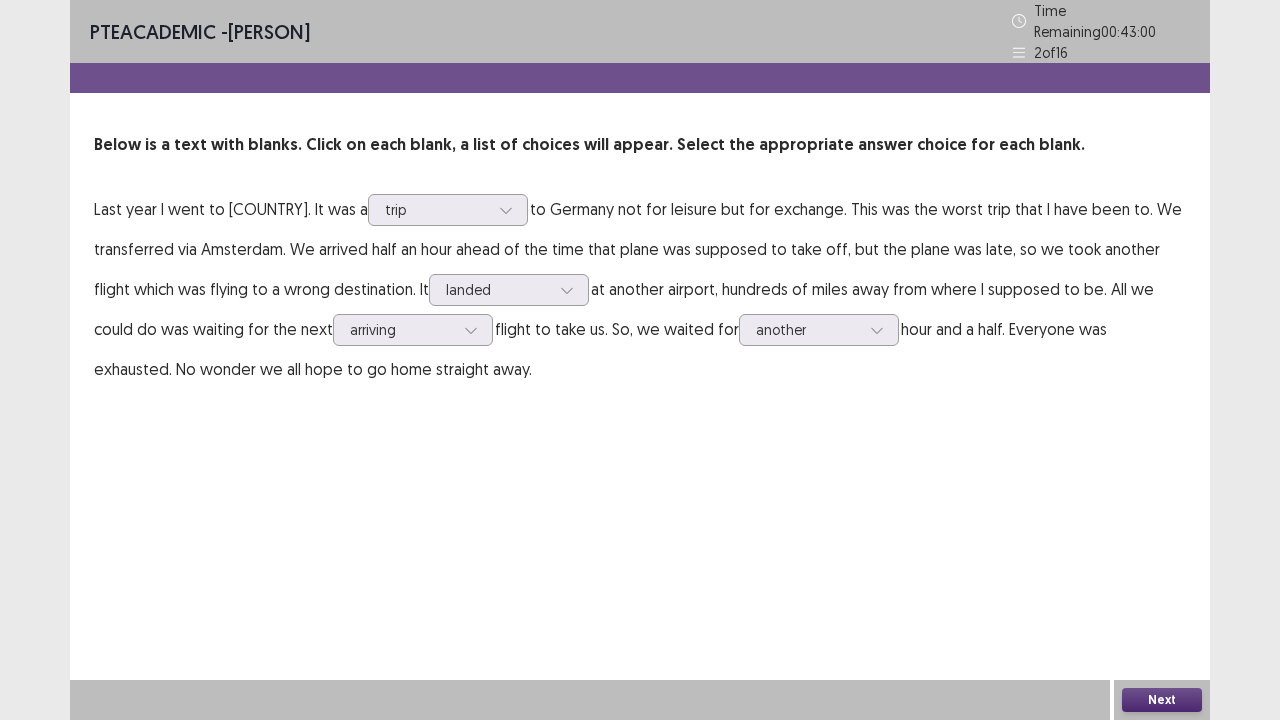 drag, startPoint x: 1140, startPoint y: 696, endPoint x: 866, endPoint y: 488, distance: 344.00583 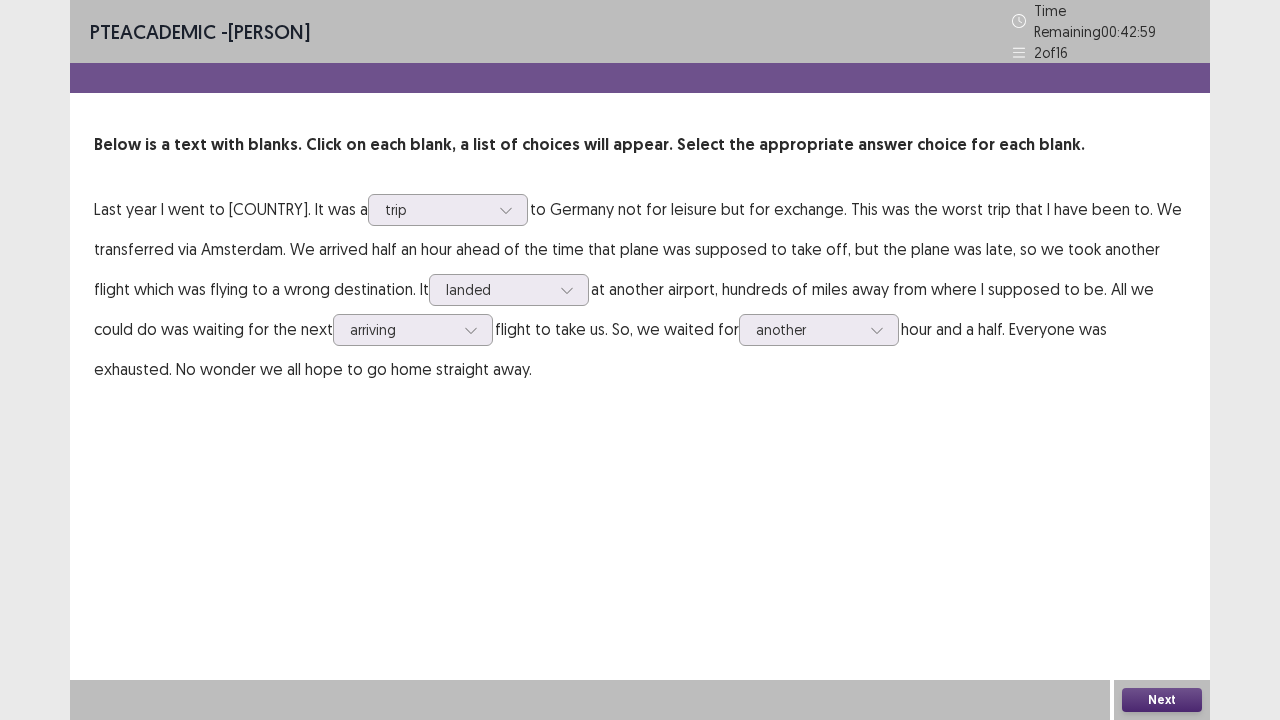 click on "Next" at bounding box center [1162, 700] 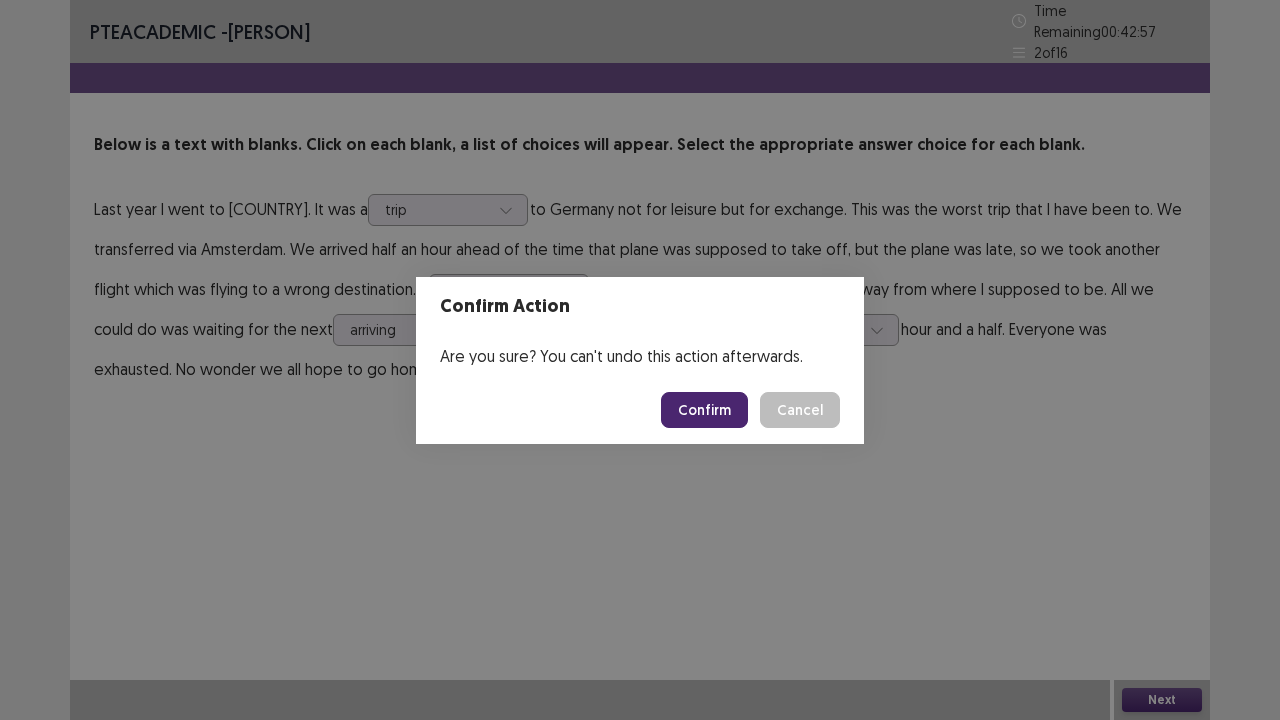 click on "Confirm" at bounding box center (704, 410) 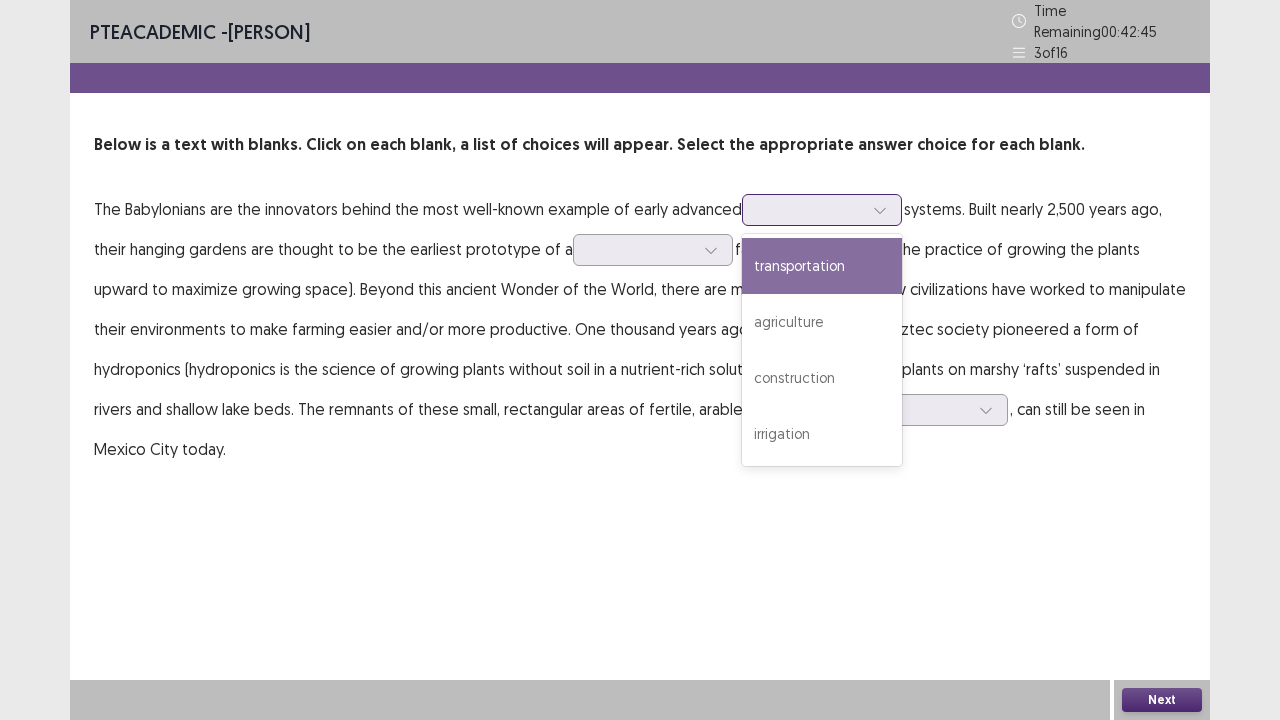 click 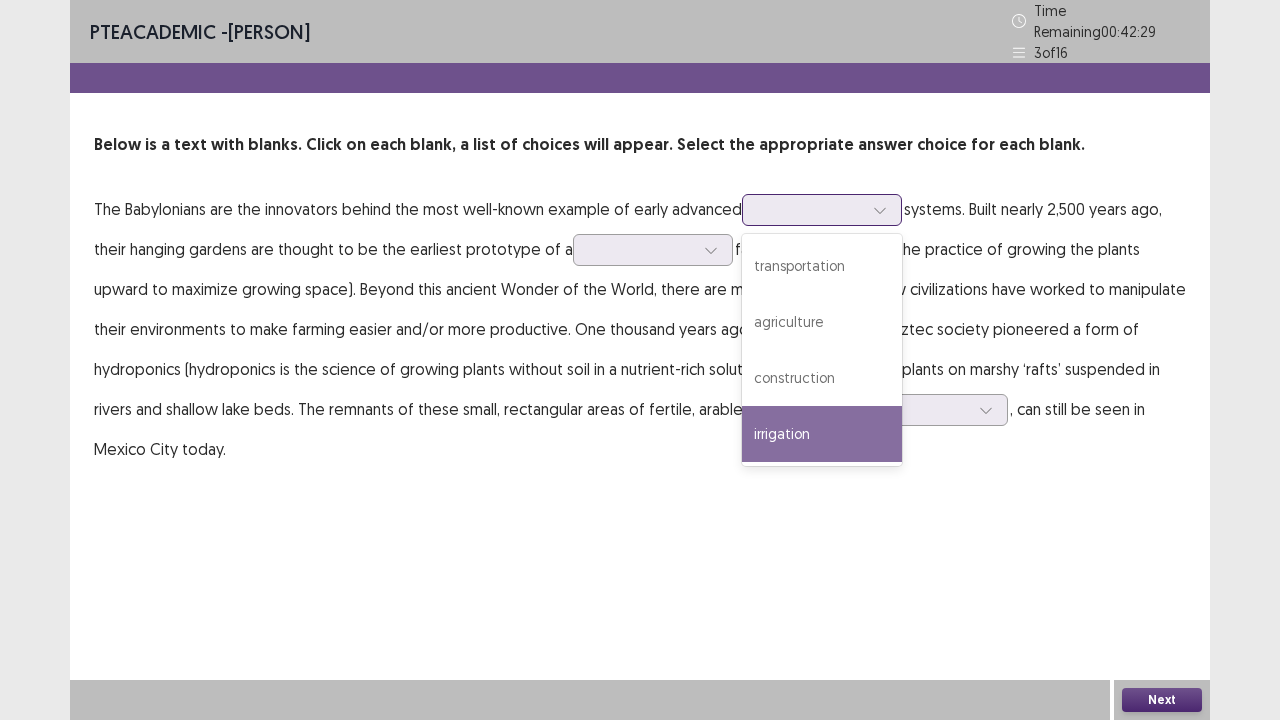 click on "irrigation" at bounding box center (822, 434) 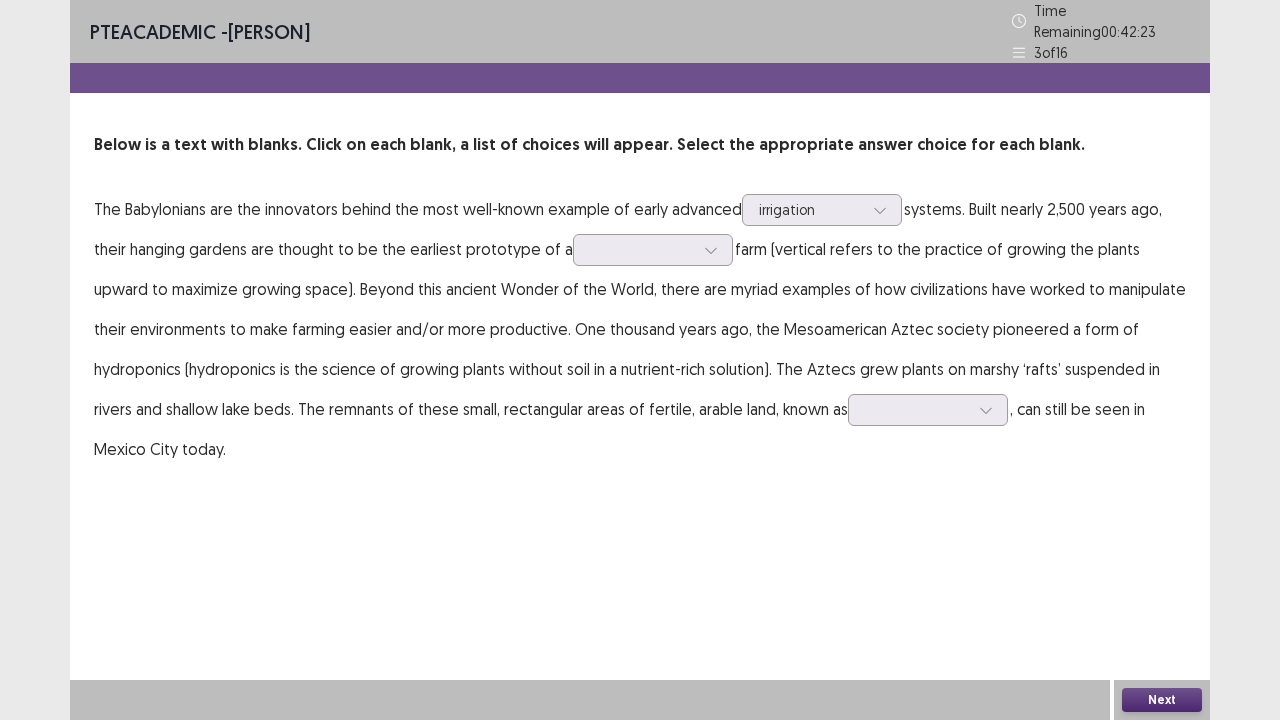 click on "The Babylonians are the innovators behind the most well-known example of early advanced irrigation systems. Built nearly 2,500 years ago, their hanging gardens are thought to be the earliest prototype of a farm (vertical refers to the practice of growing the plants upward to maximize growing space). Beyond this ancient Wonder of the World, there are myriad examples of how civilizations have worked to manipulate their environments to make farming easier and/or more productive. One thousand years ago, the Mesoamerican Aztec society pioneered a form of hydroponics (hydroponics is the science of growing plants without soil in a nutrient-rich solution). The Aztecs grew plants on marshy ‘rafts’ suspended in rivers and shallow lake beds. The remnants of these small, rectangular areas of fertile, arable land, known as [PLACE], can still be seen in Mexico City today." at bounding box center (640, 329) 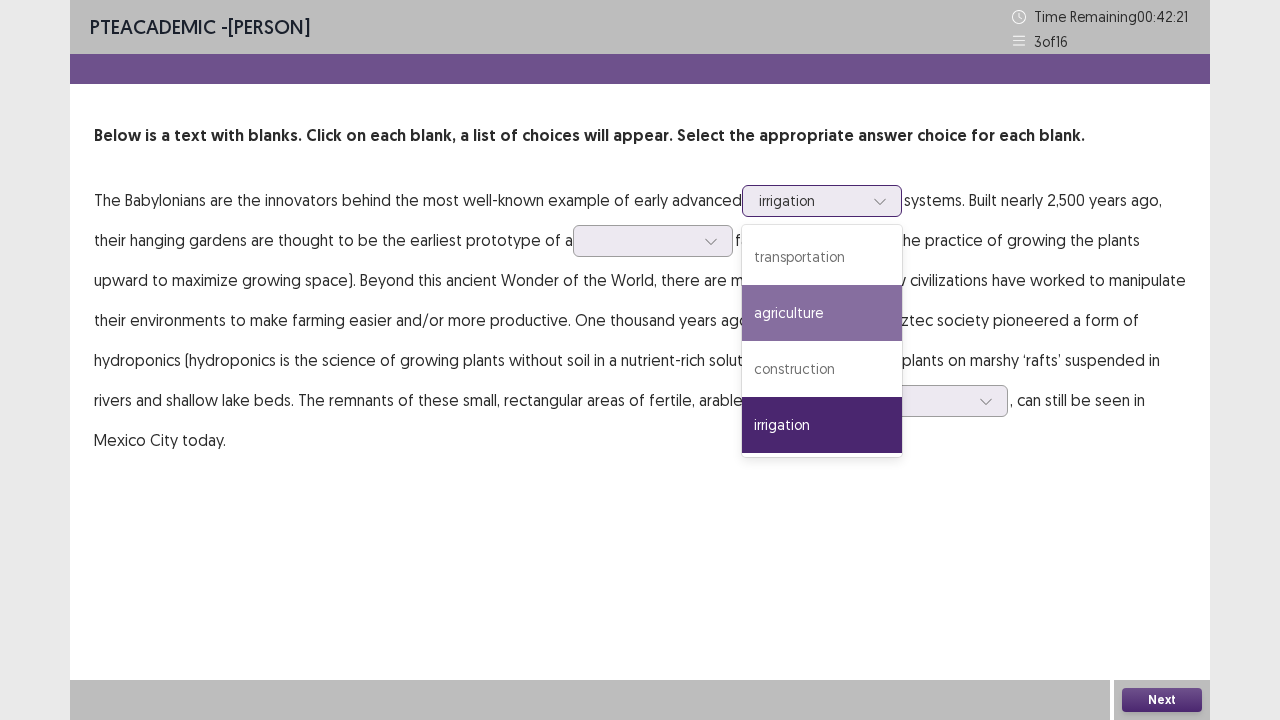drag, startPoint x: 884, startPoint y: 201, endPoint x: 795, endPoint y: 320, distance: 148.60013 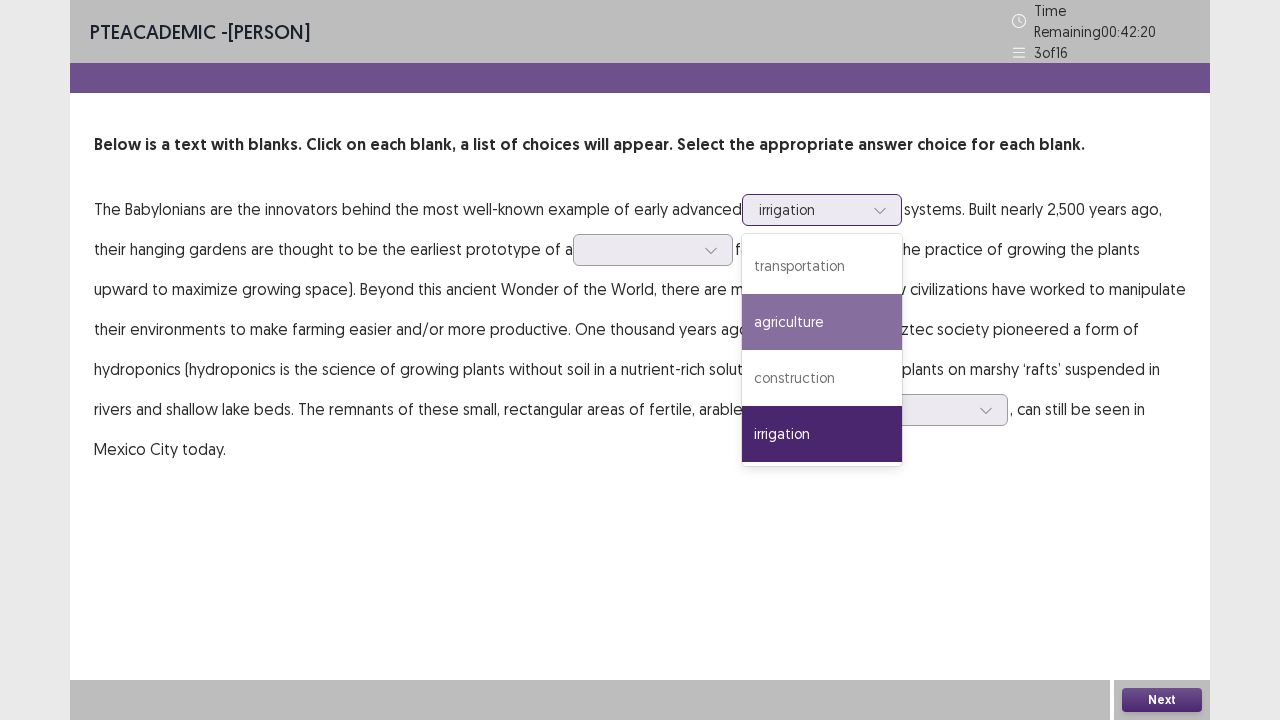 click on "agriculture" at bounding box center (822, 322) 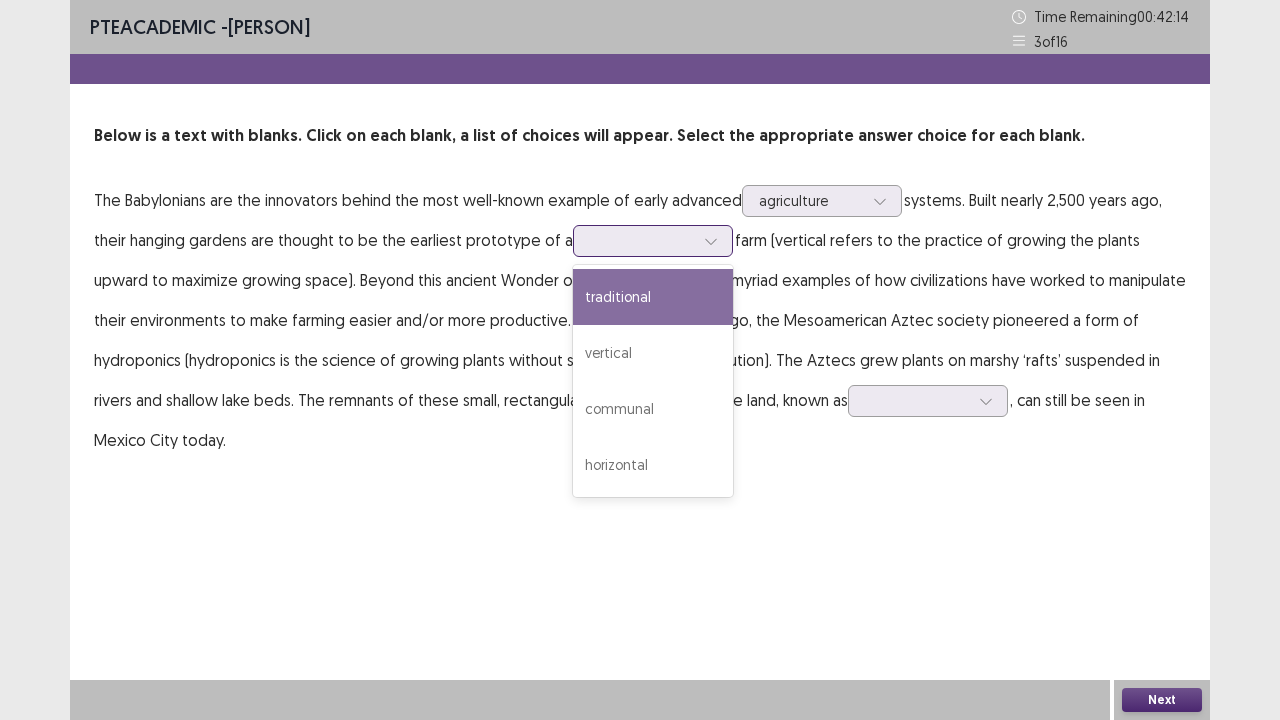 click at bounding box center (711, 241) 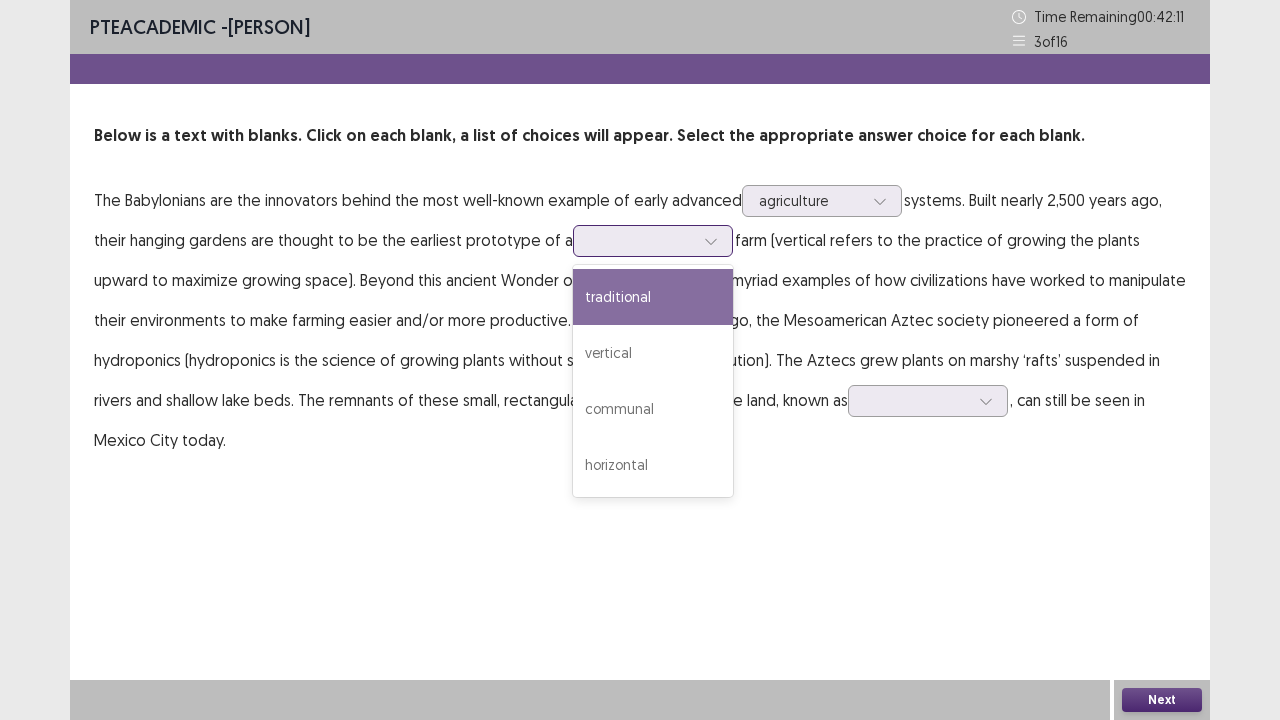click on "traditional" at bounding box center (653, 297) 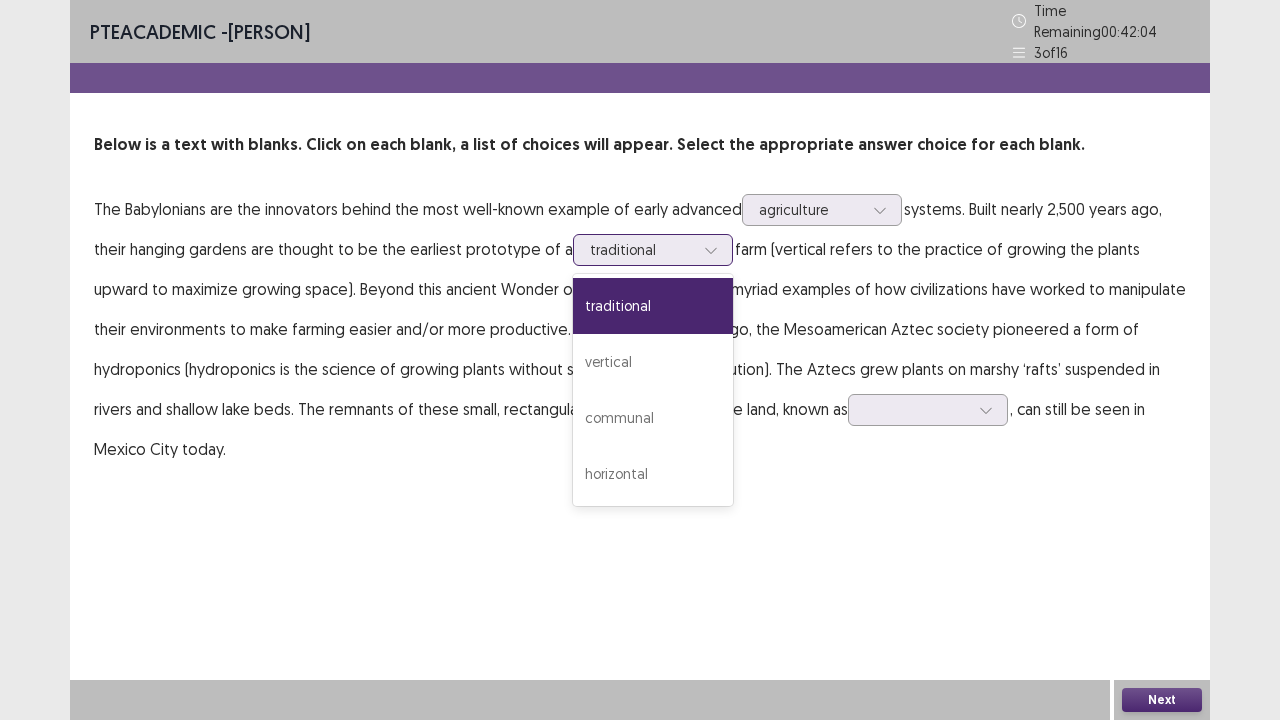 click at bounding box center [711, 250] 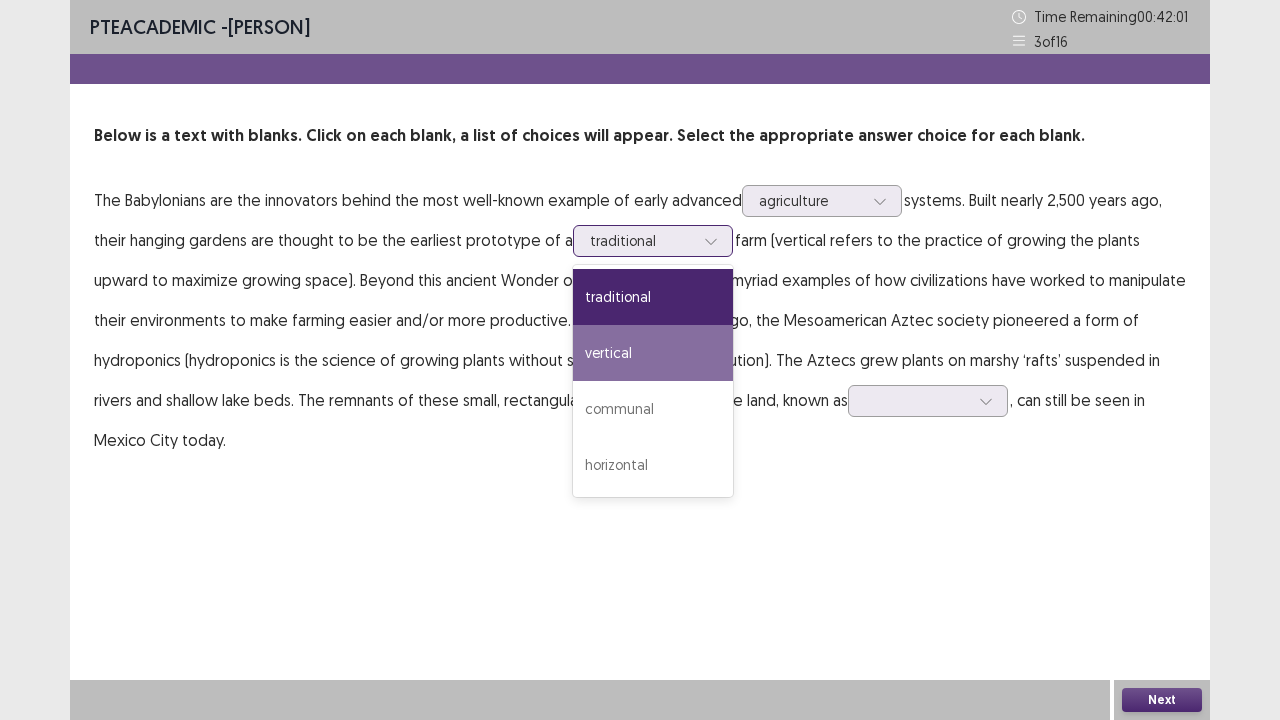 click on "vertical" at bounding box center (653, 353) 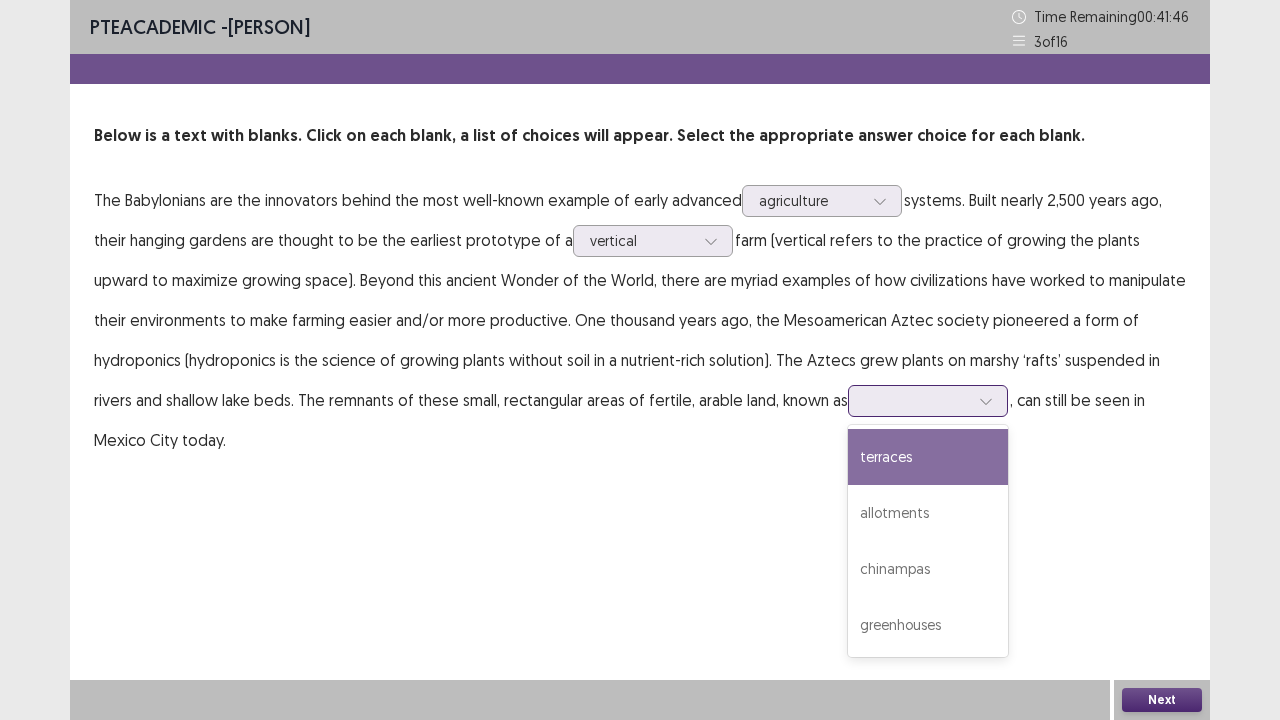 click at bounding box center [917, 400] 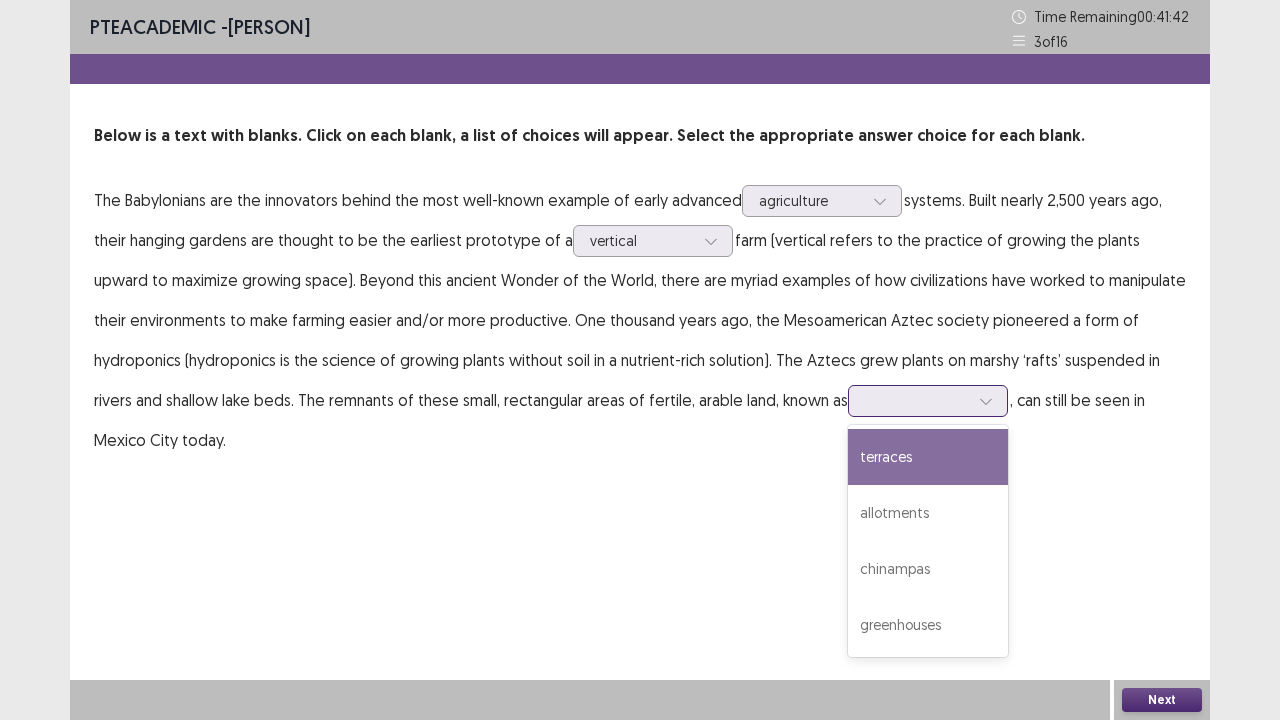click on "terraces" at bounding box center [928, 457] 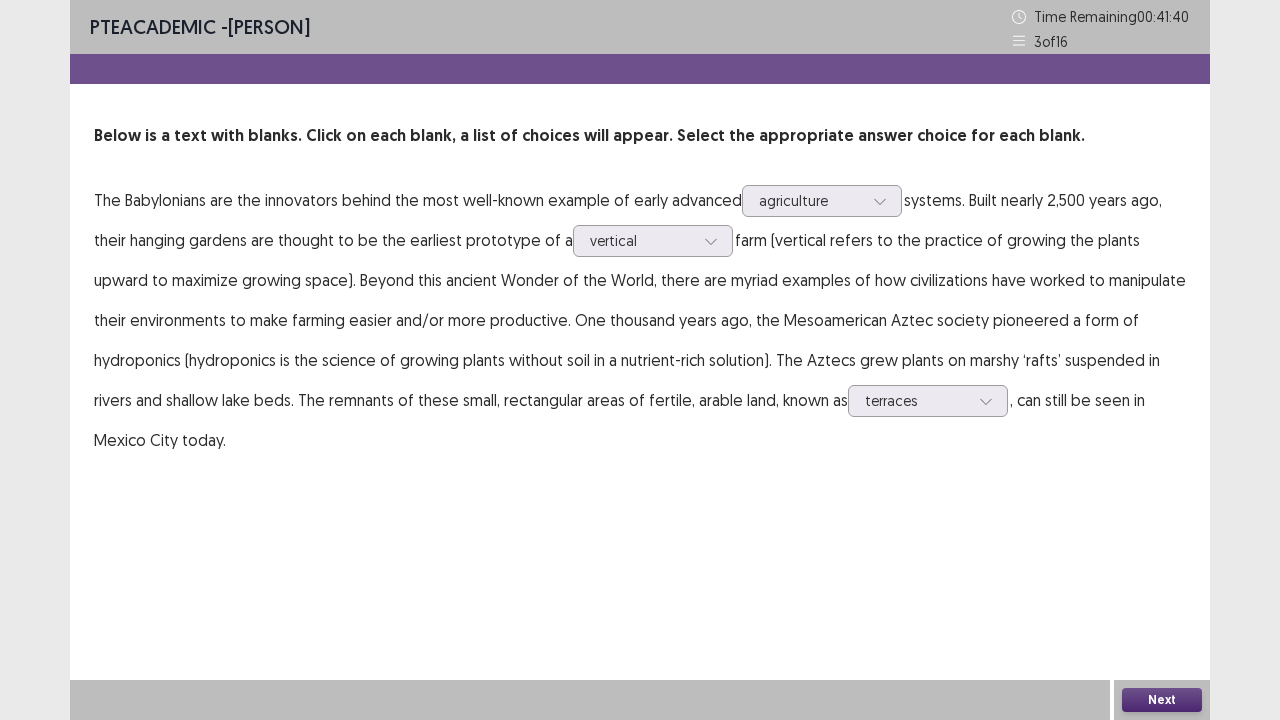 drag, startPoint x: 1156, startPoint y: 690, endPoint x: 910, endPoint y: 468, distance: 331.36084 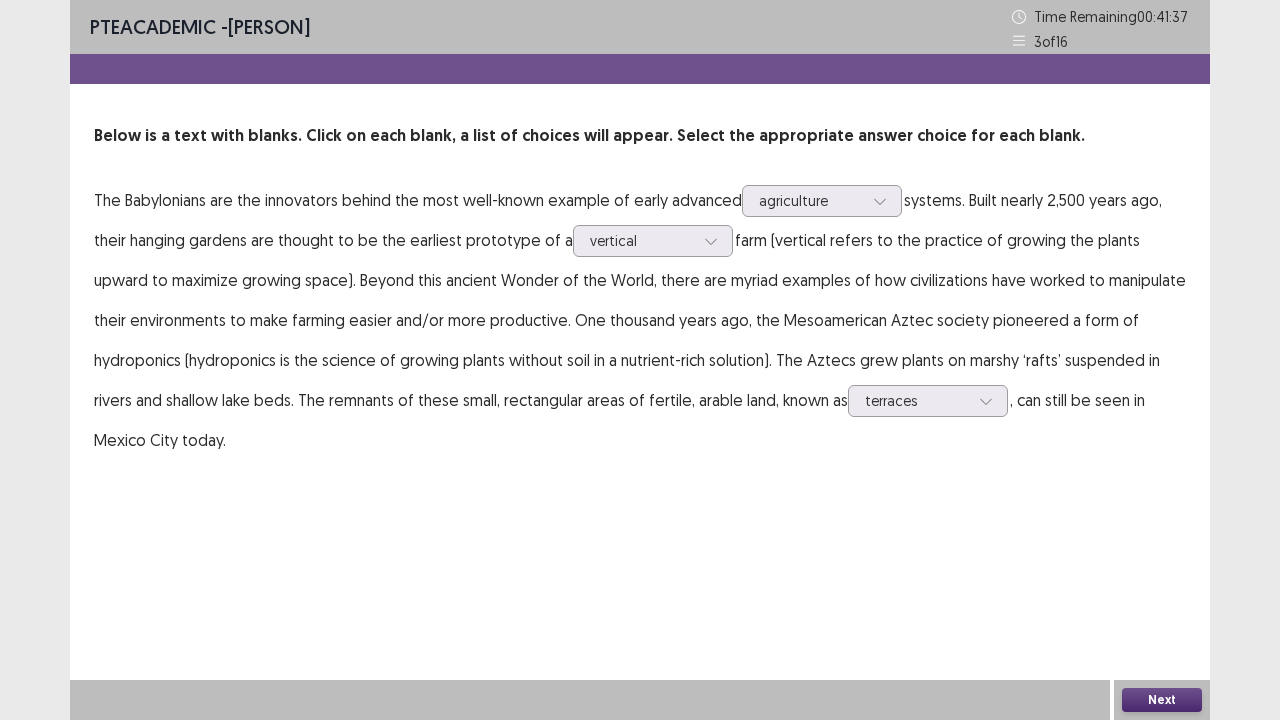 click on "Next" at bounding box center (1162, 700) 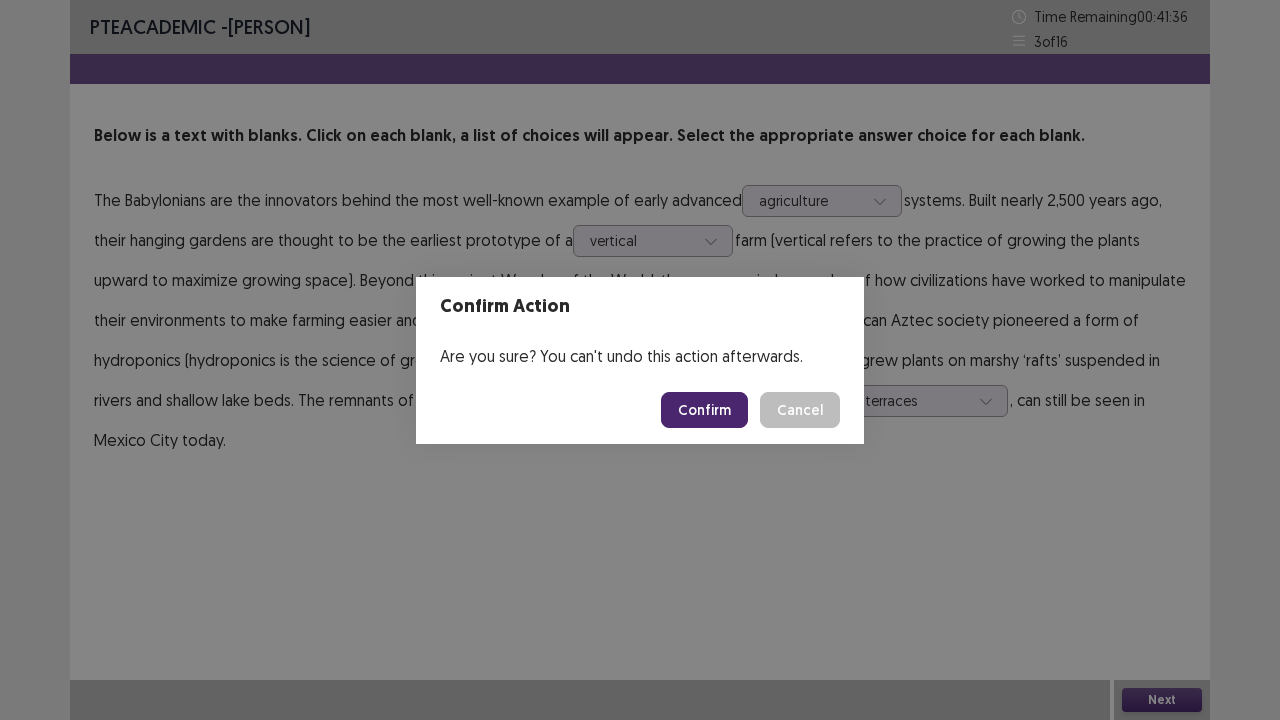 click on "Confirm" at bounding box center (704, 410) 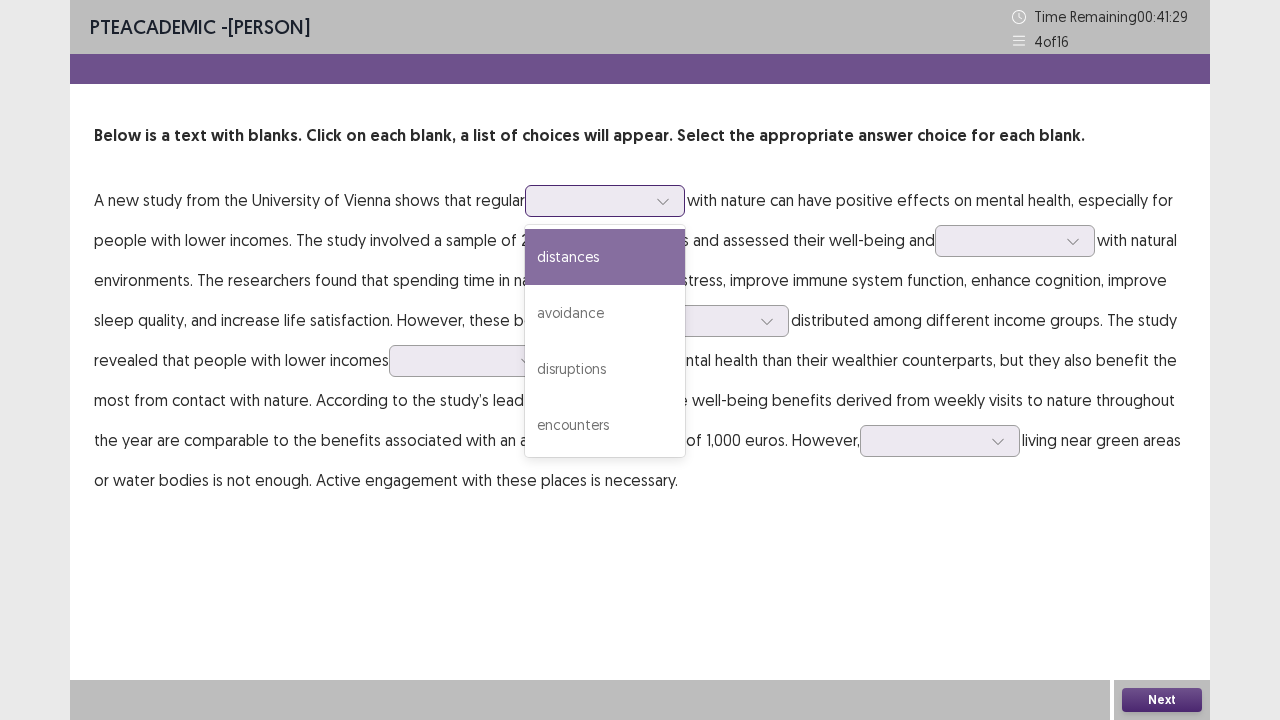 click at bounding box center (594, 200) 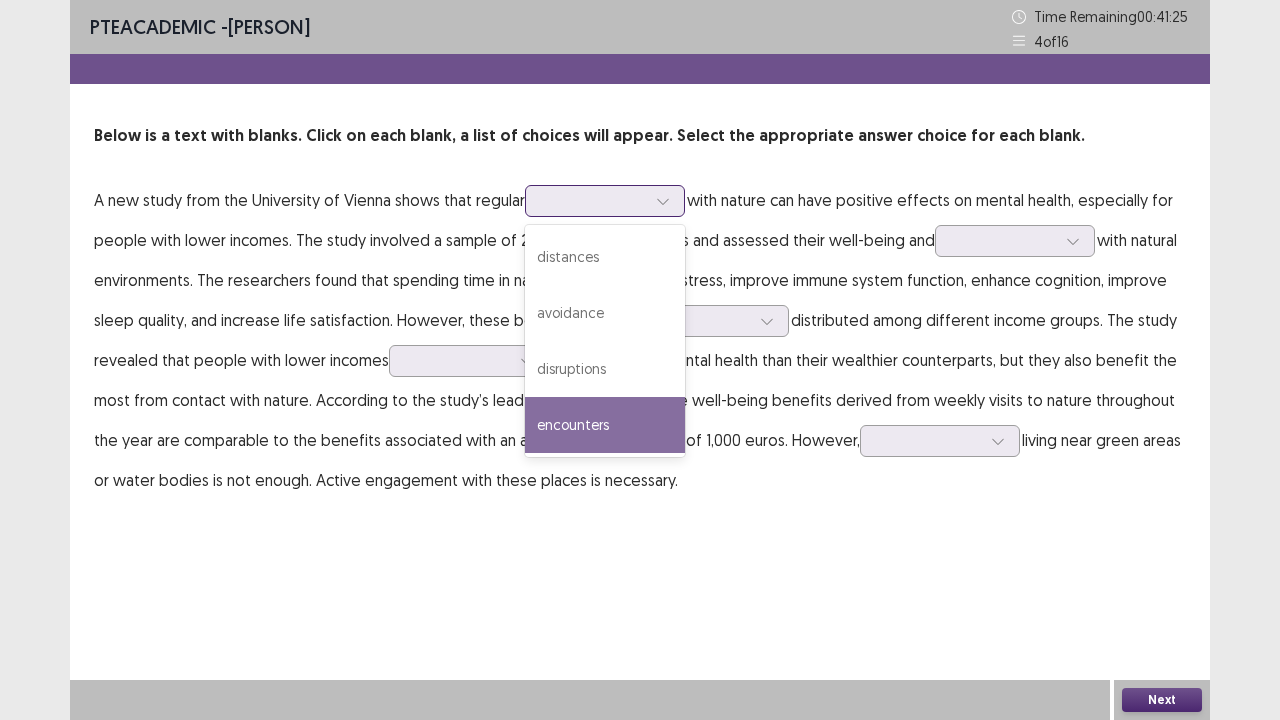 click on "encounters" at bounding box center (605, 425) 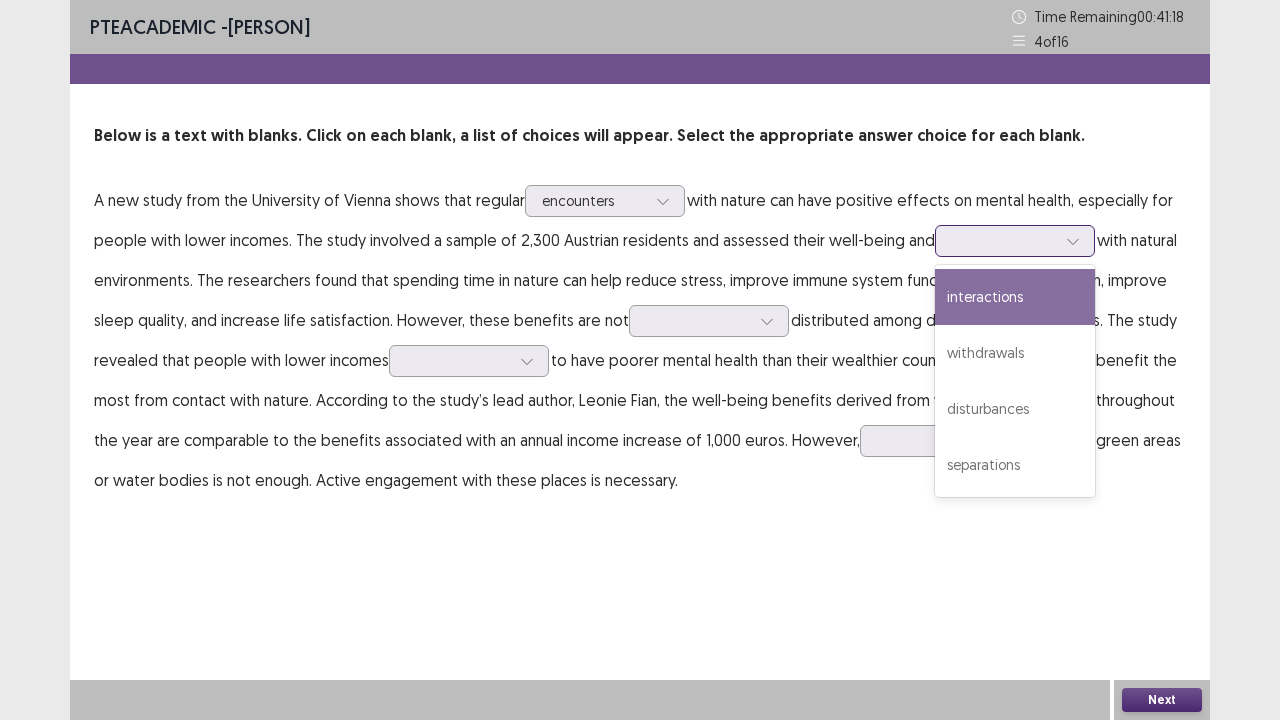 click at bounding box center (1004, 240) 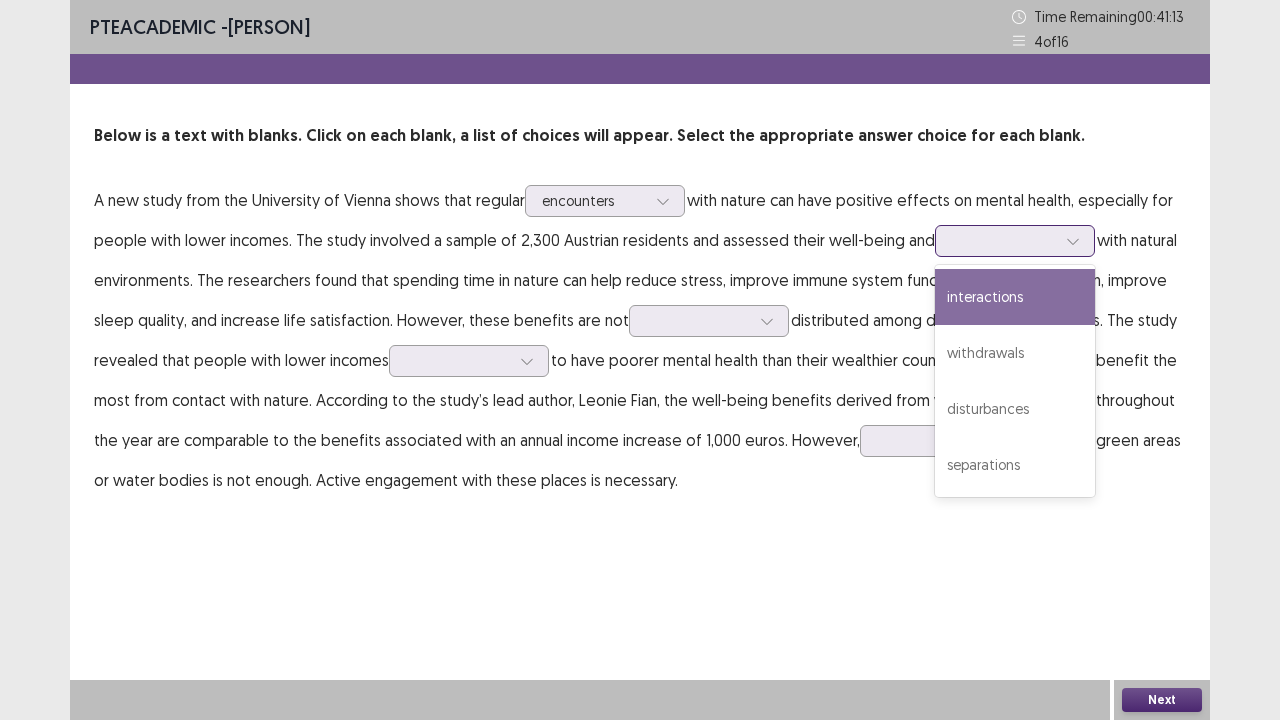 click on "interactions" at bounding box center (1015, 297) 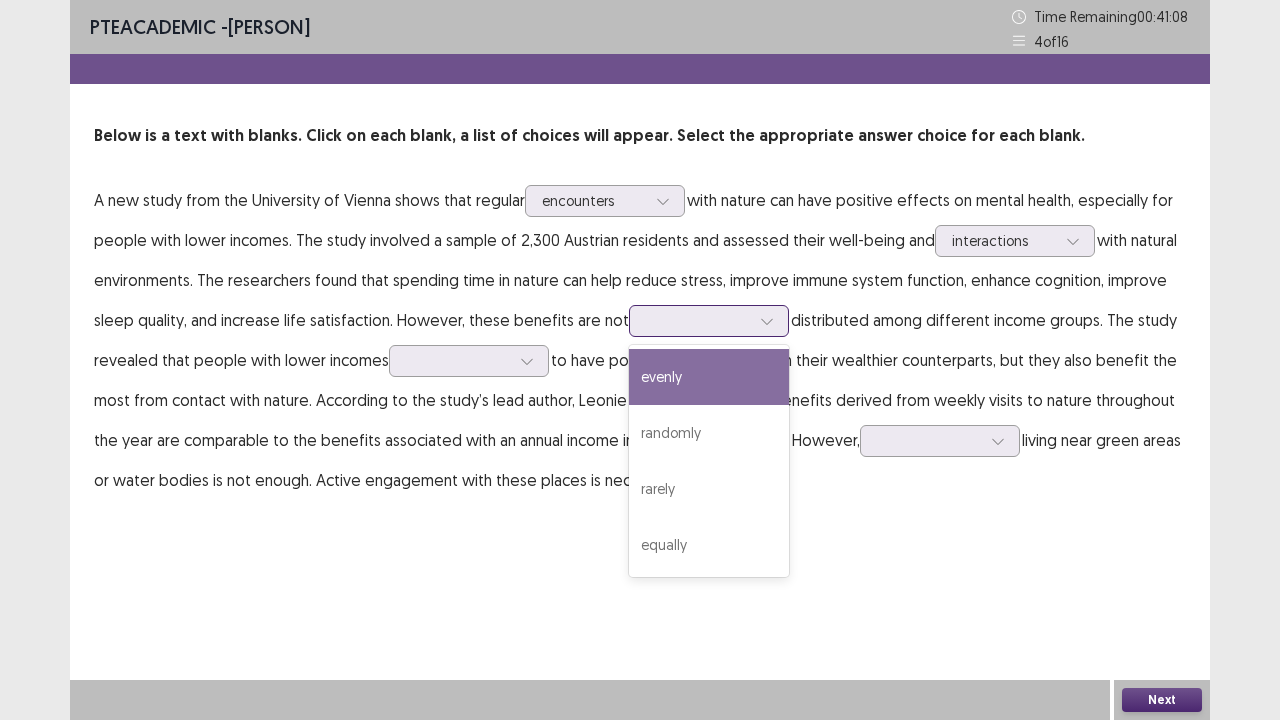 click at bounding box center [698, 320] 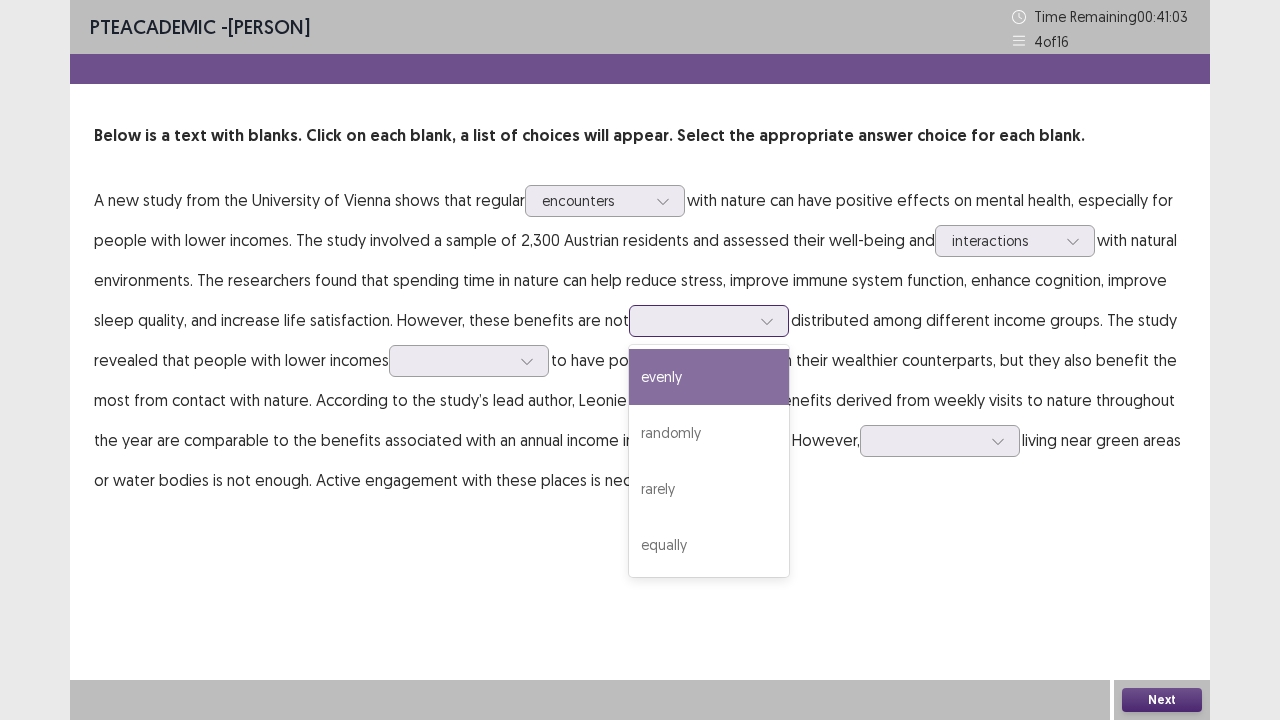 click on "evenly" at bounding box center (709, 377) 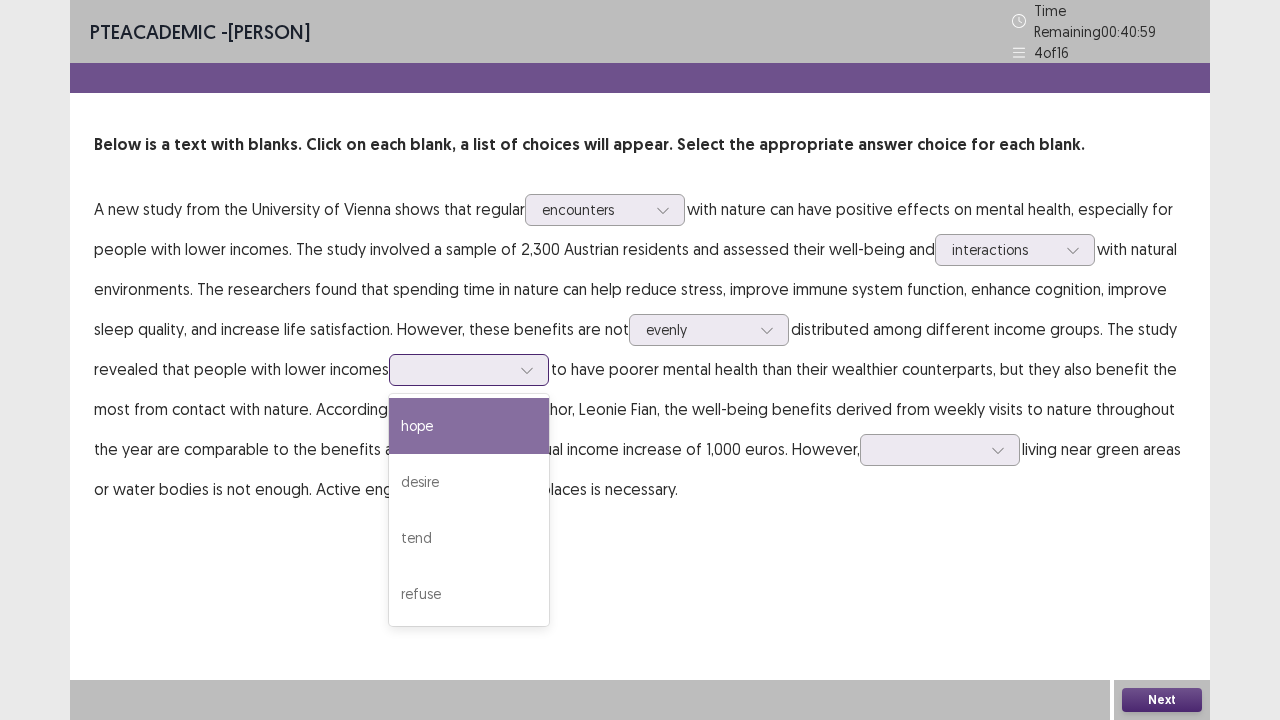 click at bounding box center [458, 369] 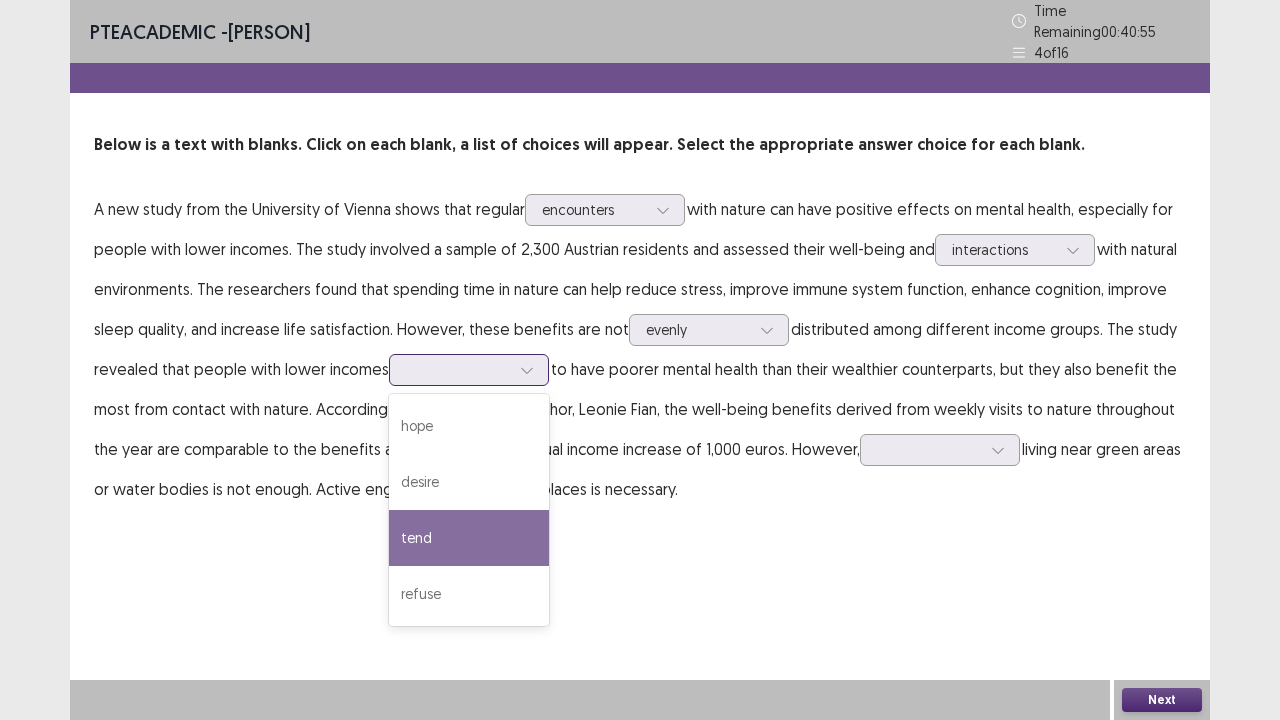 click on "tend" at bounding box center (469, 538) 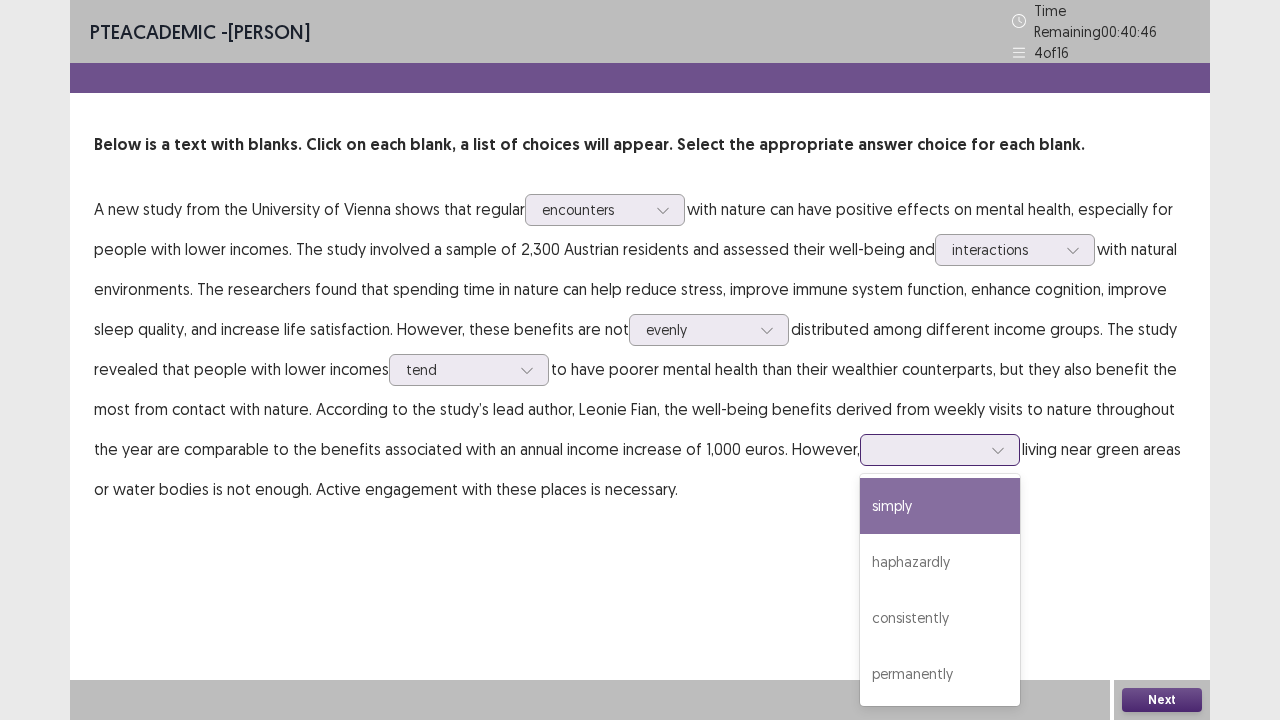 click at bounding box center (929, 449) 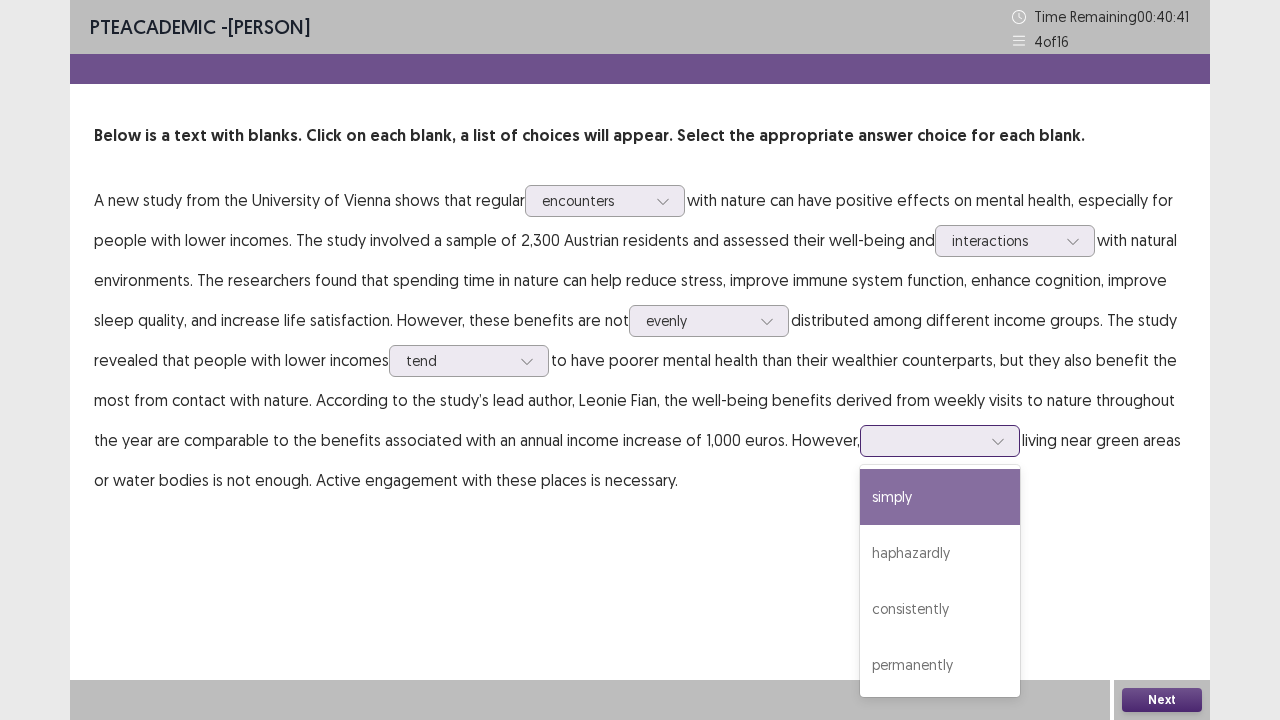click on "simply" at bounding box center (940, 497) 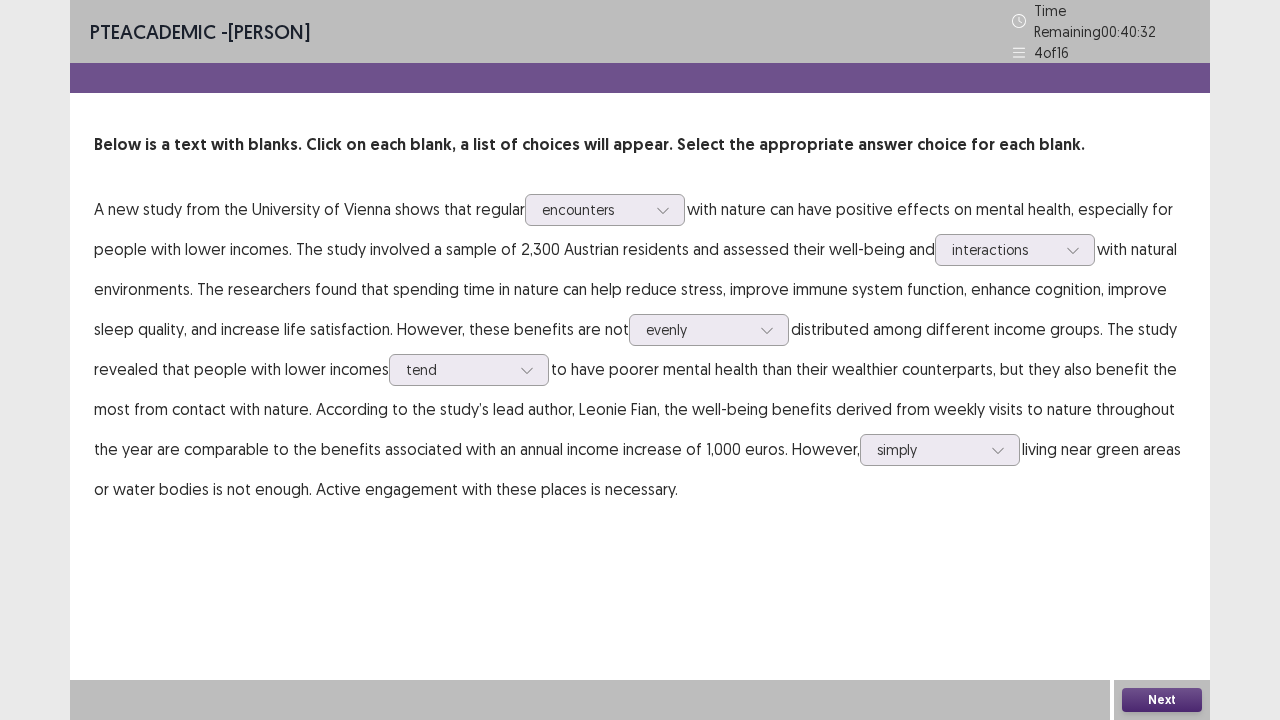 click on "Next" at bounding box center (1162, 700) 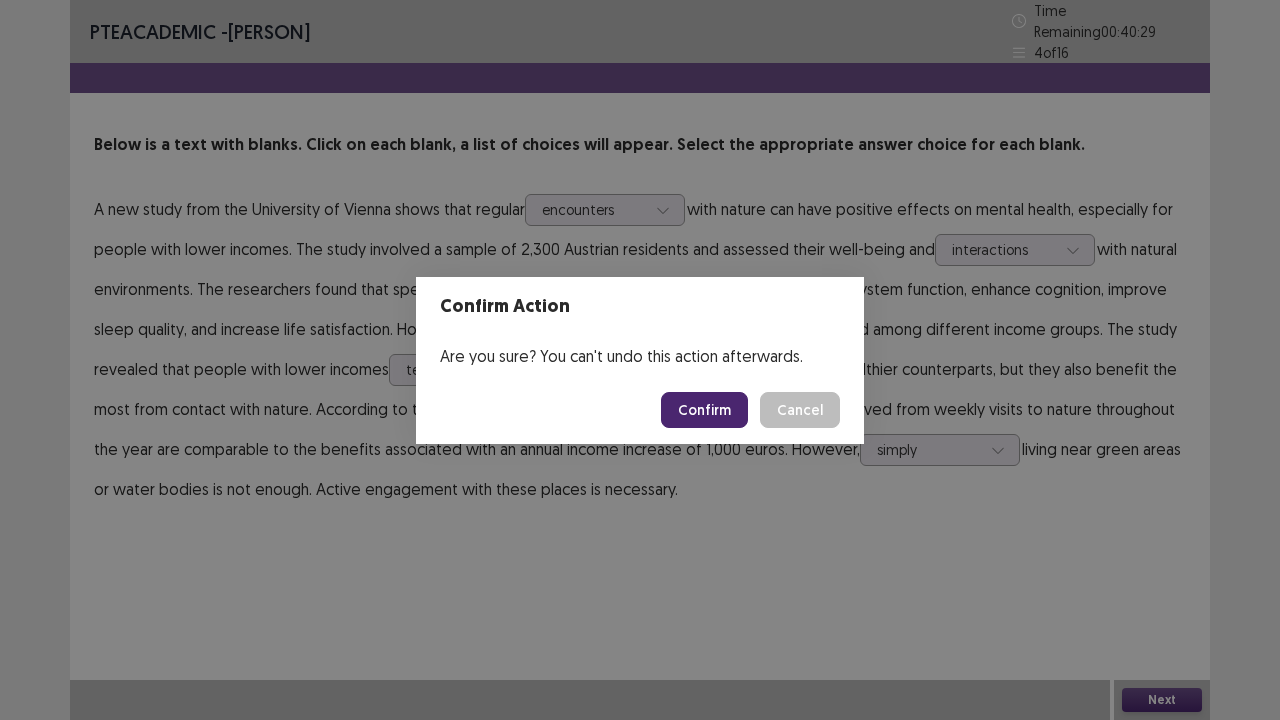 click on "Cancel" at bounding box center (800, 410) 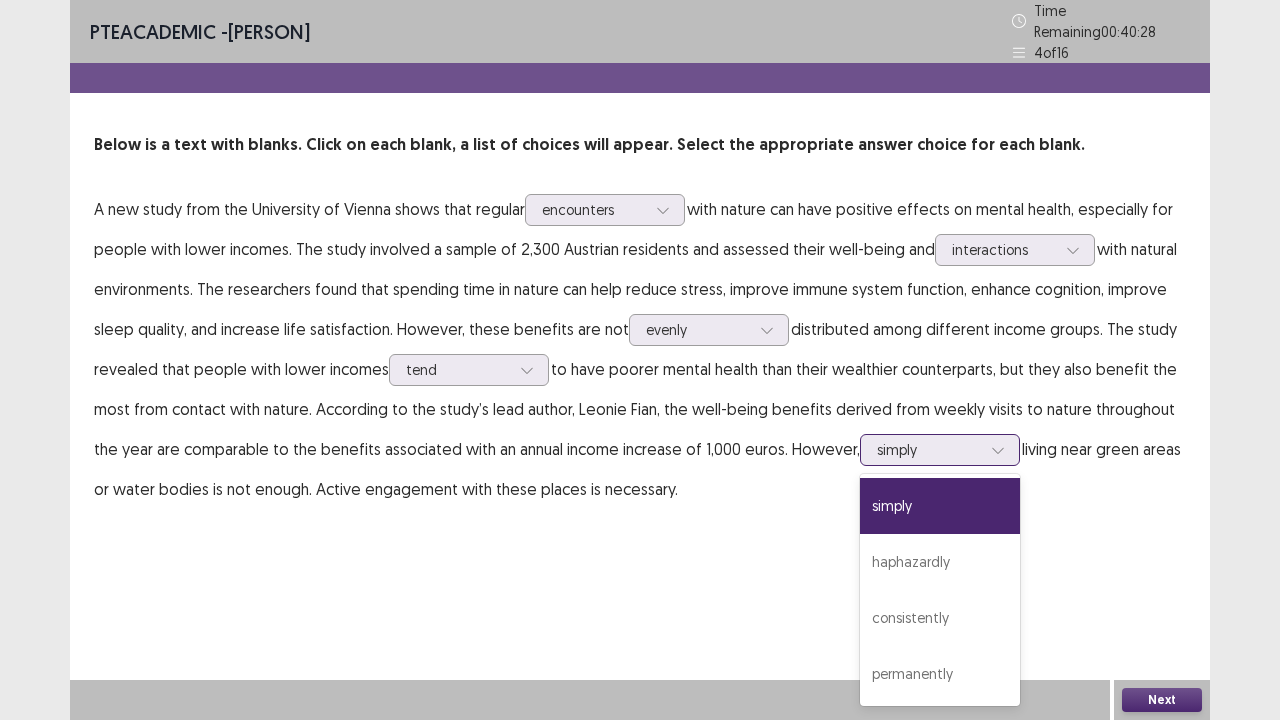 click at bounding box center [929, 449] 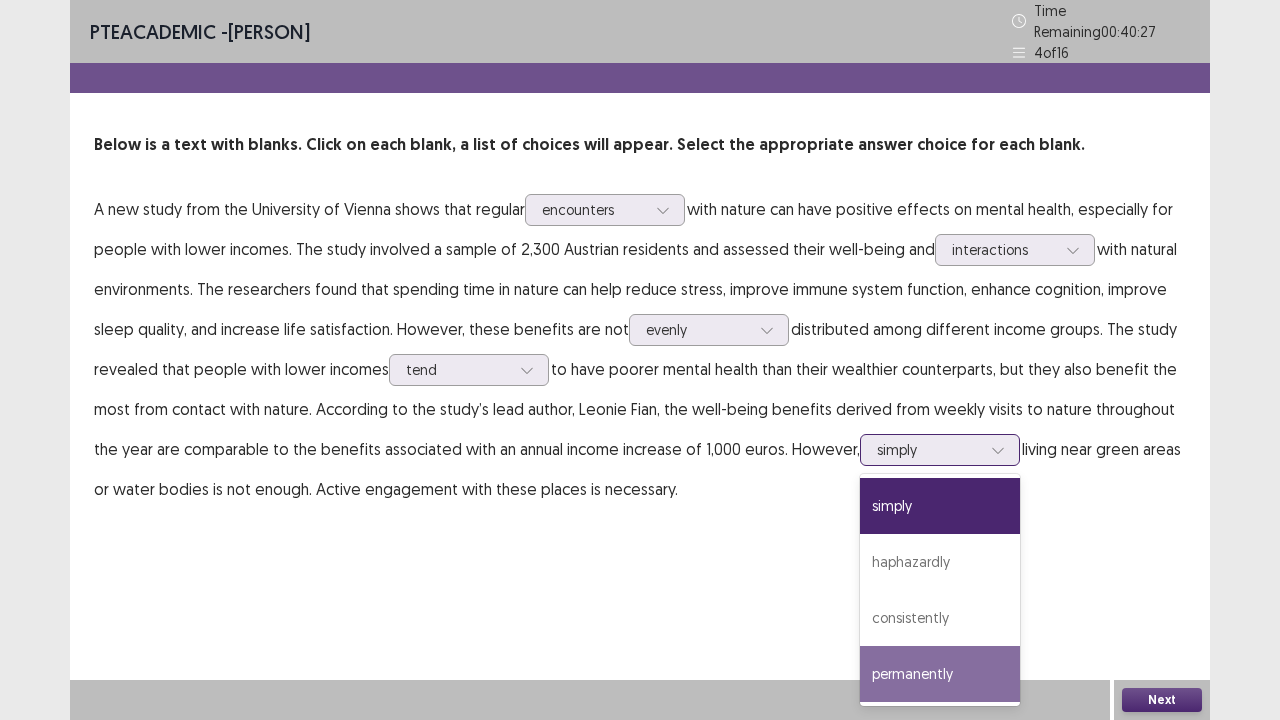 click on "permanently" at bounding box center [940, 674] 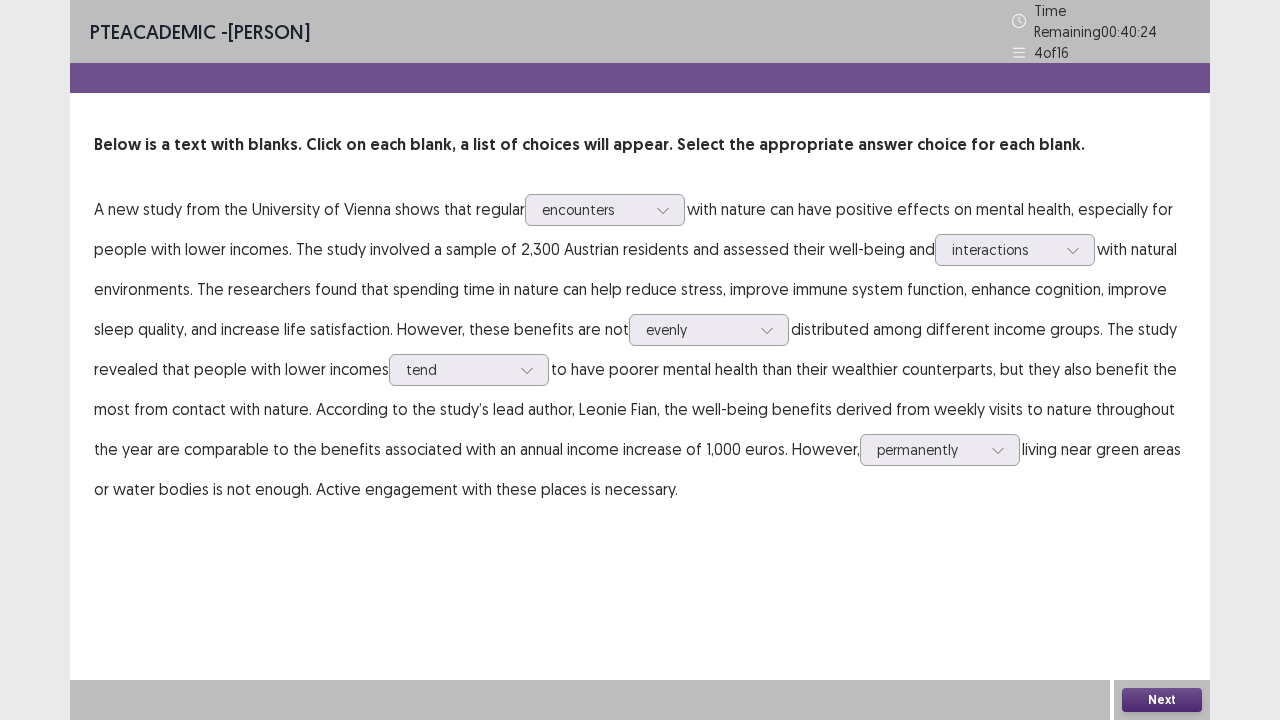 drag, startPoint x: 1126, startPoint y: 696, endPoint x: 1178, endPoint y: 704, distance: 52.611786 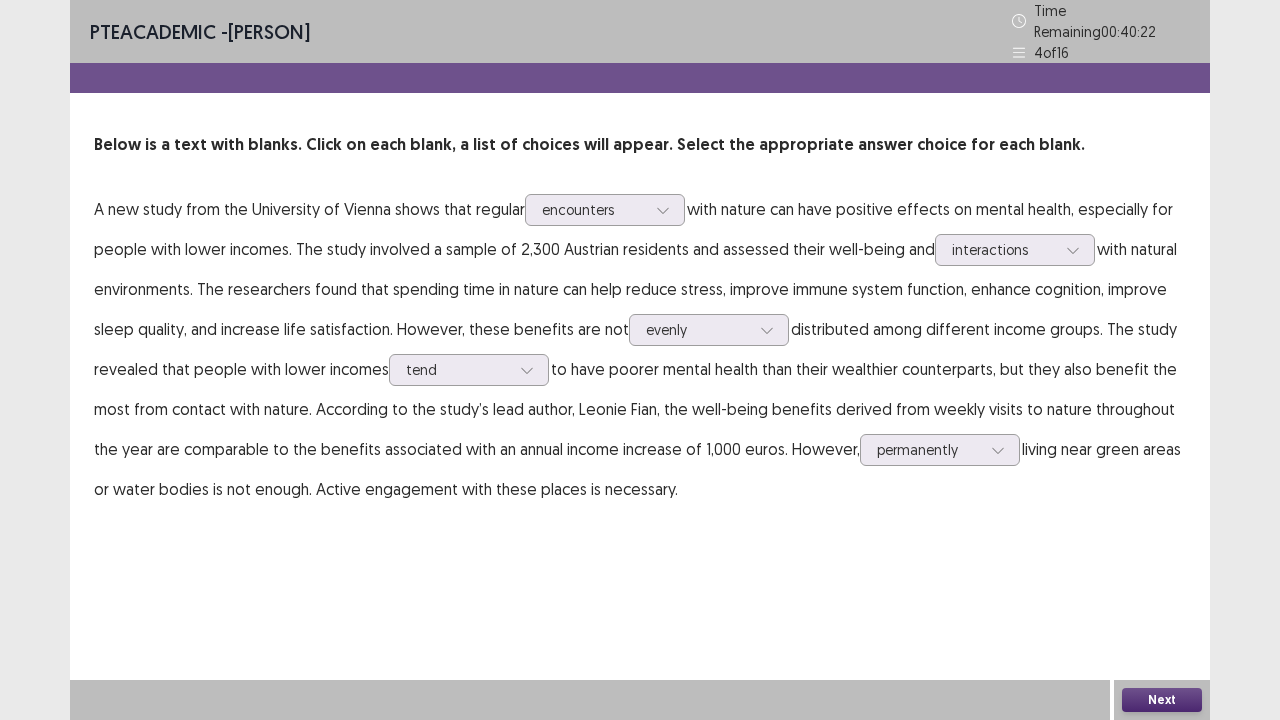 click on "Next" at bounding box center [1162, 700] 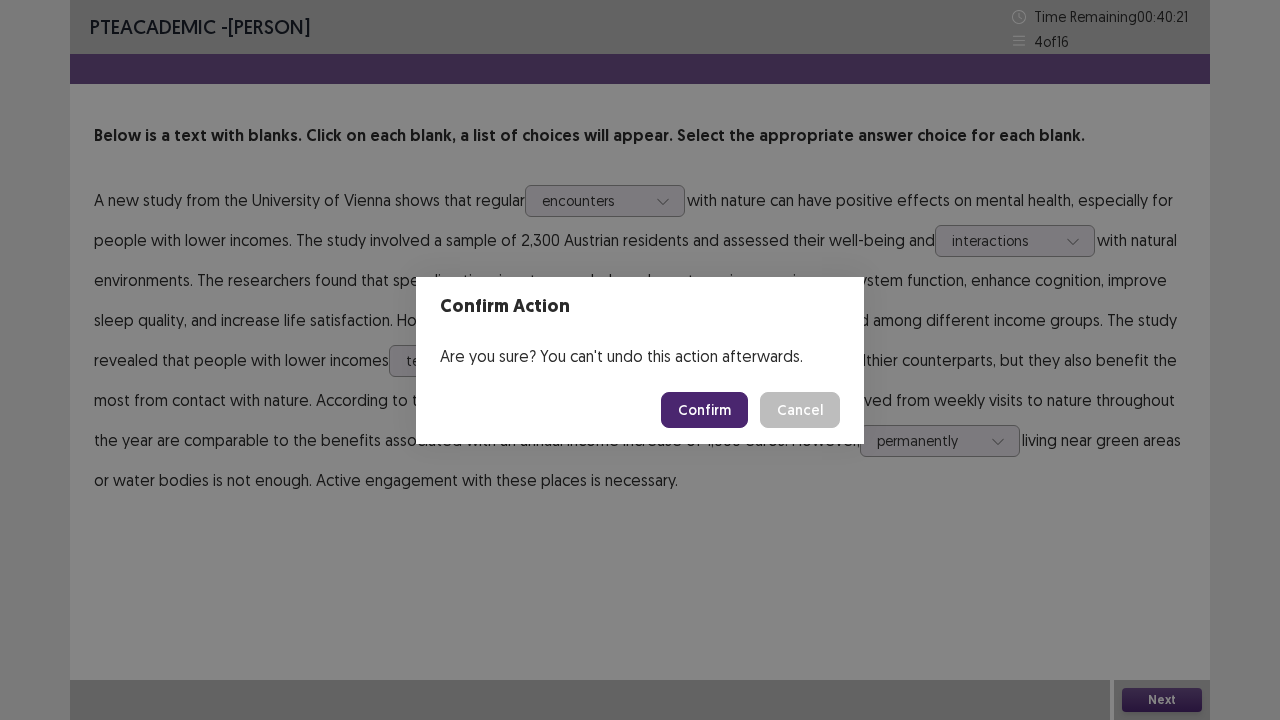 click on "Confirm" at bounding box center [704, 410] 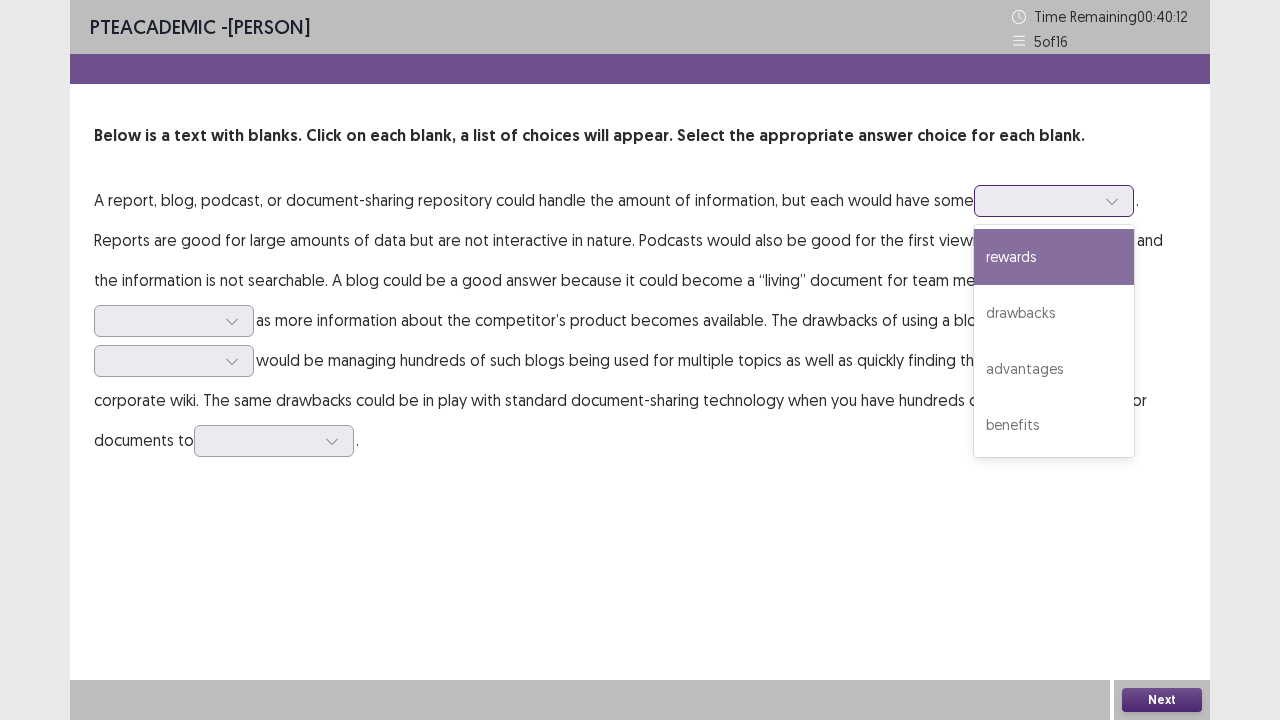 click at bounding box center [1043, 200] 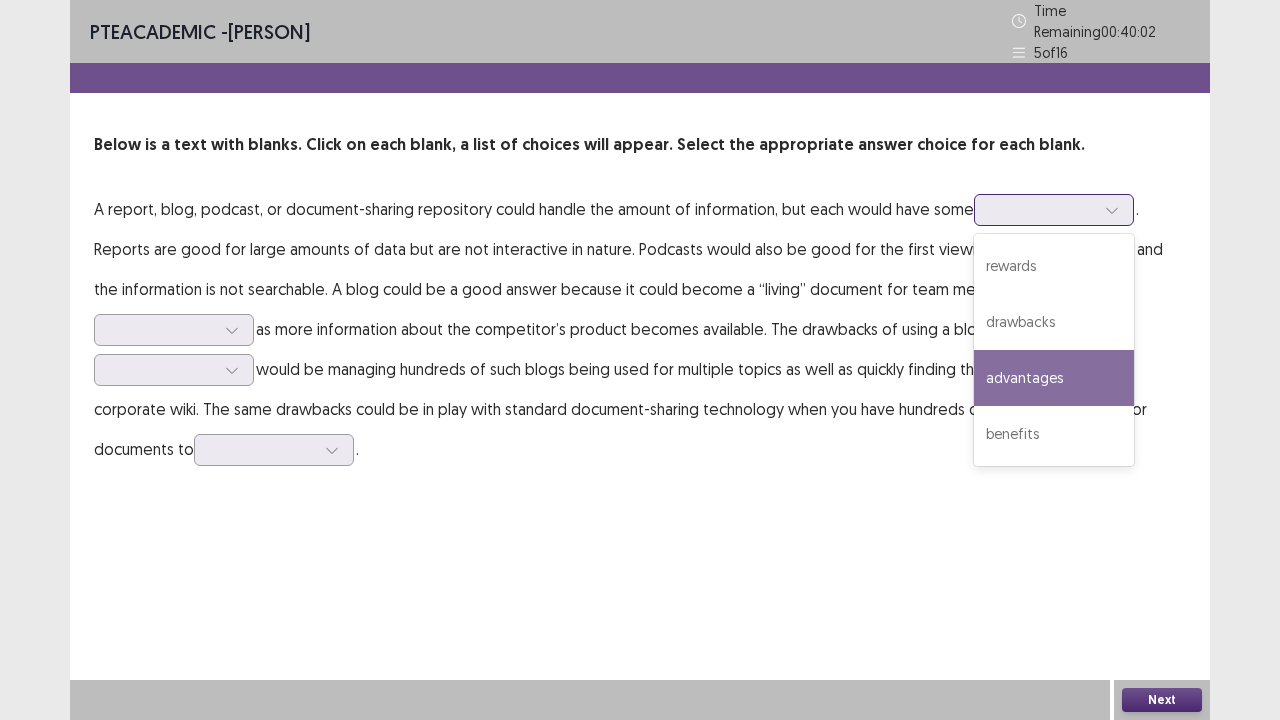 click on "advantages" at bounding box center (1054, 378) 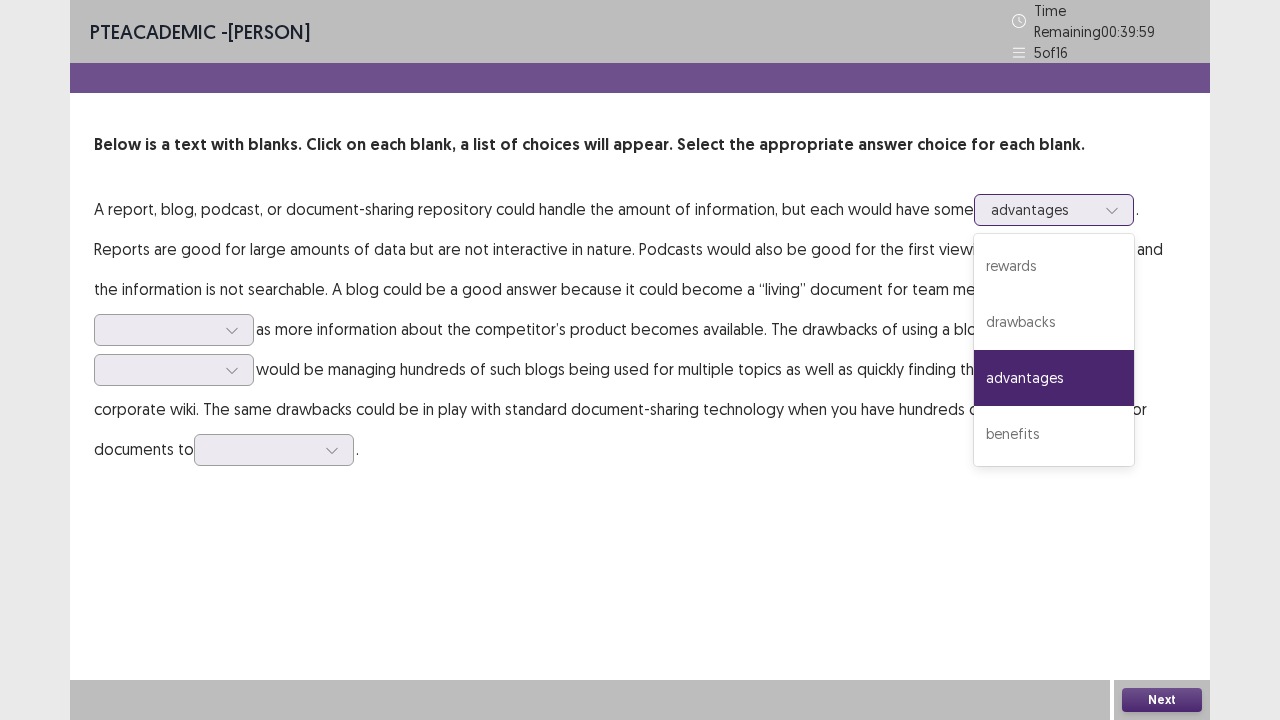 click at bounding box center (1043, 209) 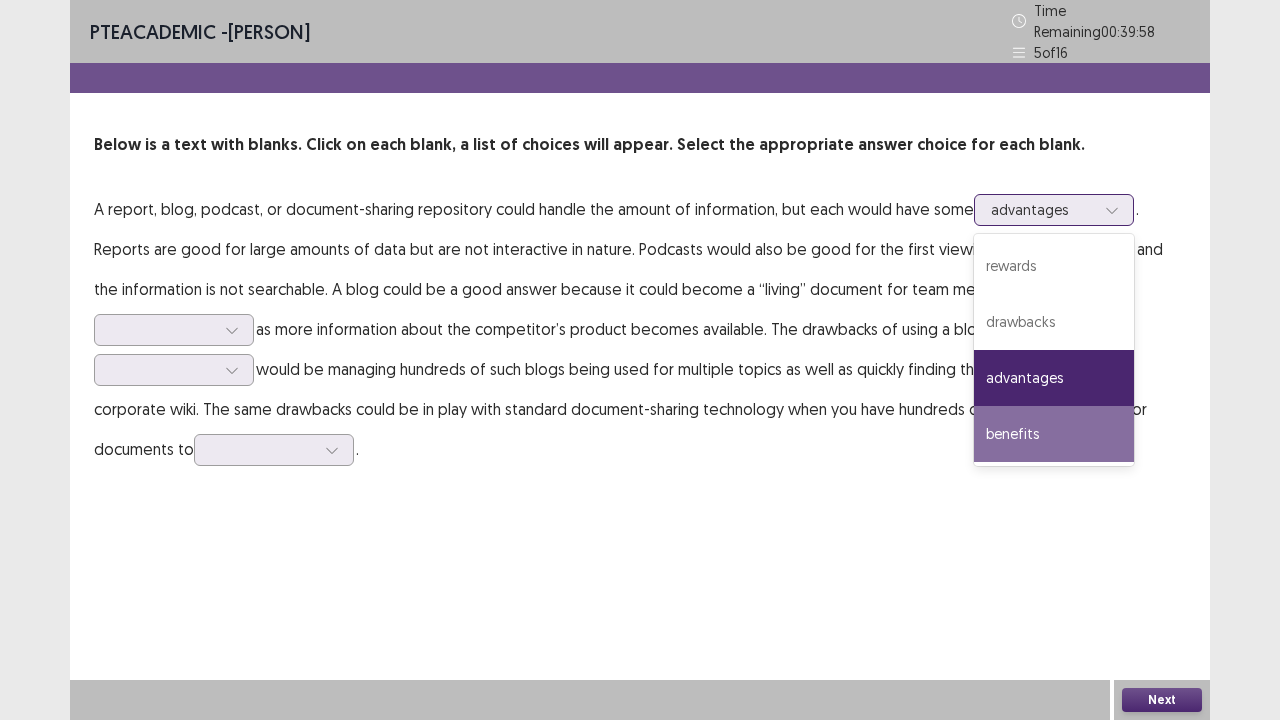 click on "benefits" at bounding box center [1054, 434] 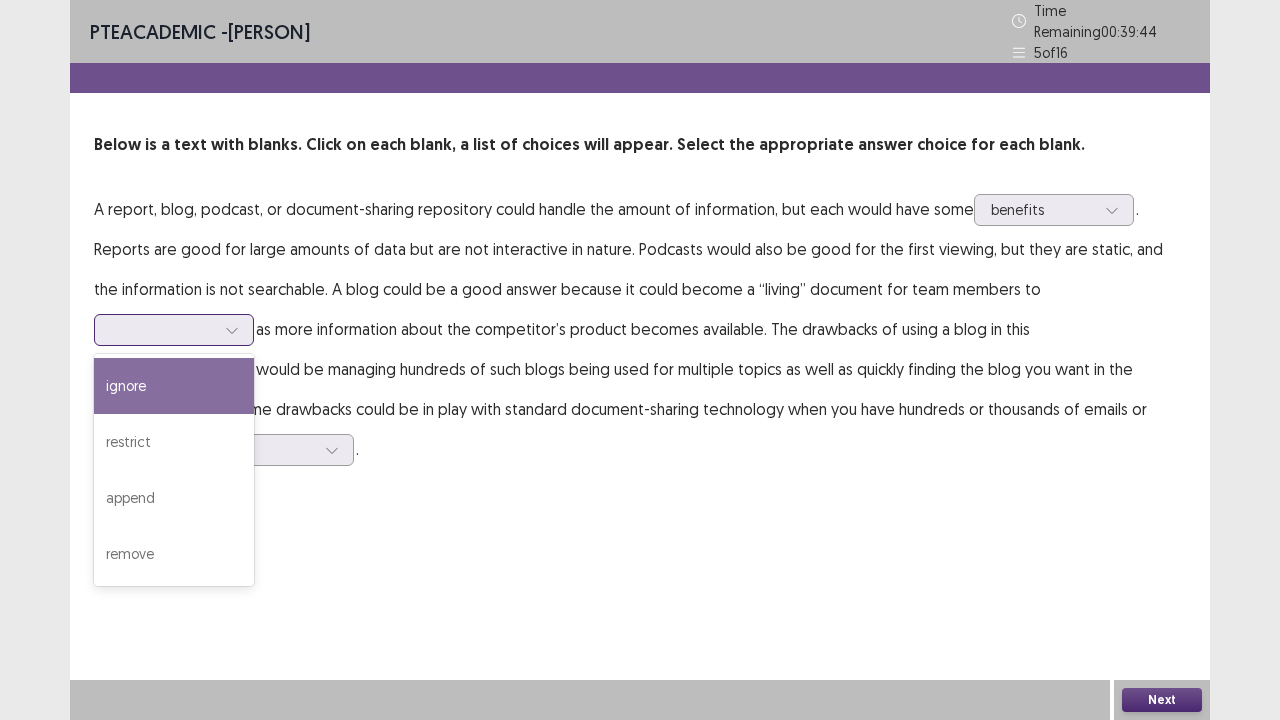 click at bounding box center (163, 329) 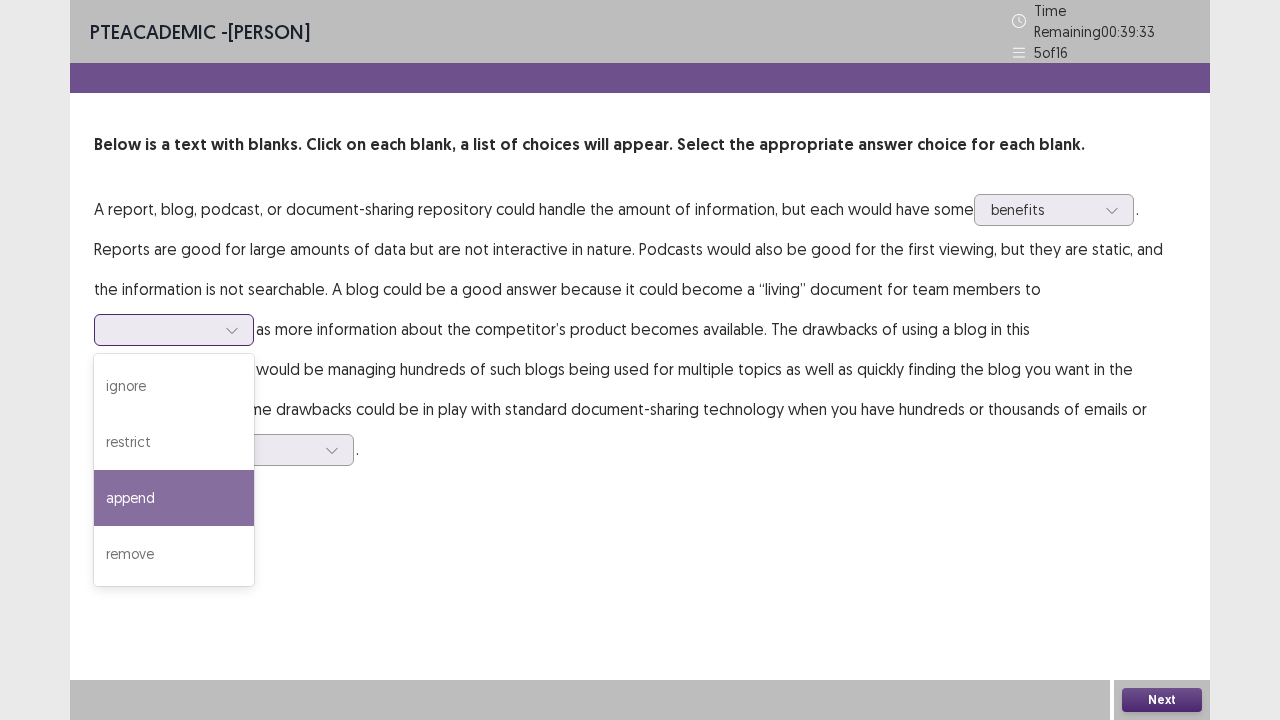 click on "append" at bounding box center (174, 498) 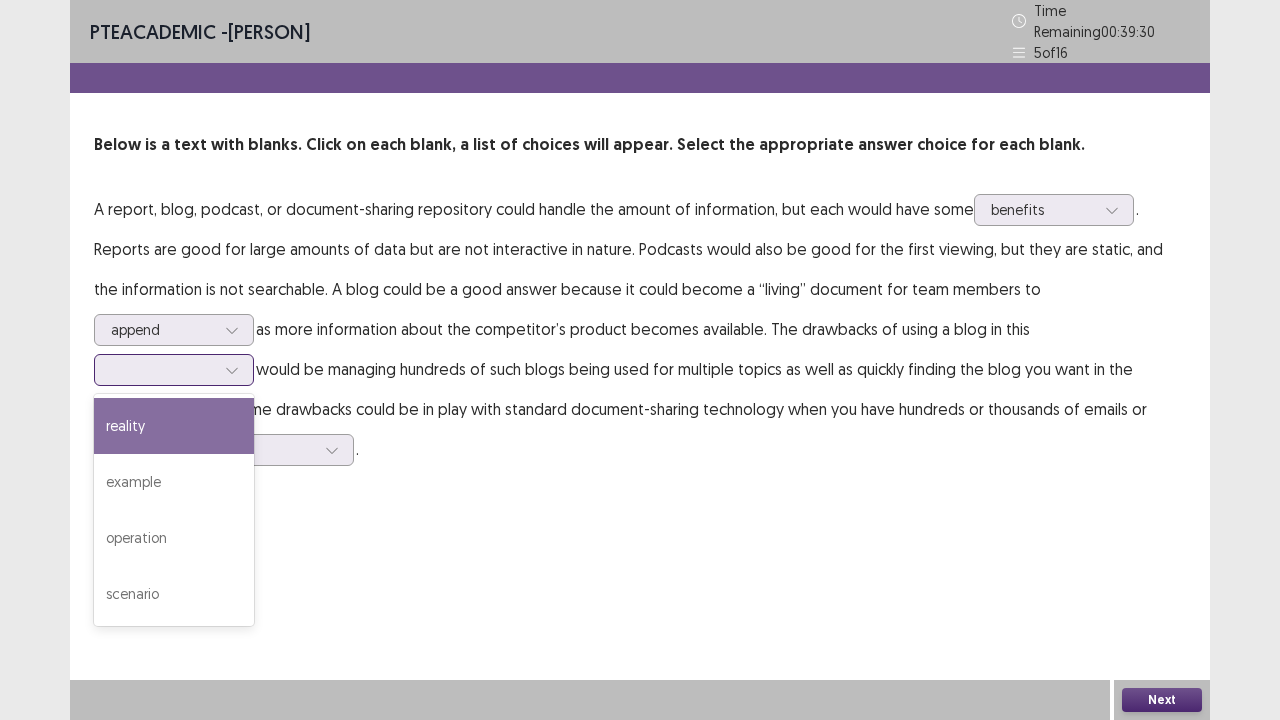 click at bounding box center (163, 369) 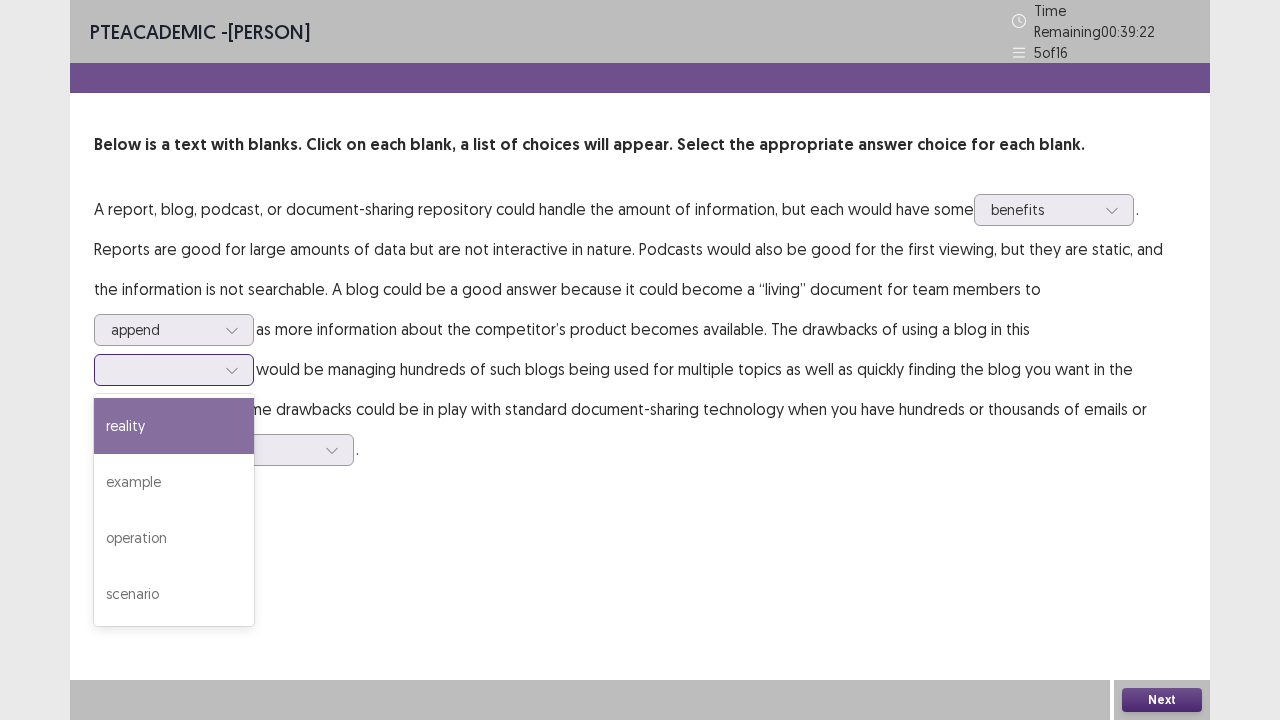 click on "reality" at bounding box center (174, 426) 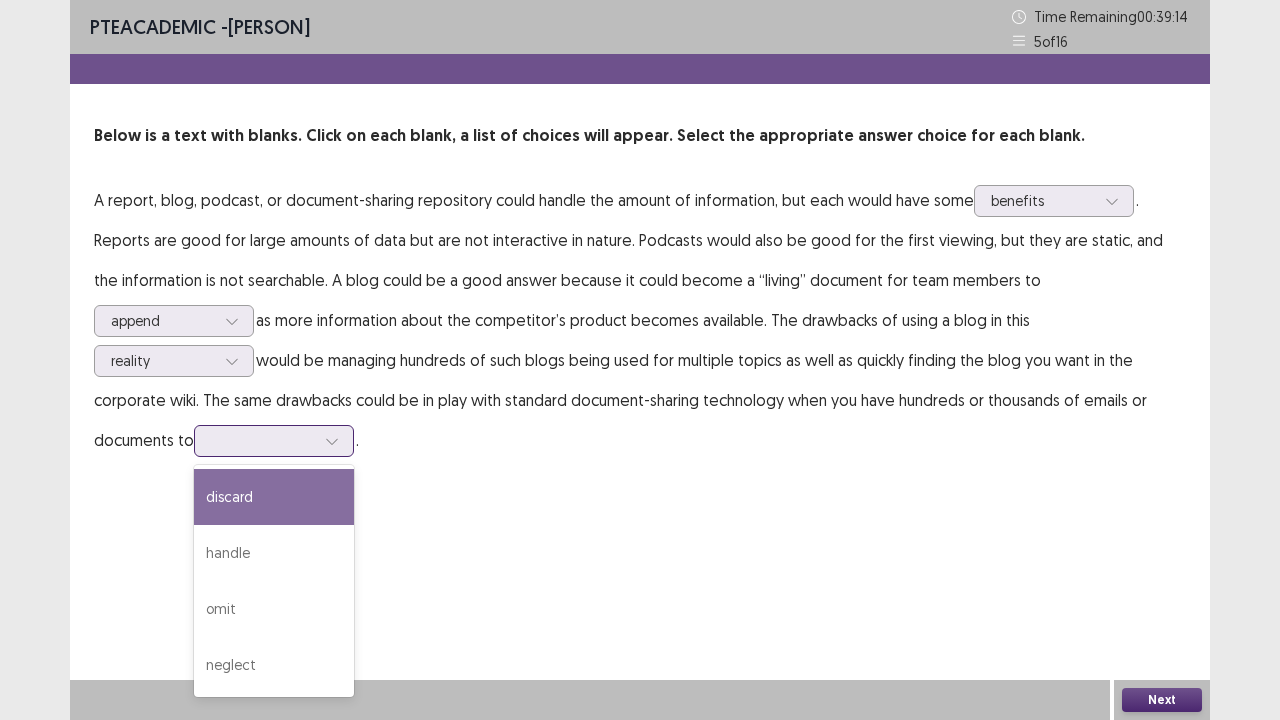 click at bounding box center [263, 440] 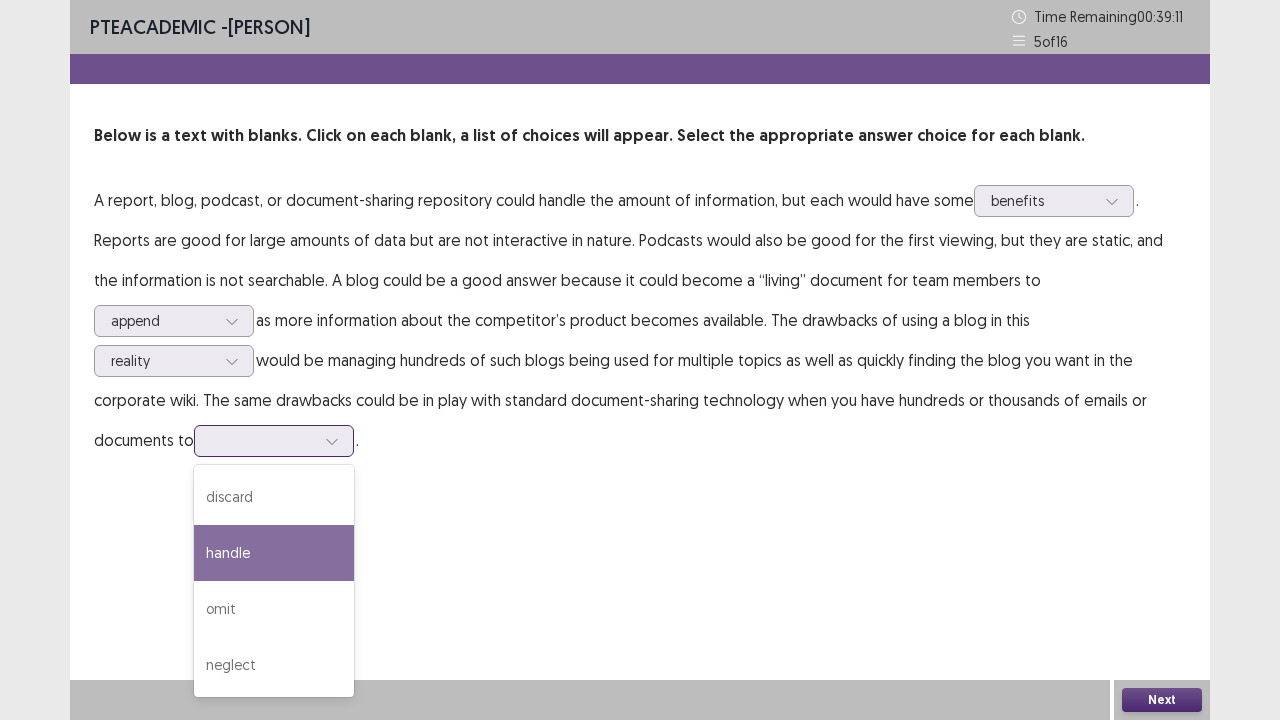 click on "handle" at bounding box center (274, 553) 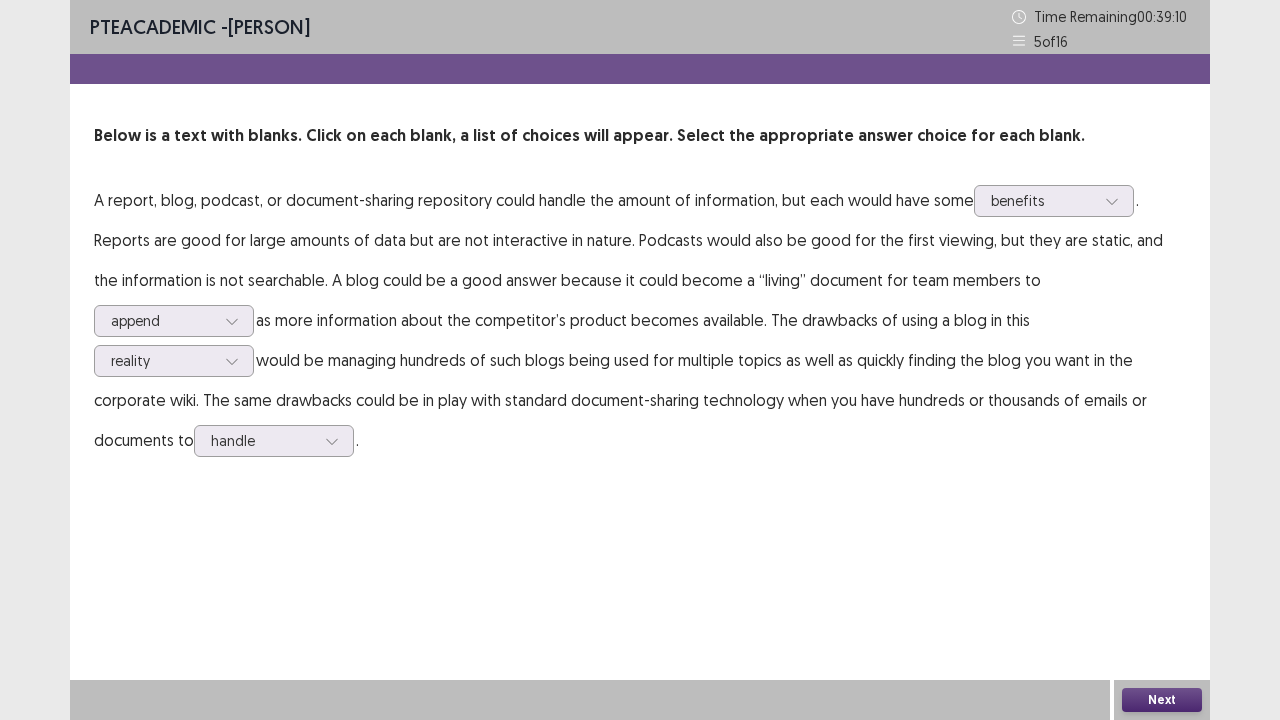 click on "Next" at bounding box center (1162, 700) 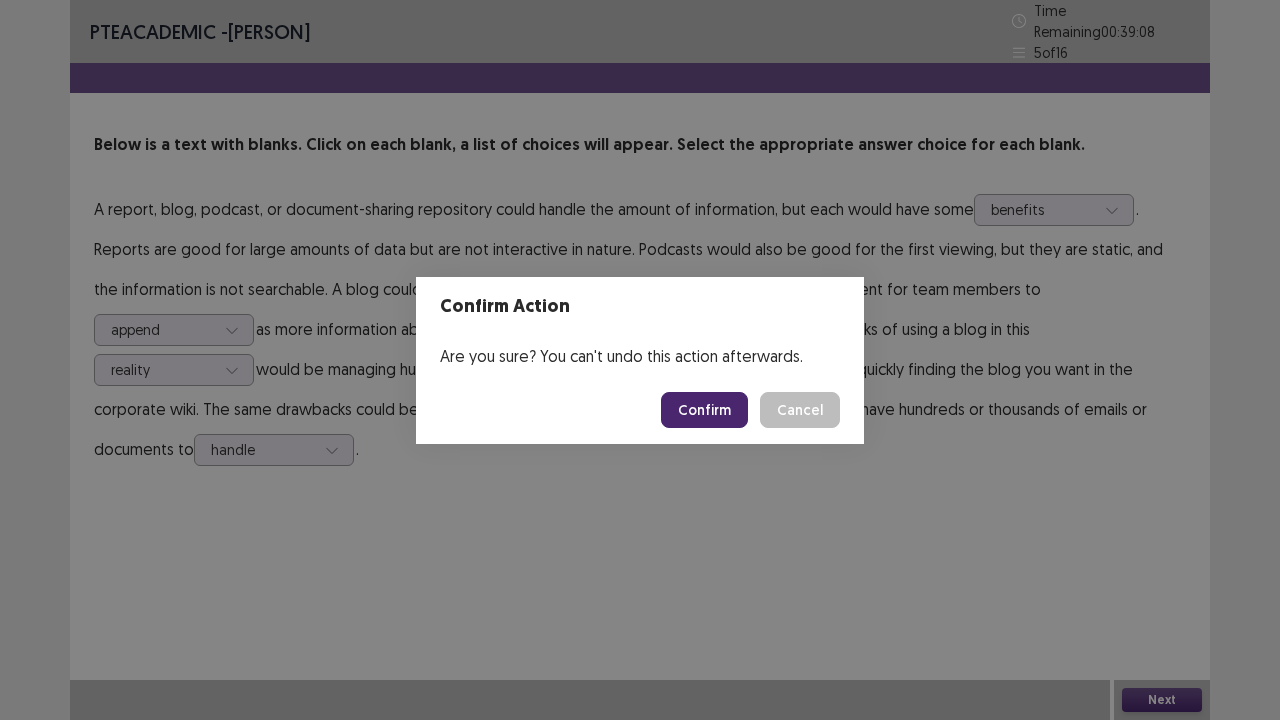 click on "Confirm" at bounding box center (704, 410) 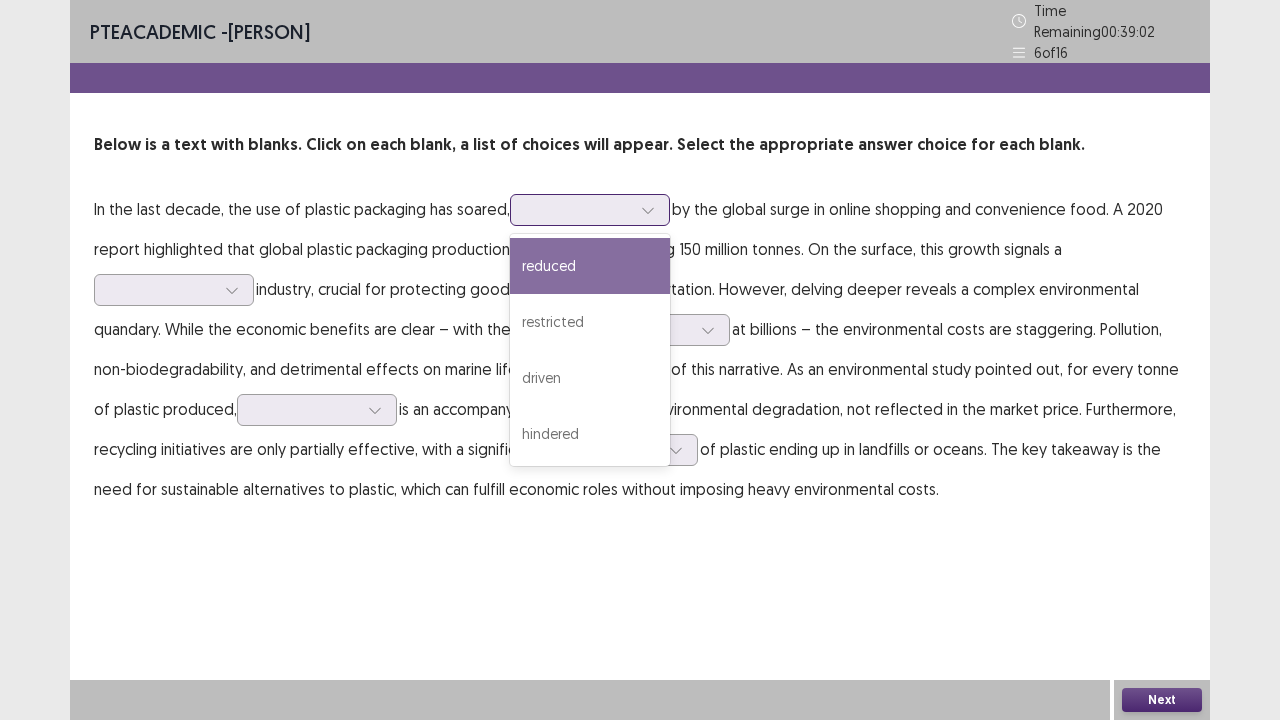 click at bounding box center [648, 210] 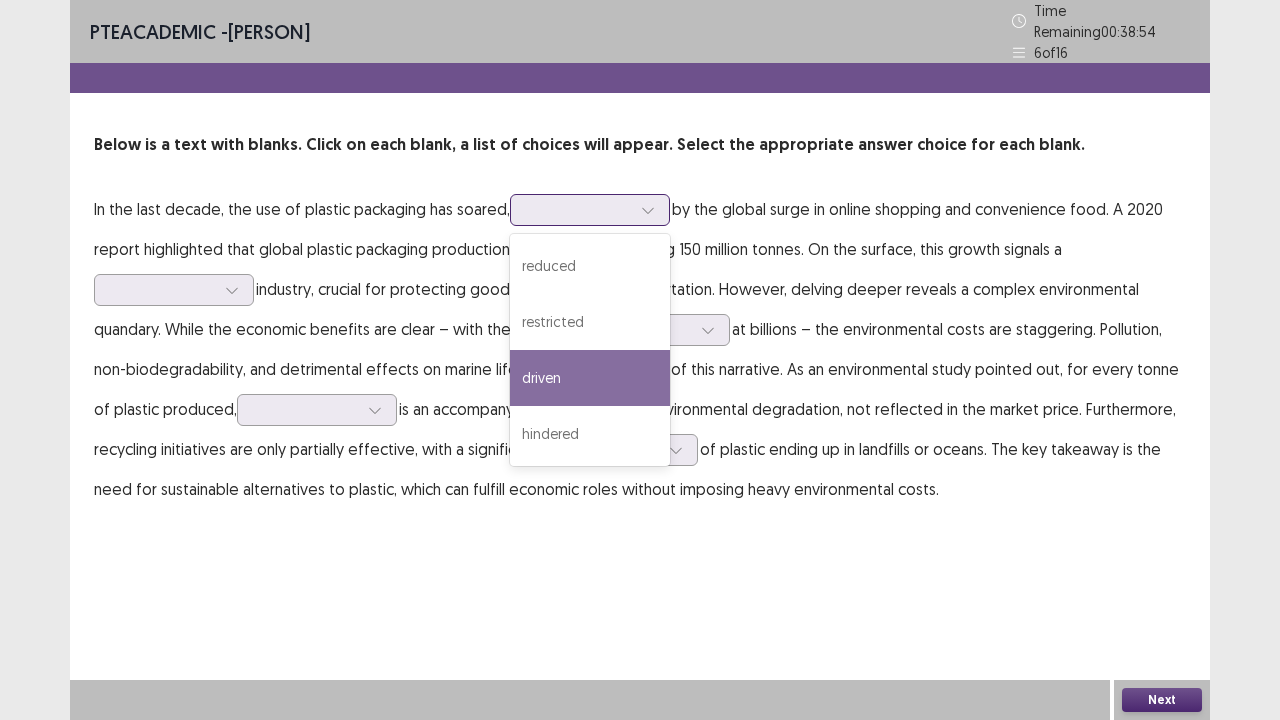 click on "driven" at bounding box center [590, 378] 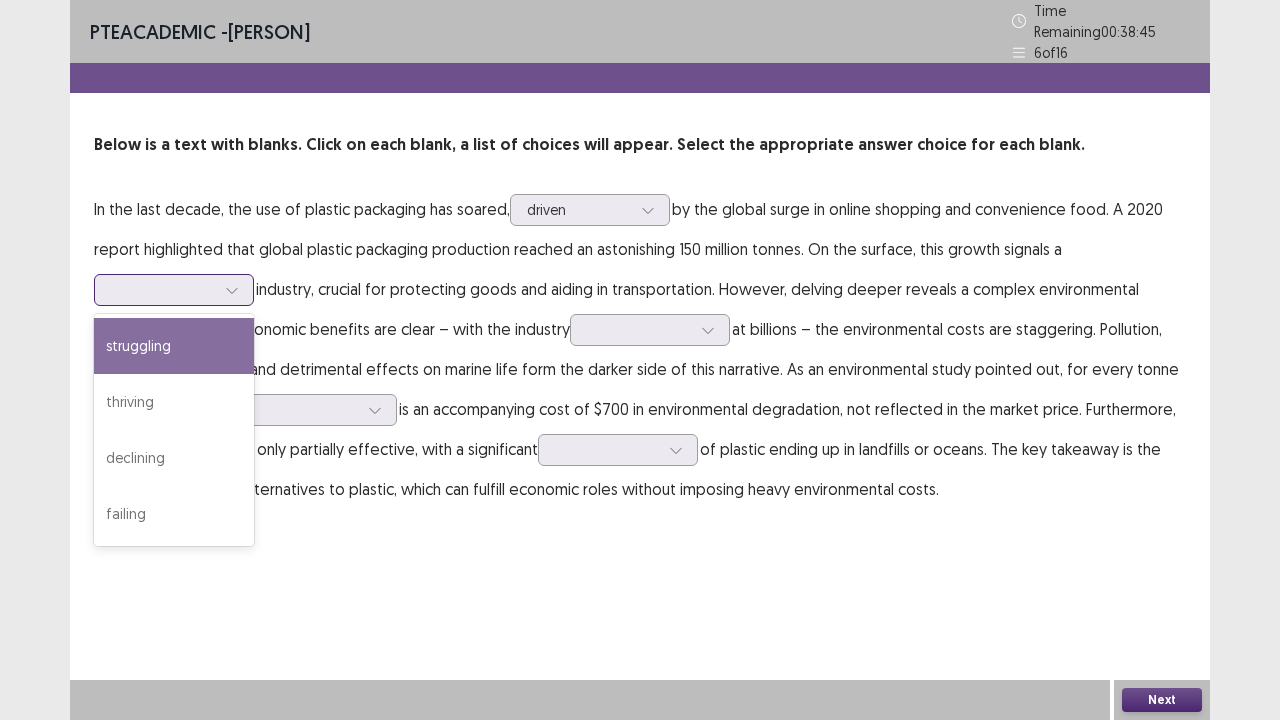 click at bounding box center [232, 290] 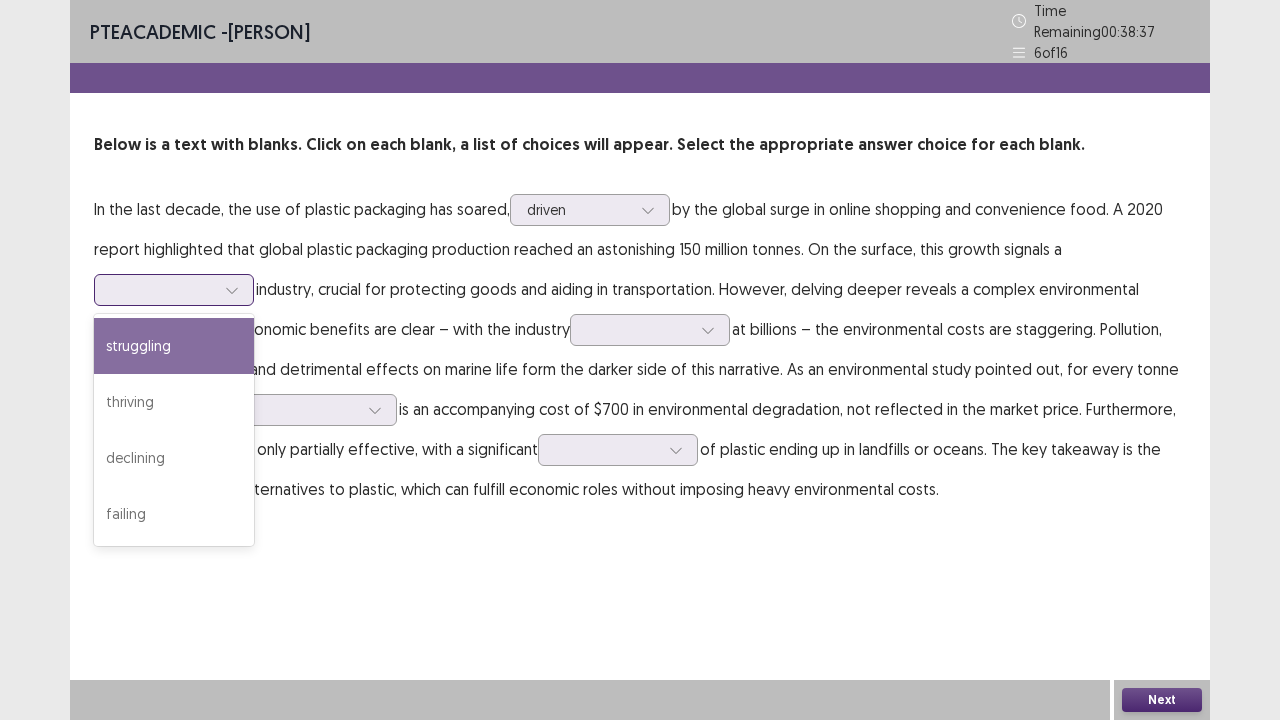 click on "struggling" at bounding box center [174, 346] 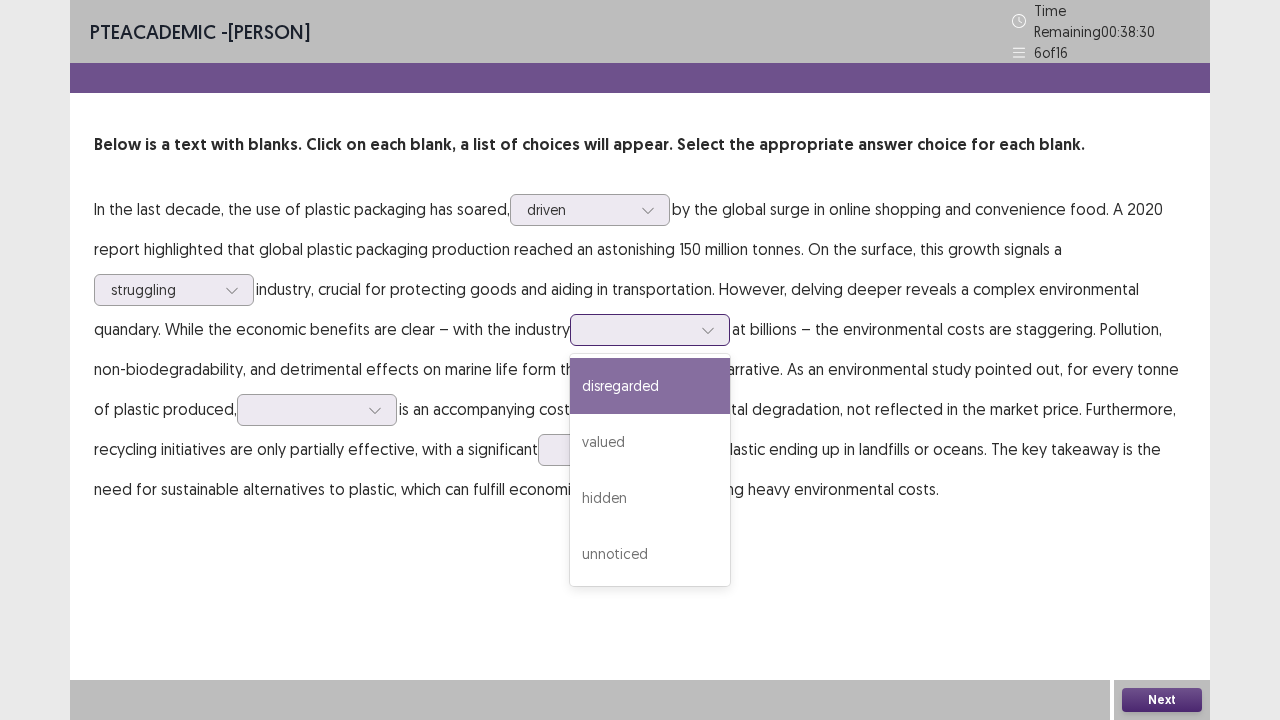 click at bounding box center (639, 329) 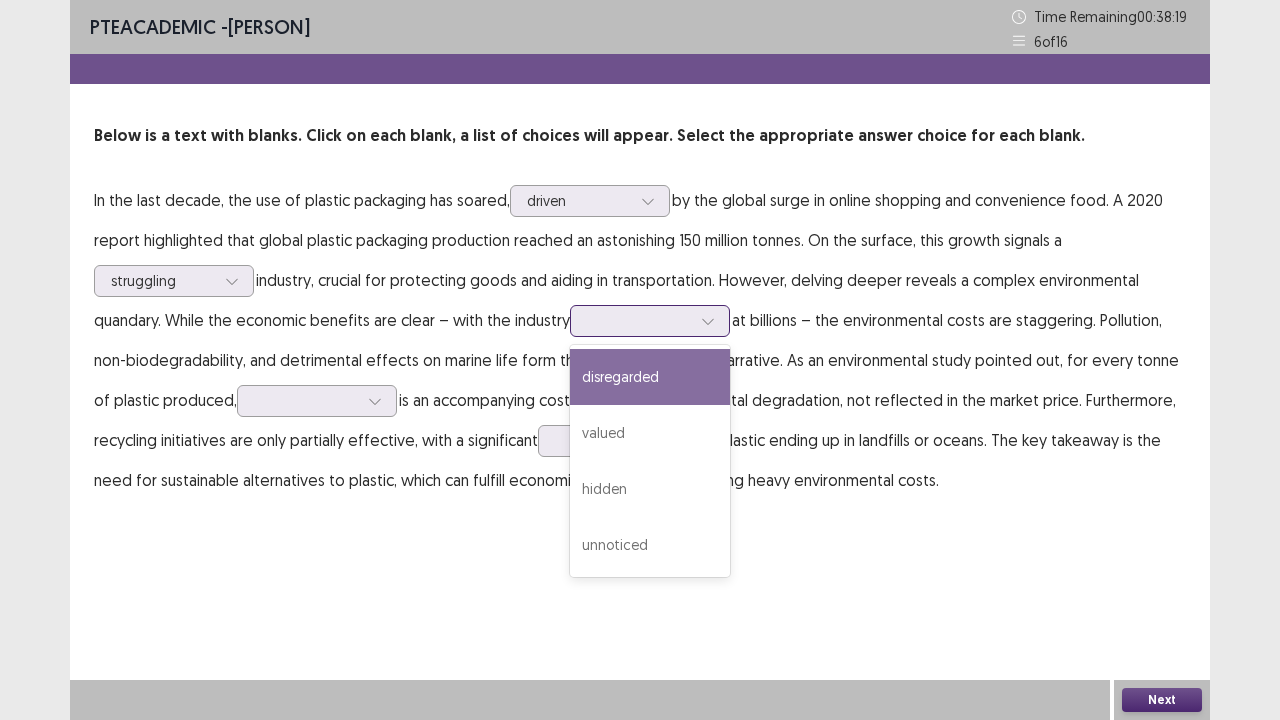 click on "disregarded" at bounding box center (650, 377) 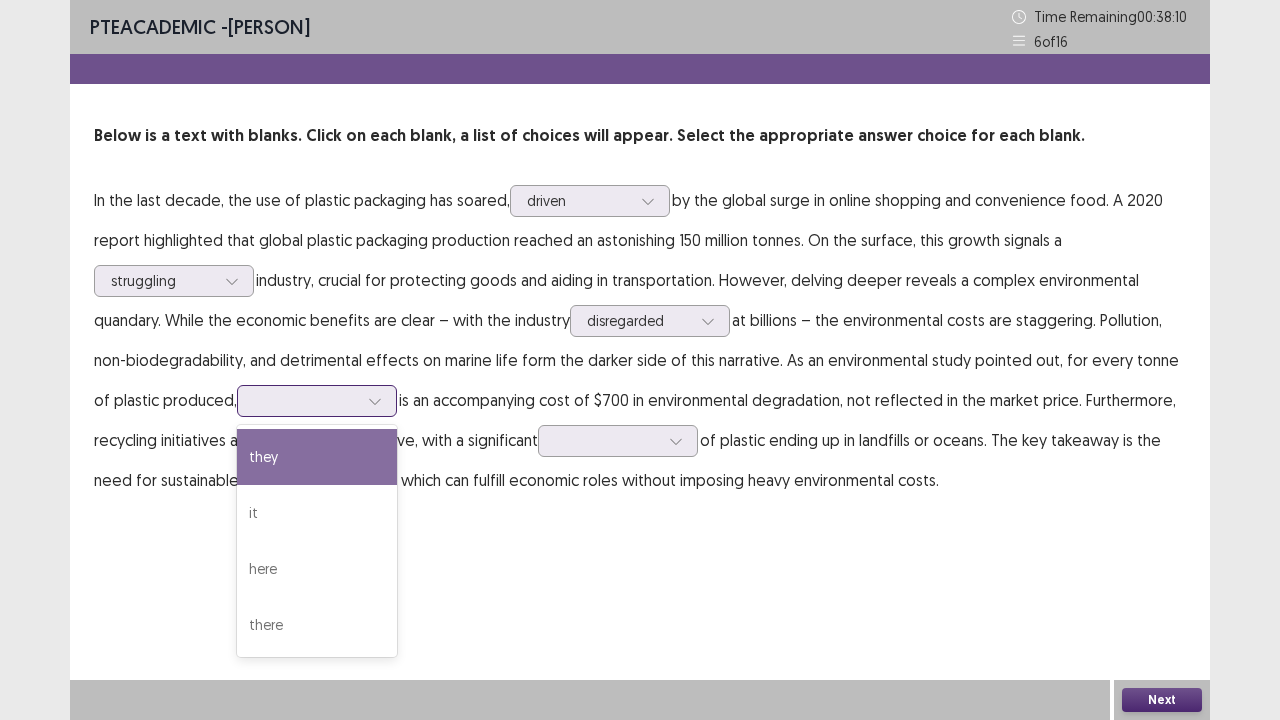 click at bounding box center [306, 400] 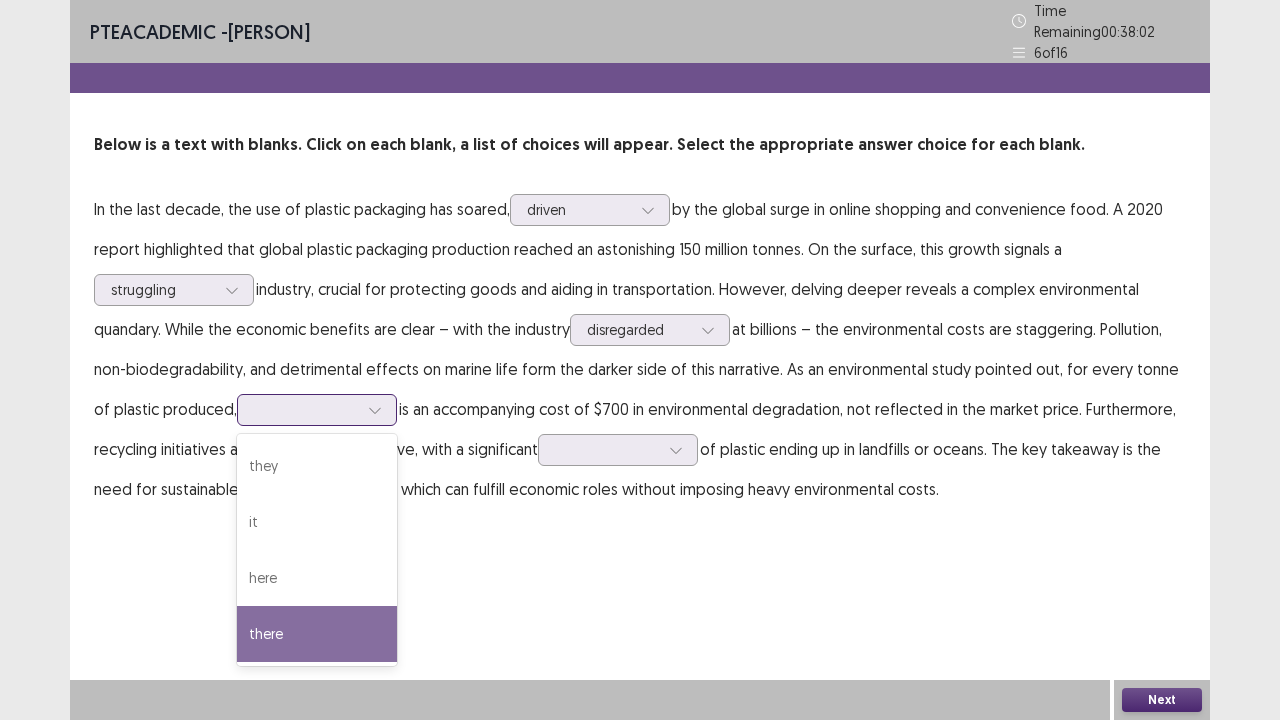 click on "there" at bounding box center (317, 634) 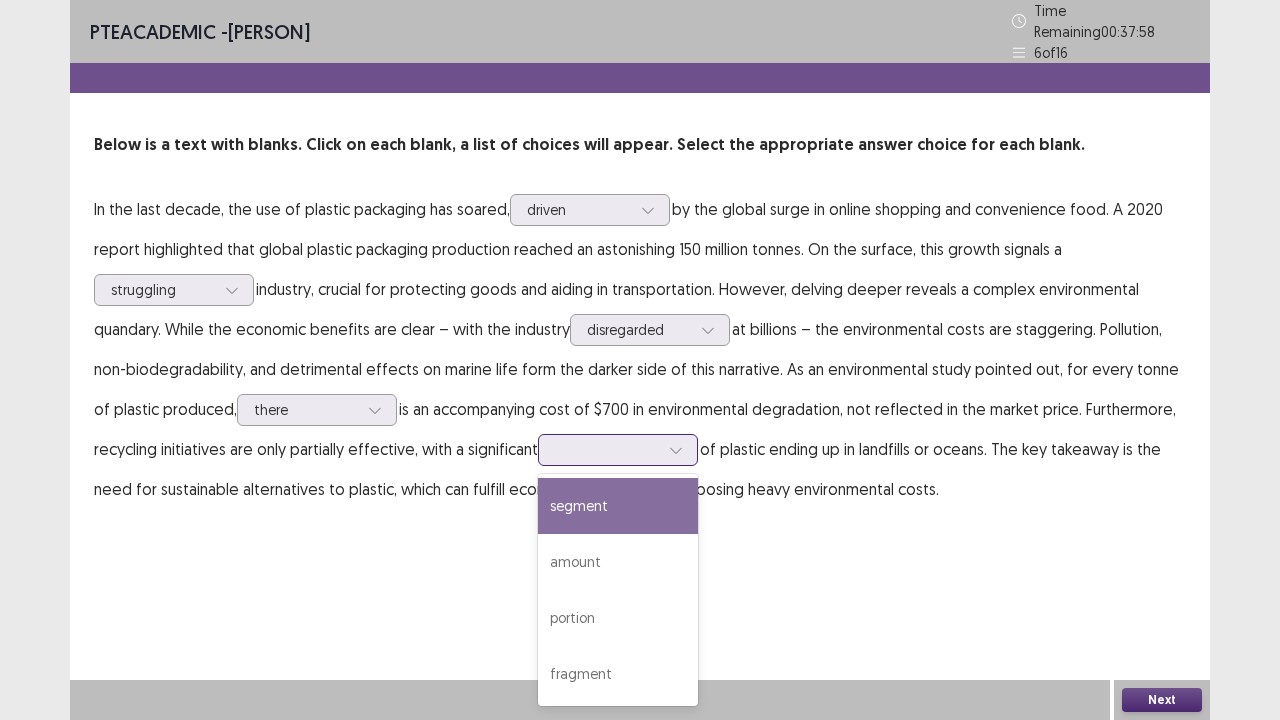 click at bounding box center (607, 449) 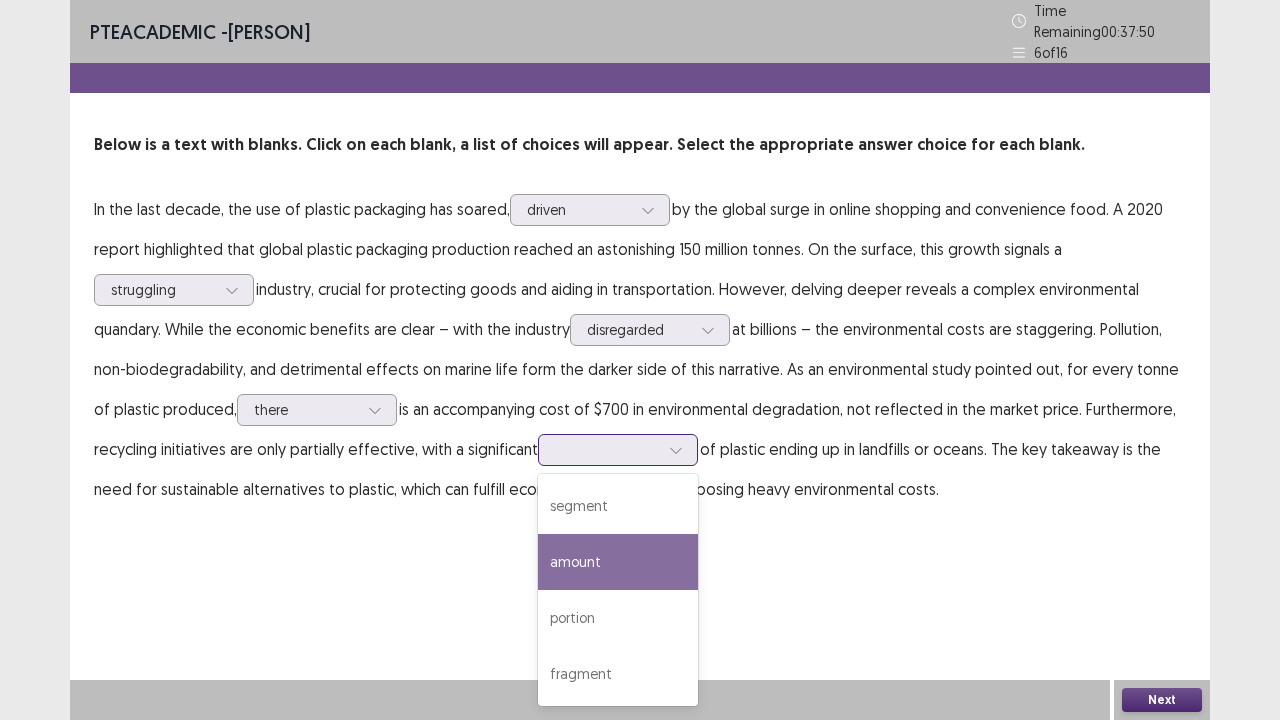click on "amount" at bounding box center (618, 562) 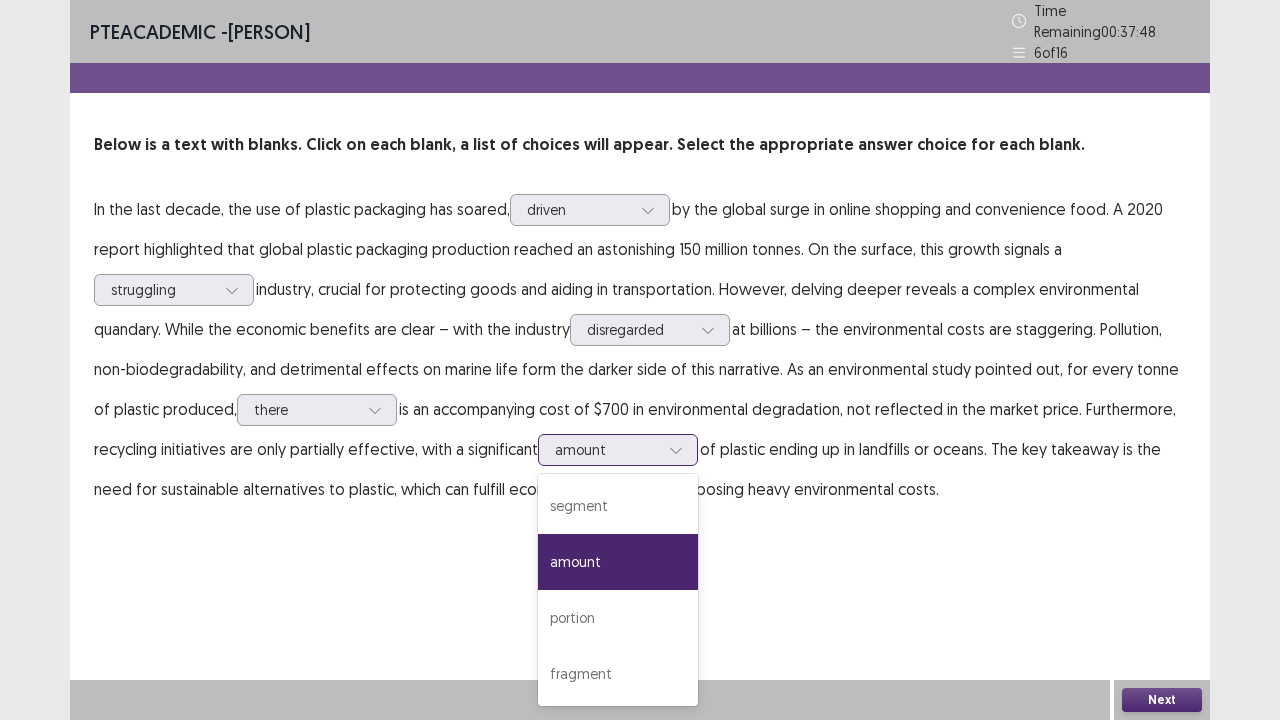 click 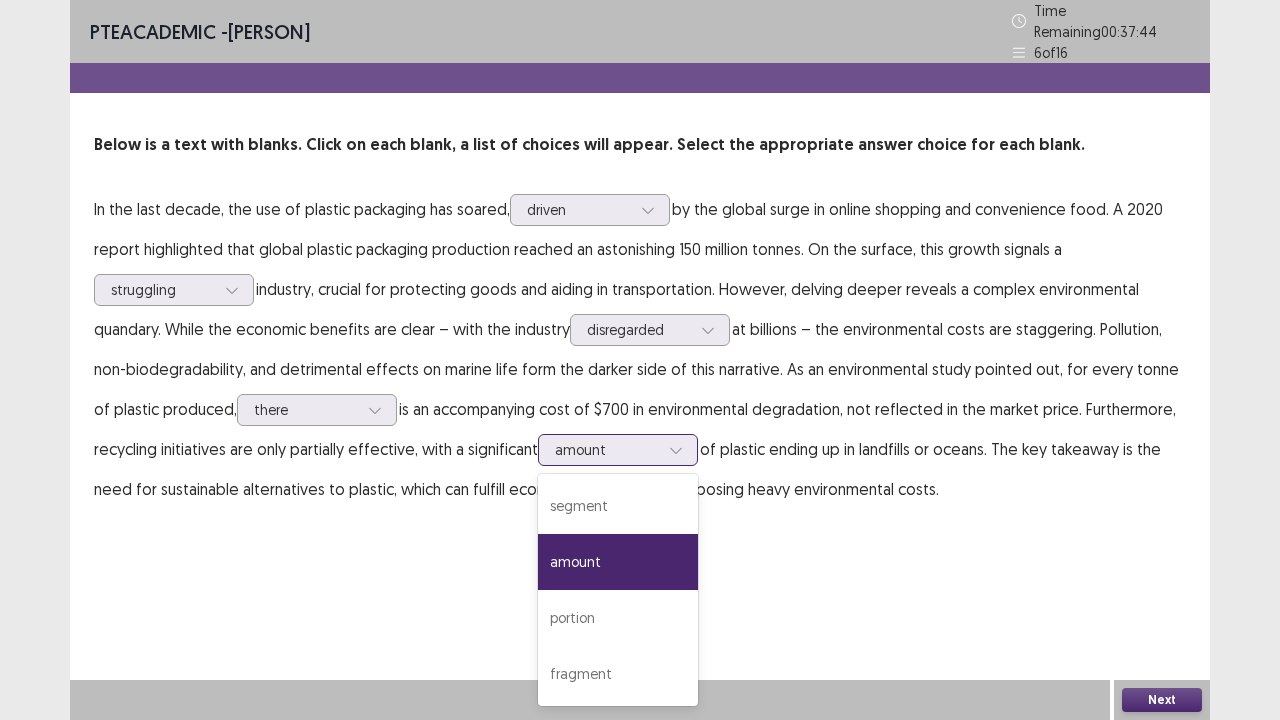 click on "amount" at bounding box center [618, 562] 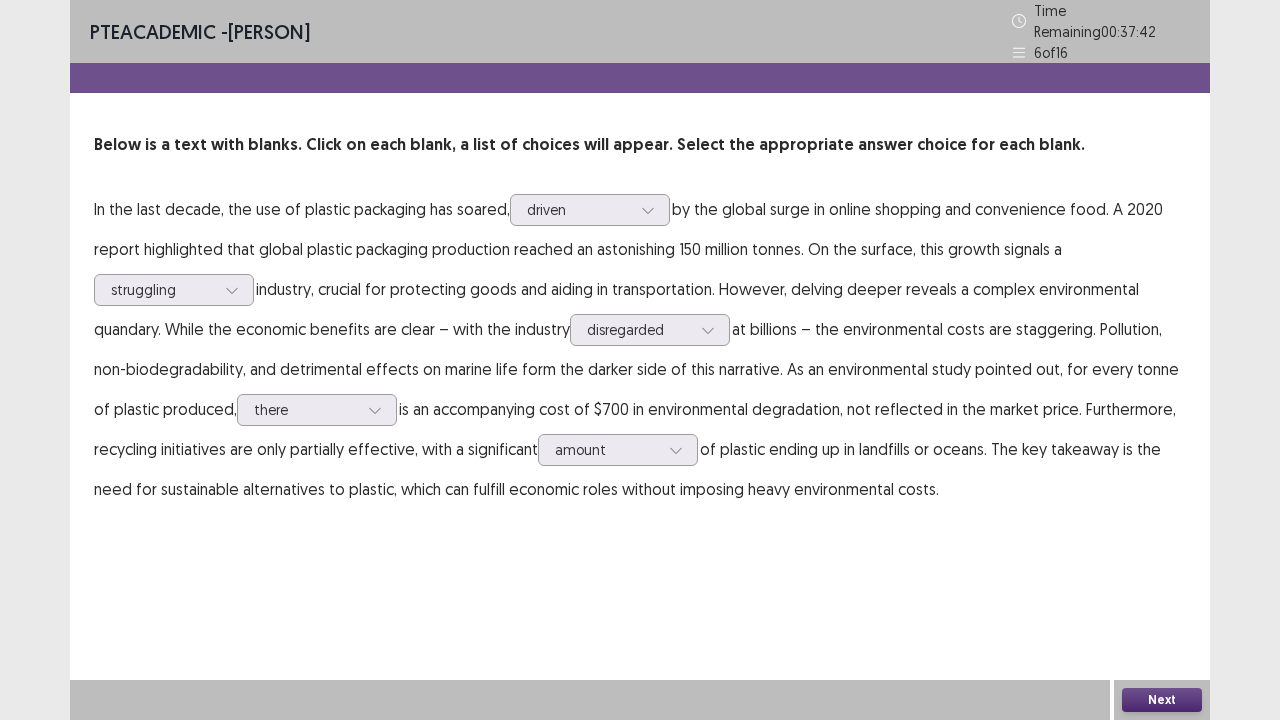 click on "Next" at bounding box center (1162, 700) 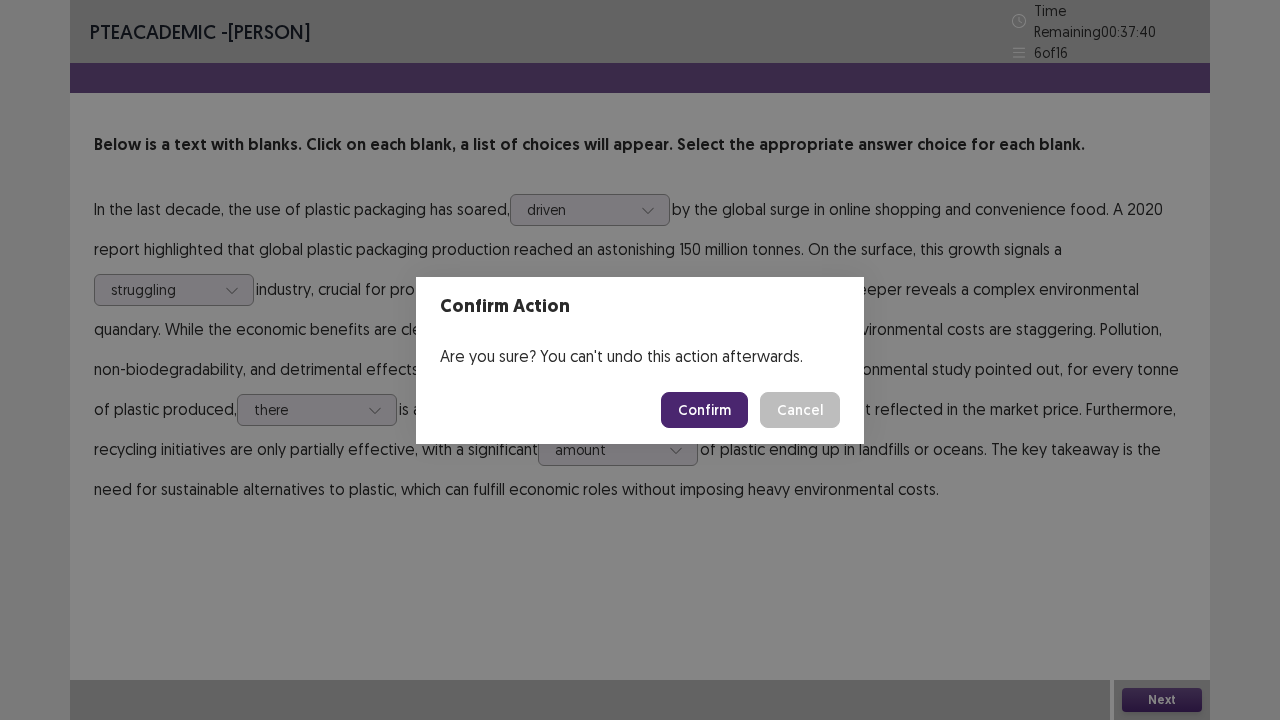 click on "Confirm" at bounding box center (704, 410) 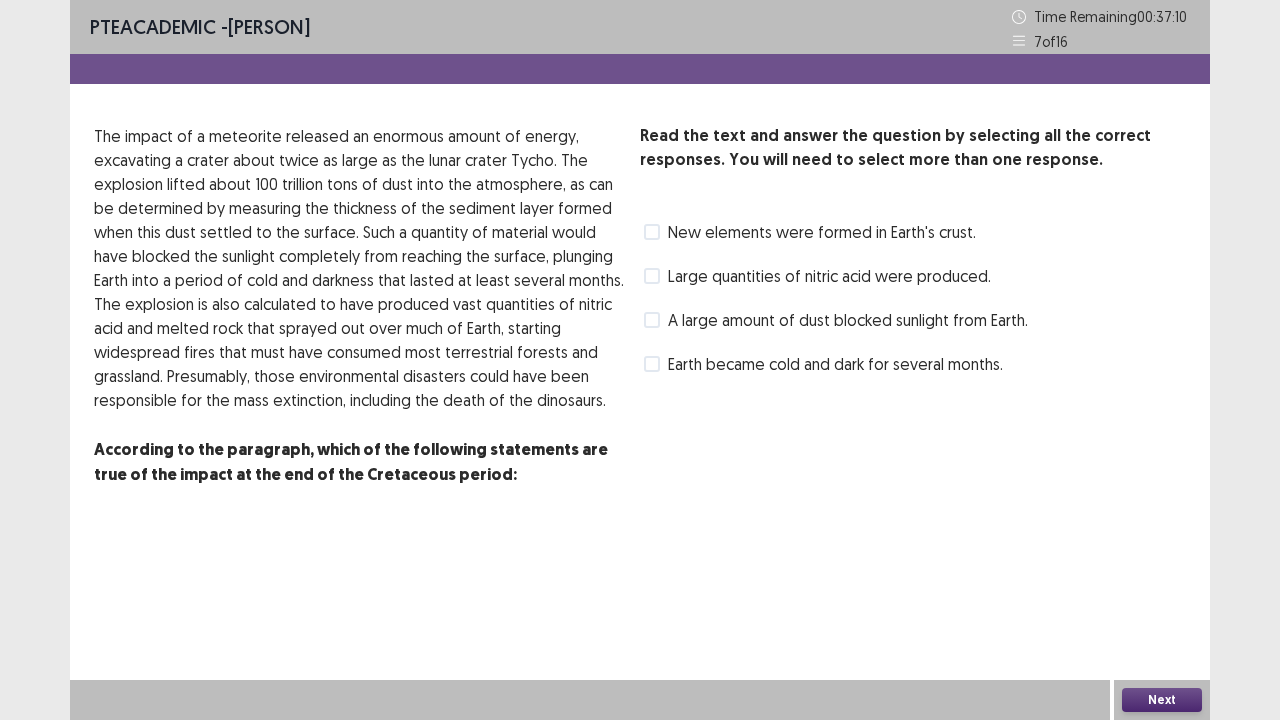 click on "A large amount of dust blocked sunlight from Earth." at bounding box center [836, 320] 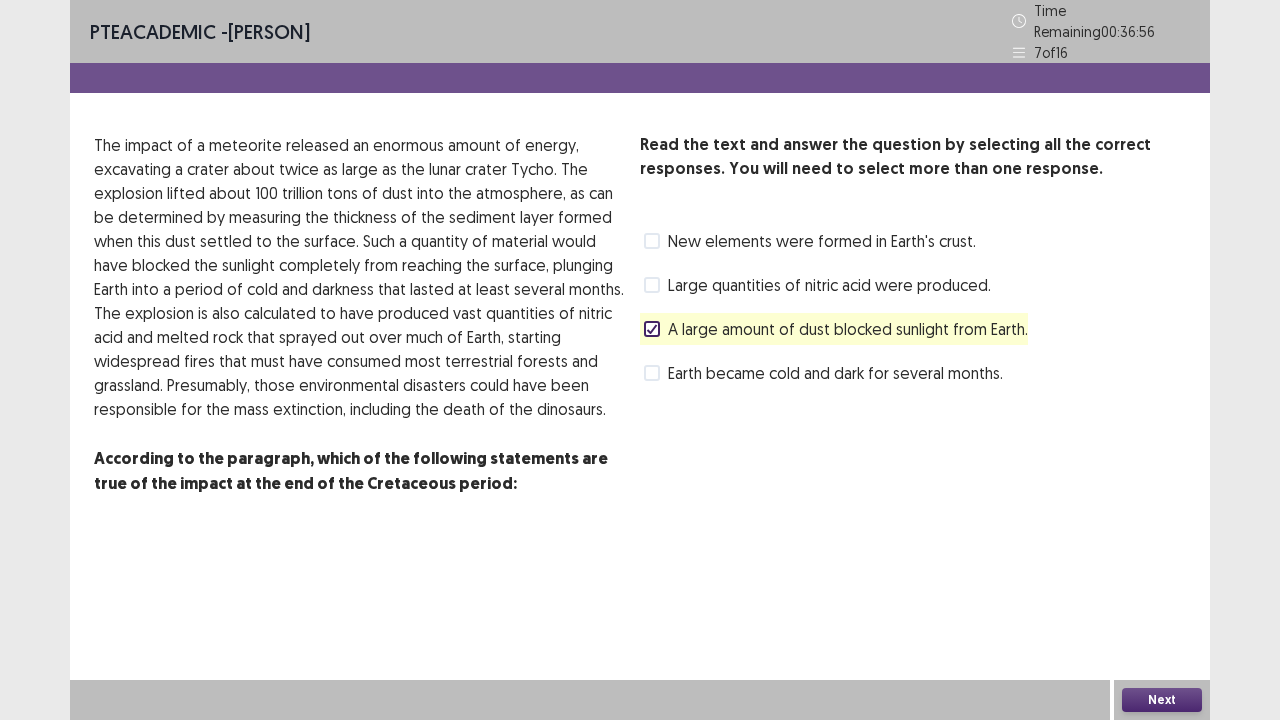 click at bounding box center [652, 241] 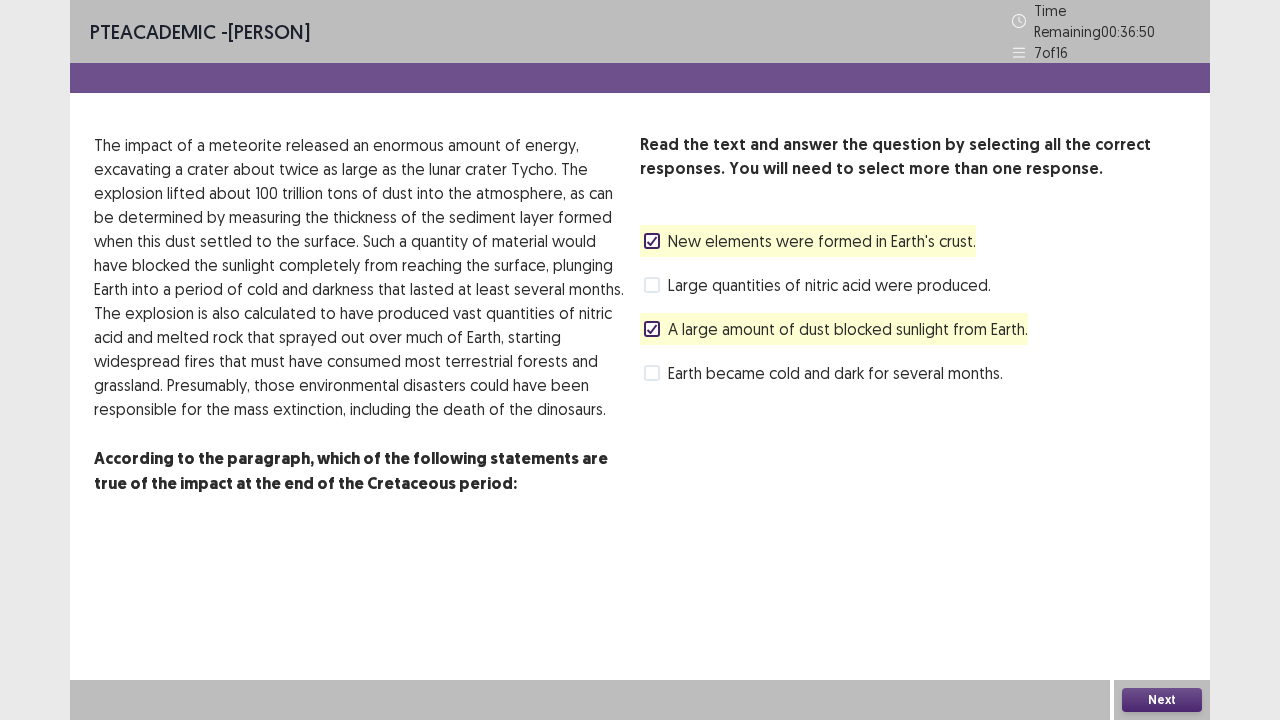 click at bounding box center (652, 285) 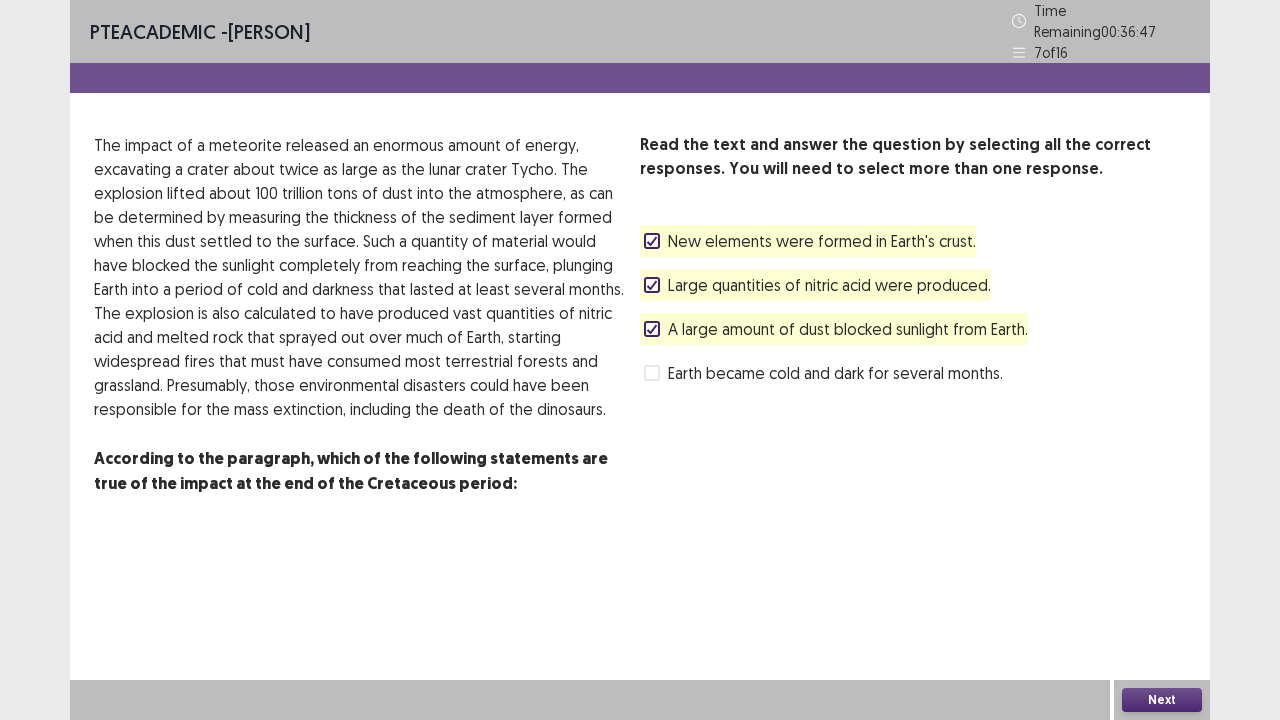 click on "Next" at bounding box center [1162, 700] 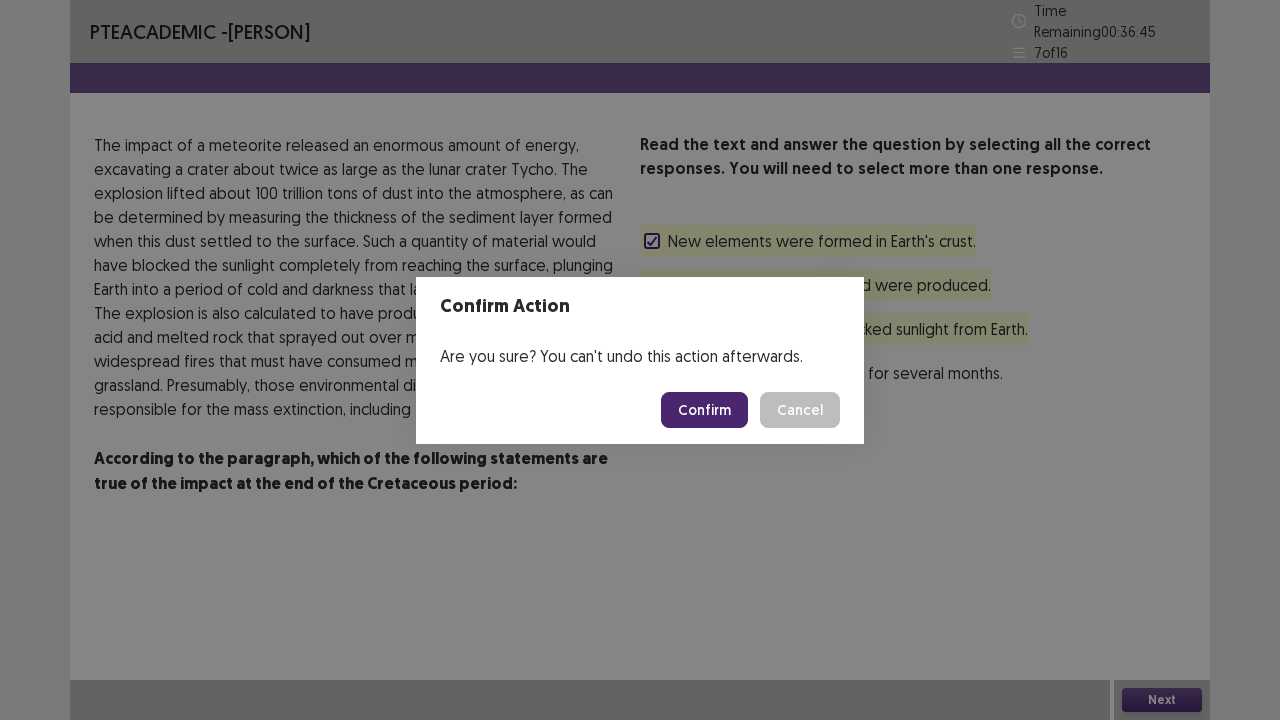 click on "Confirm" at bounding box center (704, 410) 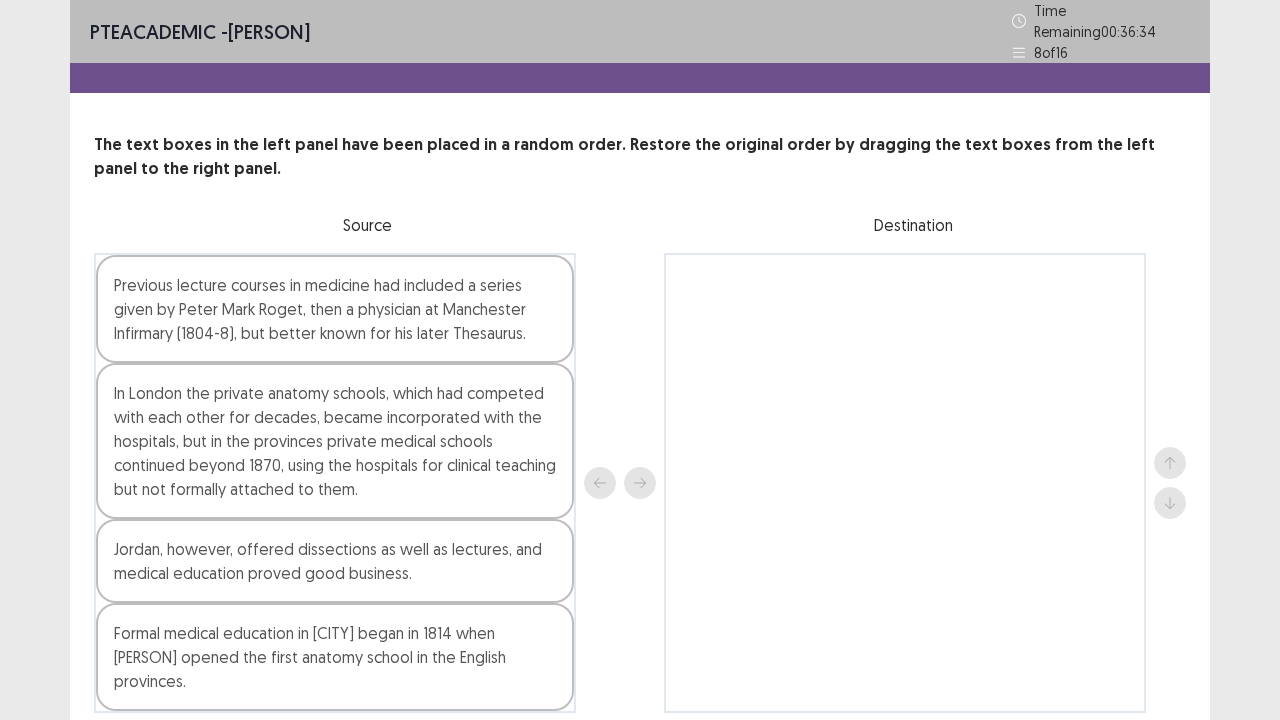 click on "Previous lecture courses in medicine had included a series given by Peter Mark Roget, then a physician at Manchester Infirmary (1804-8), but better known for his later Thesaurus." at bounding box center (335, 309) 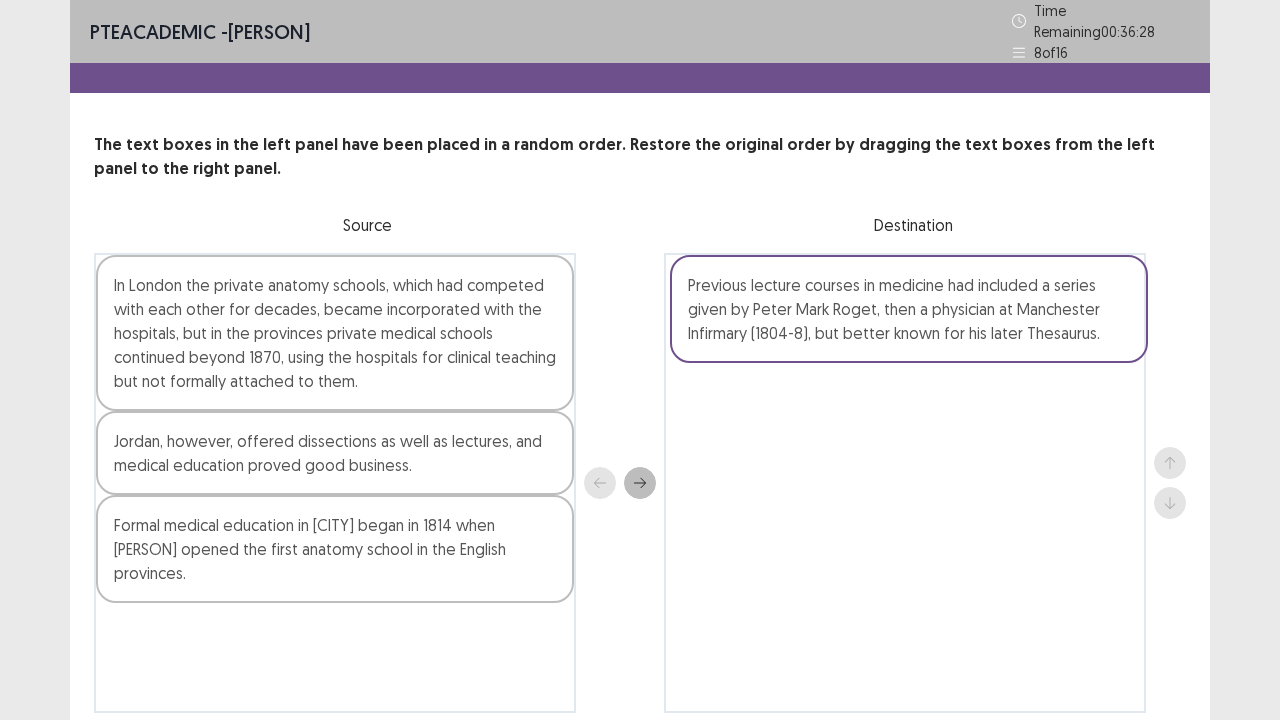 drag, startPoint x: 259, startPoint y: 310, endPoint x: 844, endPoint y: 319, distance: 585.0692 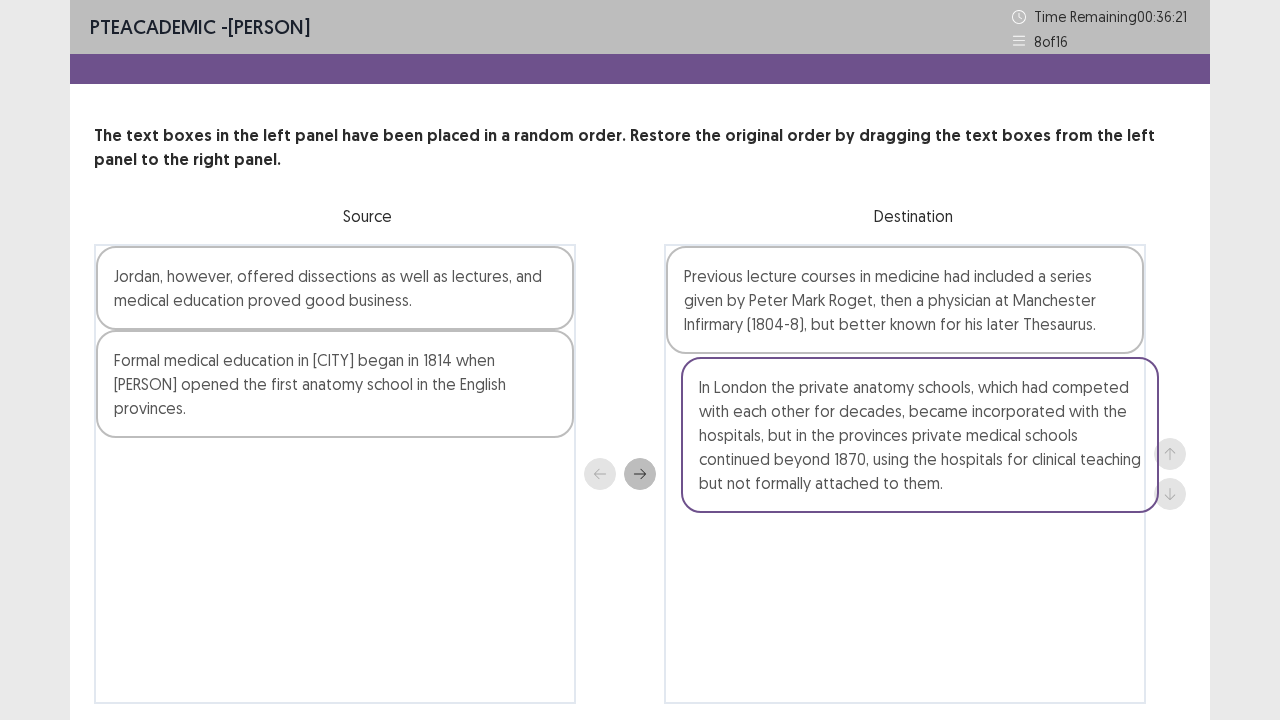 drag, startPoint x: 354, startPoint y: 313, endPoint x: 953, endPoint y: 426, distance: 609.5654 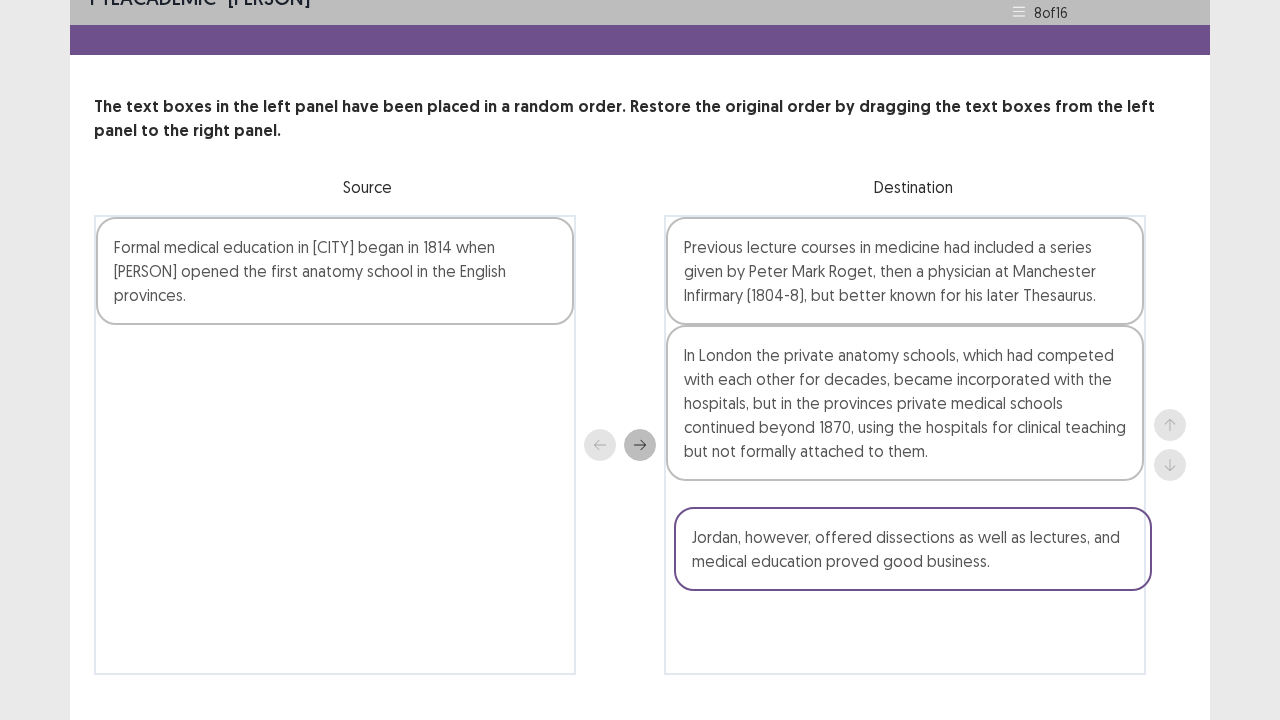 scroll, scrollTop: 34, scrollLeft: 0, axis: vertical 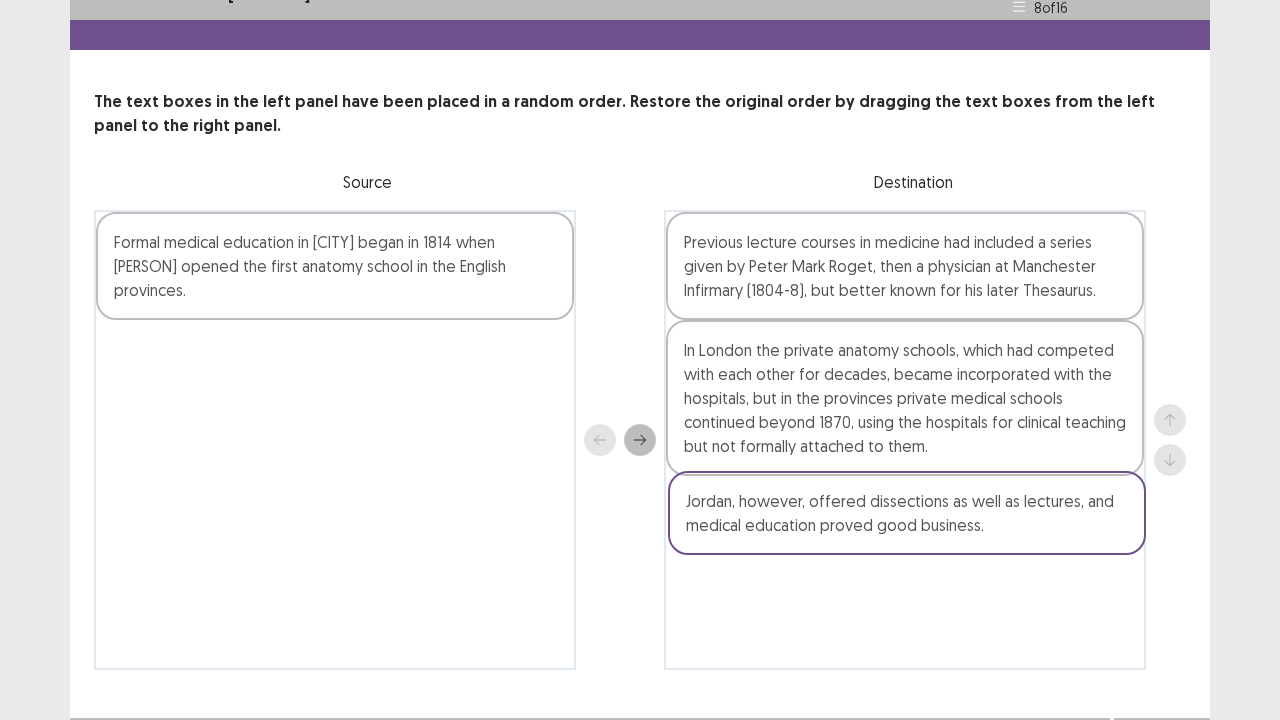 drag, startPoint x: 448, startPoint y: 295, endPoint x: 1024, endPoint y: 524, distance: 619.8524 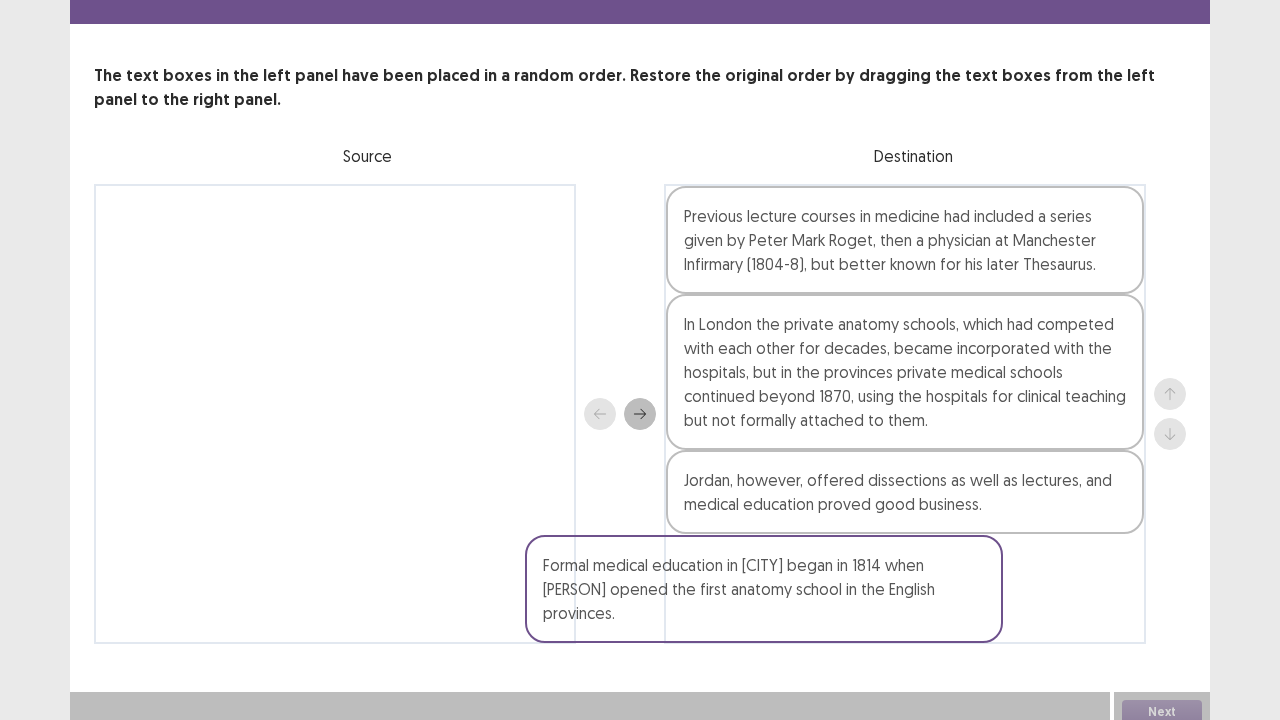 scroll, scrollTop: 72, scrollLeft: 0, axis: vertical 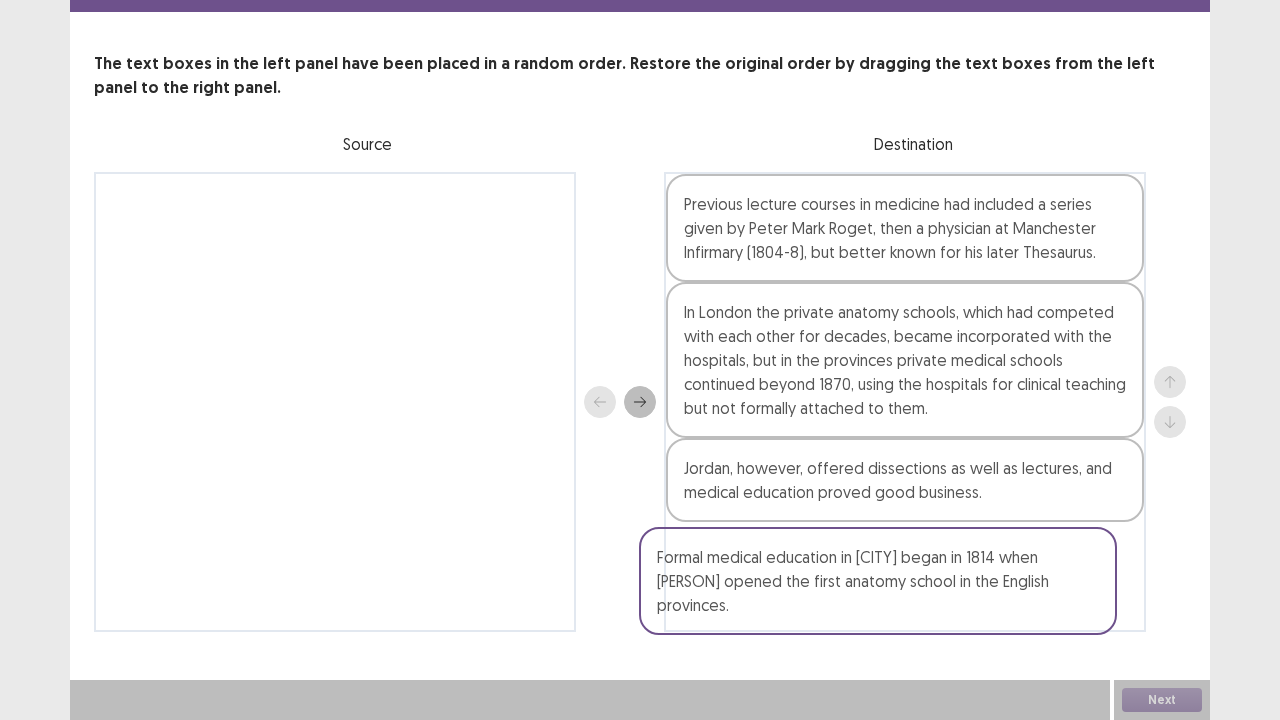 drag, startPoint x: 327, startPoint y: 232, endPoint x: 946, endPoint y: 558, distance: 699.5977 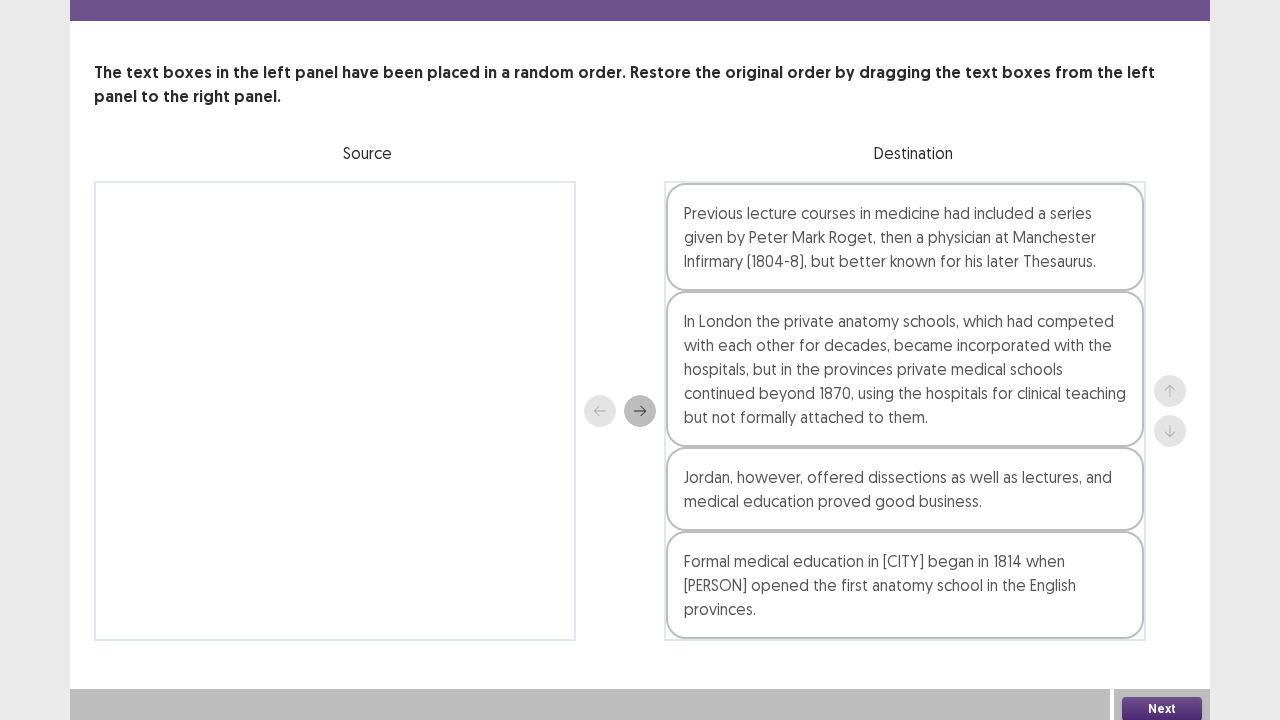 click on "Next" at bounding box center [1162, 709] 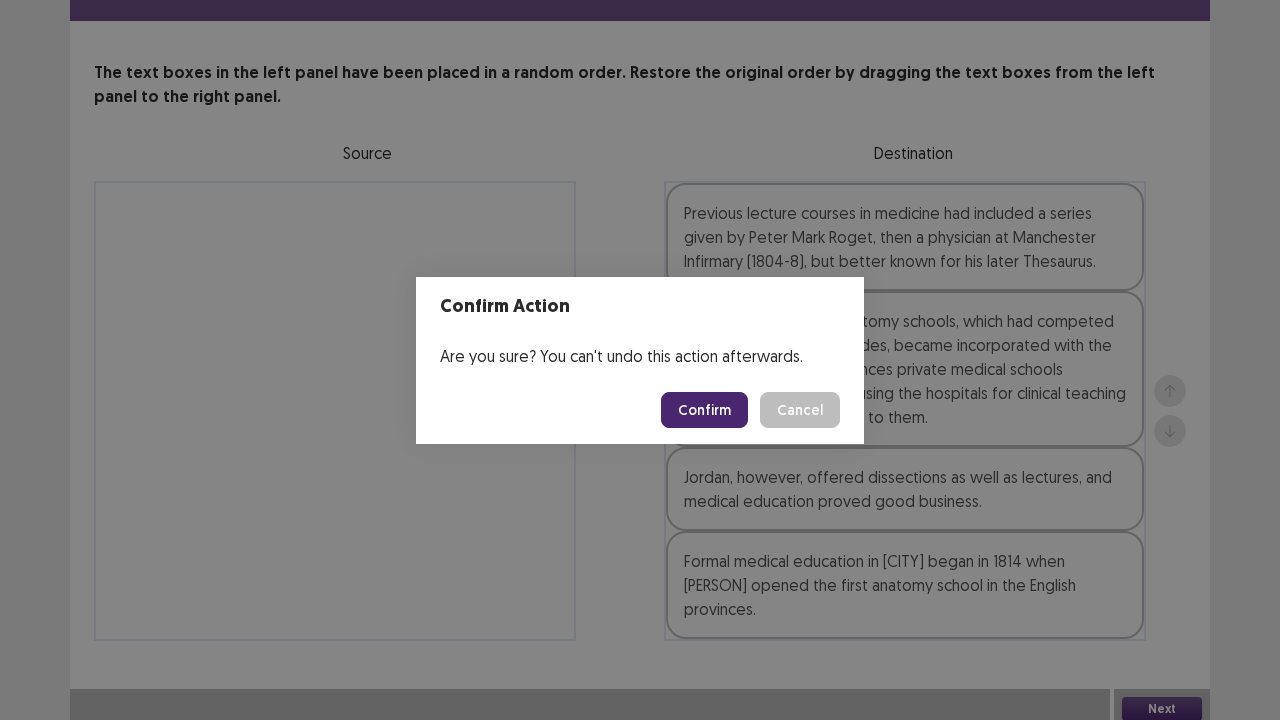 click on "Confirm" at bounding box center [704, 410] 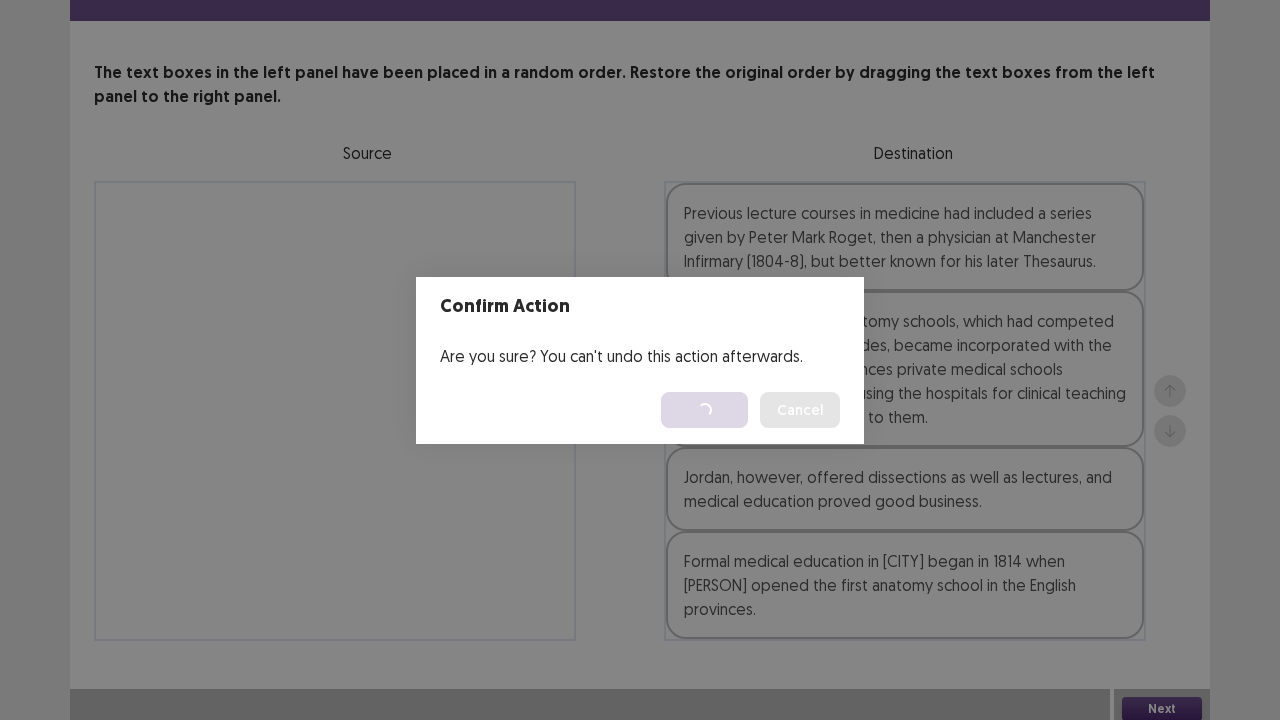scroll, scrollTop: 0, scrollLeft: 0, axis: both 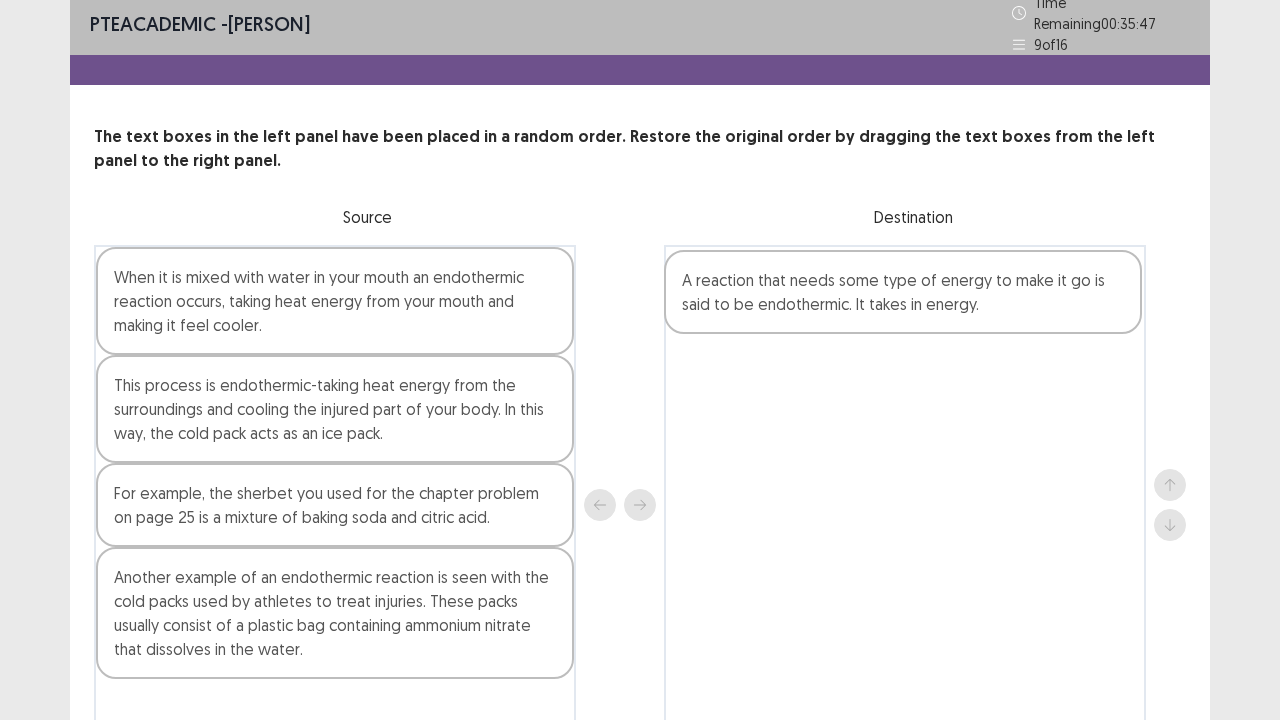 drag, startPoint x: 421, startPoint y: 581, endPoint x: 1000, endPoint y: 280, distance: 652.56573 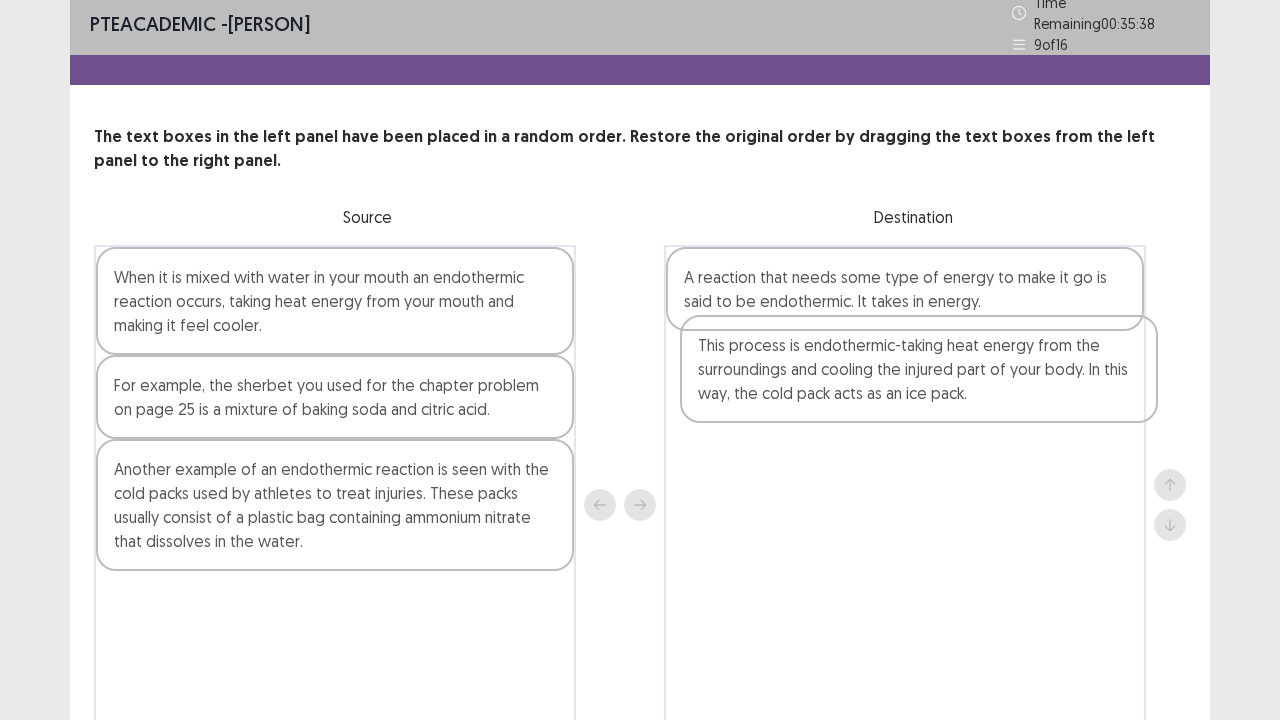 drag, startPoint x: 372, startPoint y: 406, endPoint x: 968, endPoint y: 375, distance: 596.80566 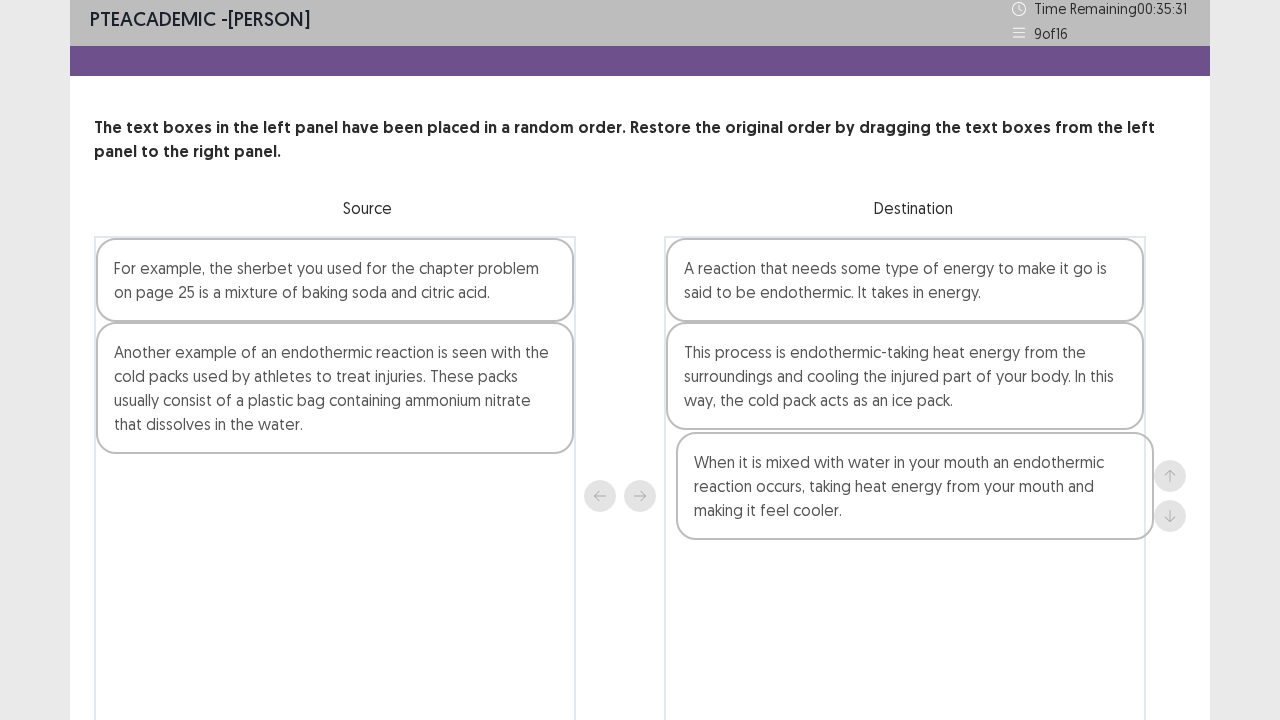 drag, startPoint x: 487, startPoint y: 300, endPoint x: 1075, endPoint y: 494, distance: 619.1769 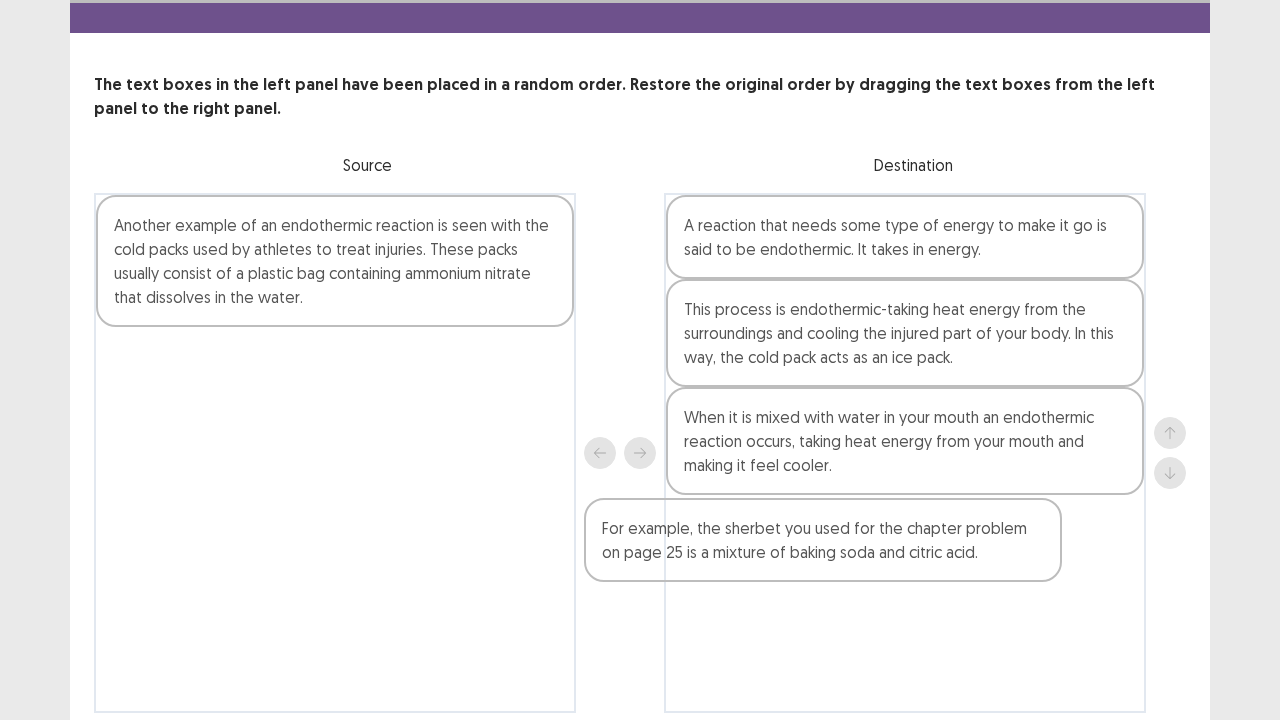 scroll, scrollTop: 62, scrollLeft: 0, axis: vertical 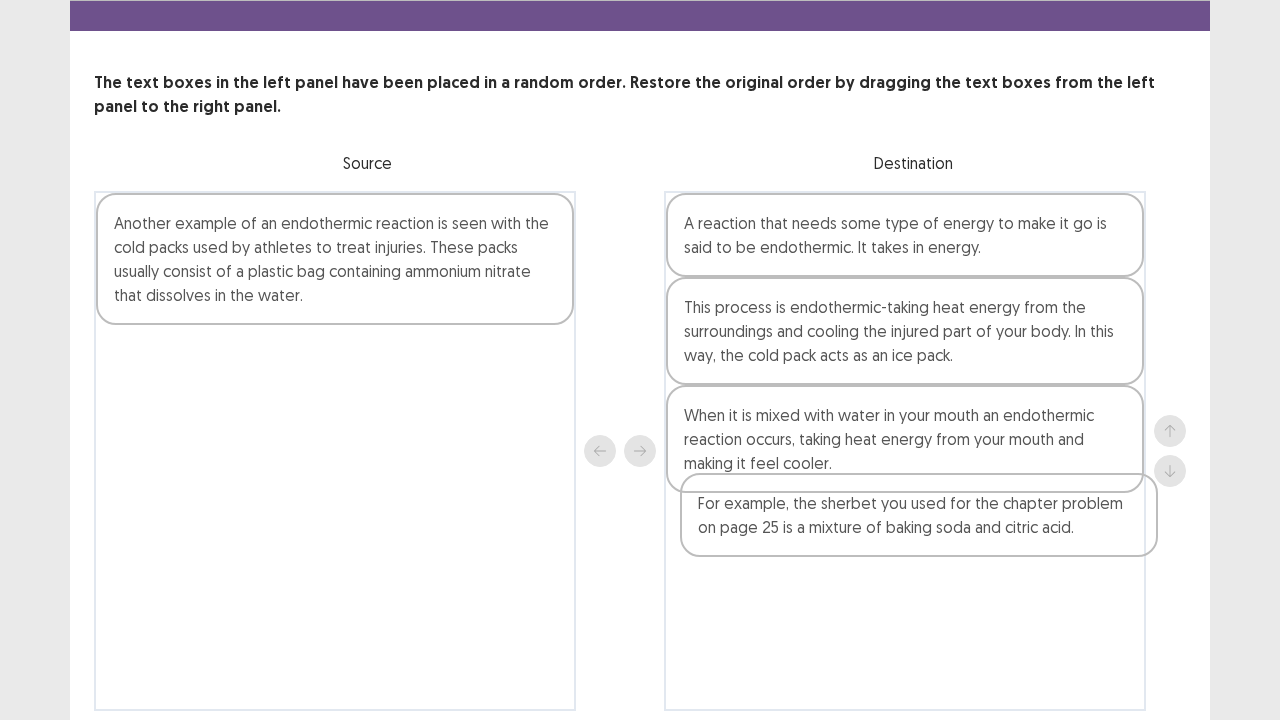 drag, startPoint x: 519, startPoint y: 271, endPoint x: 1126, endPoint y: 511, distance: 652.7243 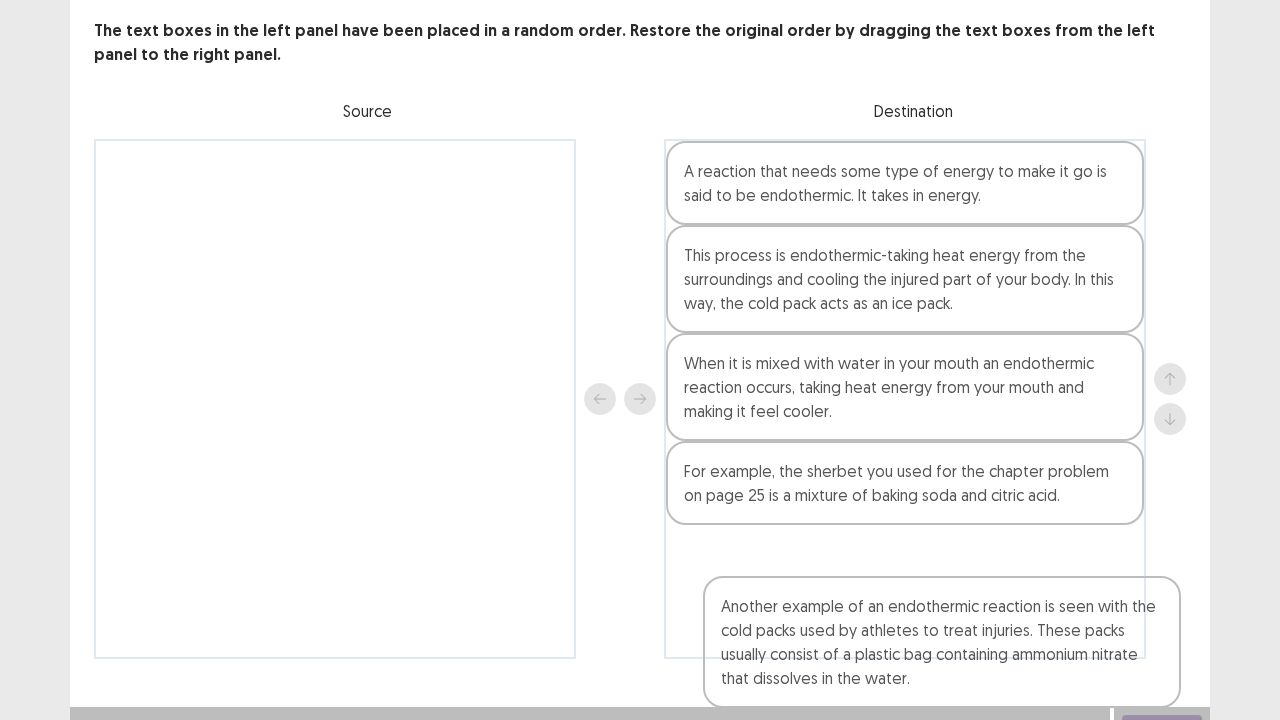 scroll, scrollTop: 132, scrollLeft: 0, axis: vertical 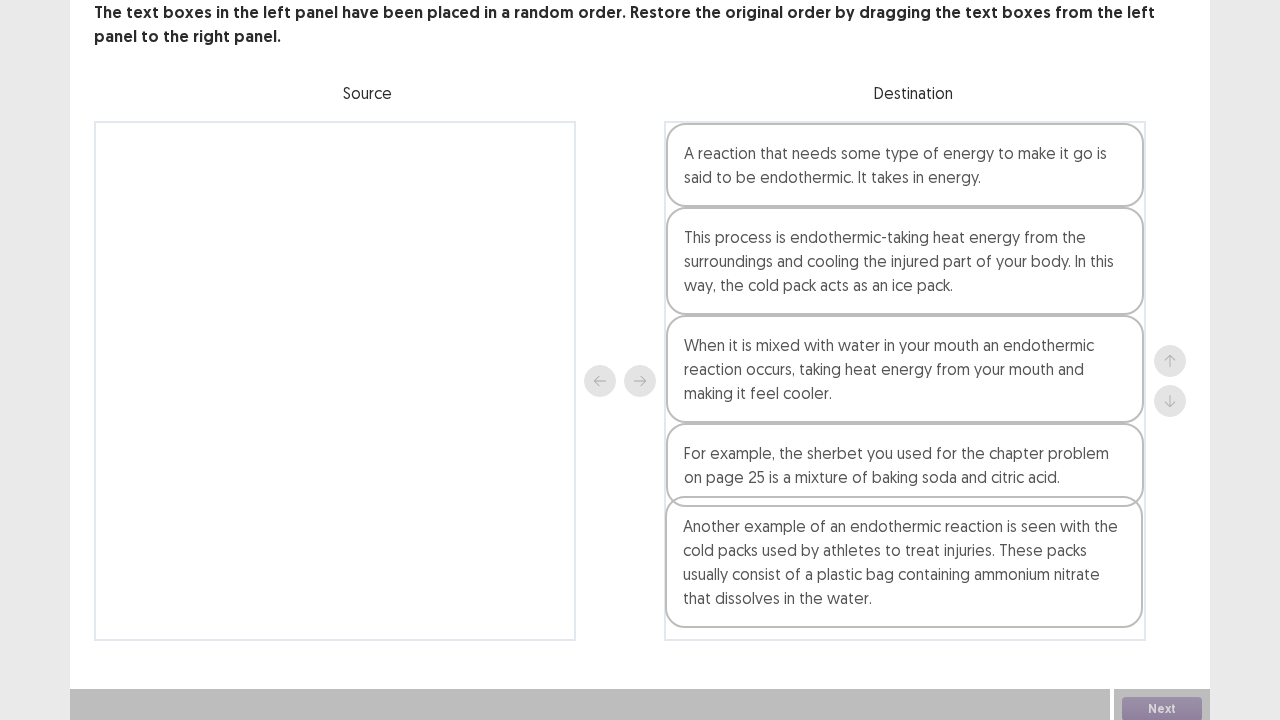 drag, startPoint x: 390, startPoint y: 236, endPoint x: 971, endPoint y: 553, distance: 661.85345 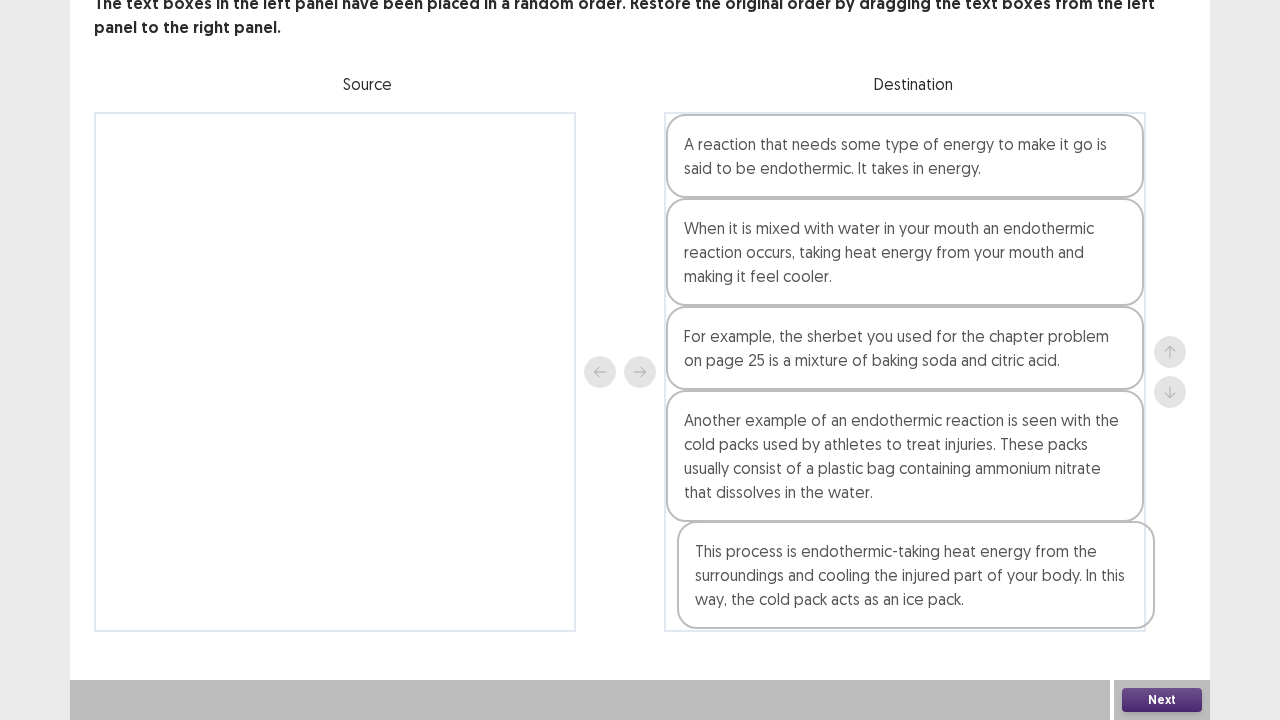 drag, startPoint x: 920, startPoint y: 238, endPoint x: 933, endPoint y: 570, distance: 332.25443 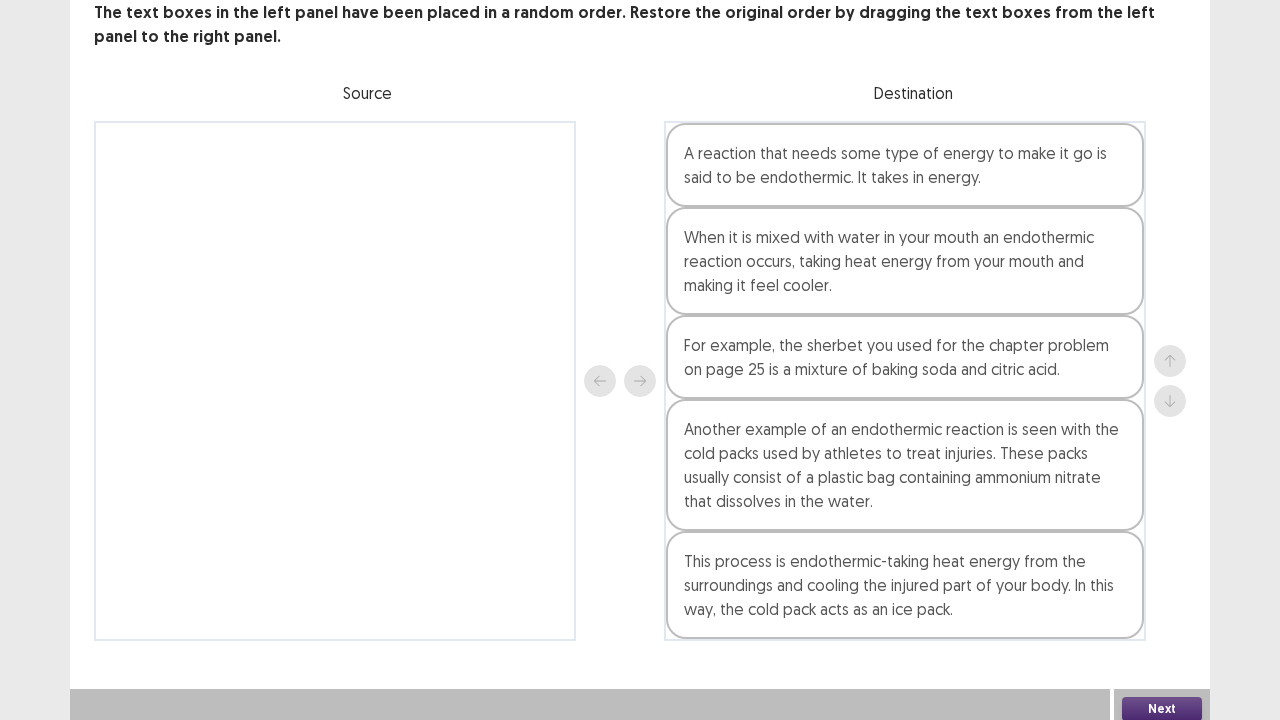 click on "Next" at bounding box center [1162, 709] 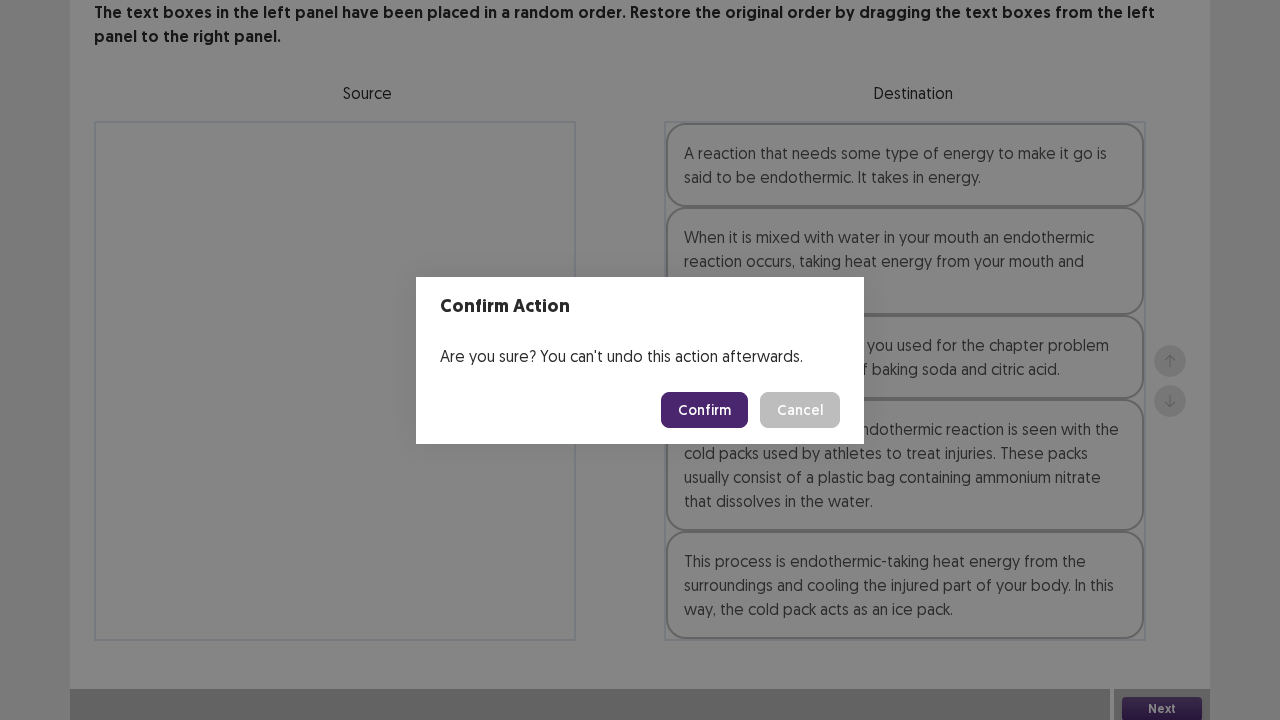 click on "Confirm" at bounding box center (704, 410) 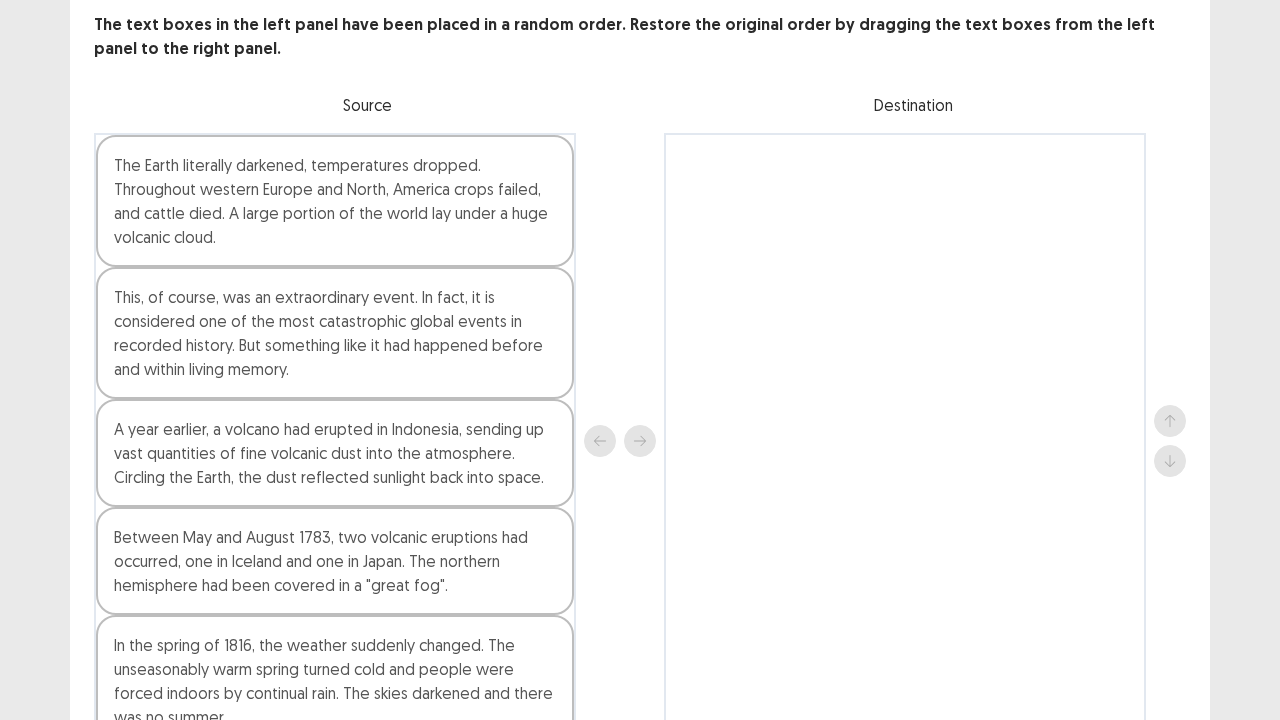 scroll, scrollTop: 160, scrollLeft: 0, axis: vertical 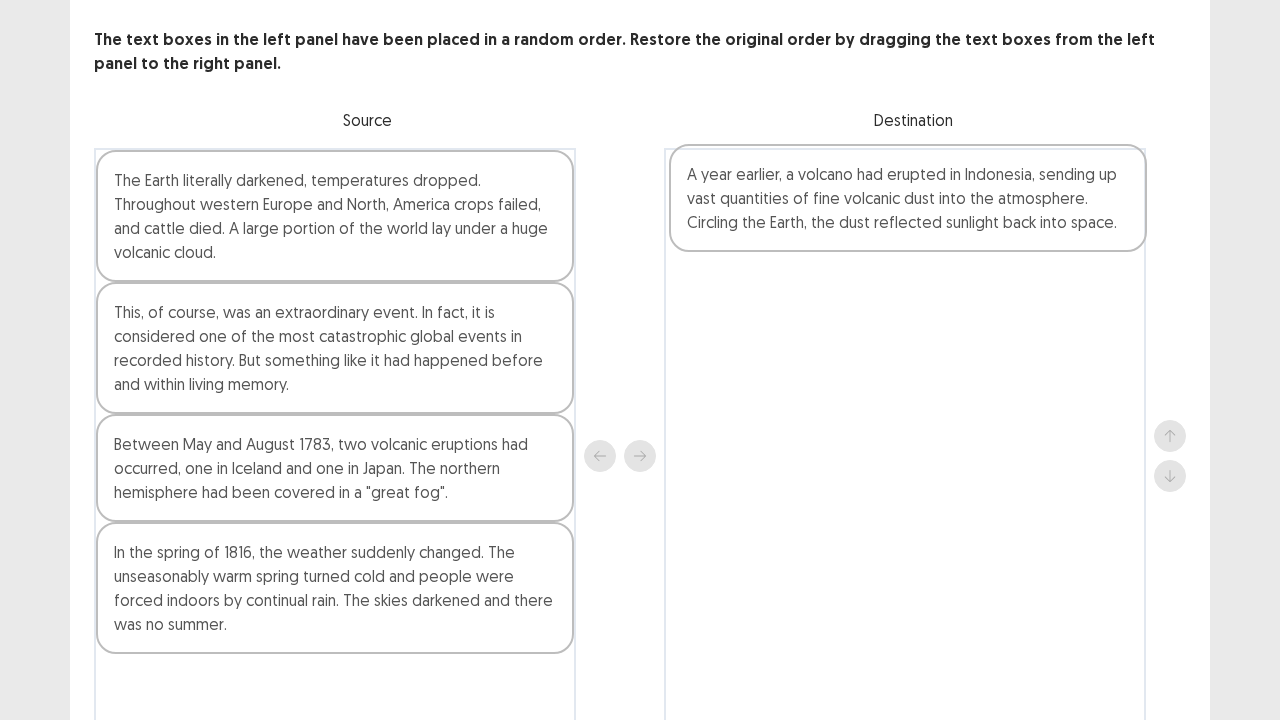 drag, startPoint x: 299, startPoint y: 399, endPoint x: 885, endPoint y: 186, distance: 623.51025 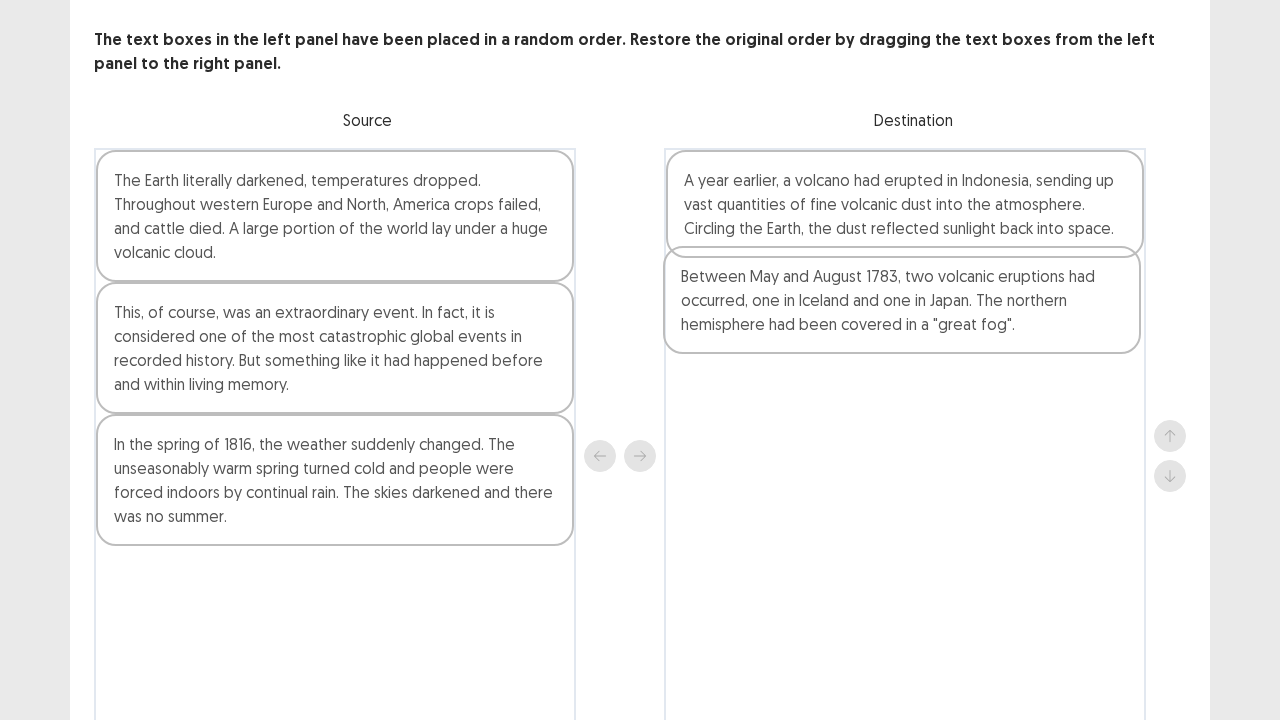 drag, startPoint x: 404, startPoint y: 475, endPoint x: 981, endPoint y: 313, distance: 599.3104 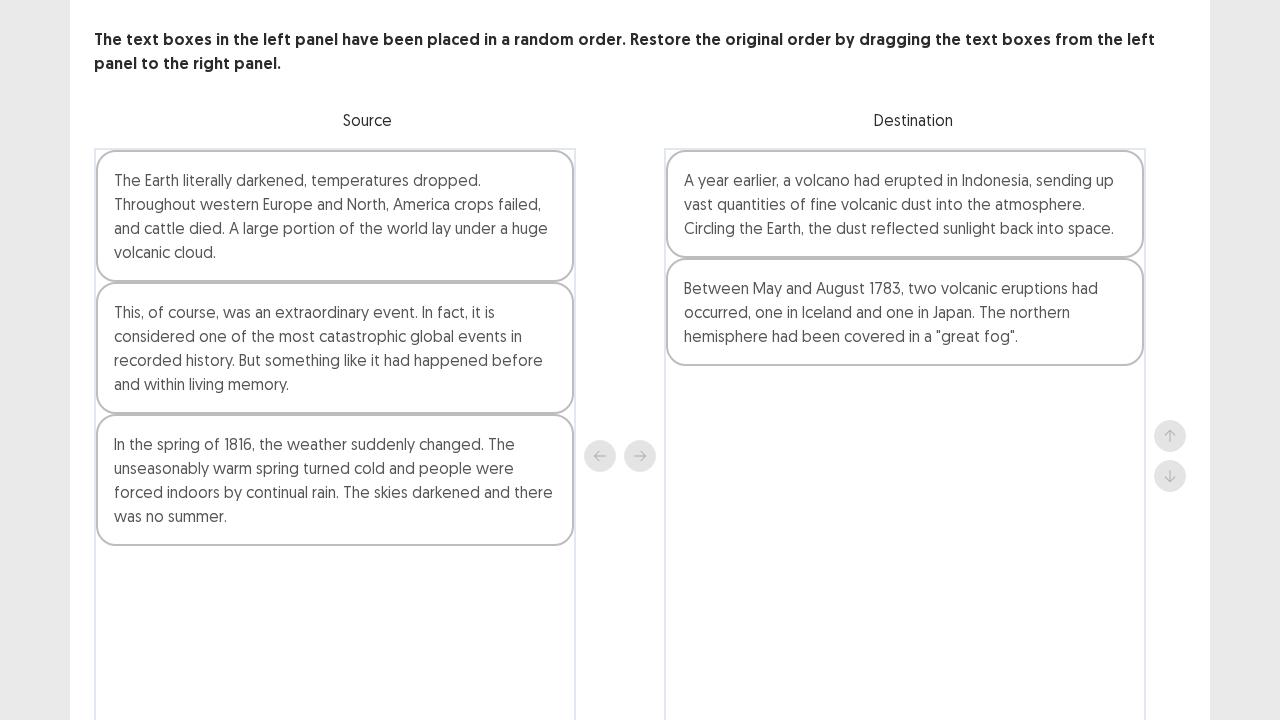 click on "In the spring of 1816, the weather suddenly changed. The unseasonably warm spring turned cold and people were forced indoors by continual rain. The skies darkened and there was no summer." at bounding box center (335, 480) 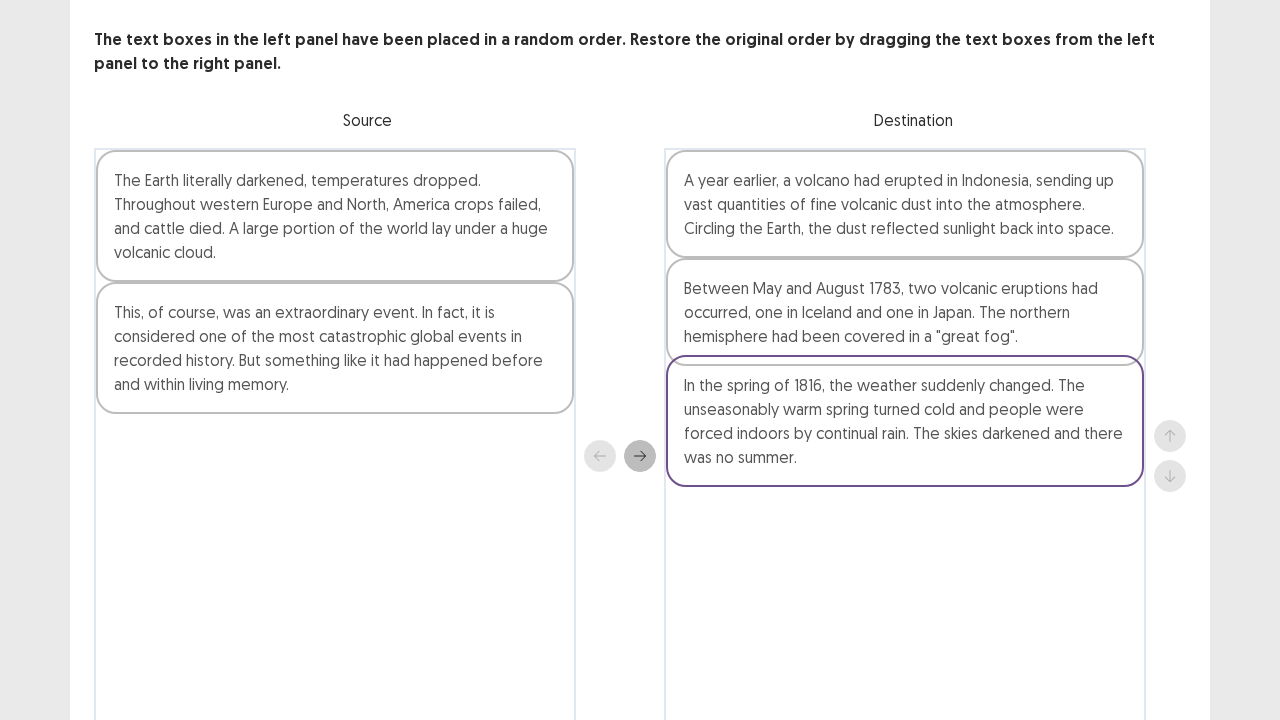 drag, startPoint x: 299, startPoint y: 468, endPoint x: 878, endPoint y: 418, distance: 581.1549 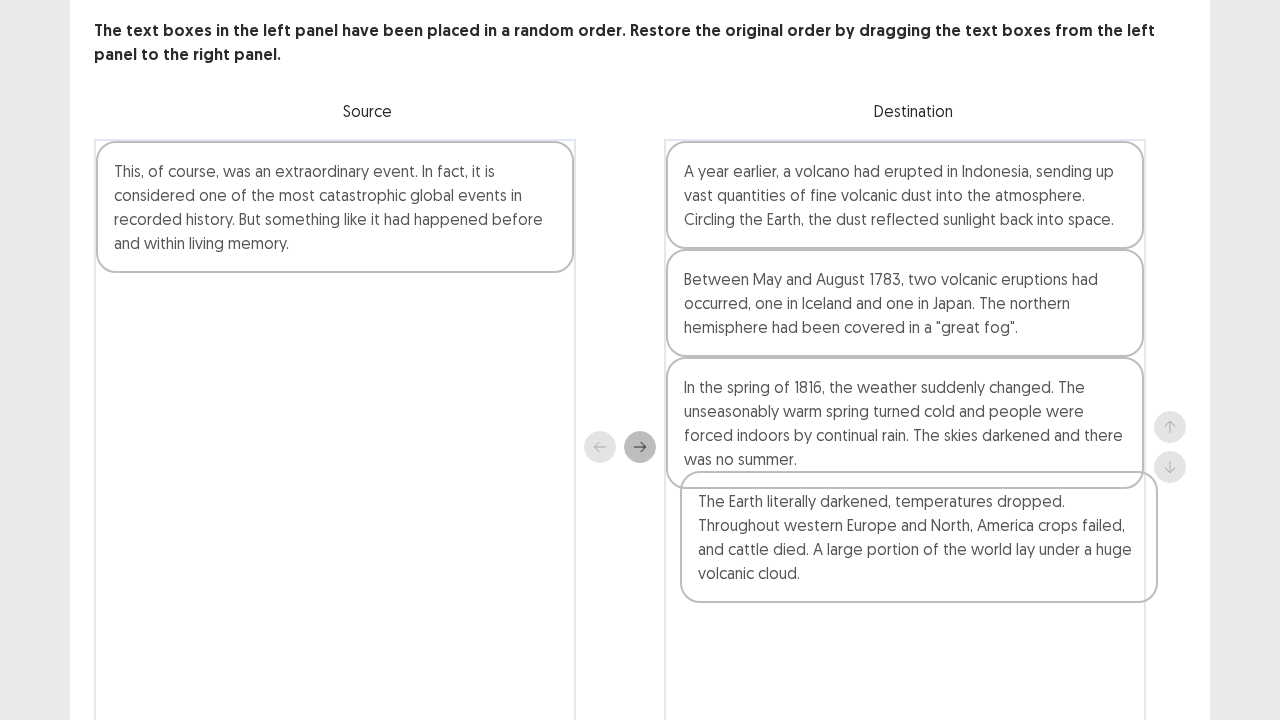 drag, startPoint x: 376, startPoint y: 187, endPoint x: 985, endPoint y: 520, distance: 694.09656 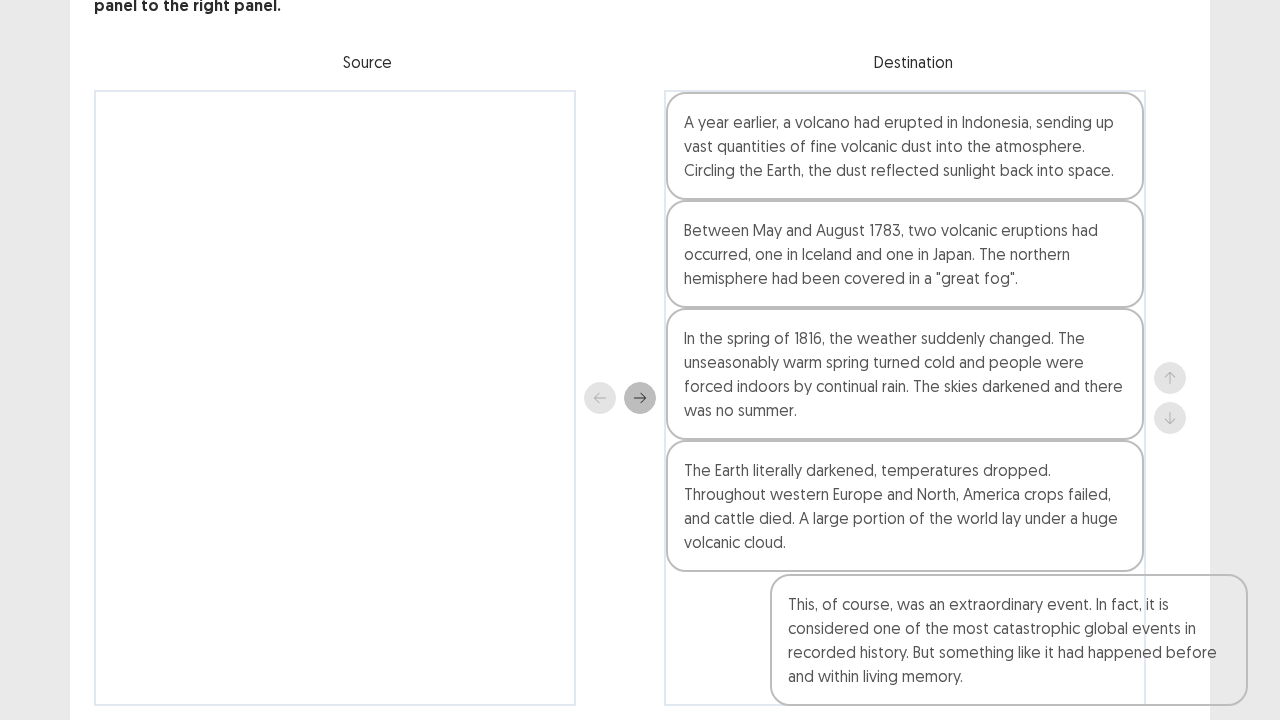 scroll, scrollTop: 228, scrollLeft: 0, axis: vertical 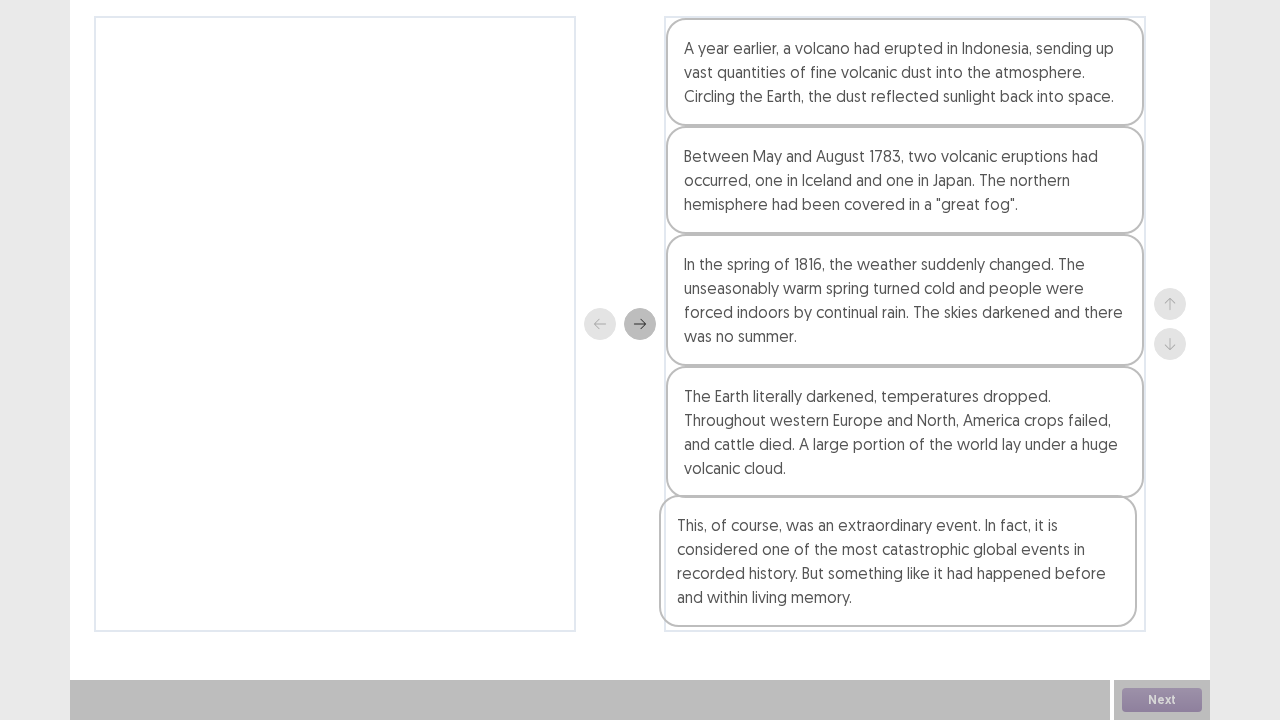 drag, startPoint x: 454, startPoint y: 202, endPoint x: 1023, endPoint y: 562, distance: 673.32086 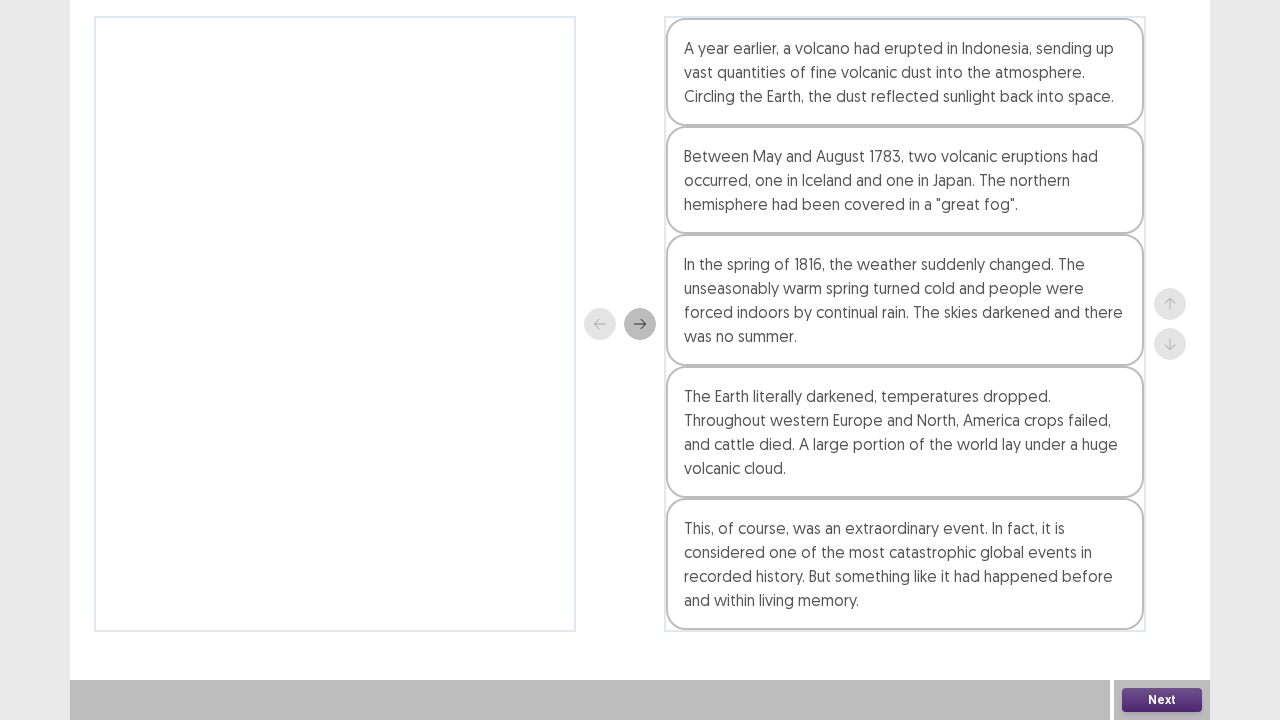 click on "Next" at bounding box center [1162, 700] 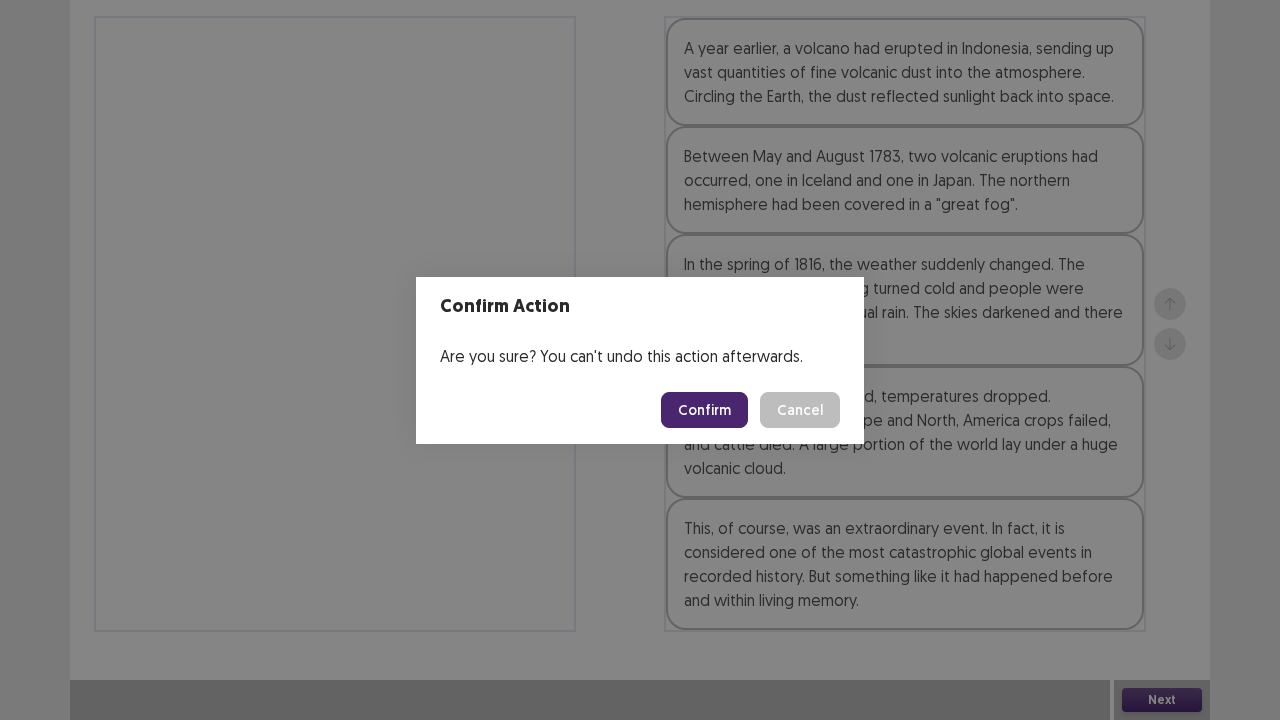click on "Confirm" at bounding box center [704, 410] 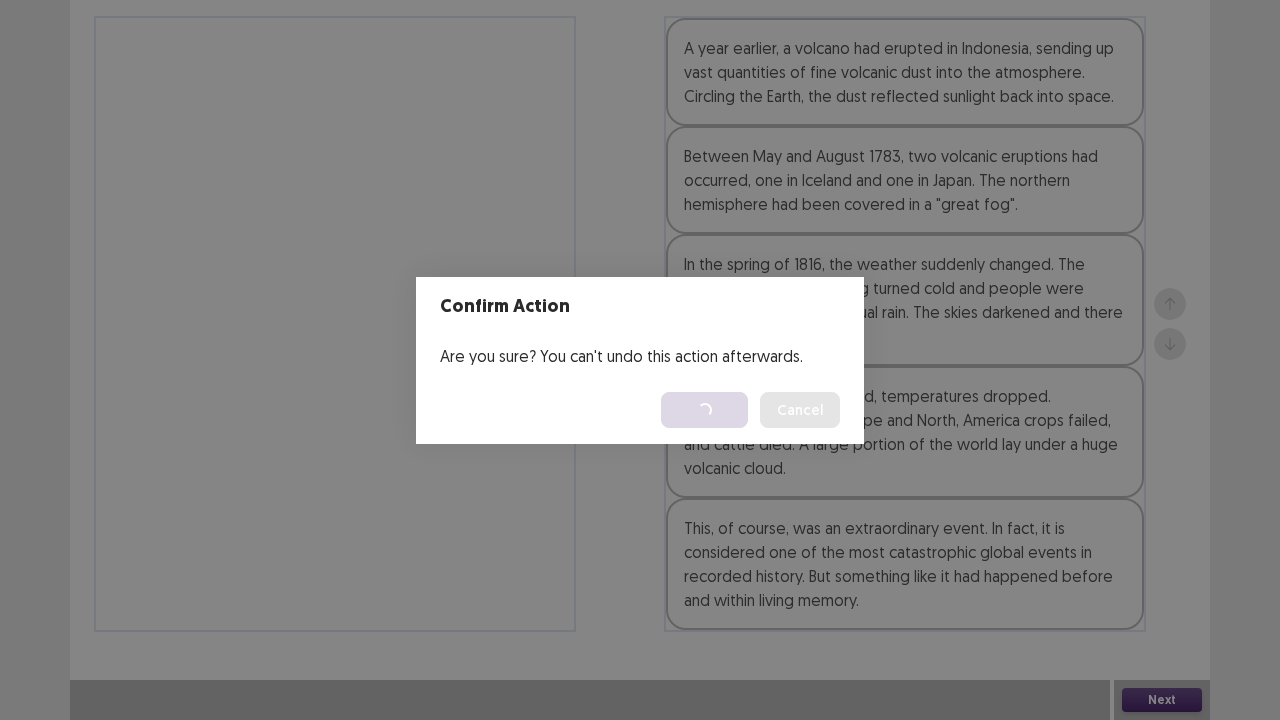 scroll, scrollTop: 0, scrollLeft: 0, axis: both 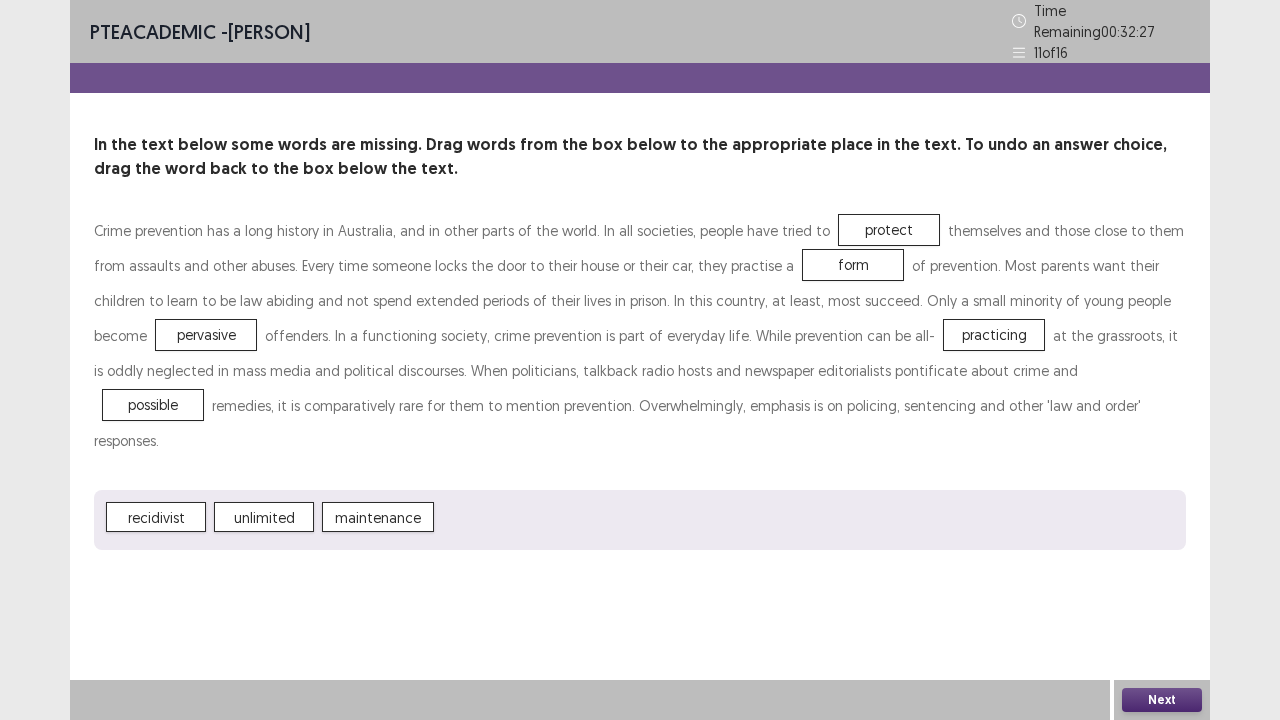 click on "Next" at bounding box center (1162, 700) 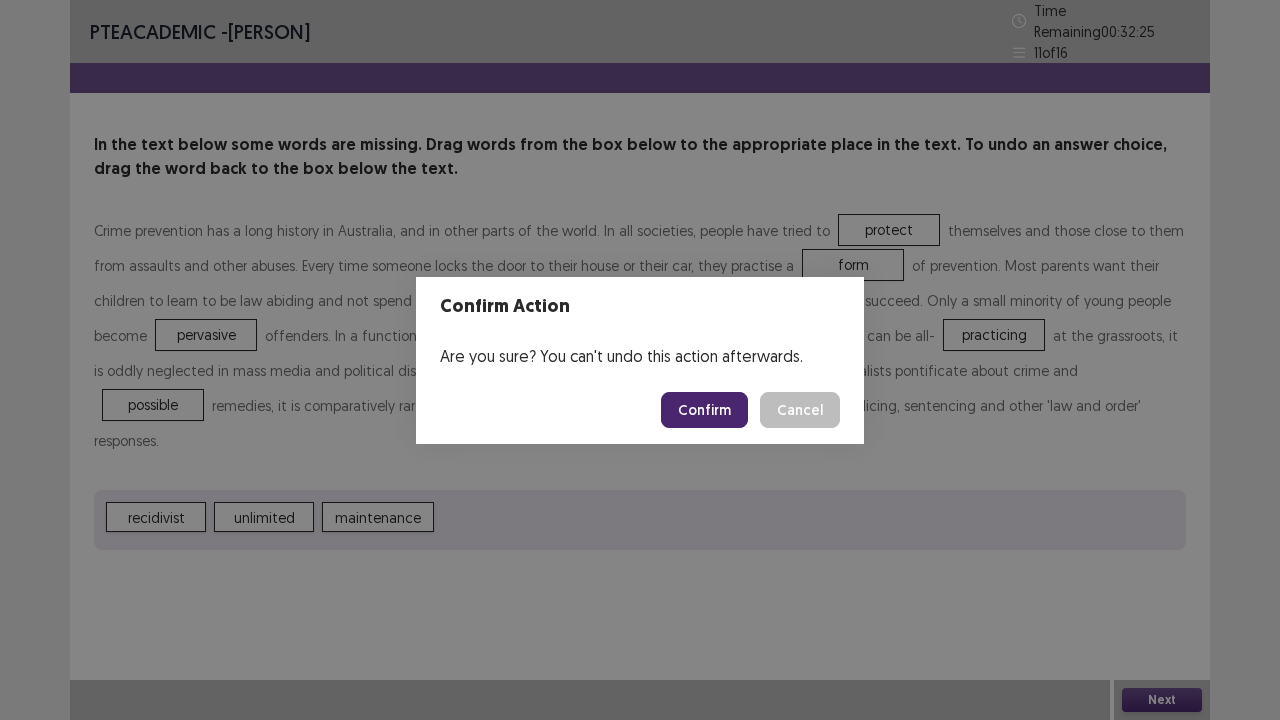 click on "Confirm" at bounding box center [704, 410] 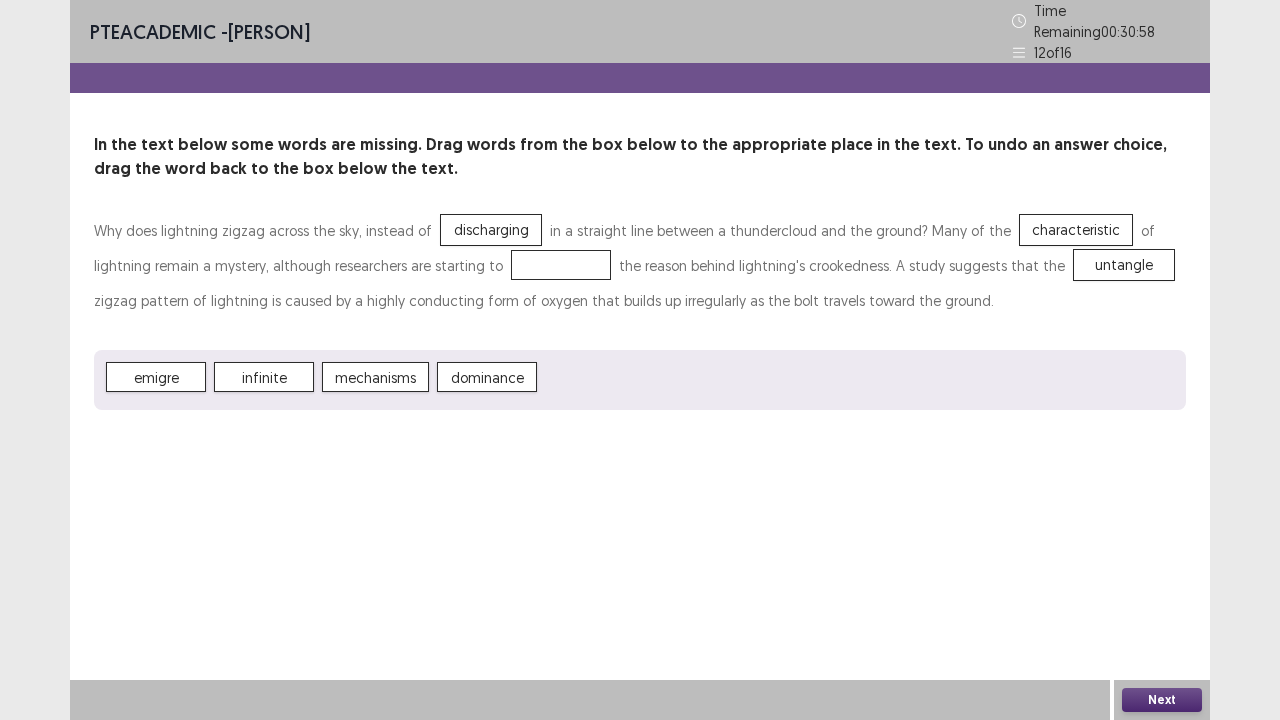 click on "Next" at bounding box center [1162, 700] 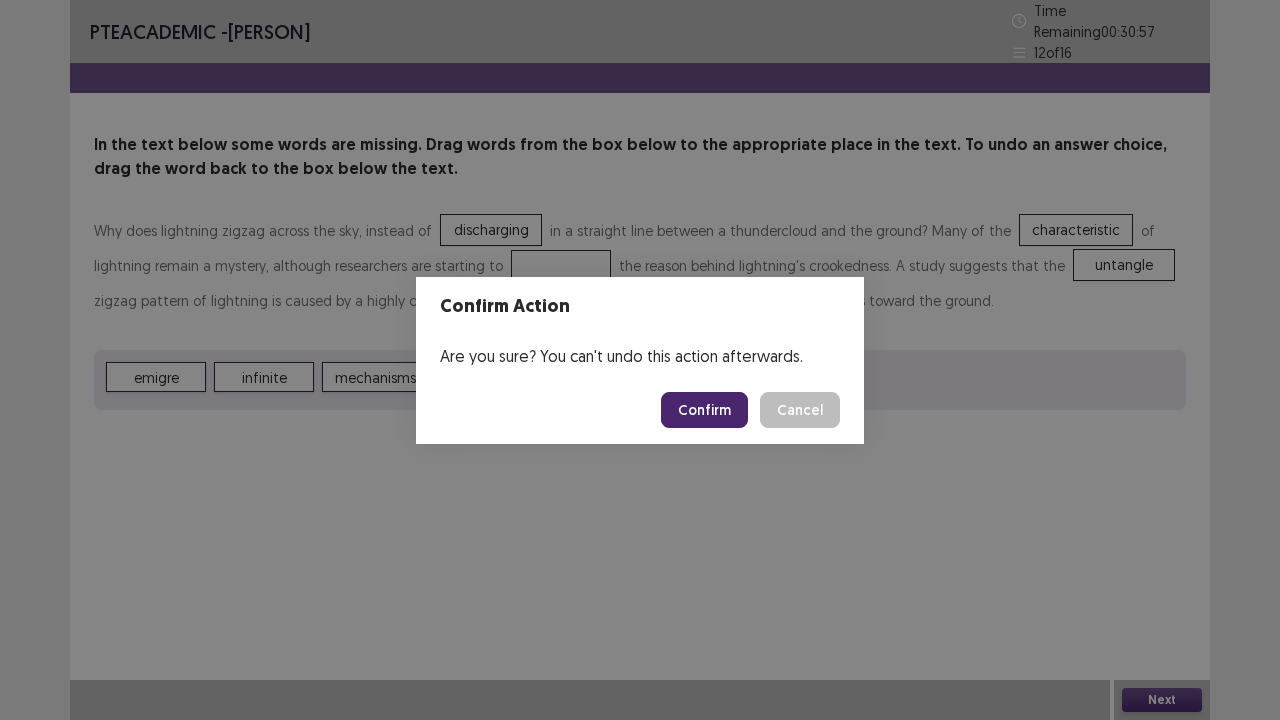 click on "Confirm" at bounding box center [704, 410] 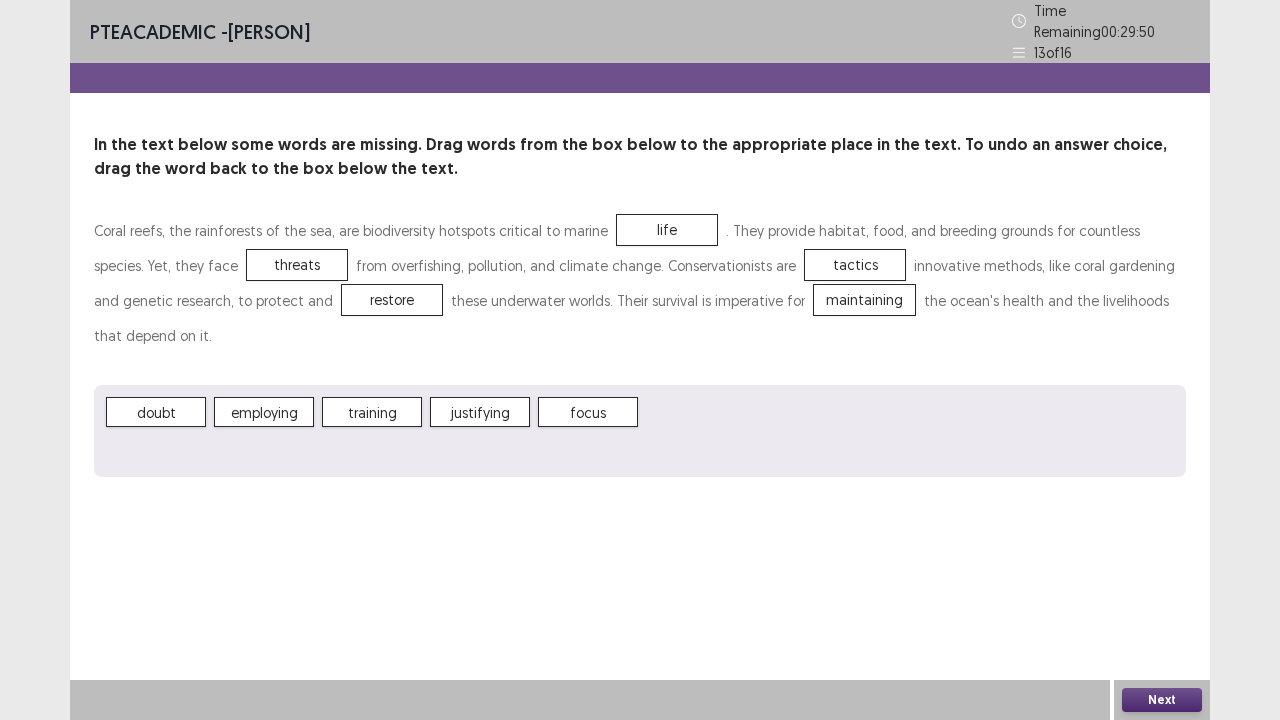 click on "Next" at bounding box center (1162, 700) 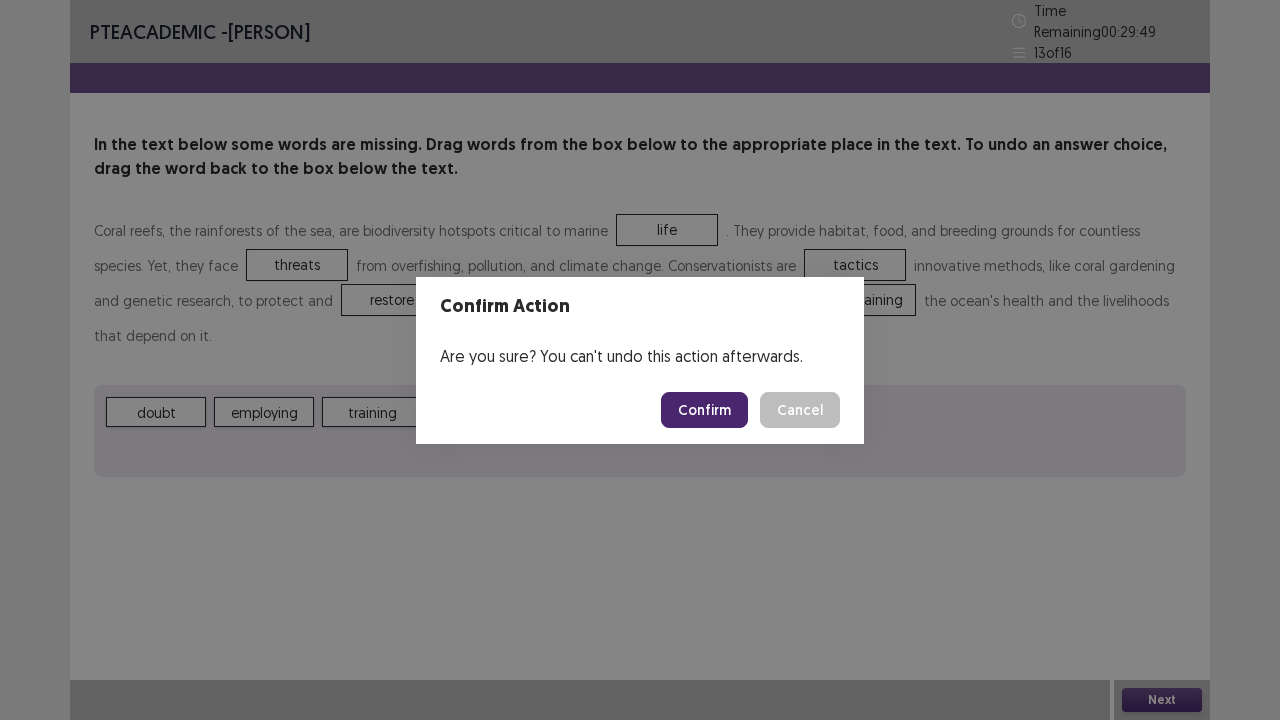 click on "Confirm" at bounding box center (704, 410) 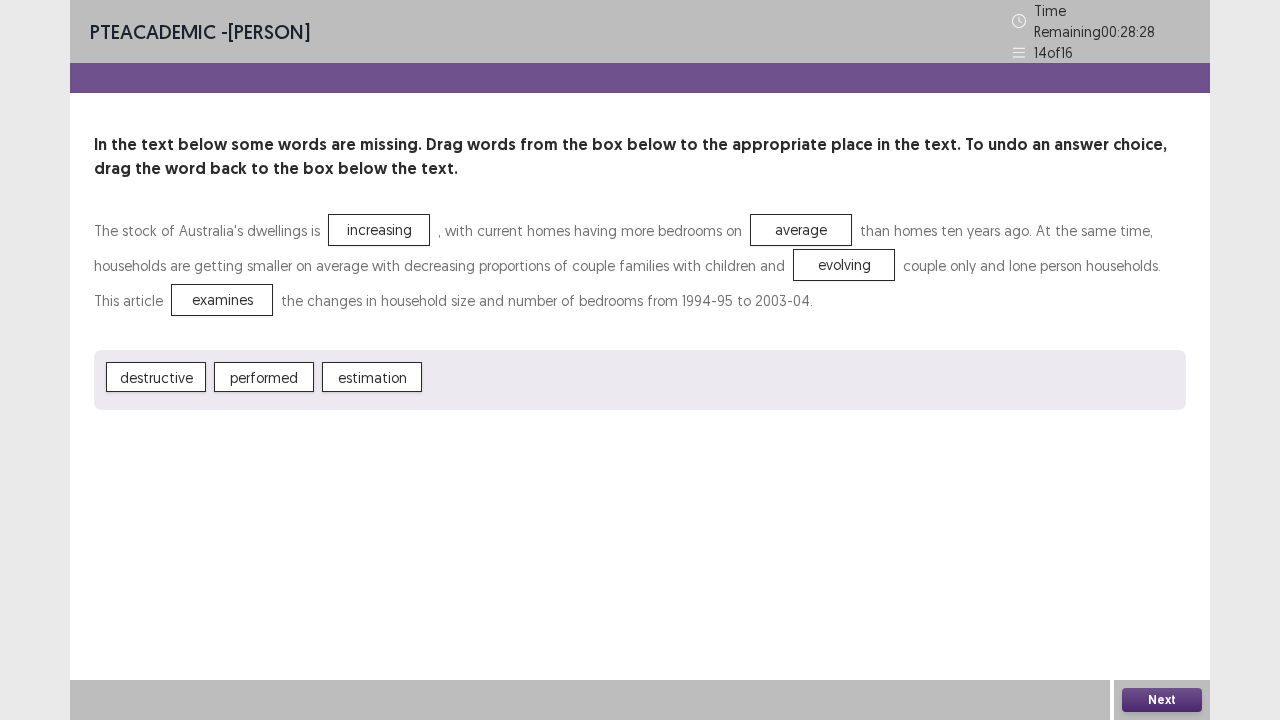 drag, startPoint x: 1145, startPoint y: 699, endPoint x: 591, endPoint y: 442, distance: 610.7086 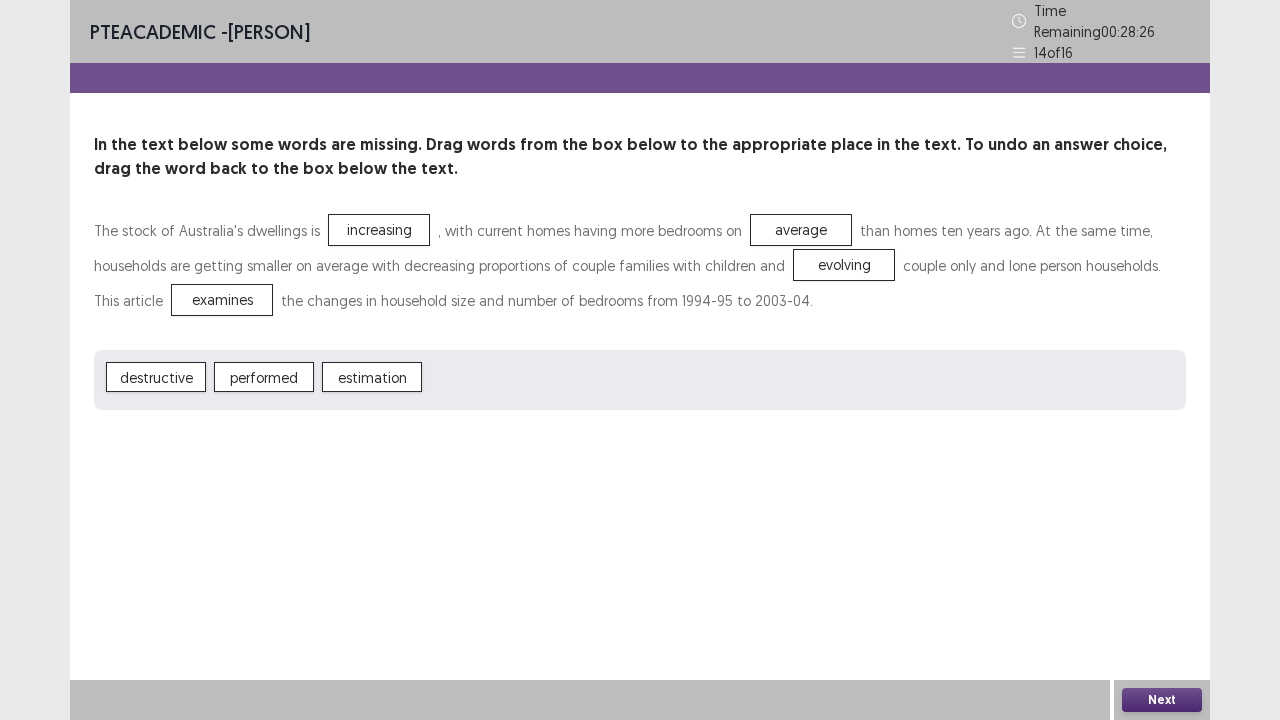 click on "Next" at bounding box center [1162, 700] 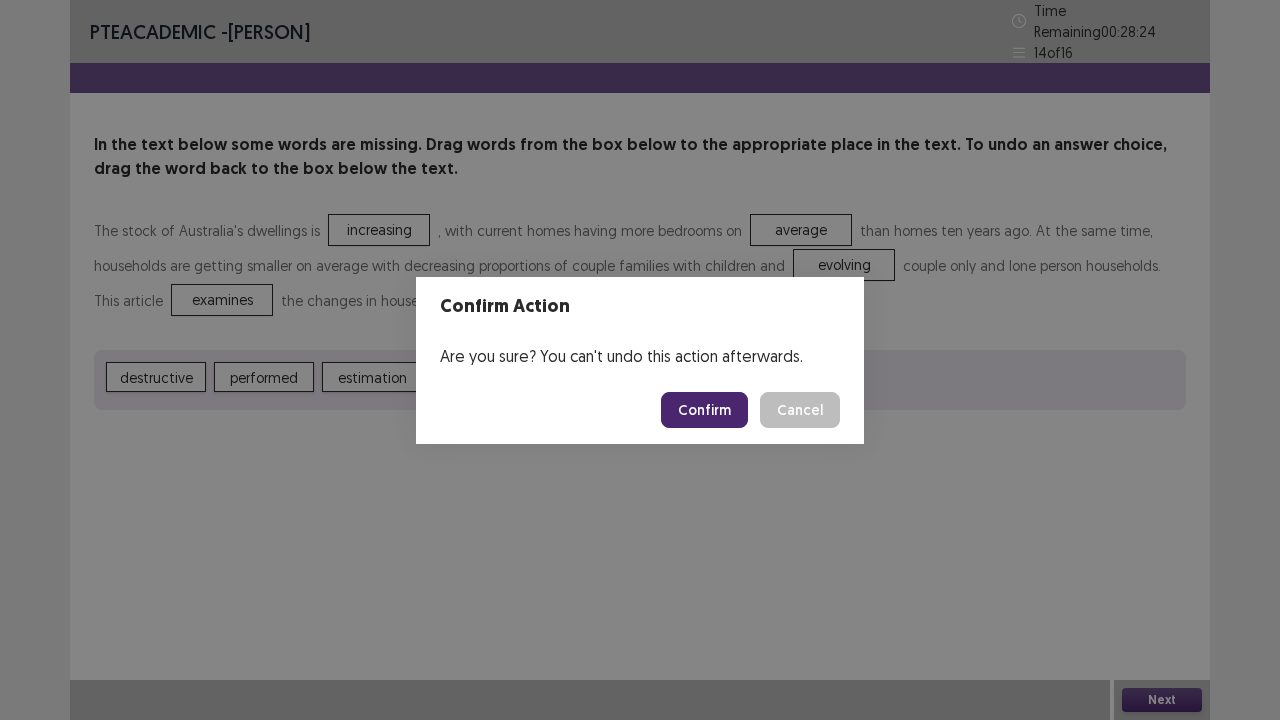 click on "Confirm" at bounding box center [704, 410] 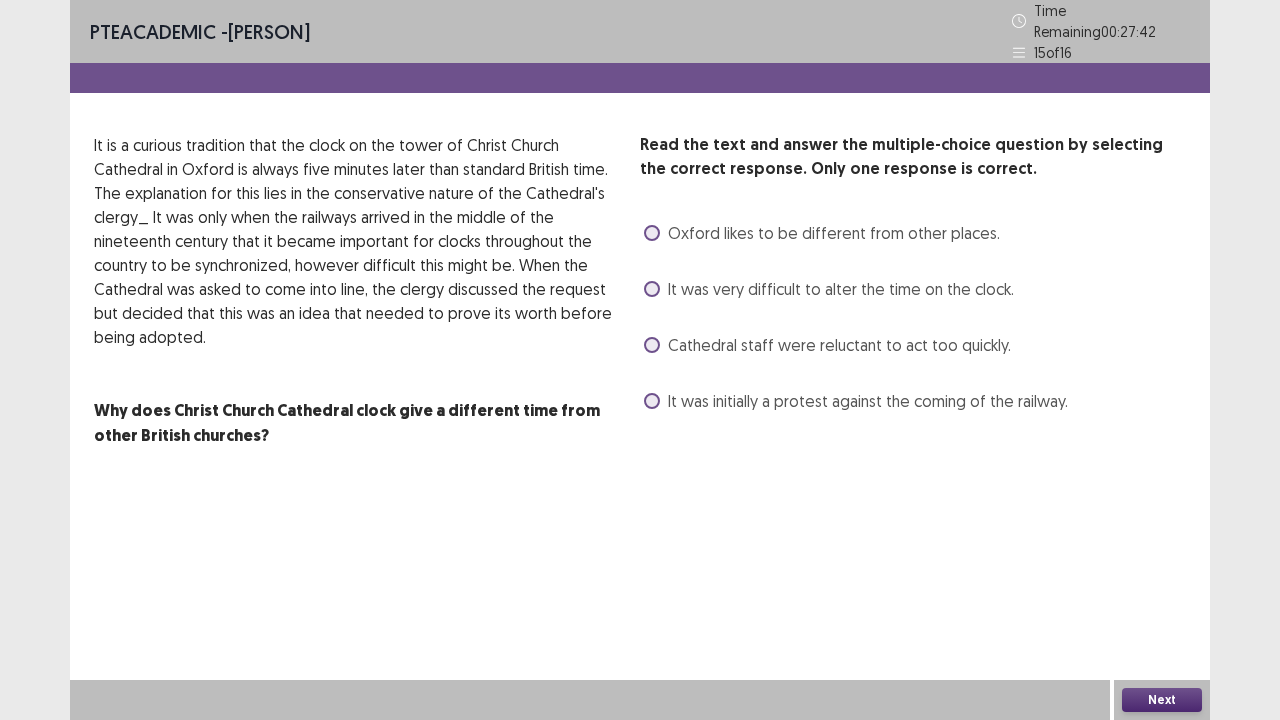 click at bounding box center (652, 233) 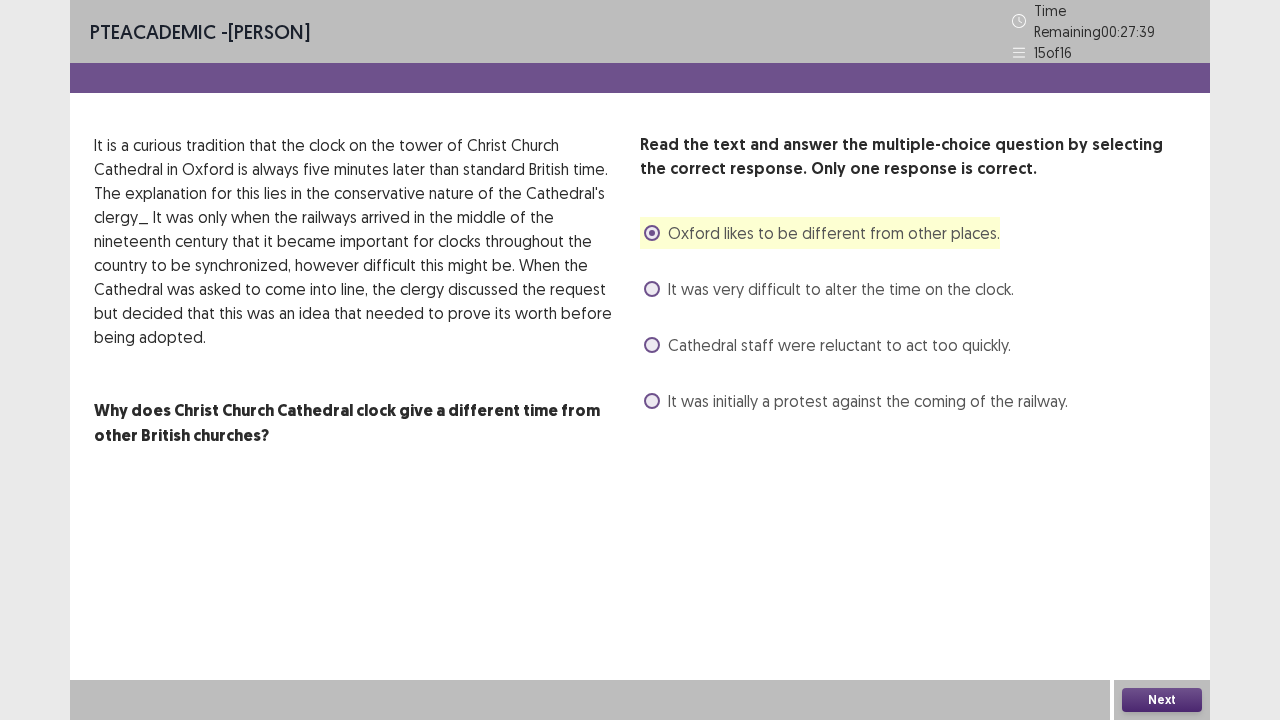 click on "Next" at bounding box center (1162, 700) 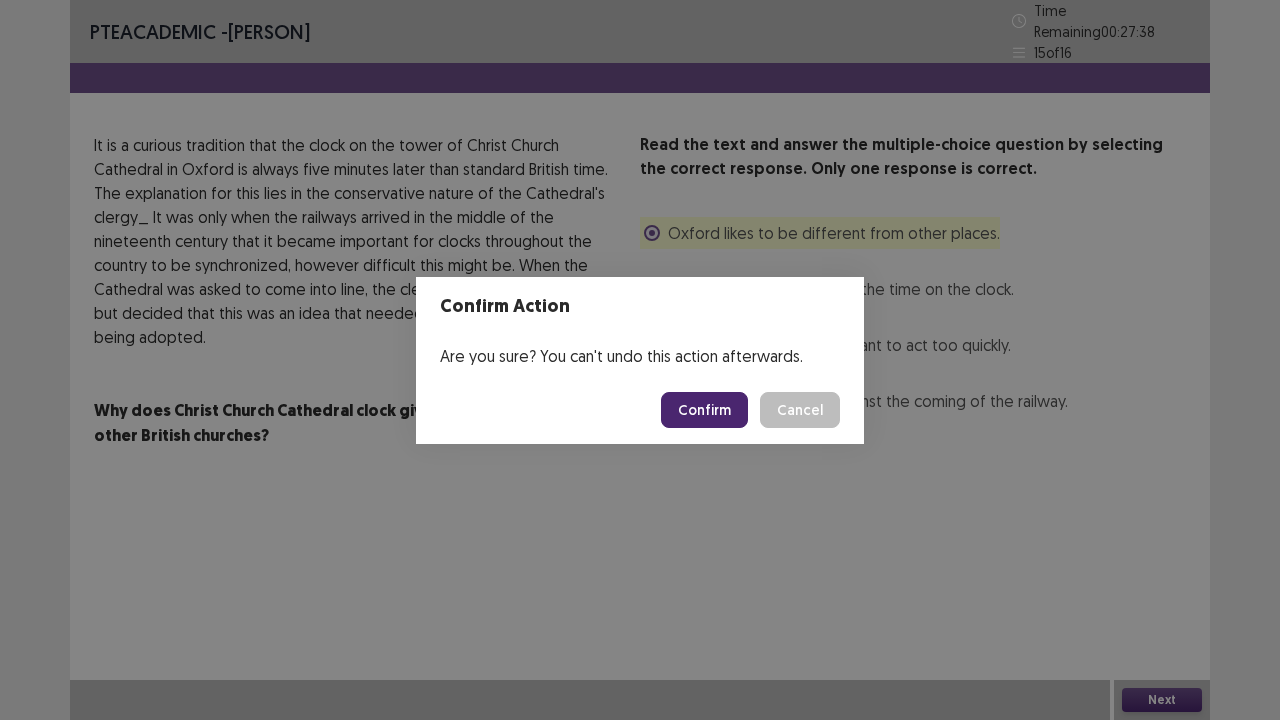 click on "Confirm" at bounding box center [704, 410] 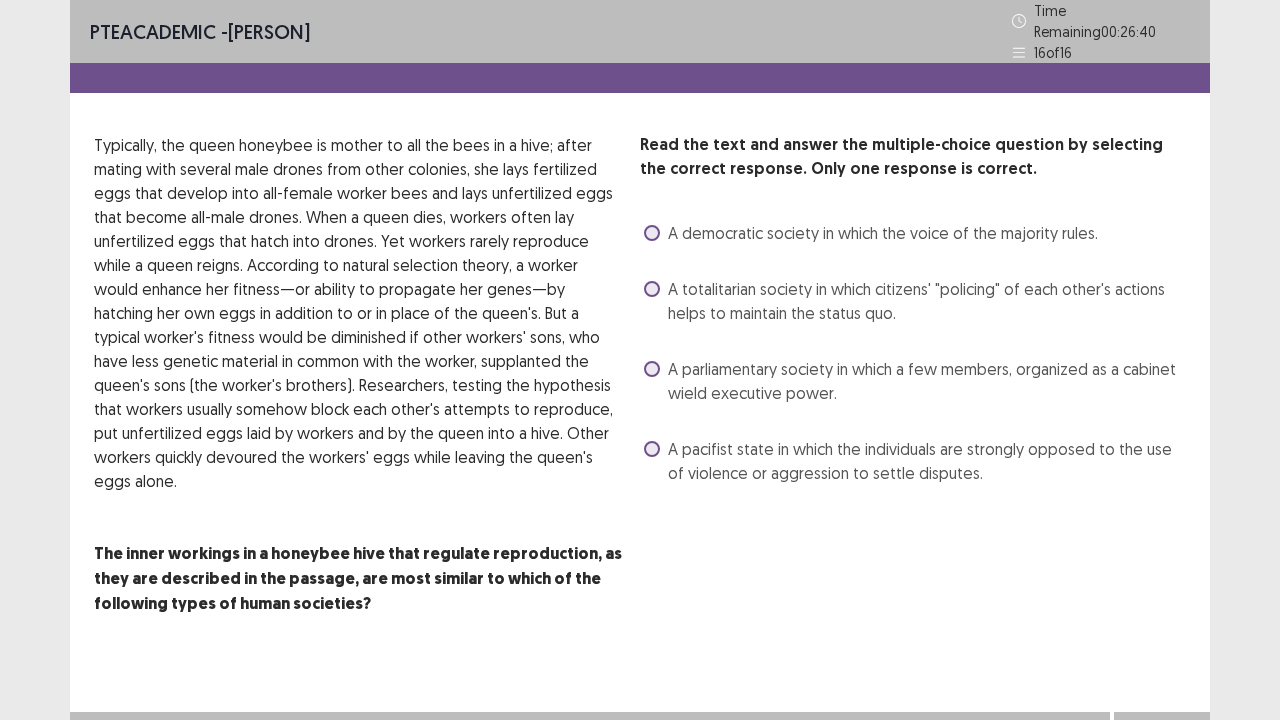 click at bounding box center [652, 289] 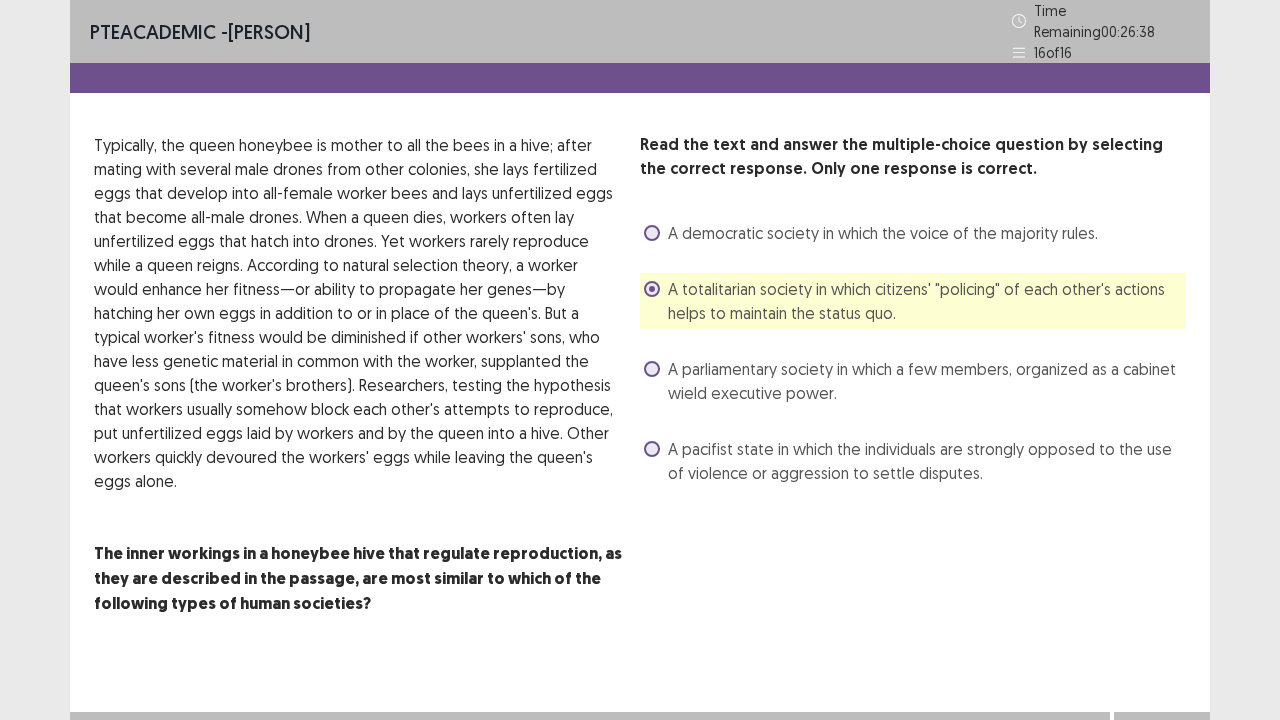 click on "Next" at bounding box center [1162, 732] 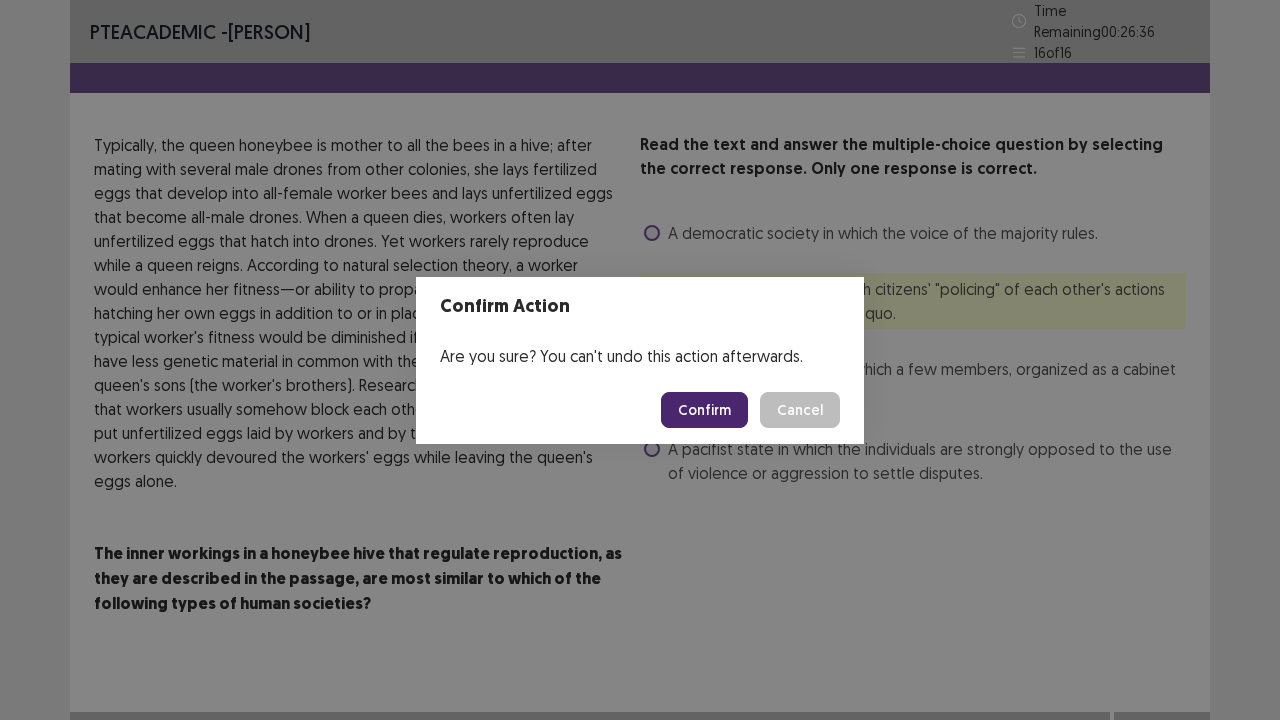 click on "Confirm" at bounding box center [704, 410] 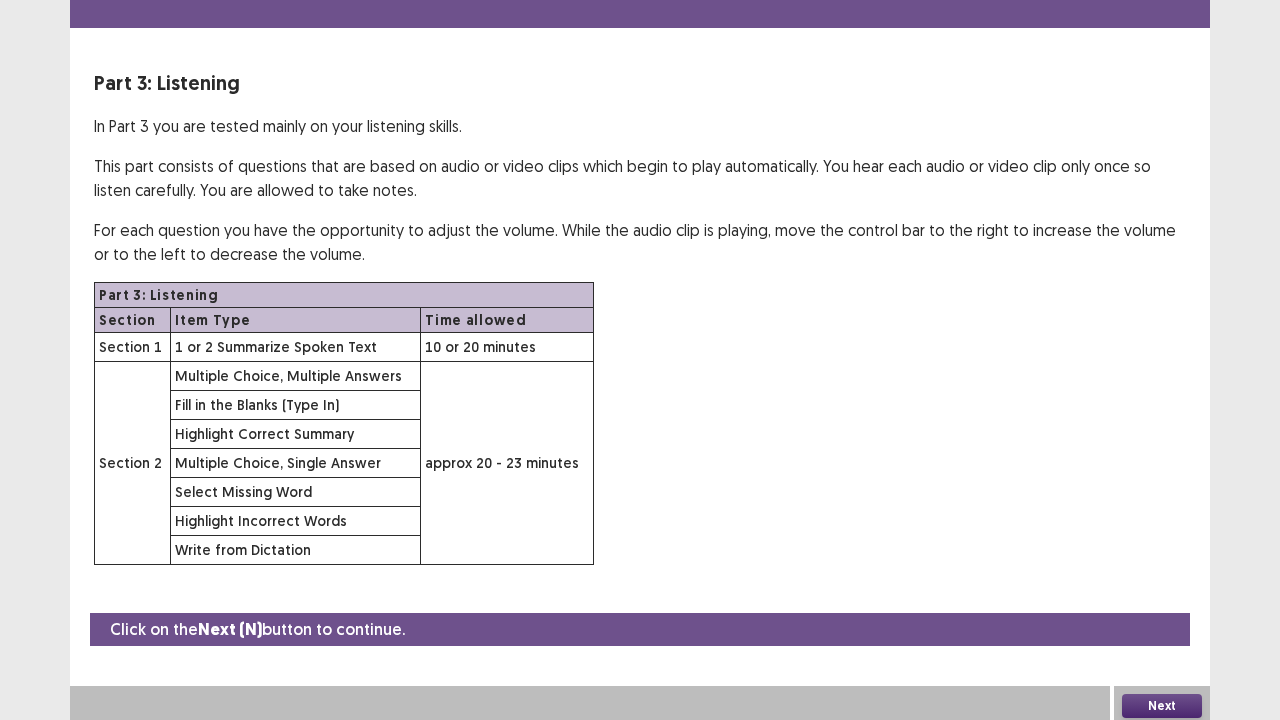 scroll, scrollTop: 58, scrollLeft: 0, axis: vertical 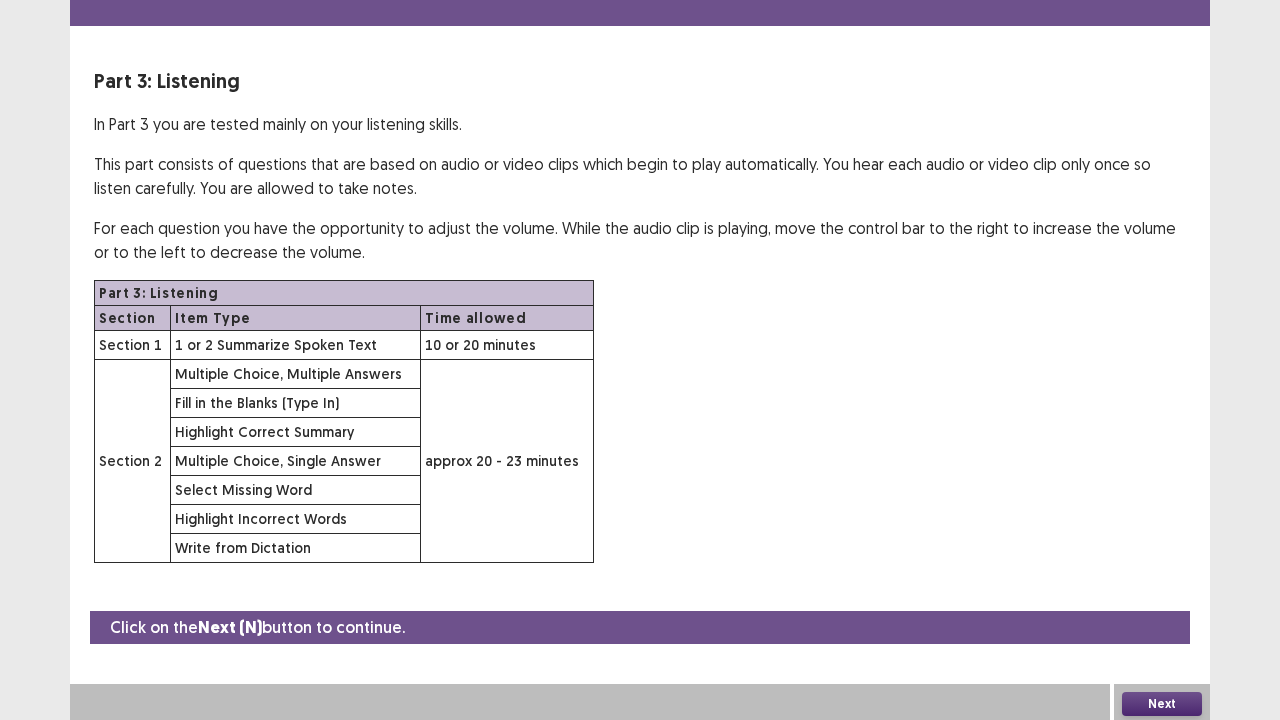drag, startPoint x: 1176, startPoint y: 704, endPoint x: 1251, endPoint y: 718, distance: 76.29548 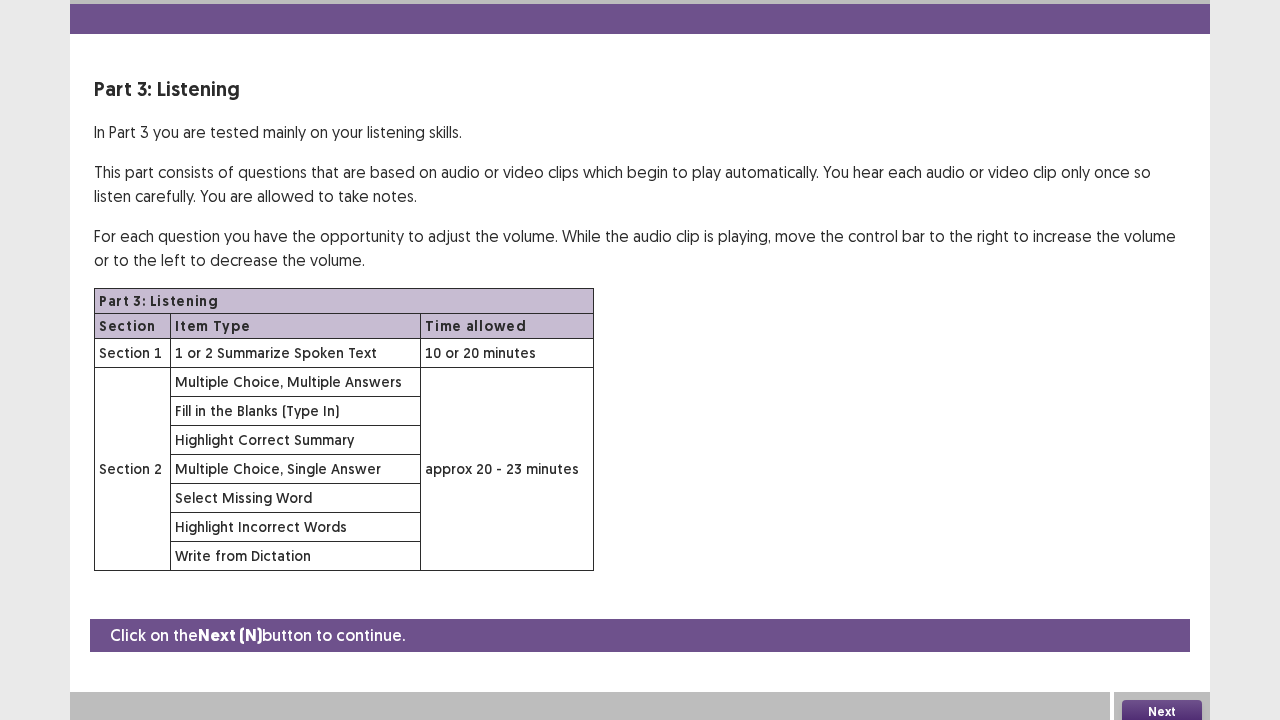 drag, startPoint x: 1077, startPoint y: 692, endPoint x: 1183, endPoint y: 699, distance: 106.23088 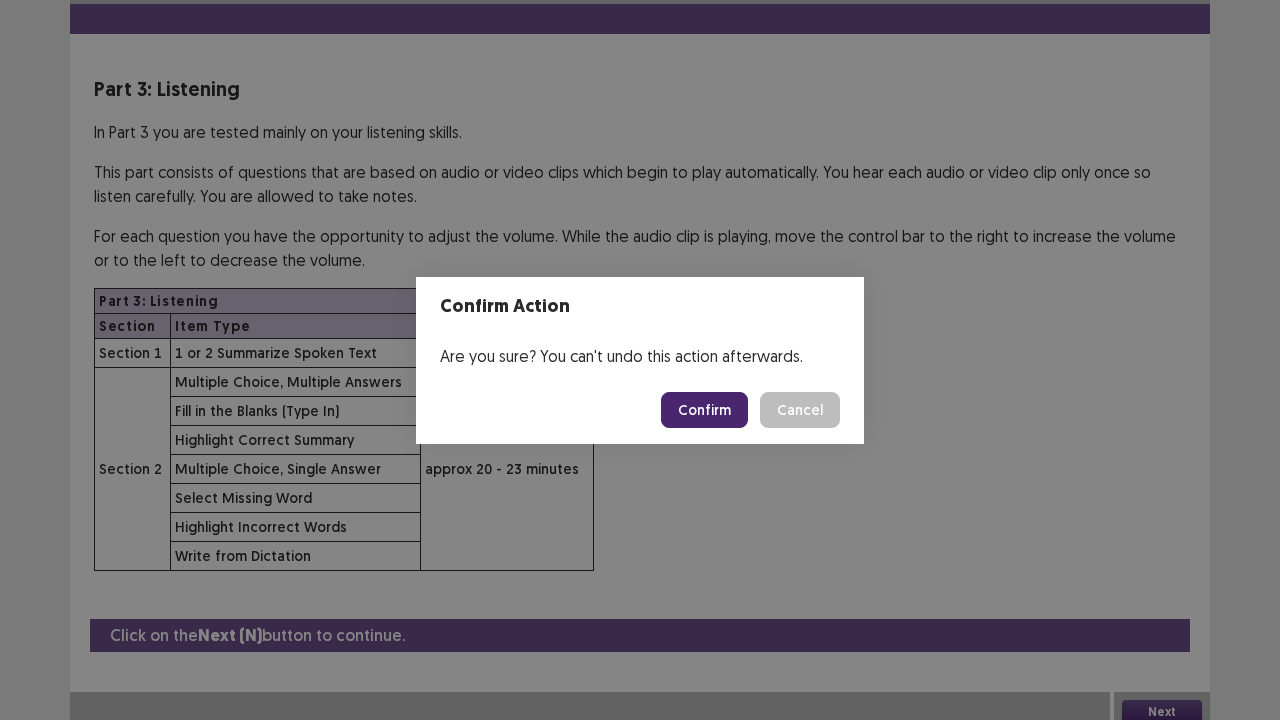 click on "Confirm" at bounding box center (704, 410) 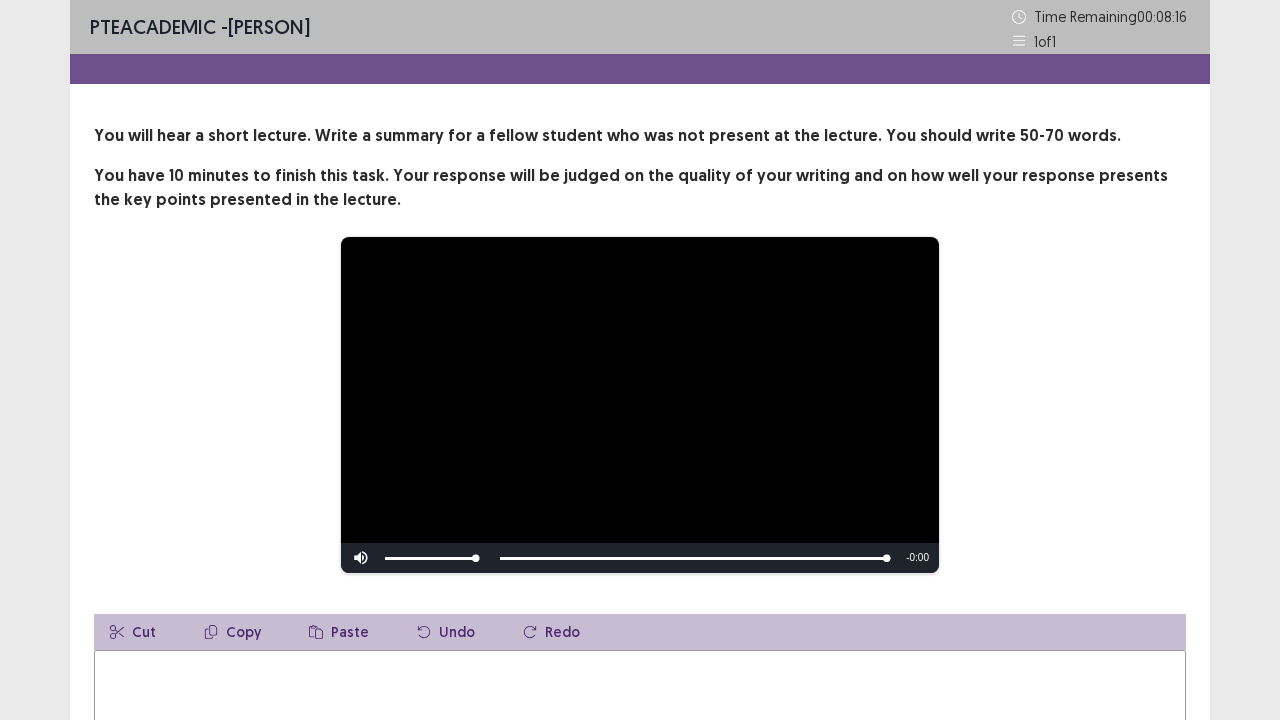 drag, startPoint x: 716, startPoint y: 412, endPoint x: 584, endPoint y: 687, distance: 305.03934 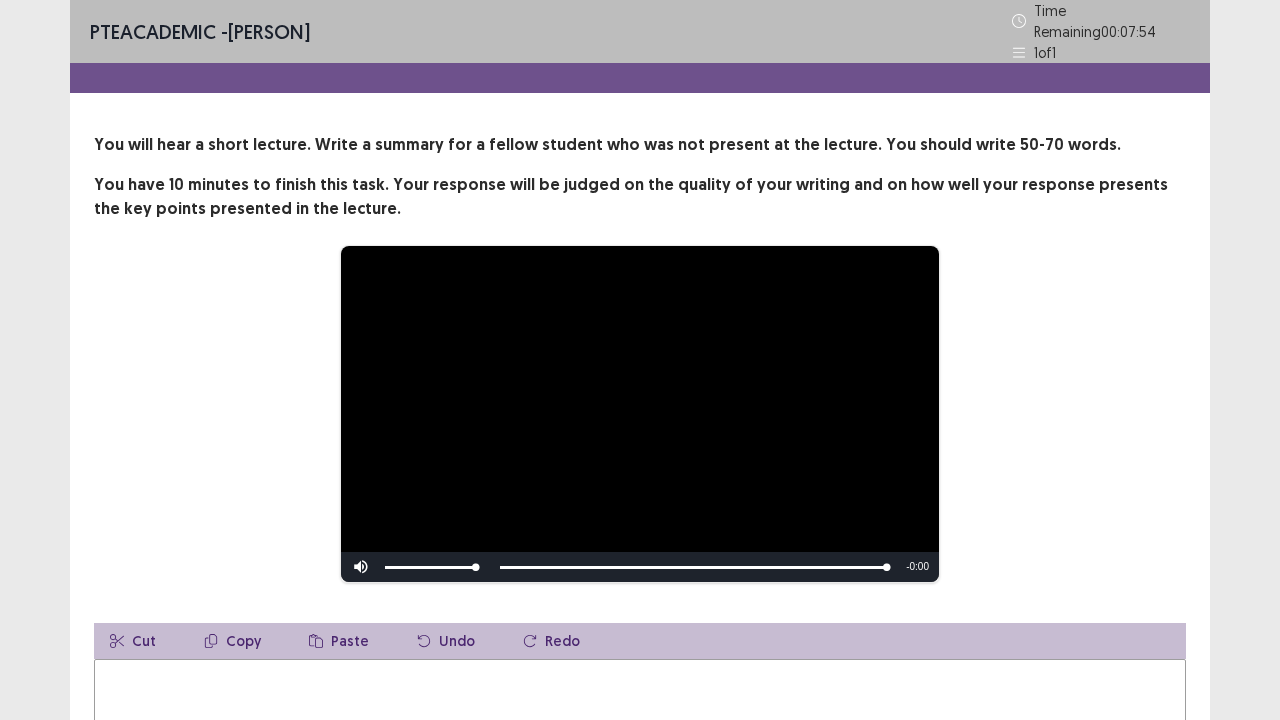 type on "*" 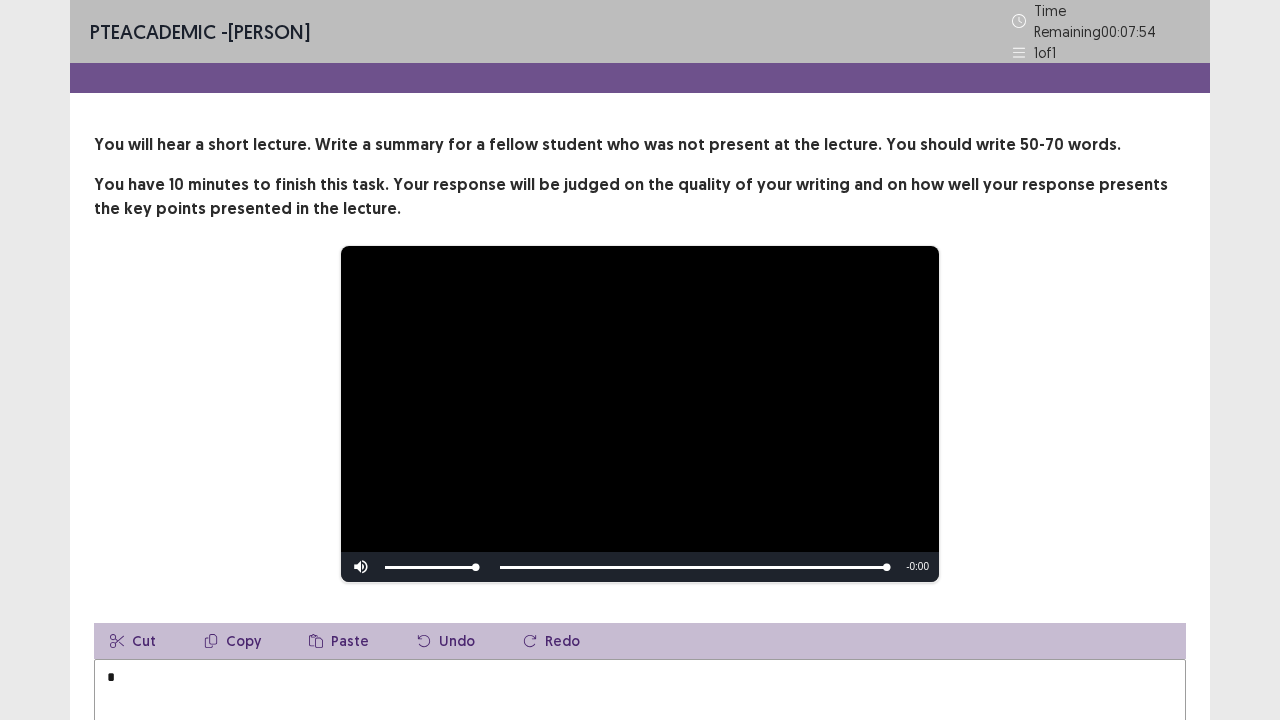 type 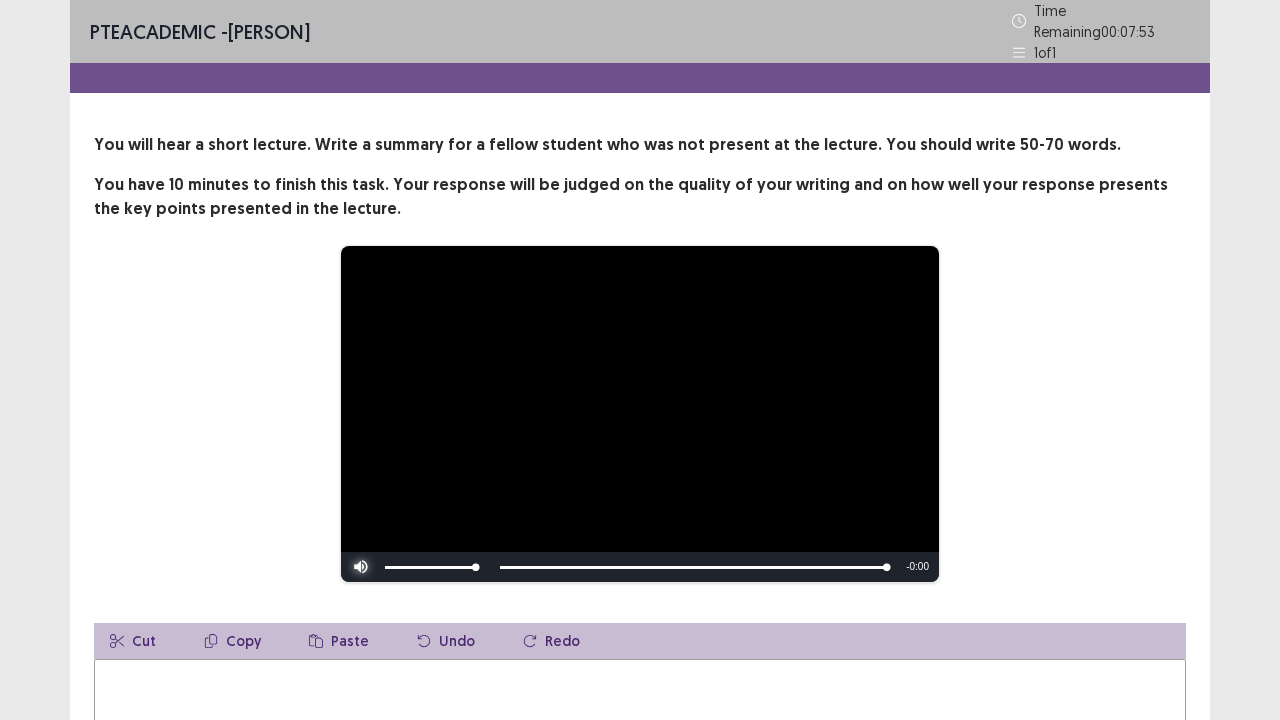 type 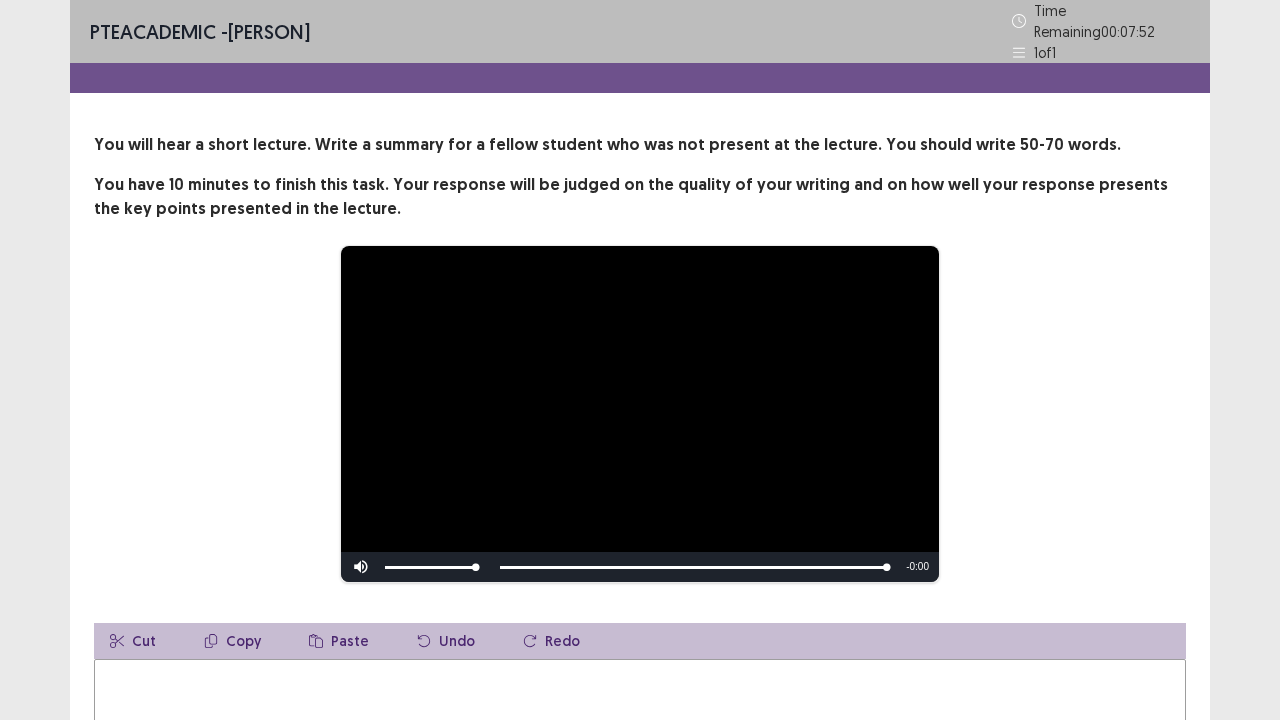 click at bounding box center (640, 769) 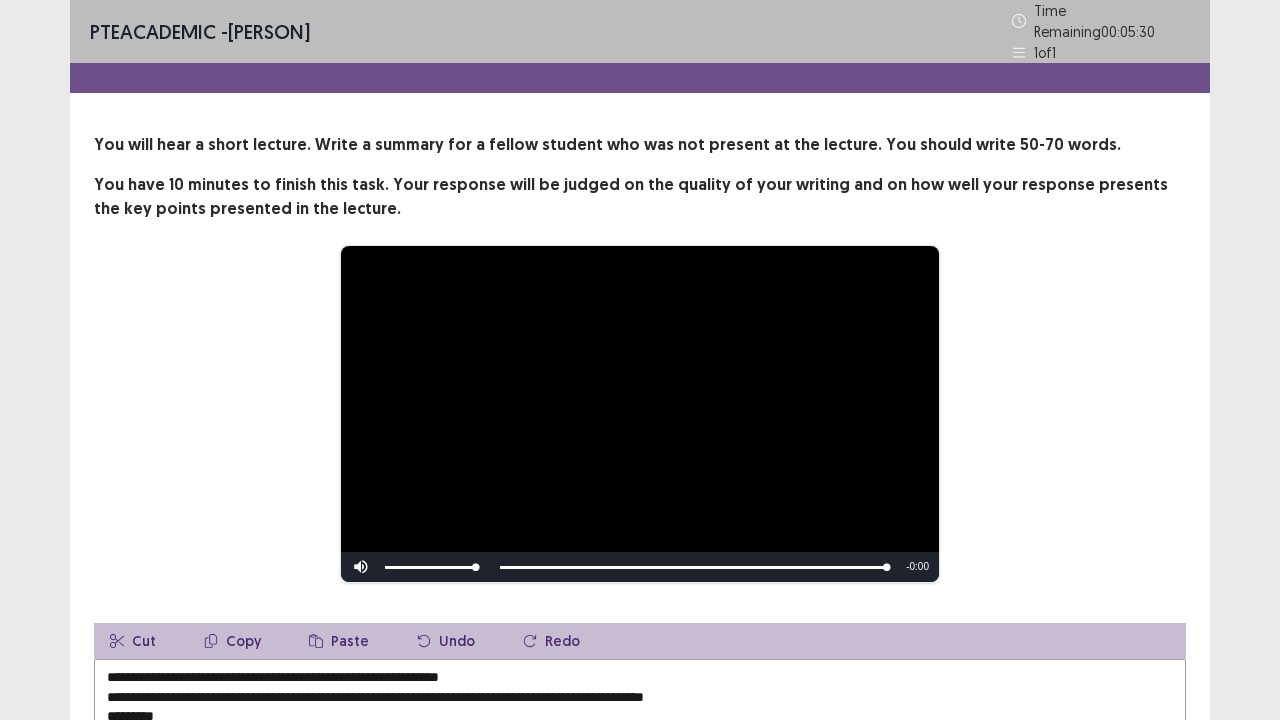 click on "**********" at bounding box center (640, 501) 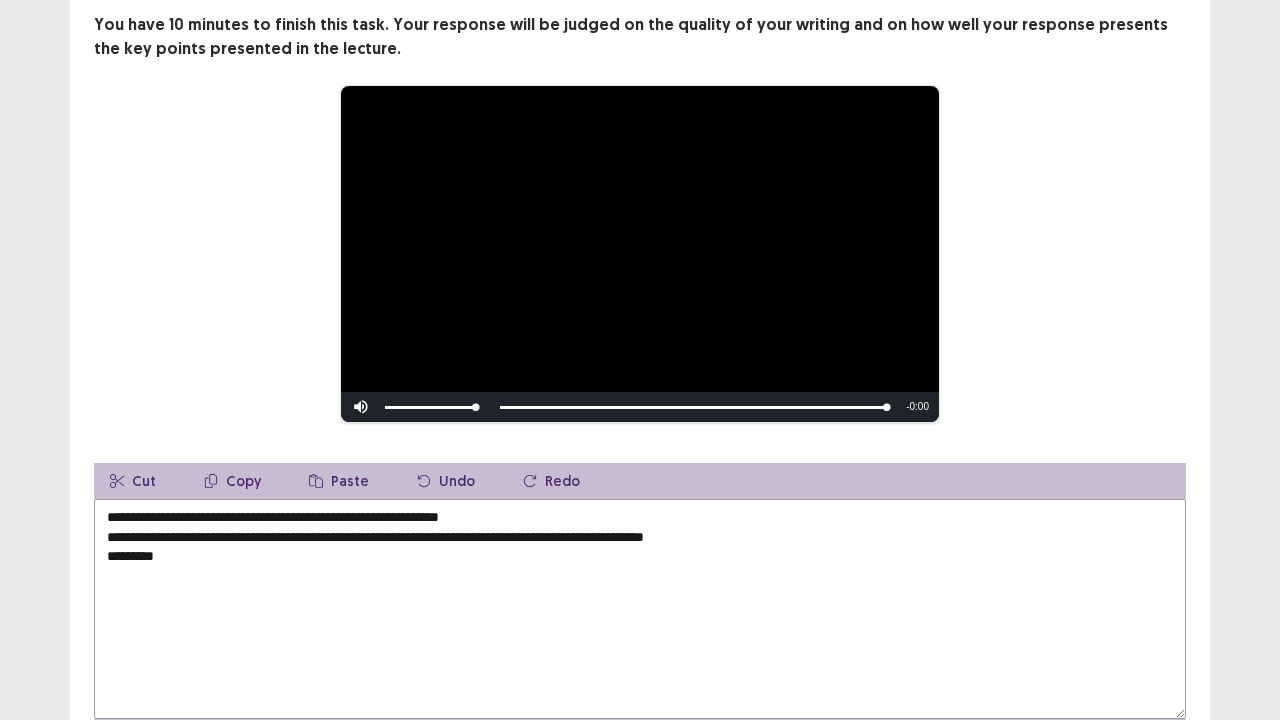 scroll, scrollTop: 200, scrollLeft: 0, axis: vertical 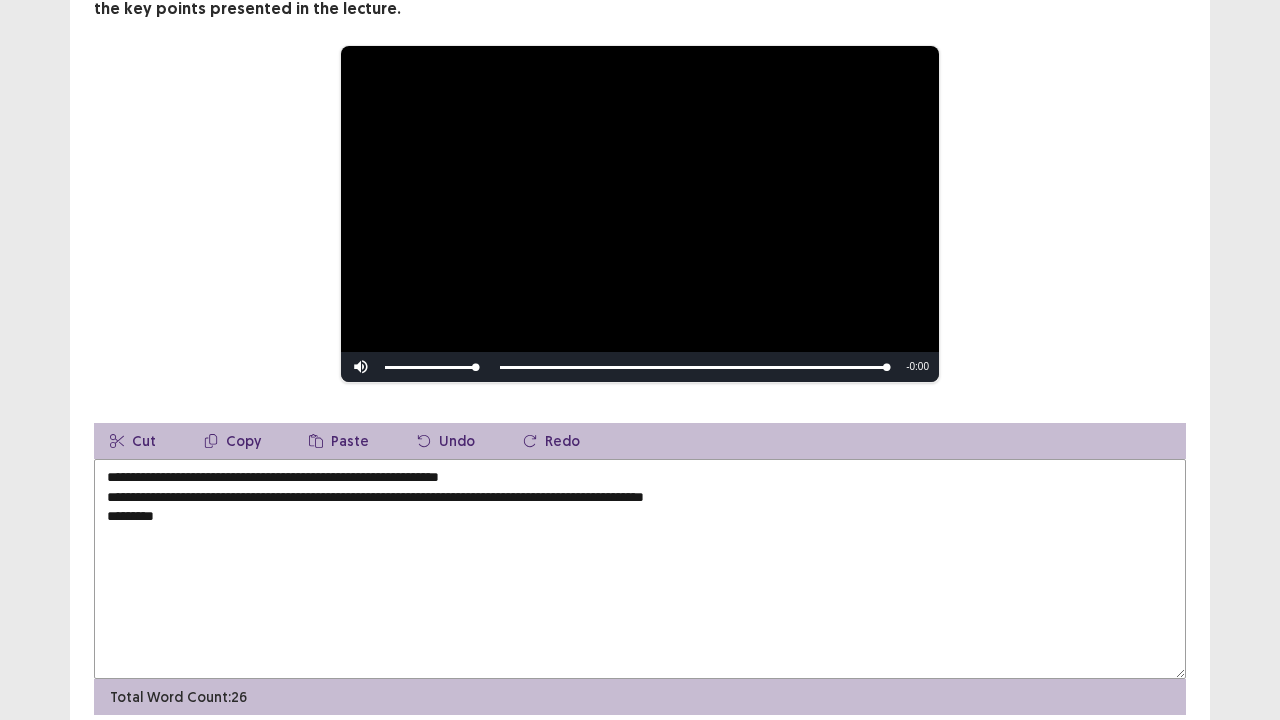 click on "**********" at bounding box center [640, 569] 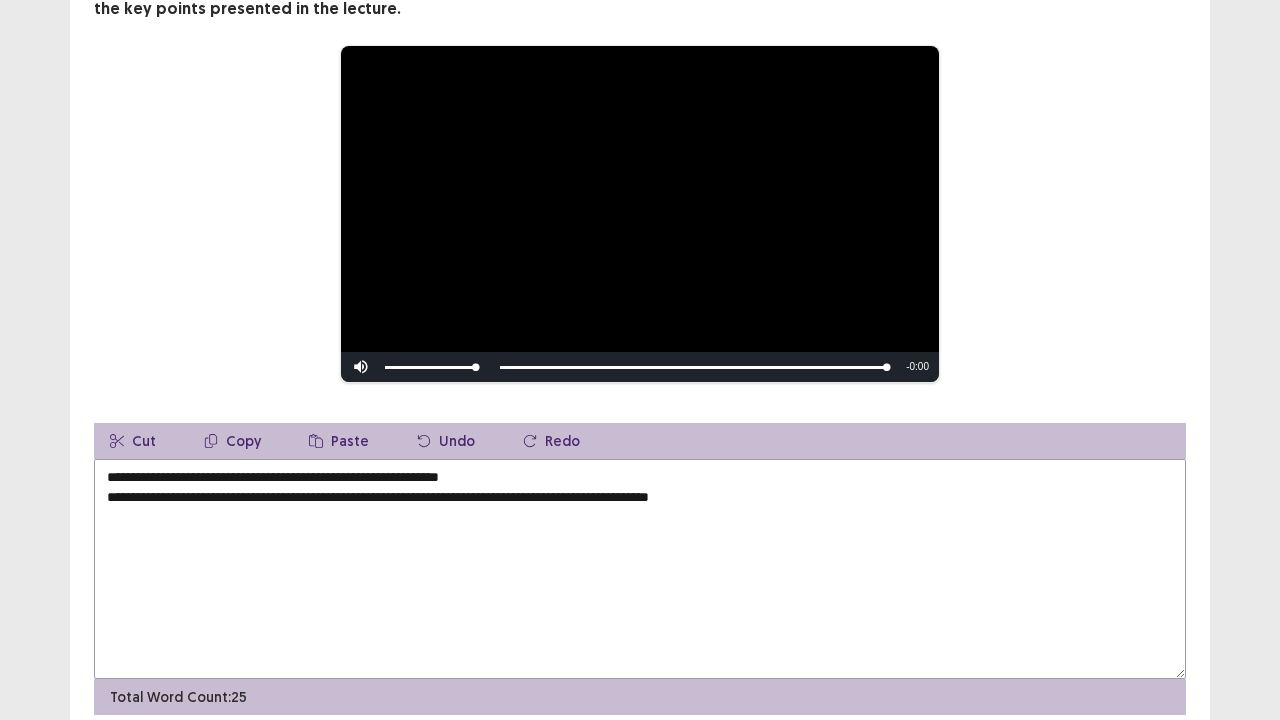click on "Skip Backward Skip Forward Mute Current Time  0:49 / Duration  0:49 Loaded :  100.00% 0:49 Stream Type  LIVE Remaining Time  - 0:00   1x Playback Rate Chapters Chapters Descriptions descriptions off , selected Captions captions settings , opens captions settings dialog captions off , selected Audio Track" at bounding box center [640, 367] 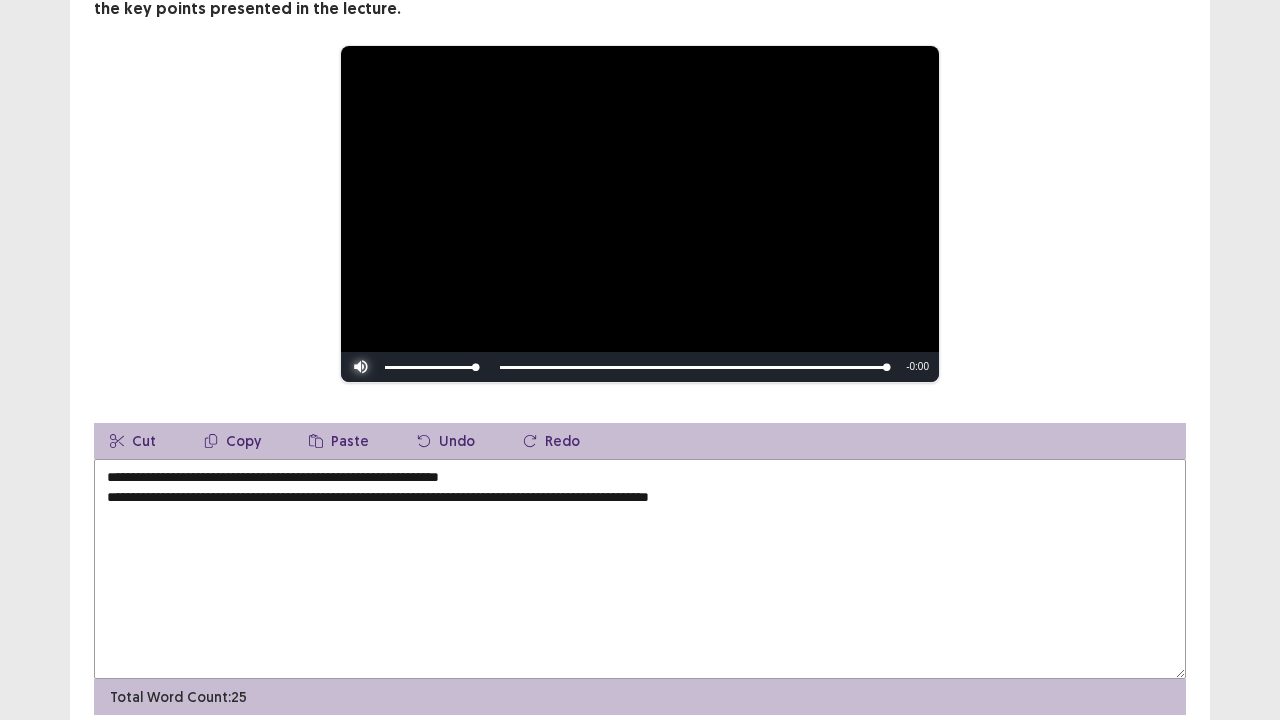 click at bounding box center (361, 367) 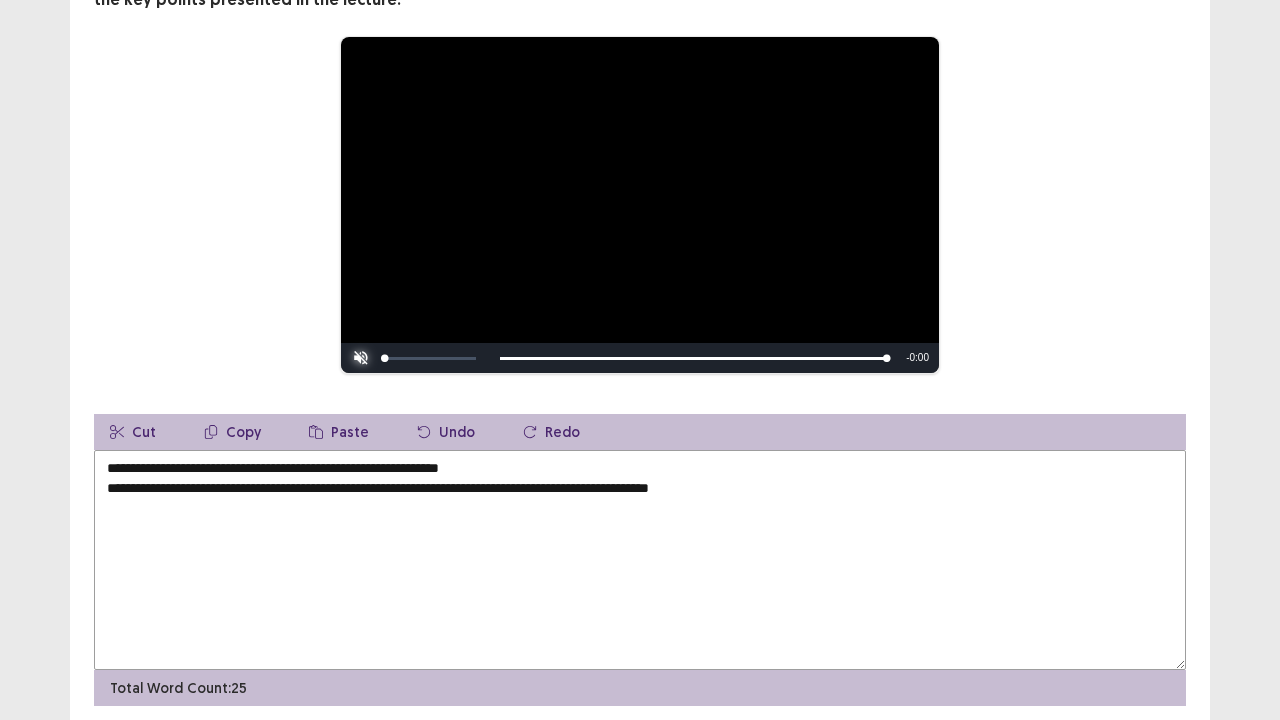 click at bounding box center [361, 358] 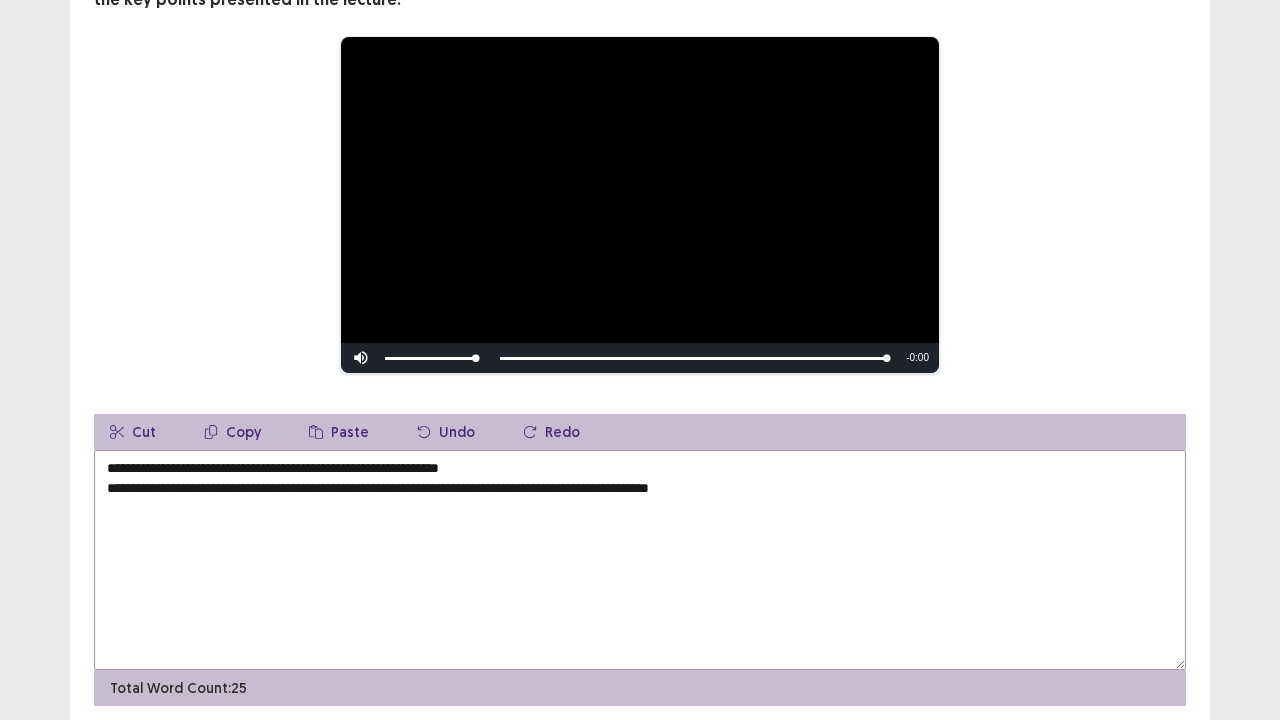 click on "**********" at bounding box center [640, 560] 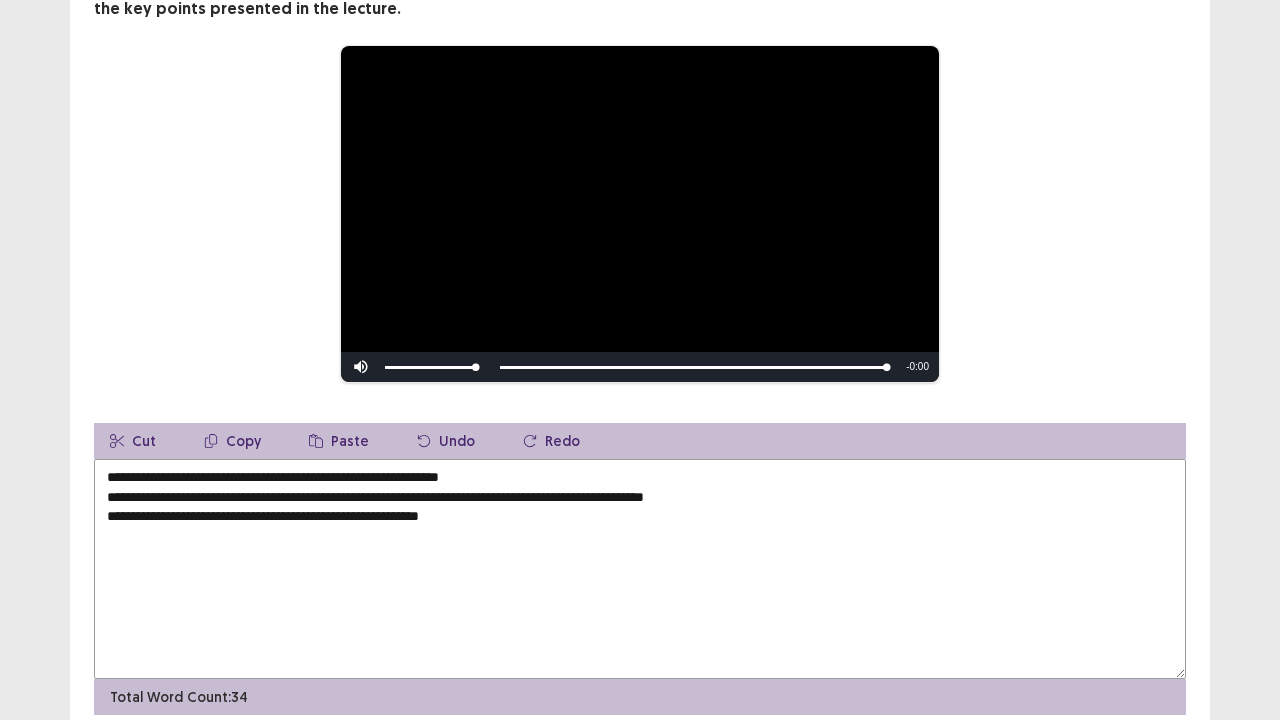 click on "**********" at bounding box center (640, 569) 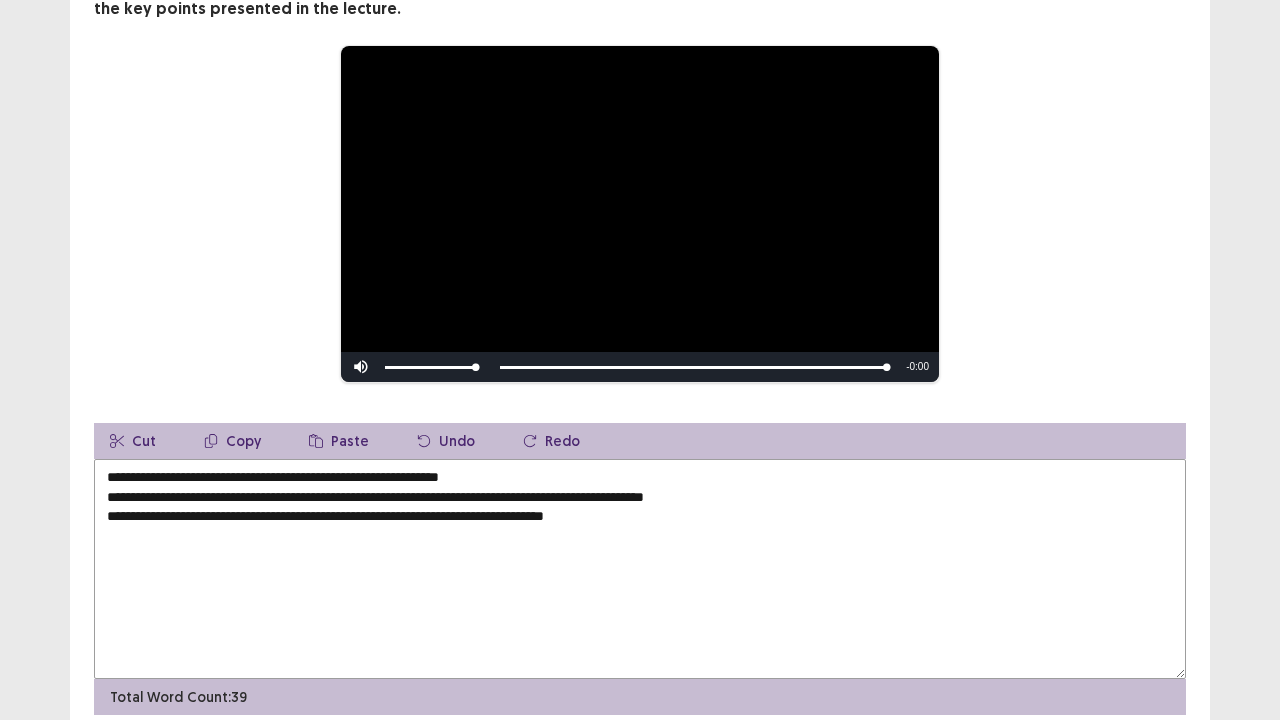 click on "**********" at bounding box center (640, 569) 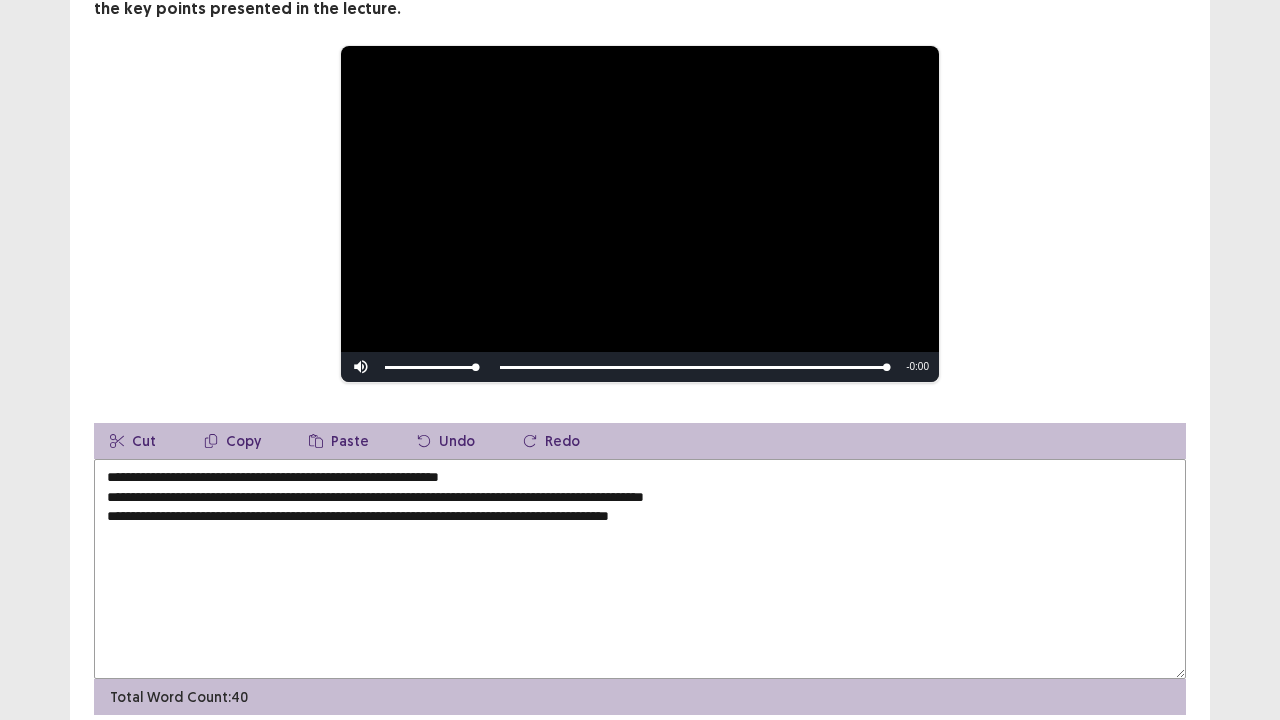 click on "**********" at bounding box center (640, 569) 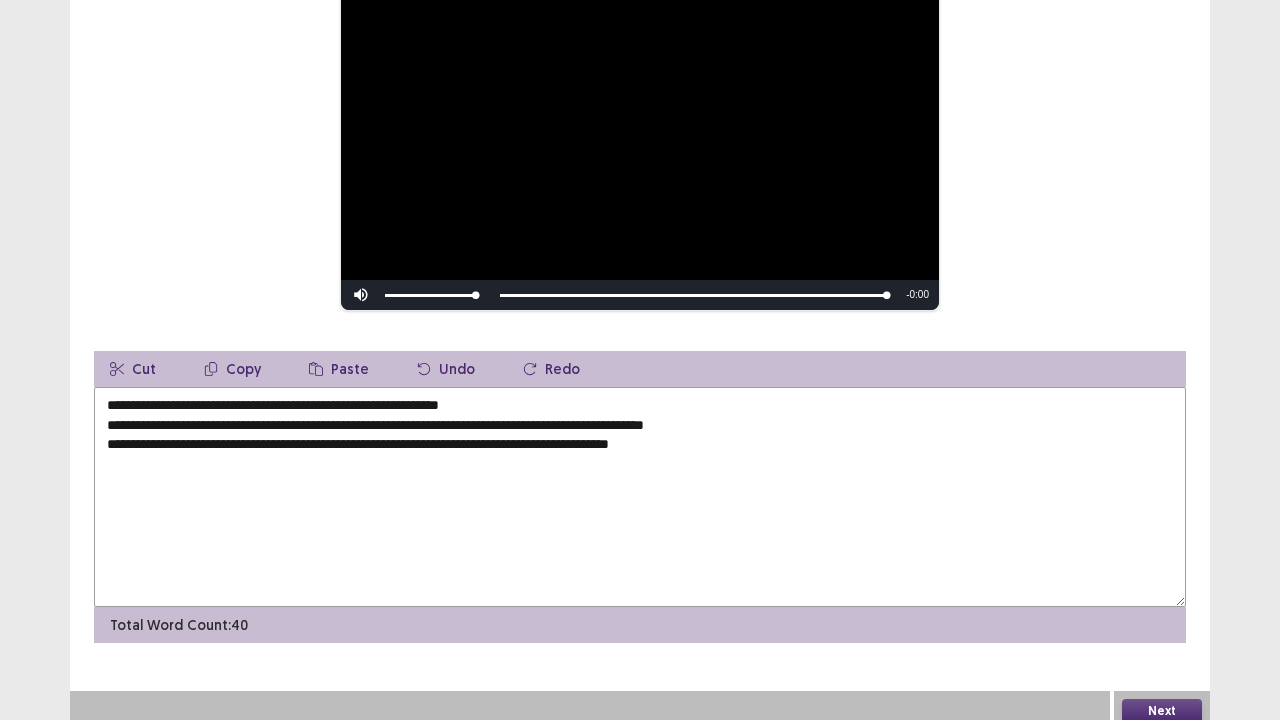 scroll, scrollTop: 274, scrollLeft: 0, axis: vertical 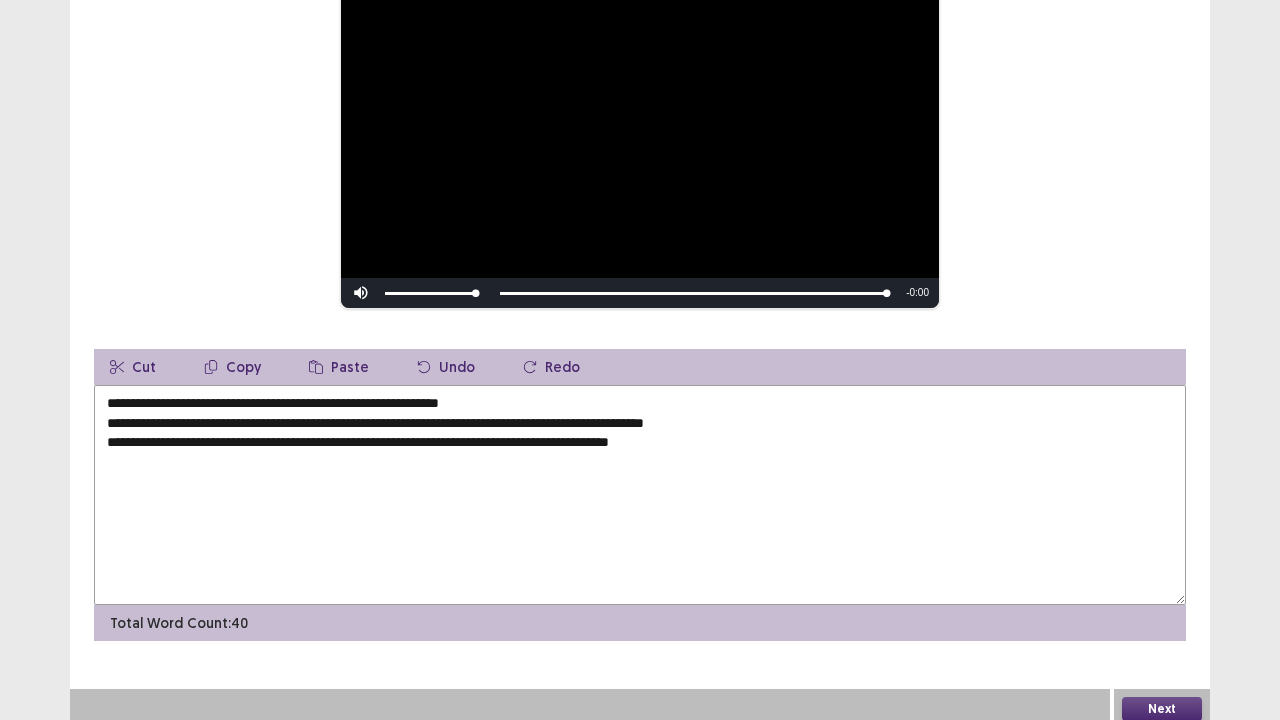 click on "Next" at bounding box center [1162, 709] 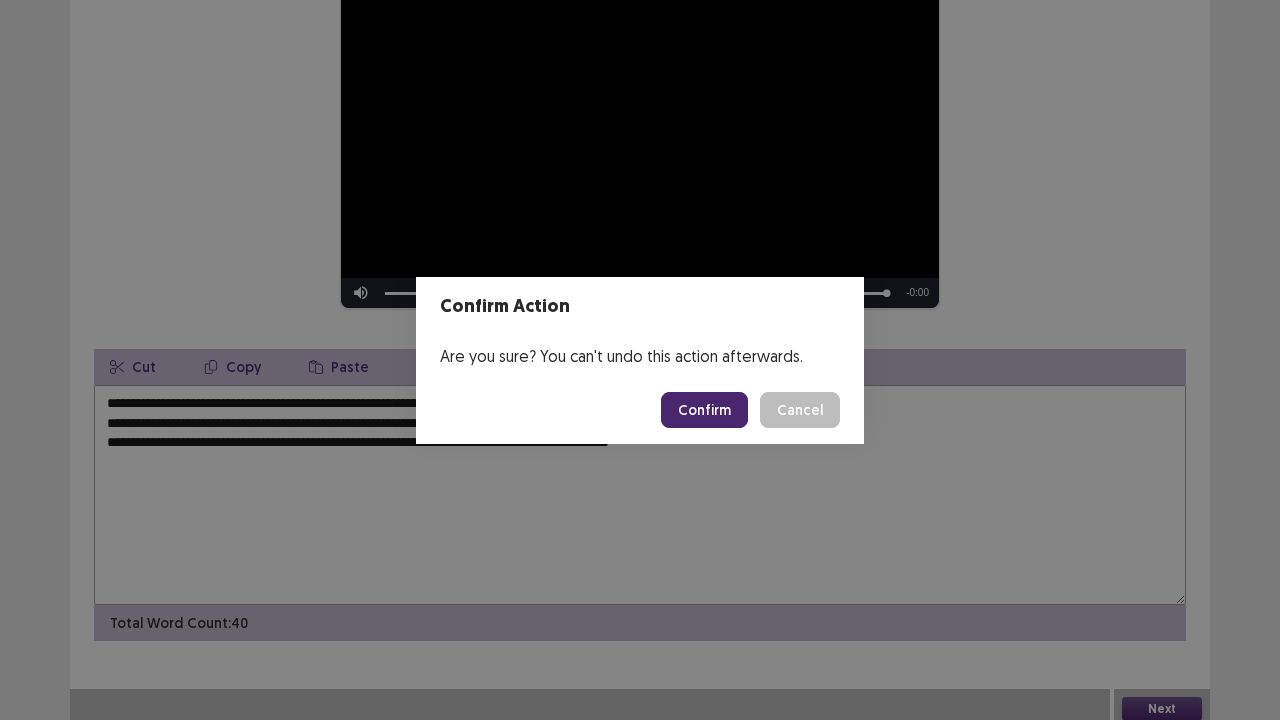 click on "Confirm" at bounding box center (704, 410) 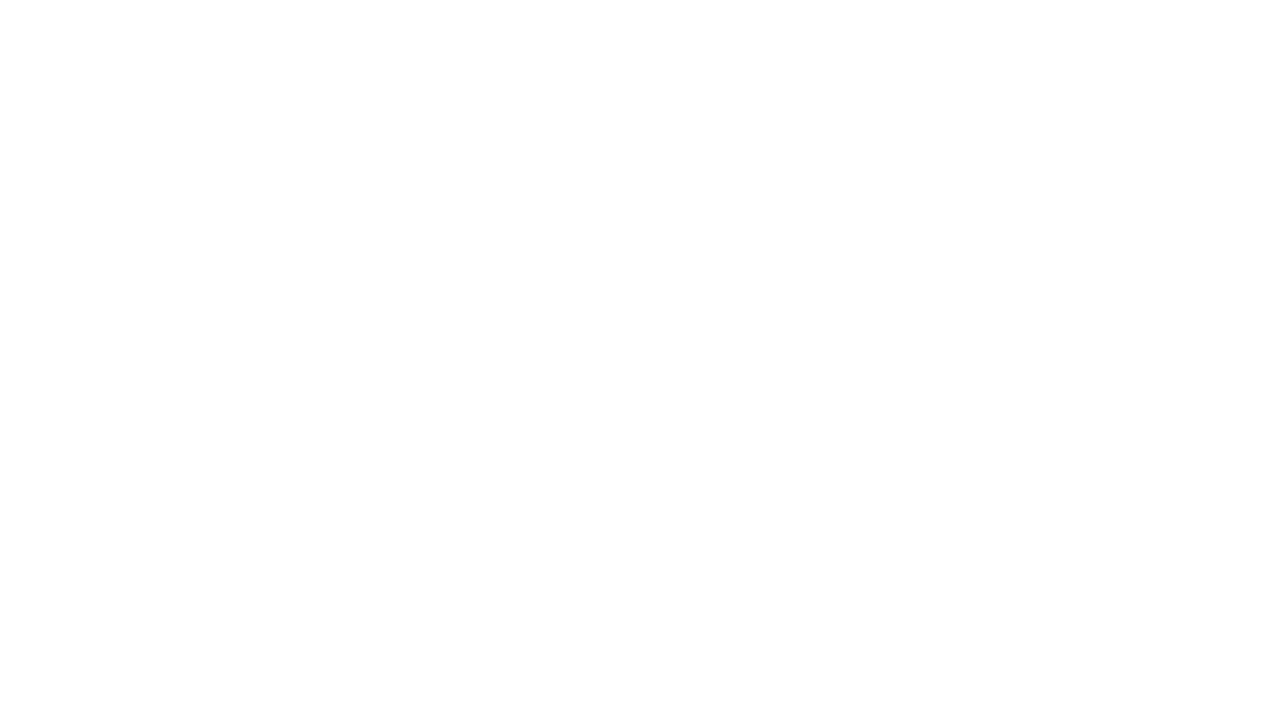 scroll, scrollTop: 0, scrollLeft: 0, axis: both 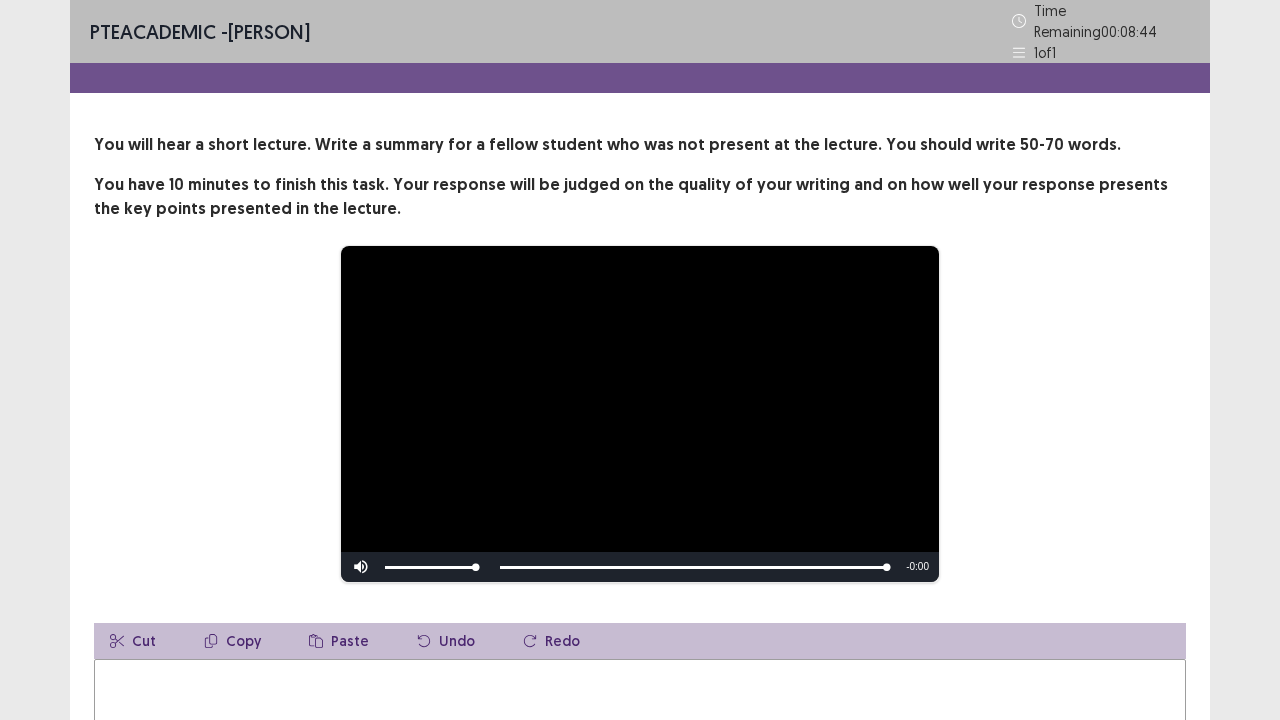 click at bounding box center (640, 769) 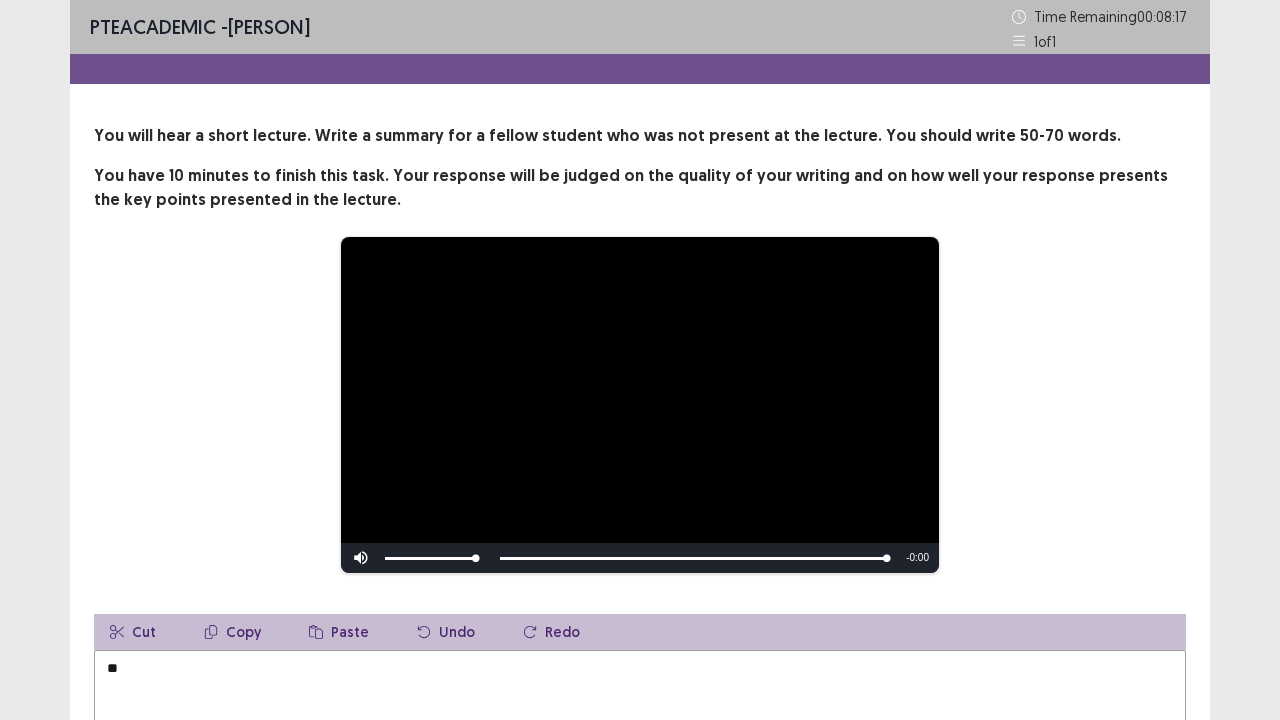 type on "*" 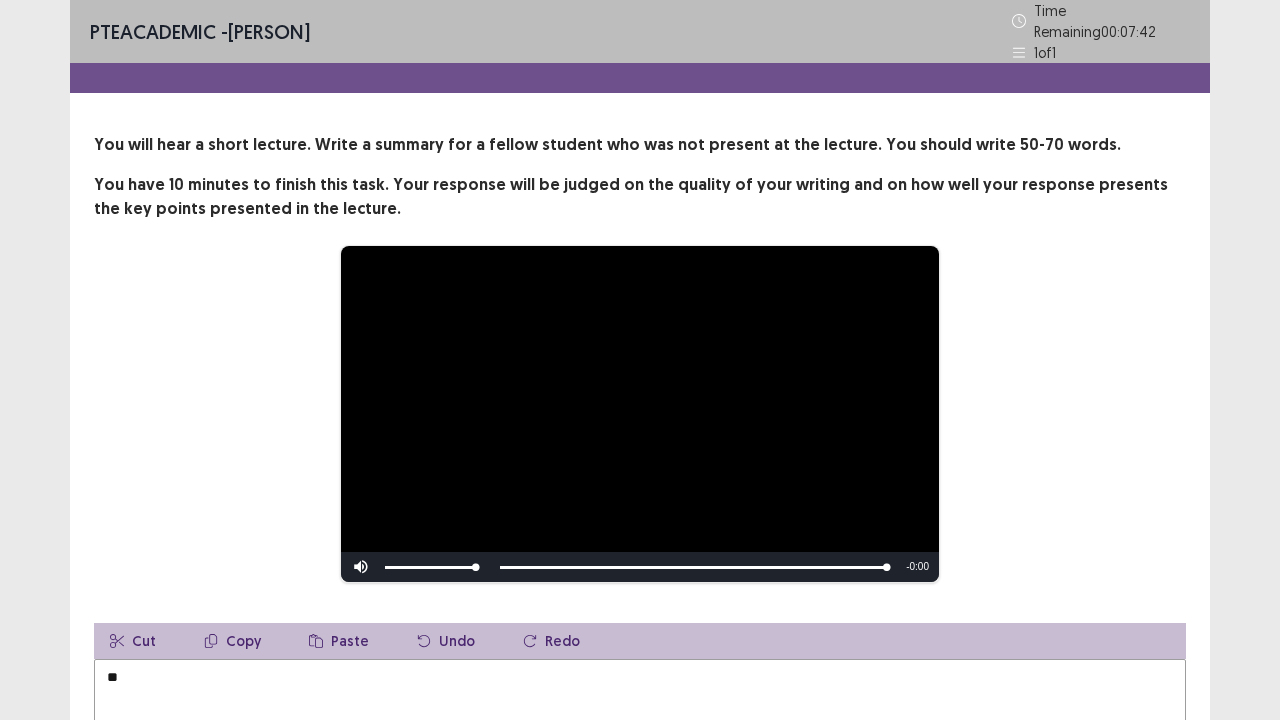 type on "*" 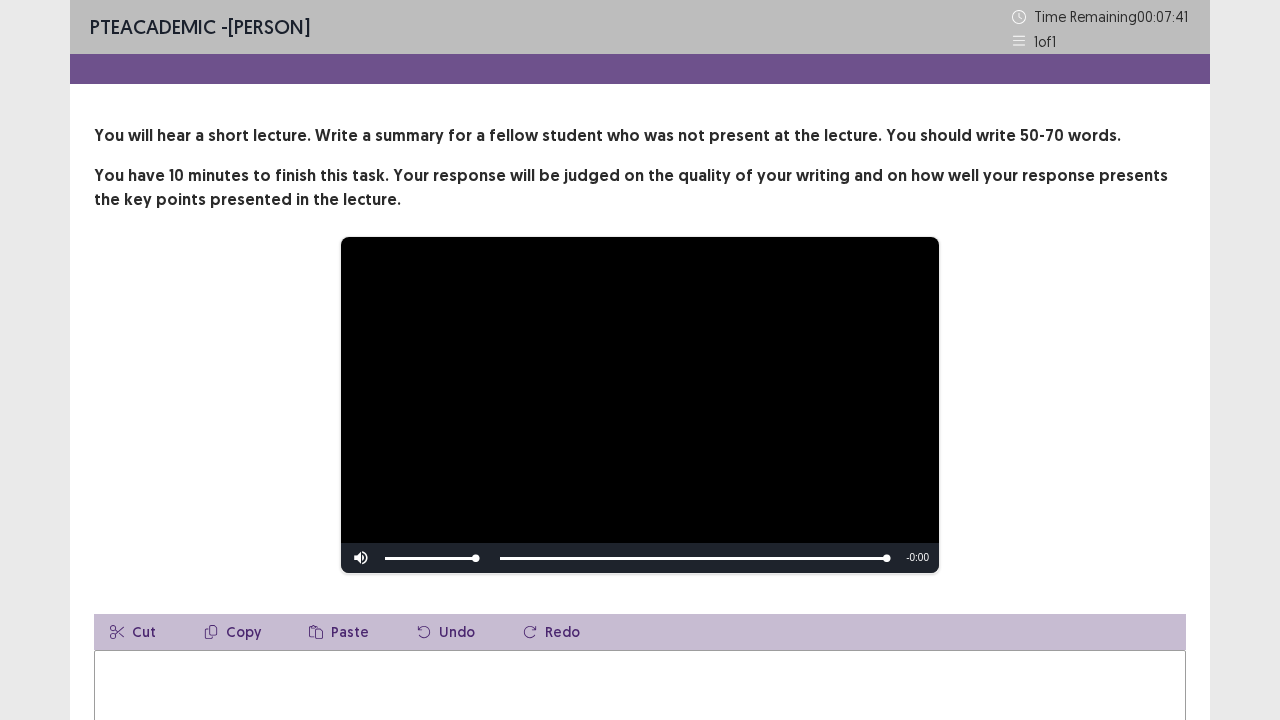 type on "*" 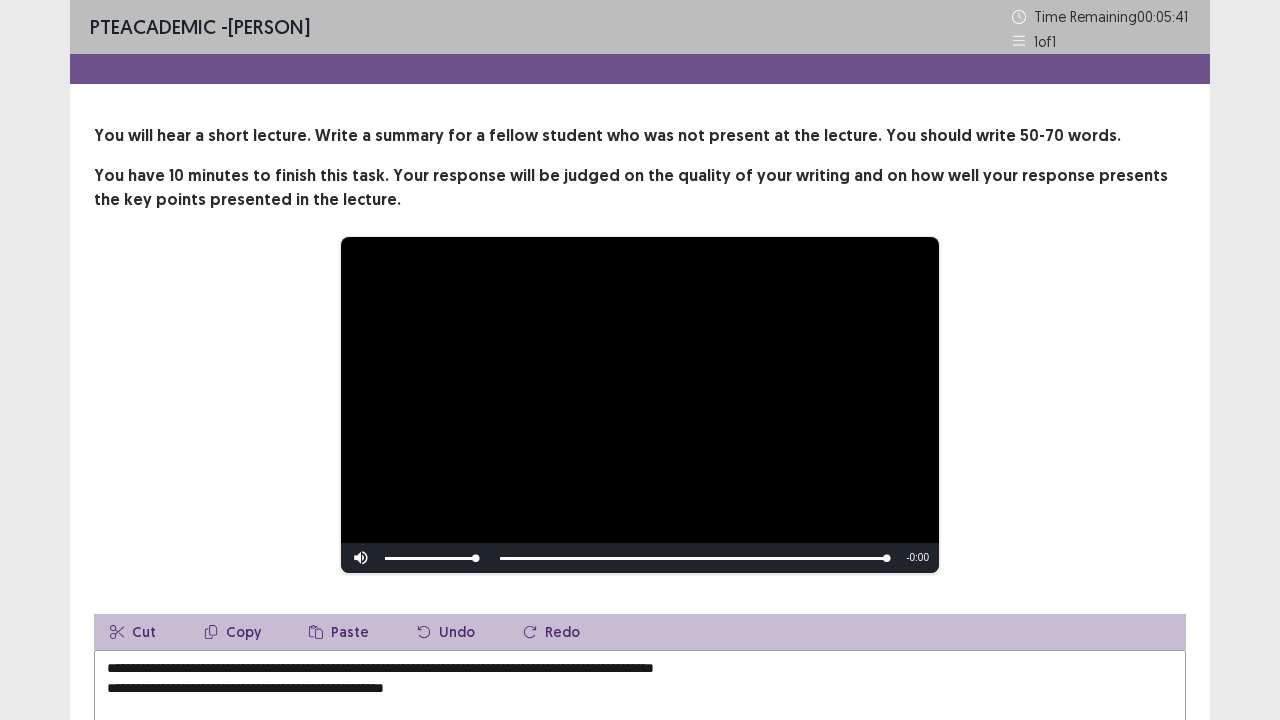 type on "**********" 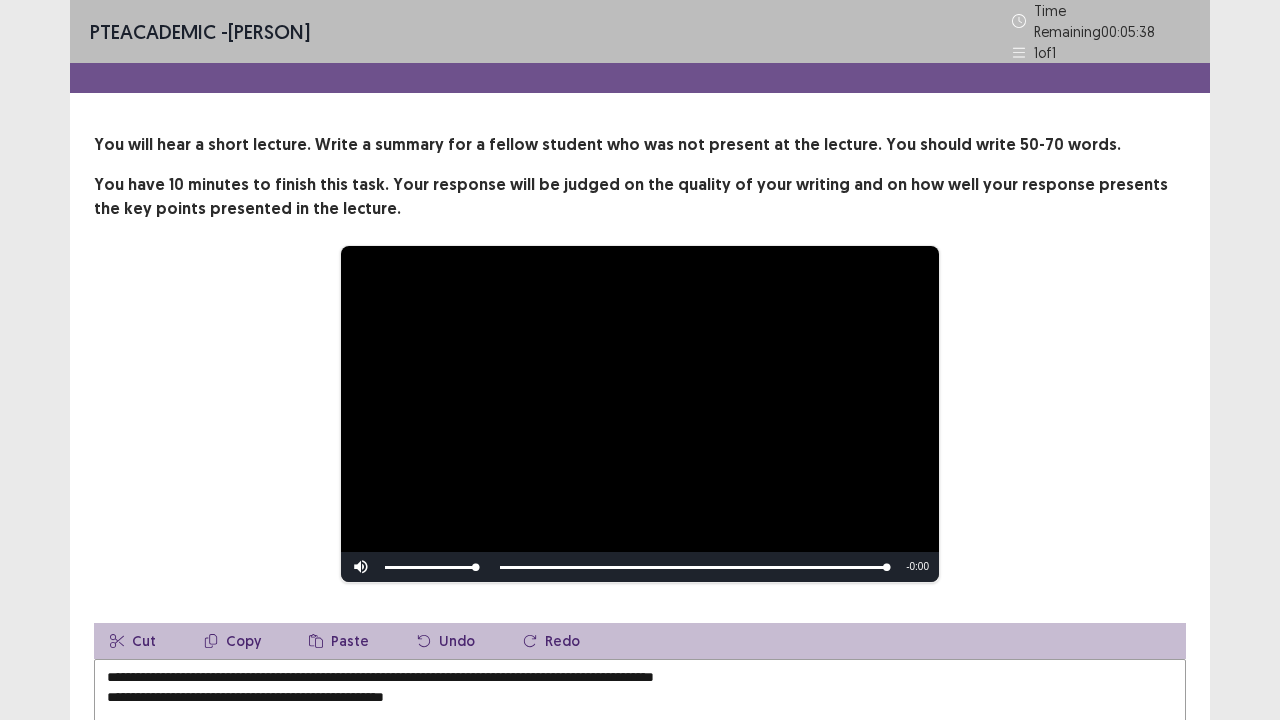 click on "**********" at bounding box center (640, 501) 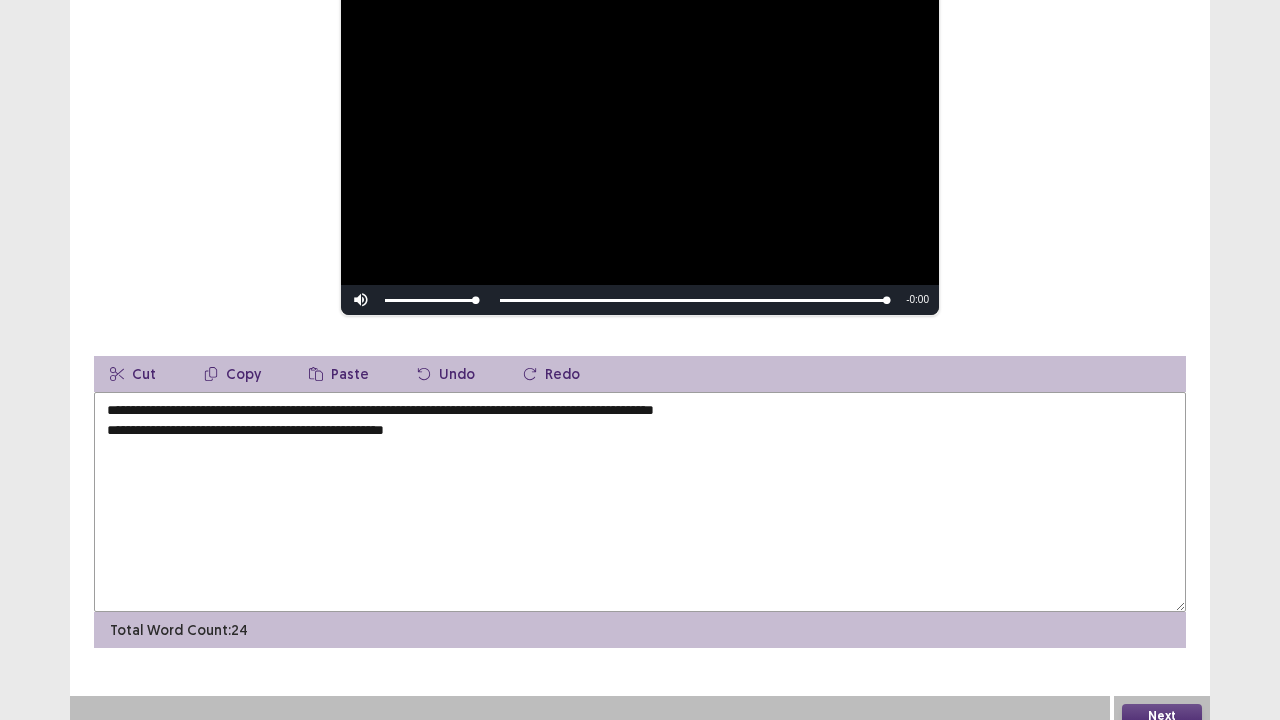 scroll, scrollTop: 274, scrollLeft: 0, axis: vertical 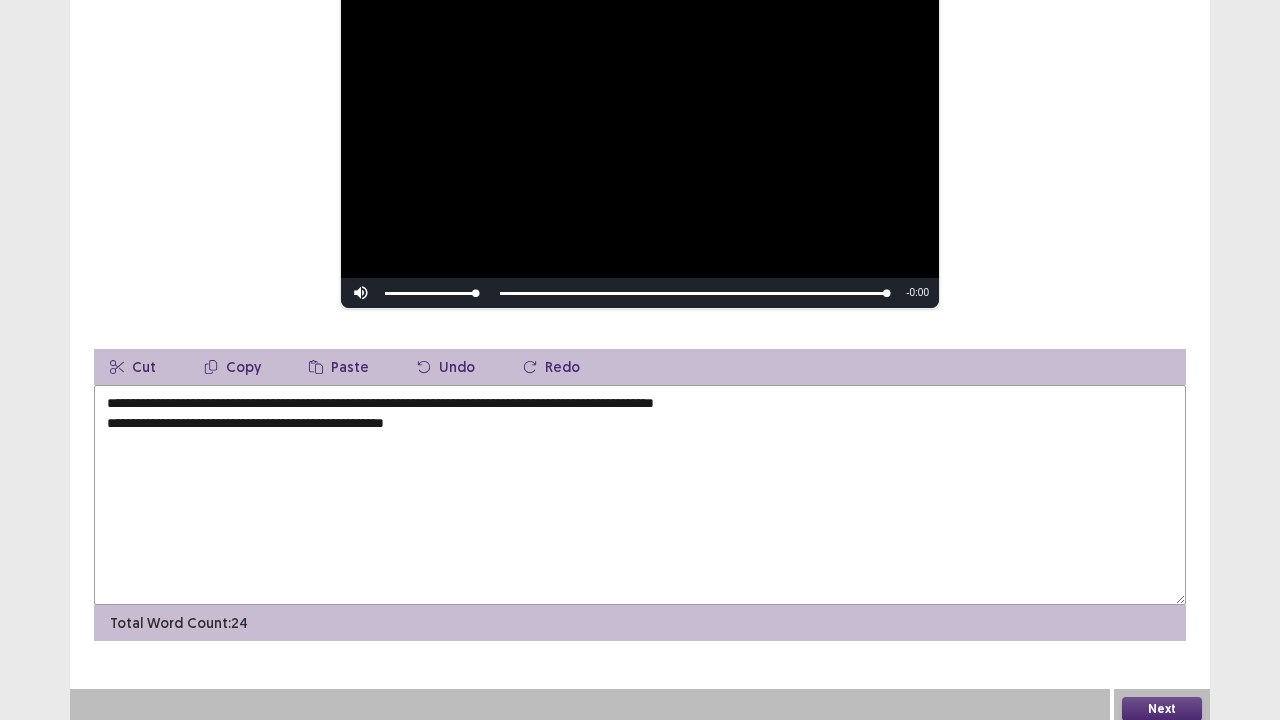click on "Next" at bounding box center (1162, 709) 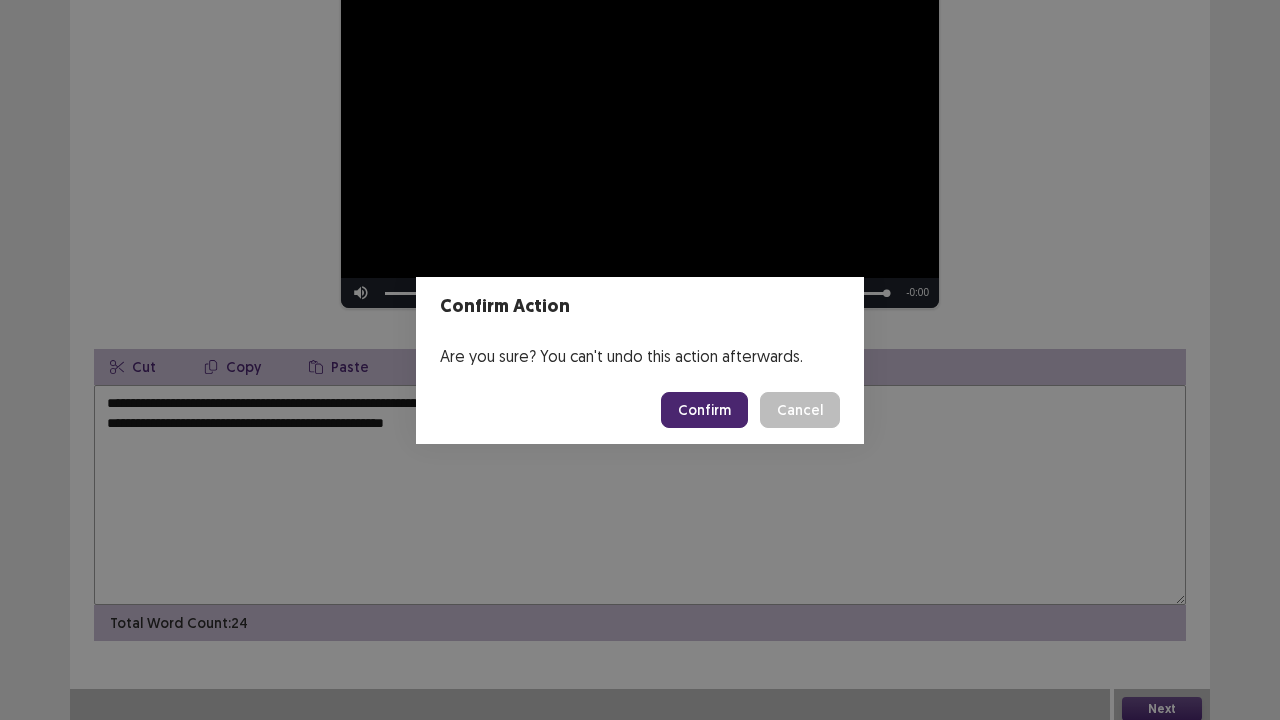 click on "Confirm" at bounding box center [704, 410] 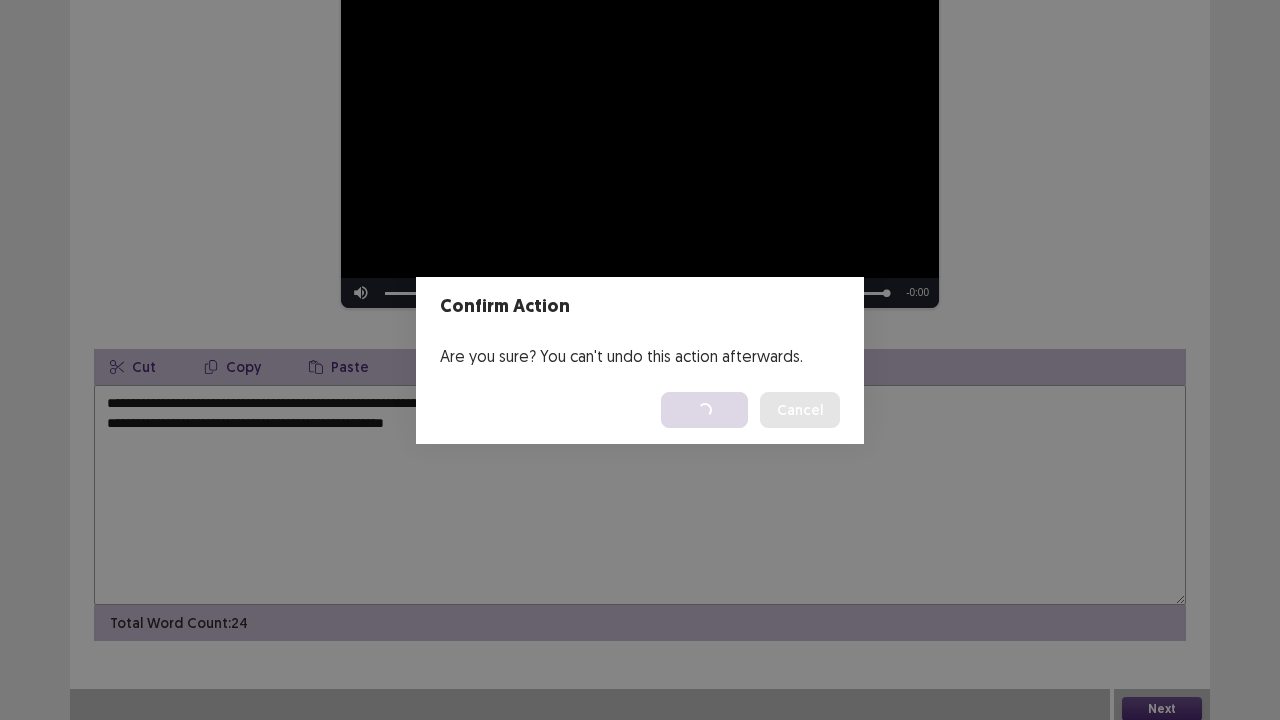 scroll, scrollTop: 0, scrollLeft: 0, axis: both 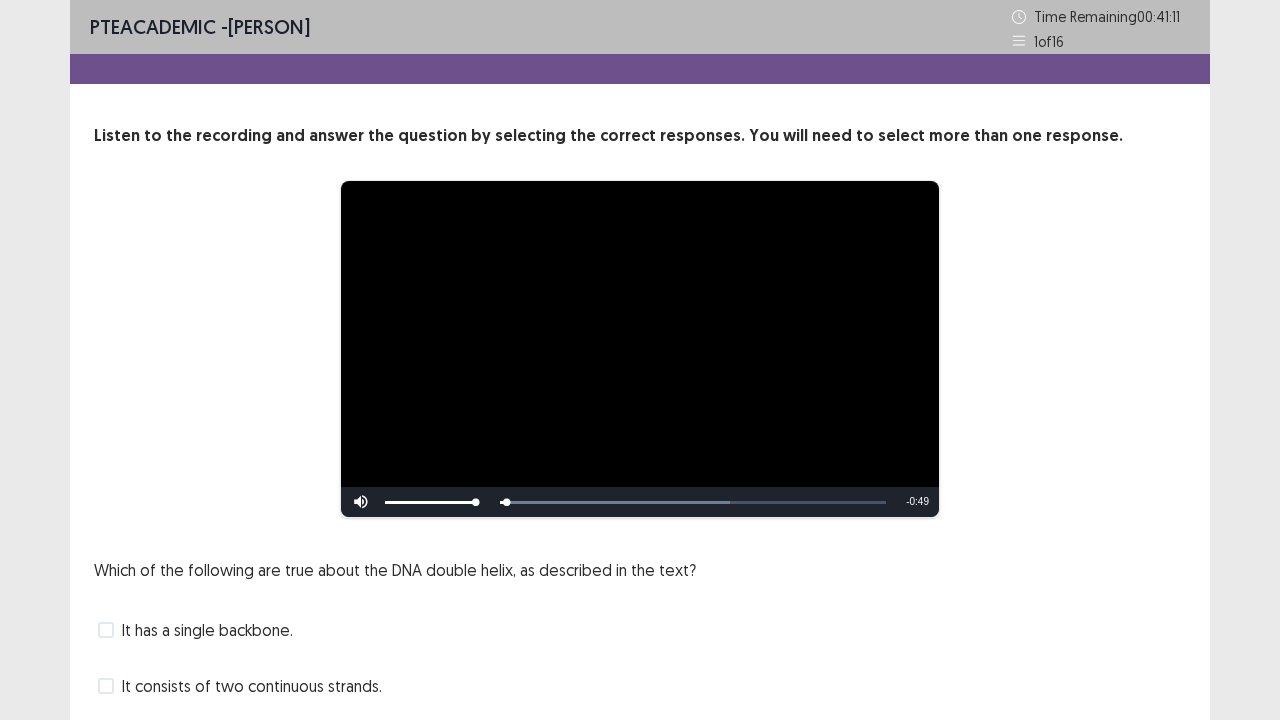 click on "Which of the following are true about the DNA double helix, as described in the text?   It has a single backbone. It consists of two continuous strands. It resembles a twisted ladder. It was discovered in the 19th century." at bounding box center (640, 686) 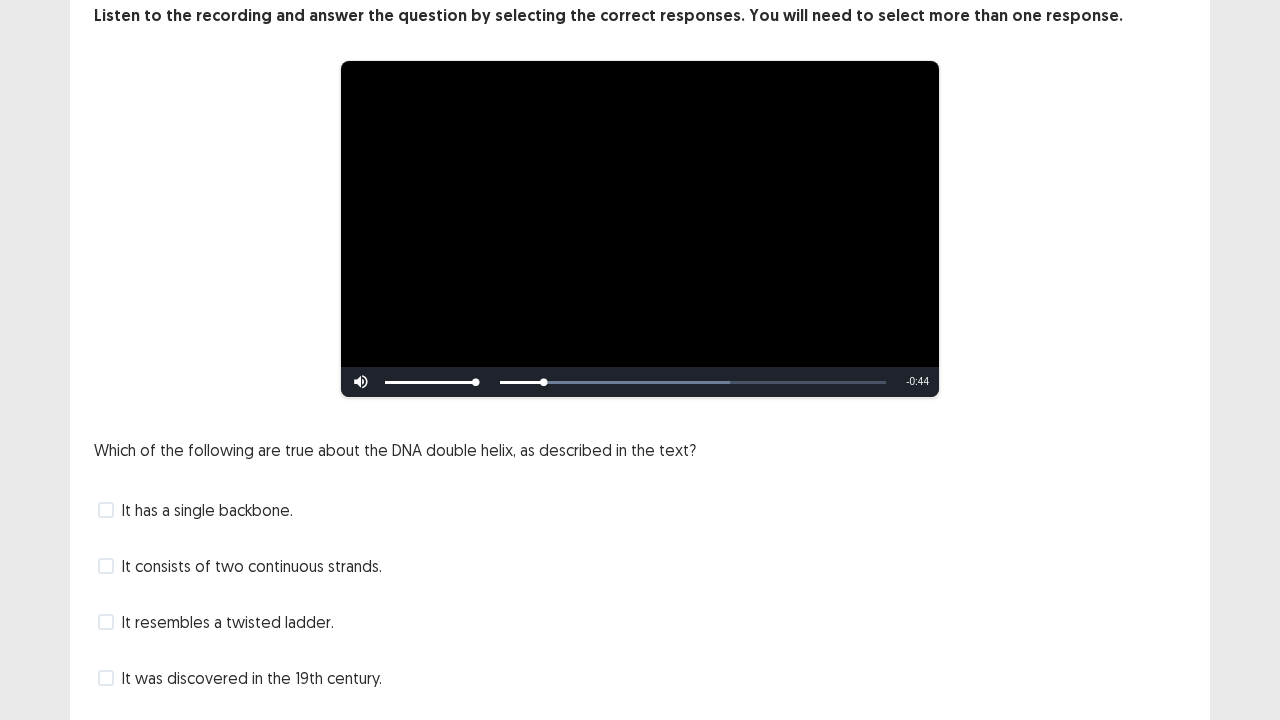 scroll, scrollTop: 160, scrollLeft: 0, axis: vertical 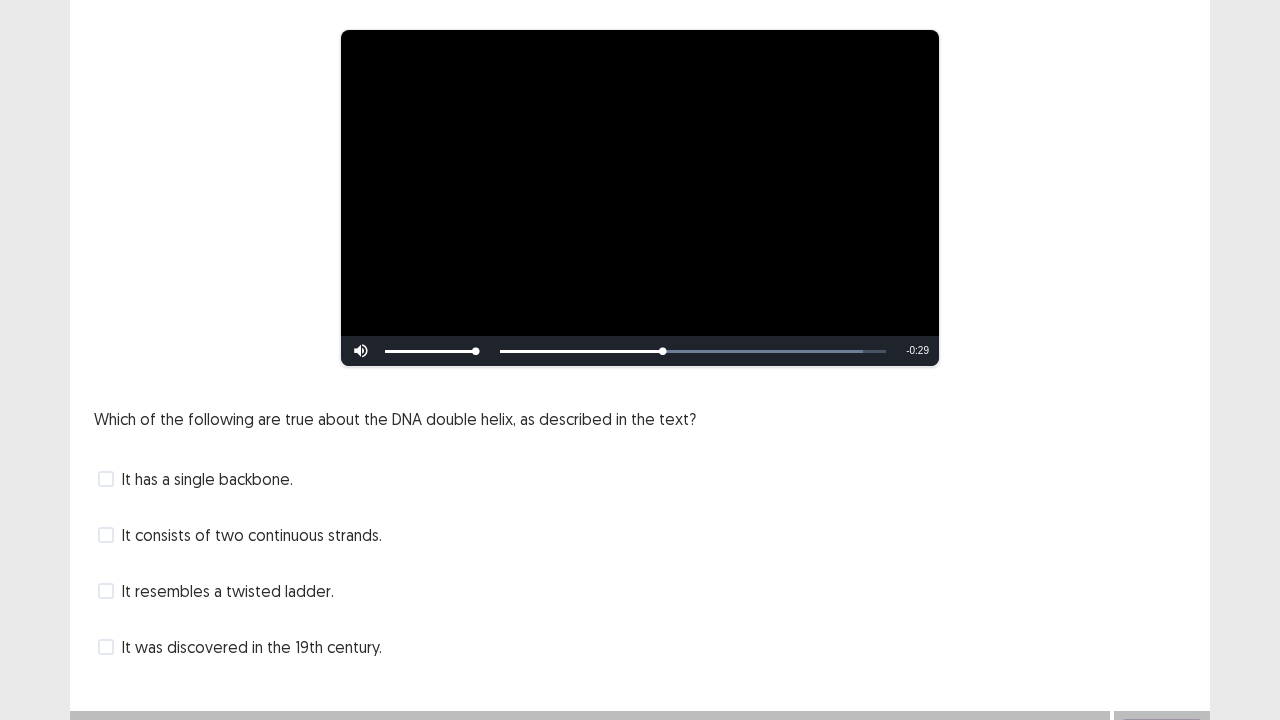 click at bounding box center (106, 647) 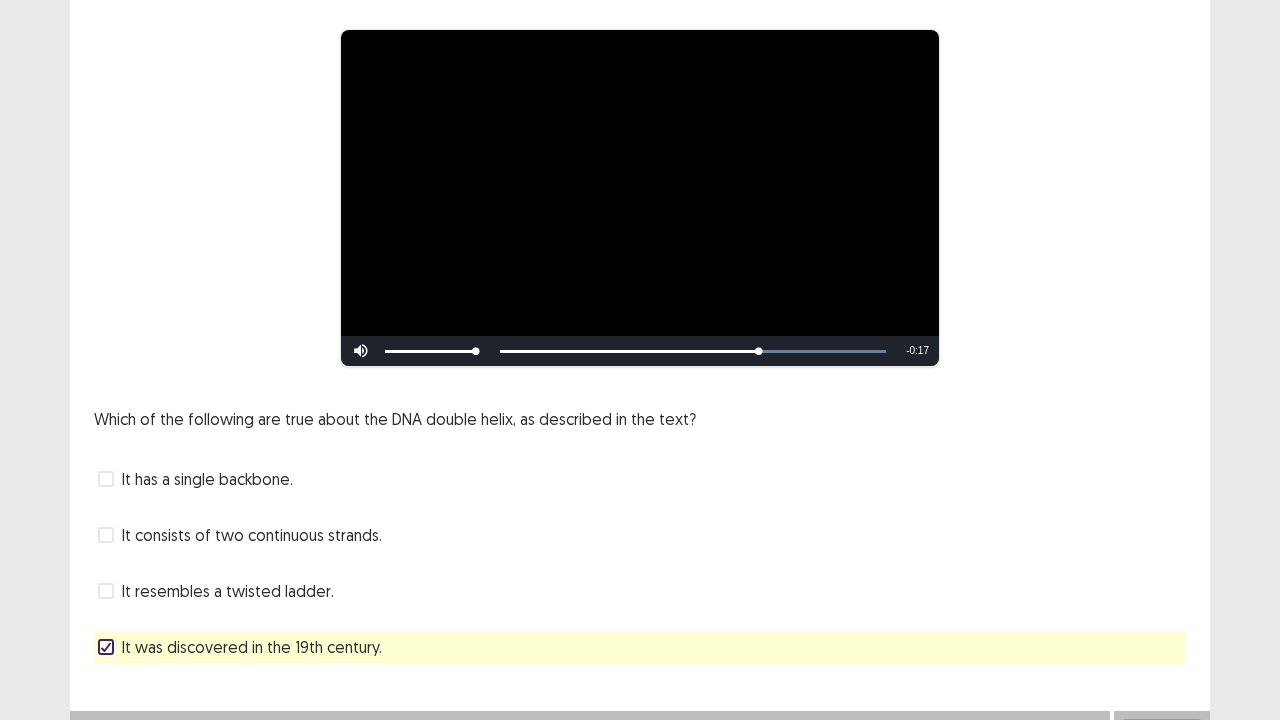 click at bounding box center (106, 591) 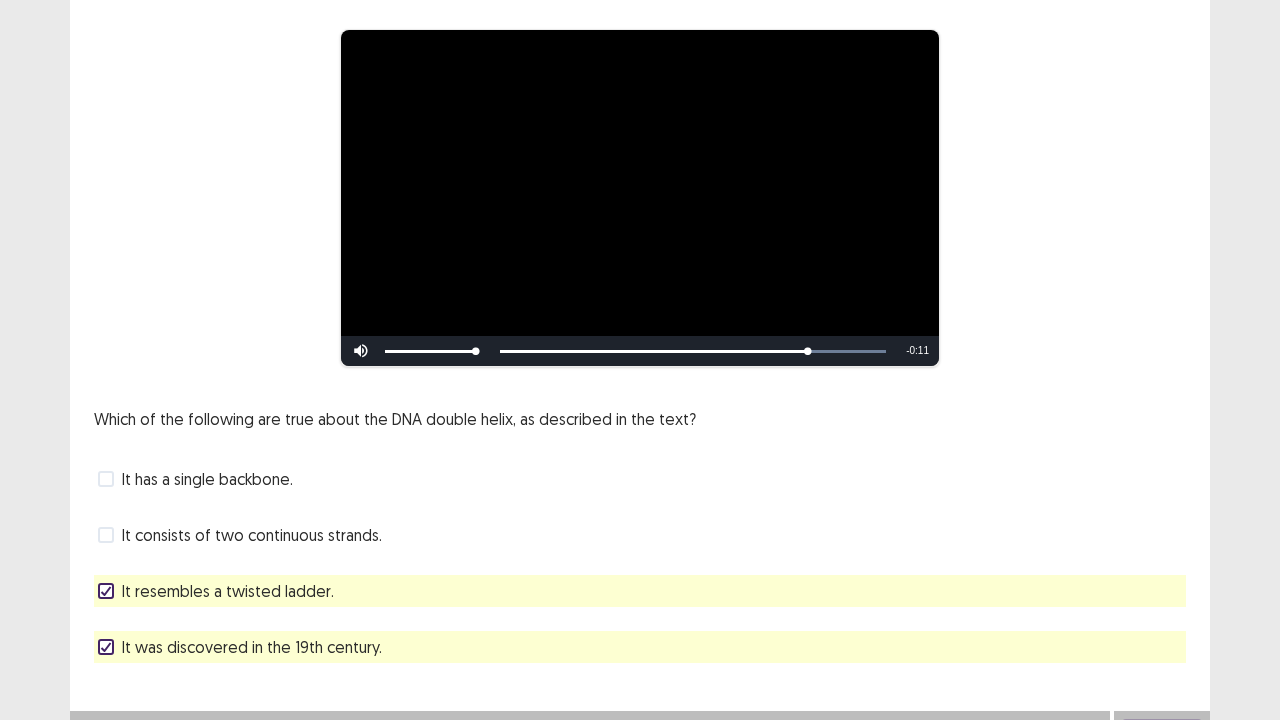 click 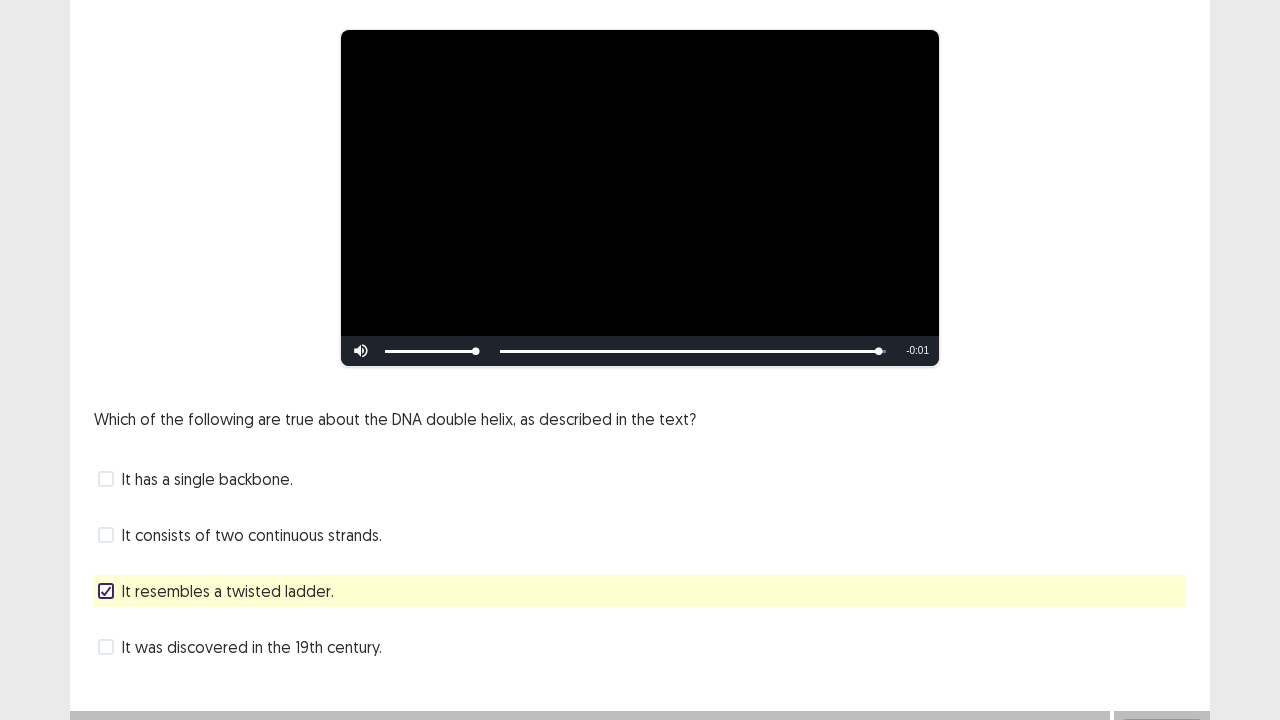 click at bounding box center [106, 535] 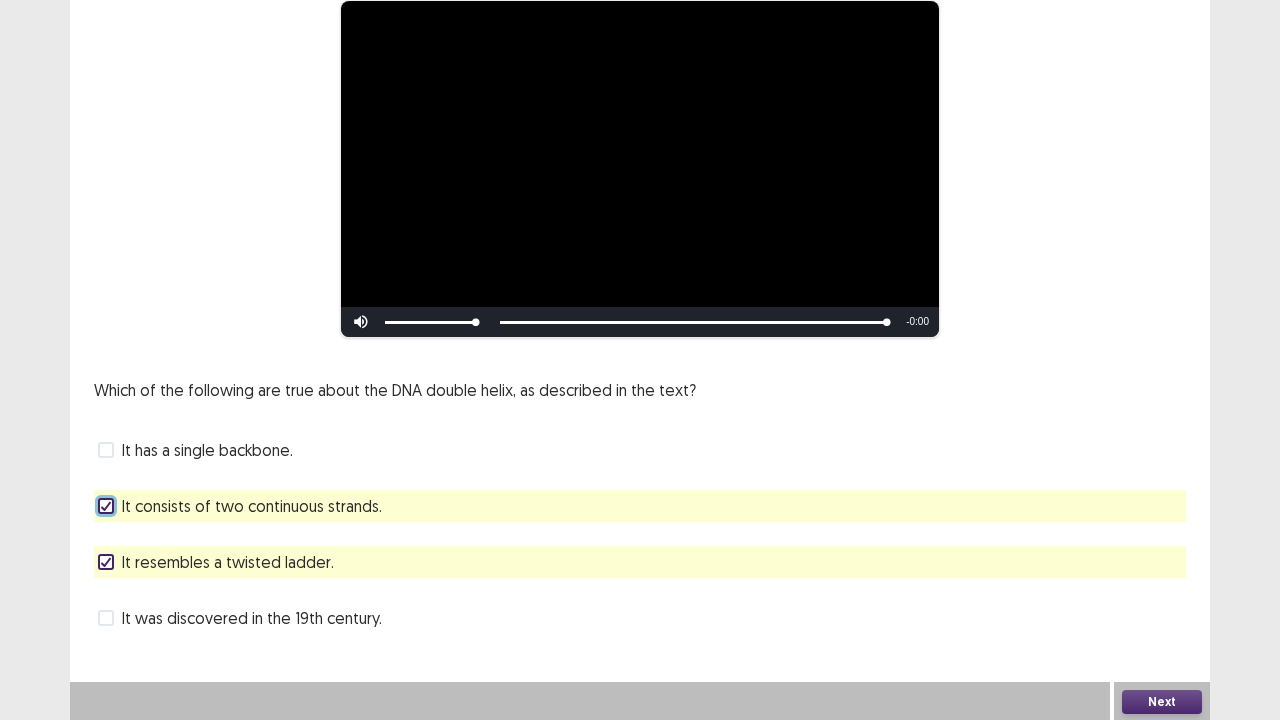 scroll, scrollTop: 182, scrollLeft: 0, axis: vertical 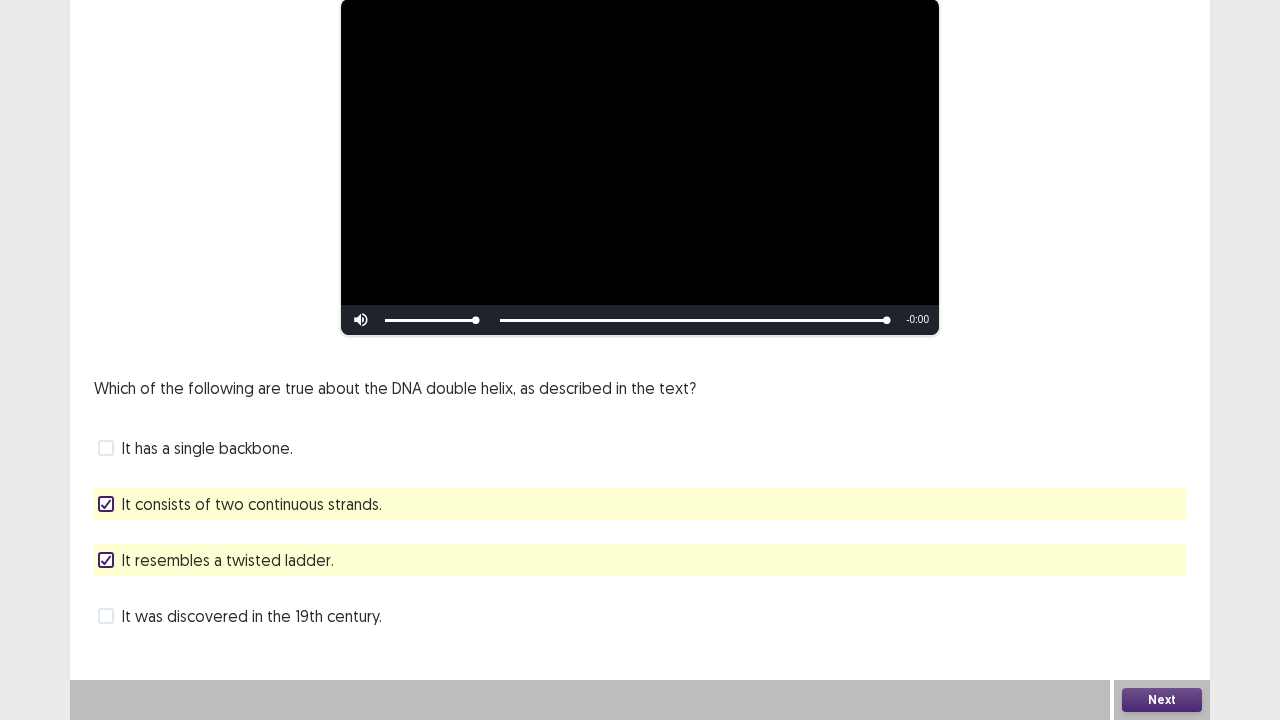 click on "Next" at bounding box center [1162, 700] 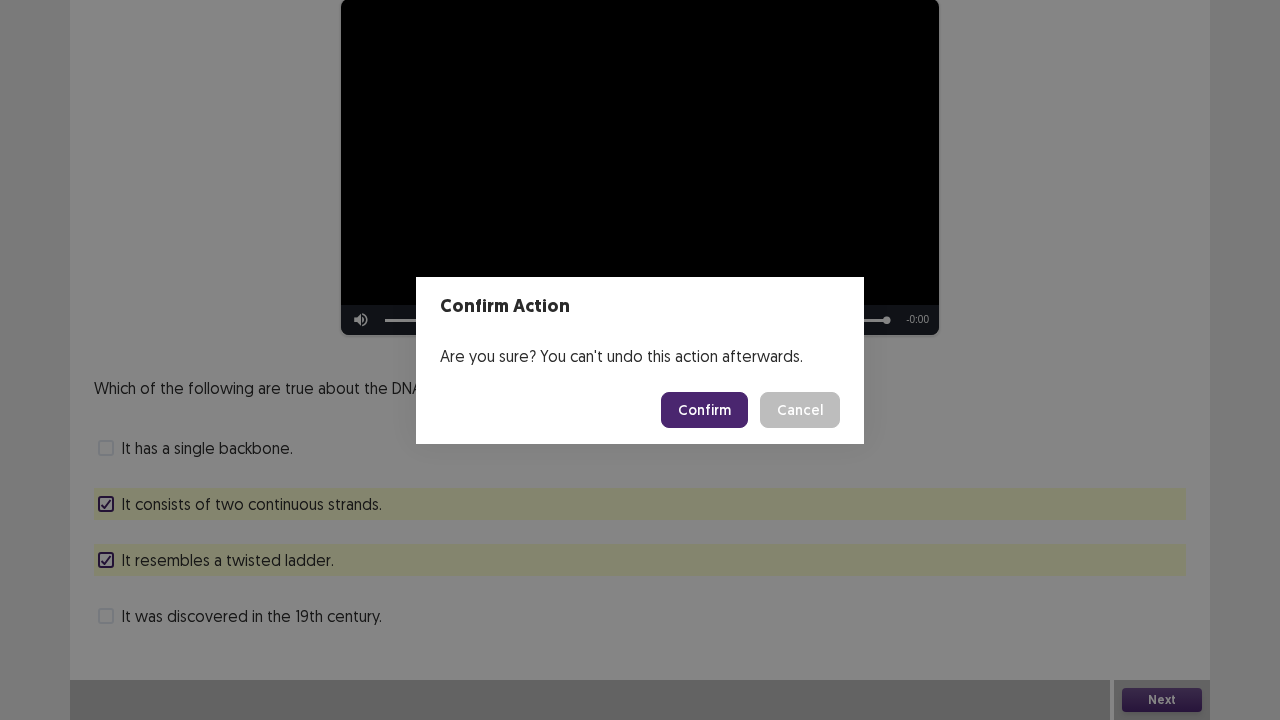 click on "Confirm" at bounding box center (704, 410) 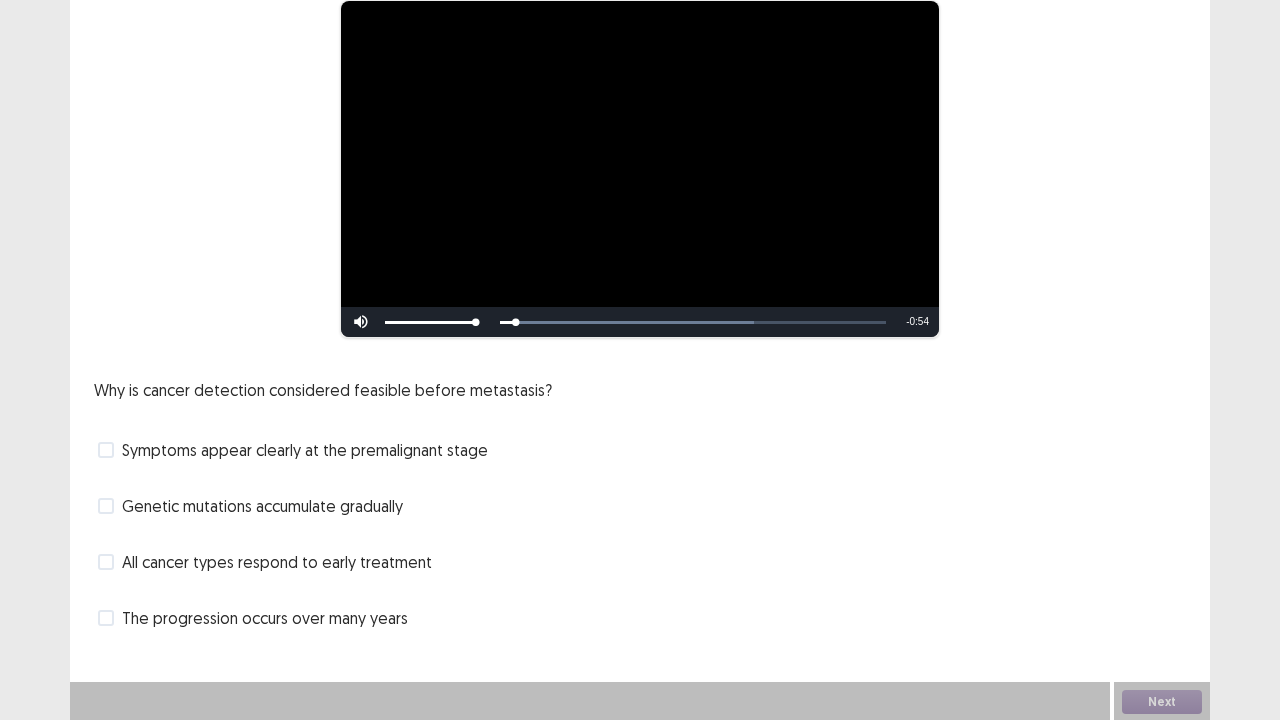 scroll, scrollTop: 182, scrollLeft: 0, axis: vertical 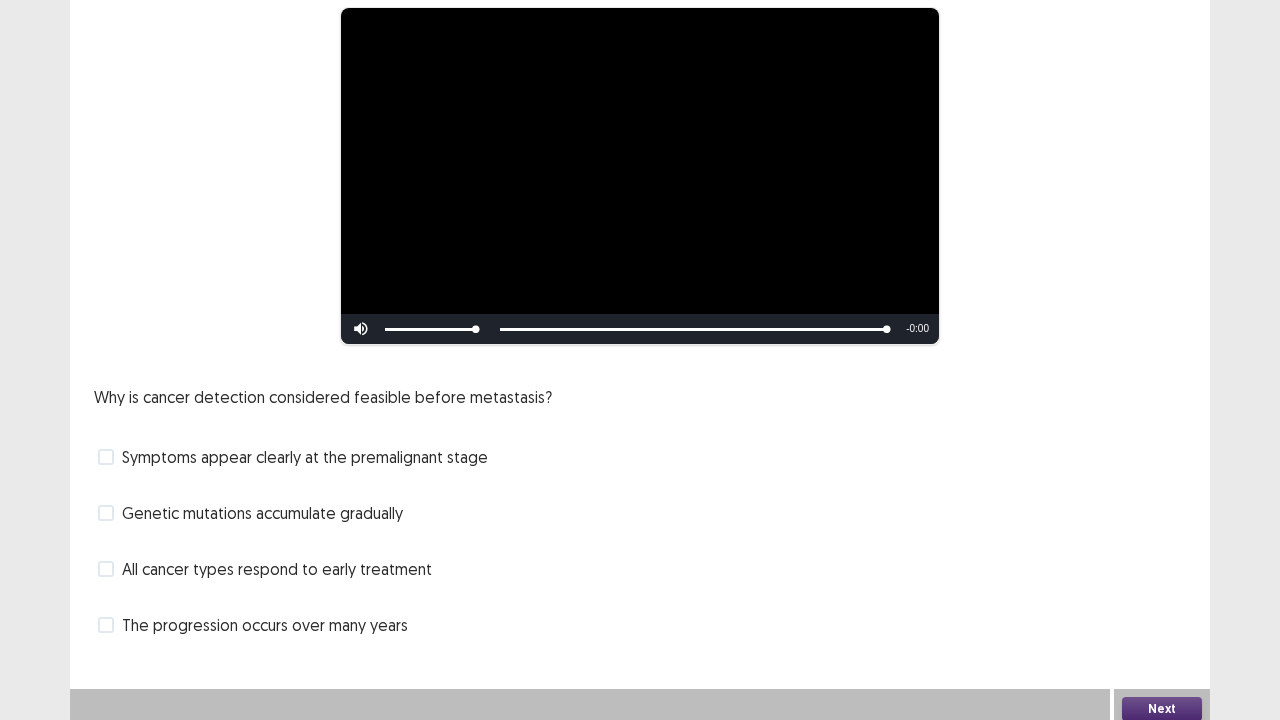 click at bounding box center [106, 625] 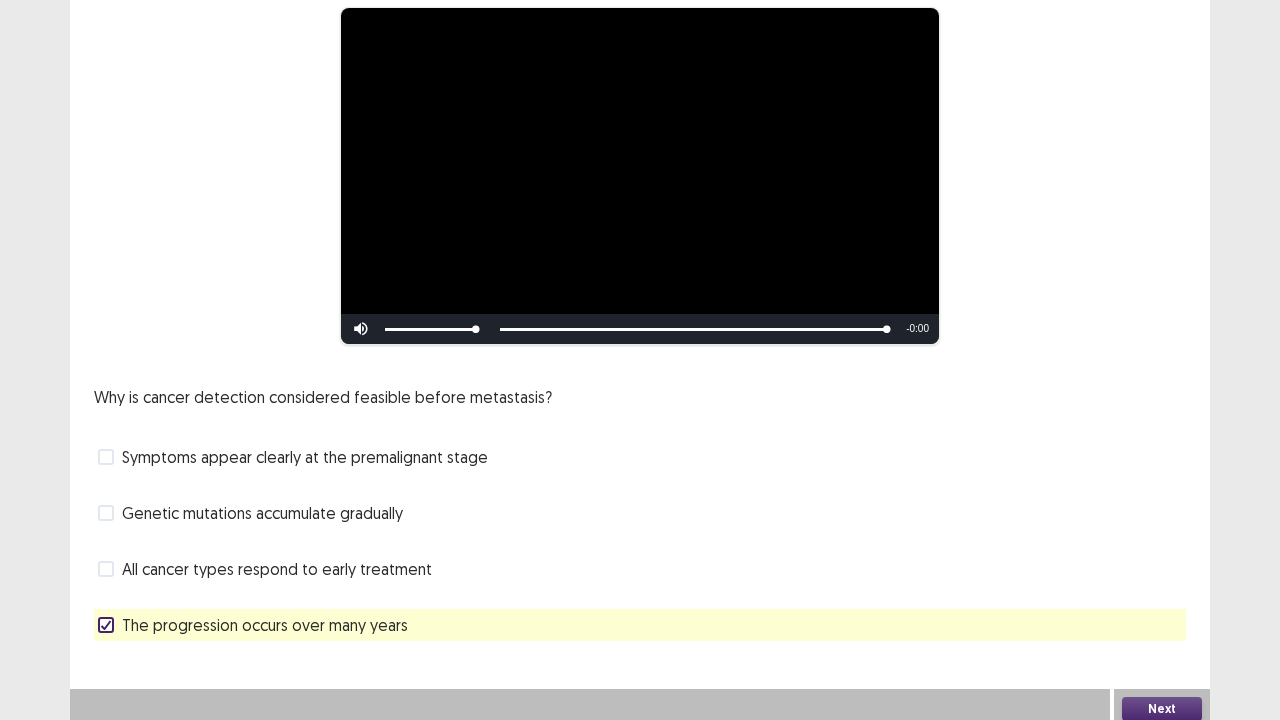 click at bounding box center [106, 513] 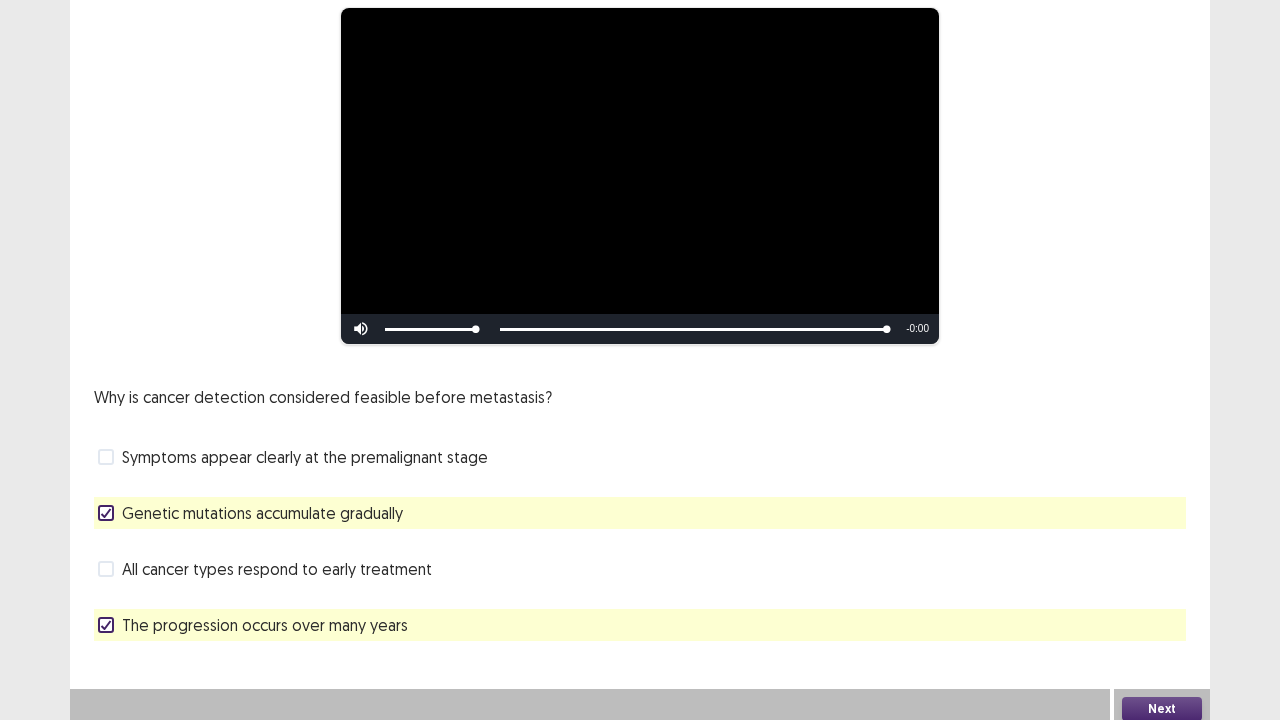click on "Next" at bounding box center [1162, 709] 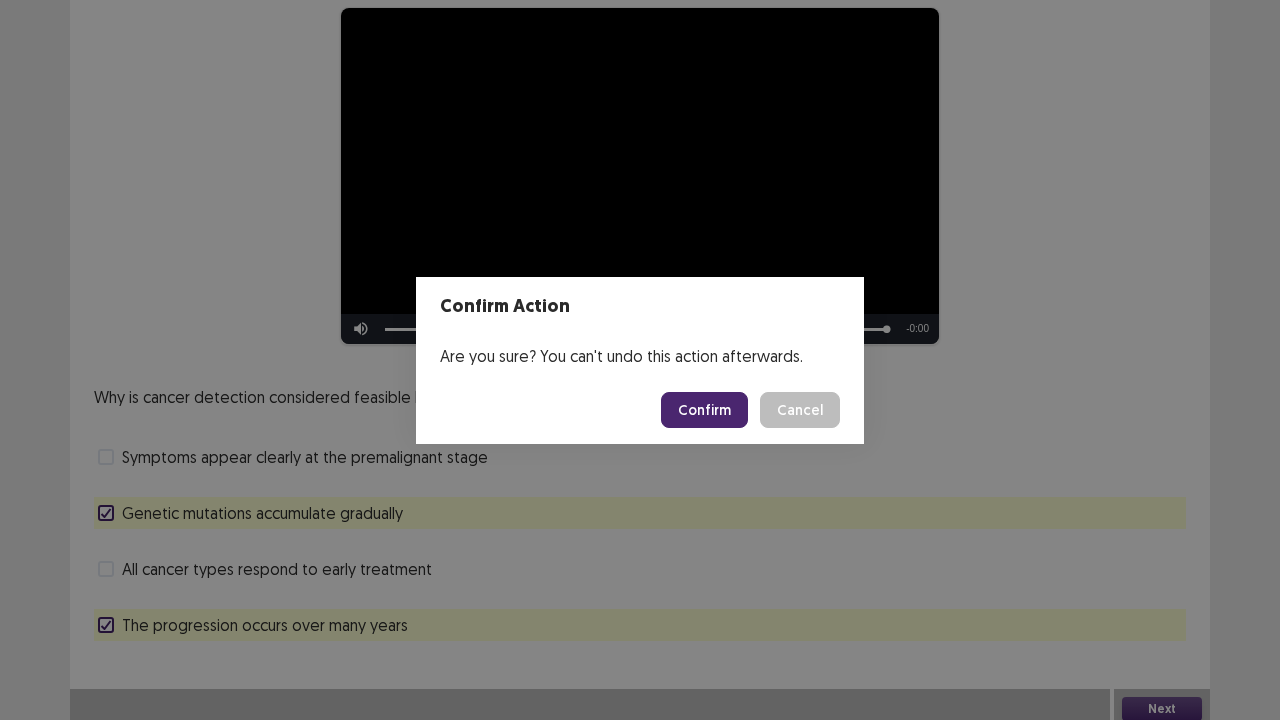 click on "Confirm" at bounding box center [704, 410] 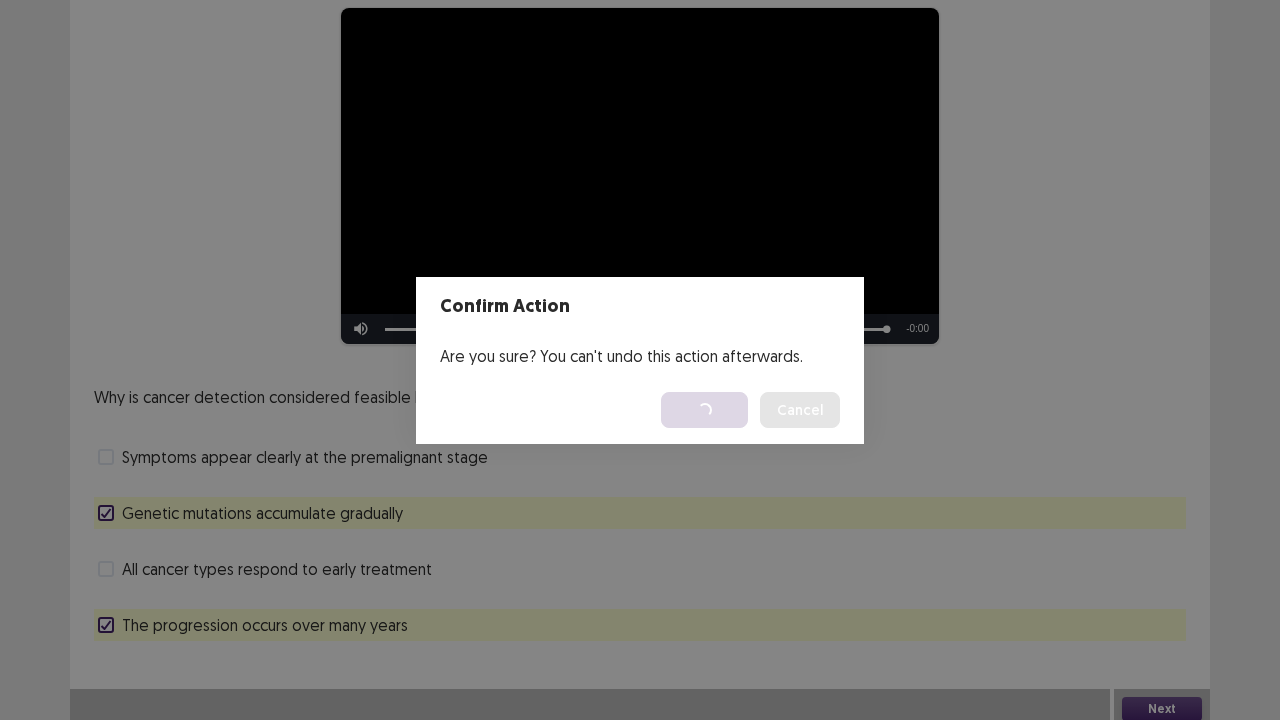scroll, scrollTop: 0, scrollLeft: 0, axis: both 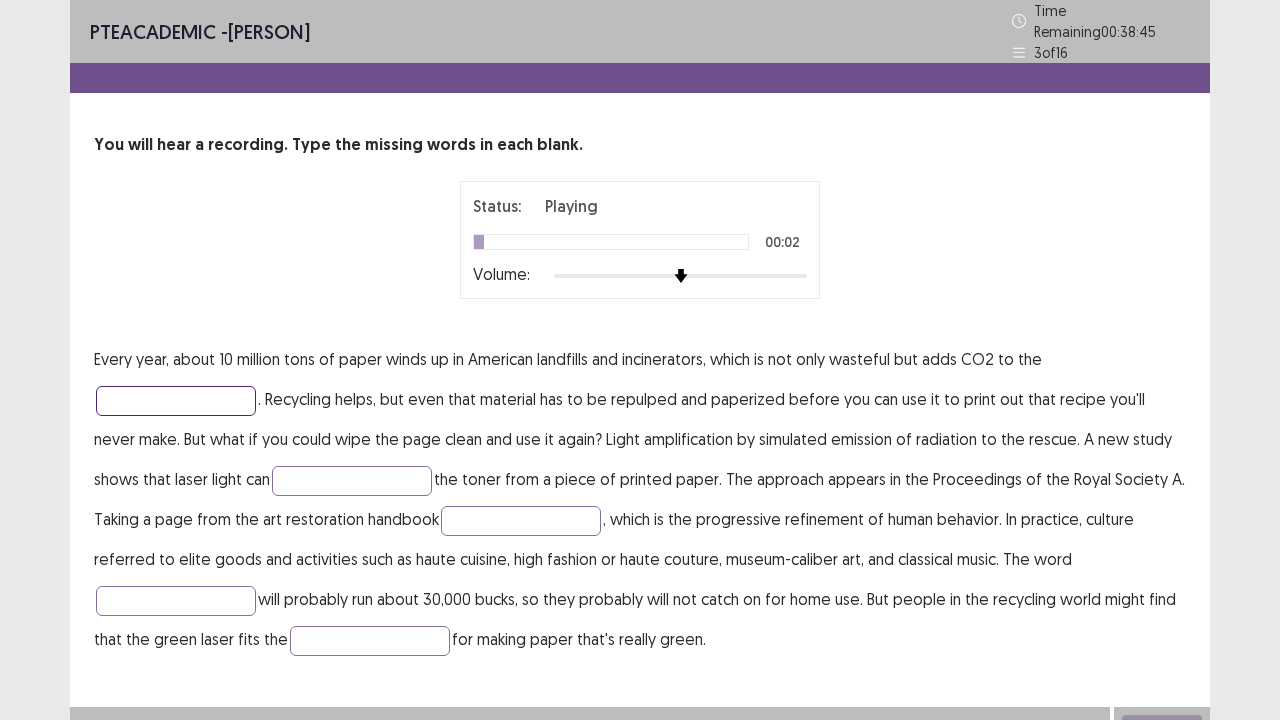 click at bounding box center [176, 401] 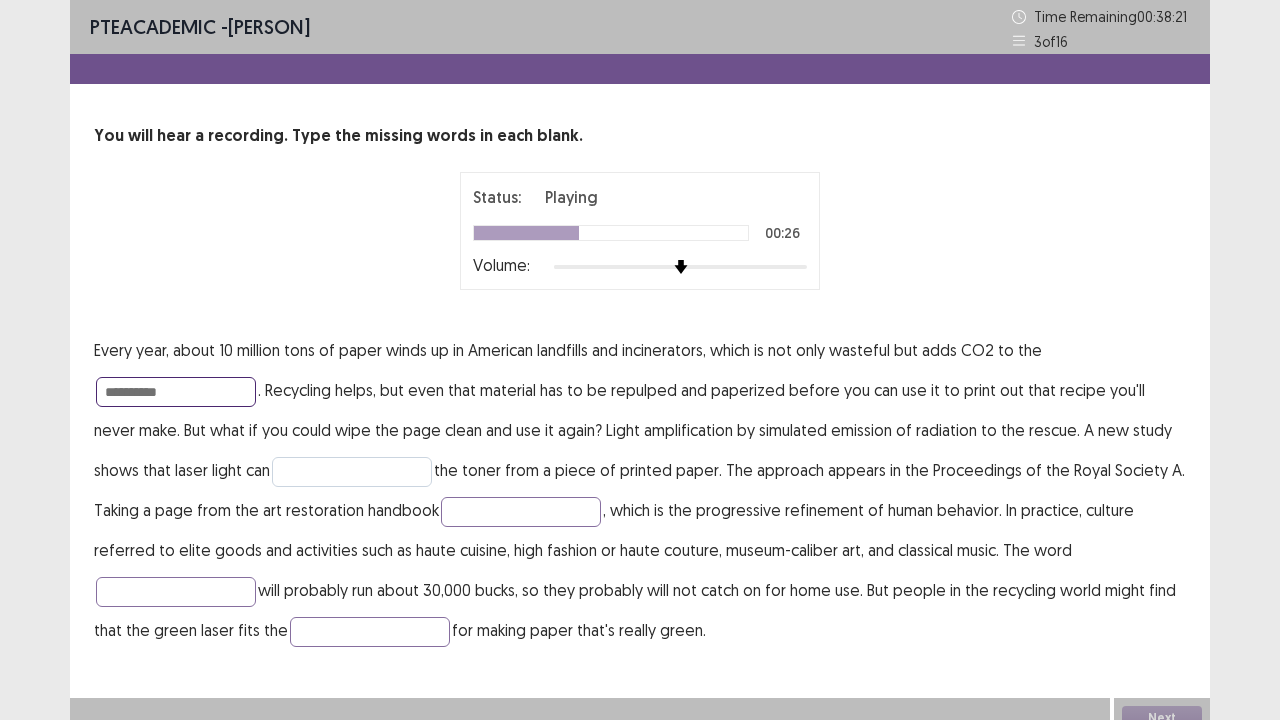 type on "**********" 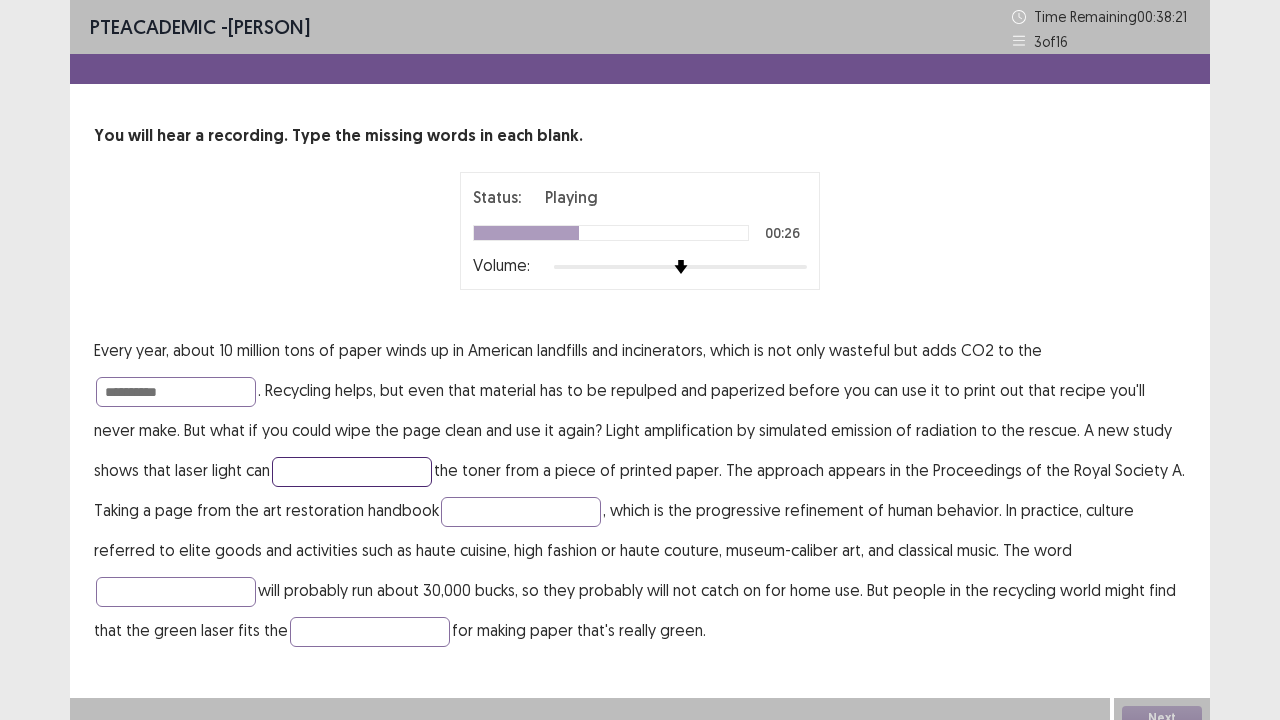 click at bounding box center (352, 472) 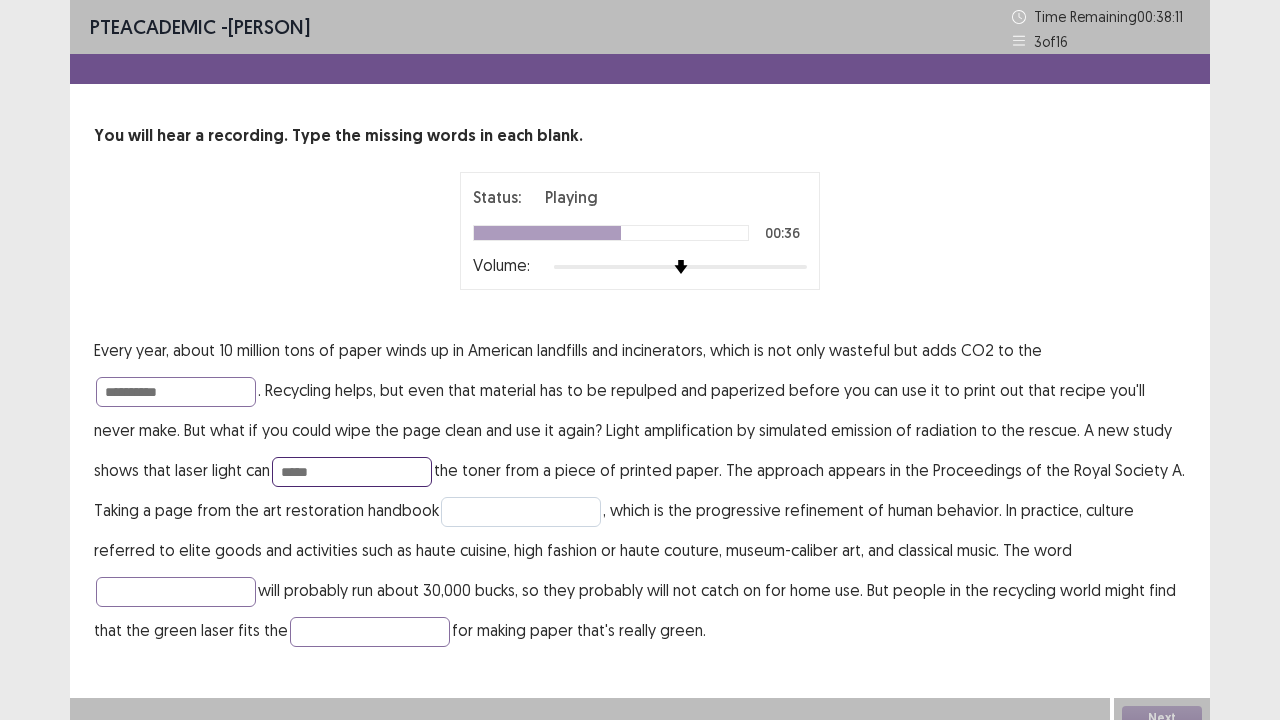 type on "*****" 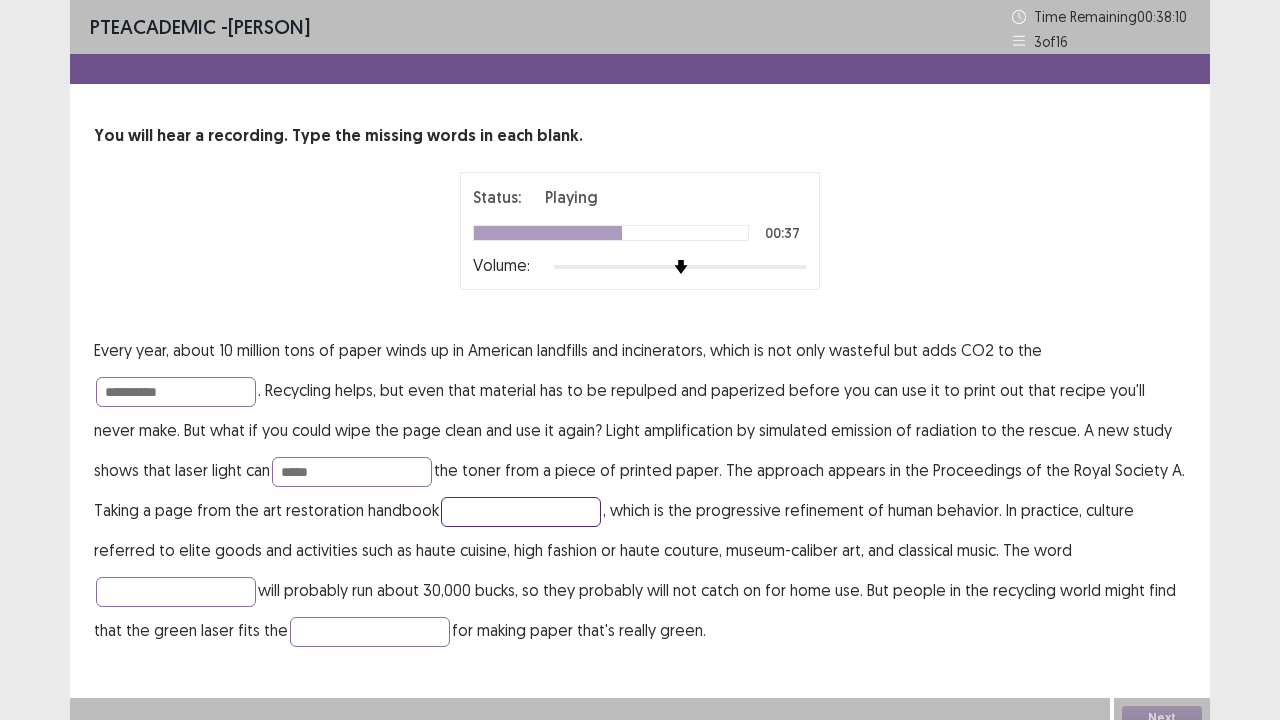 click at bounding box center [521, 512] 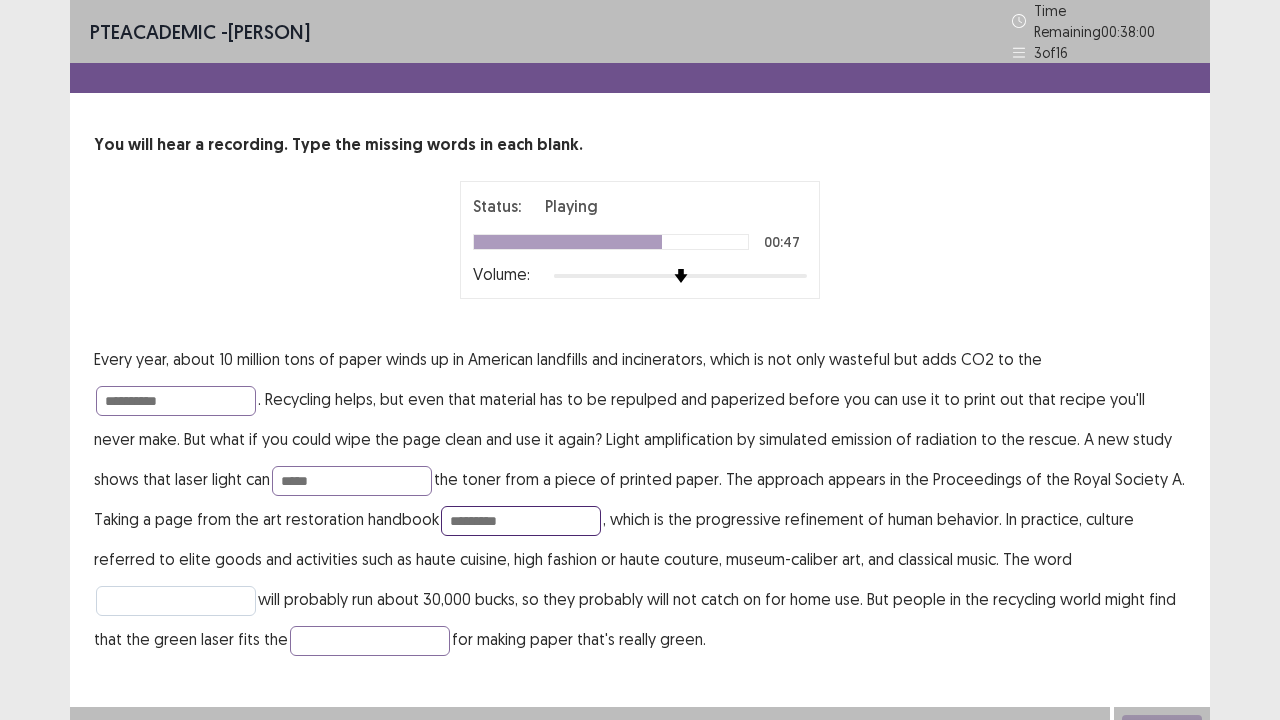 type on "*********" 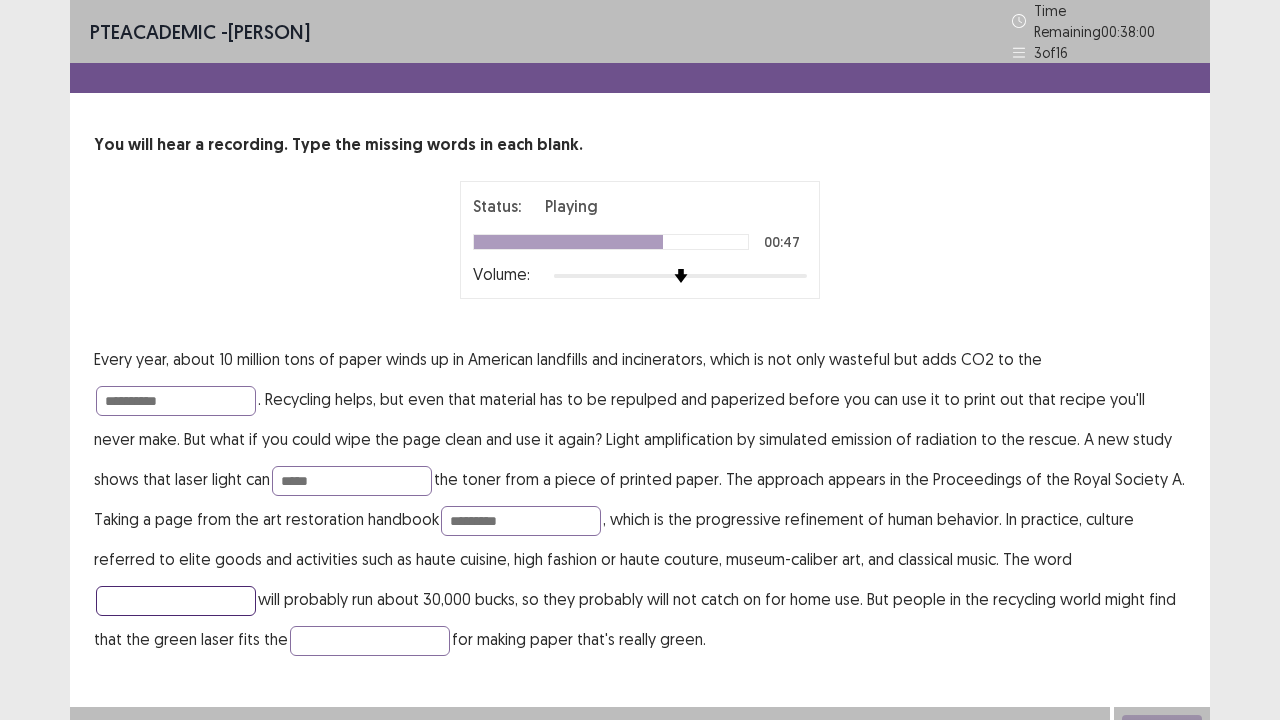 click at bounding box center (176, 601) 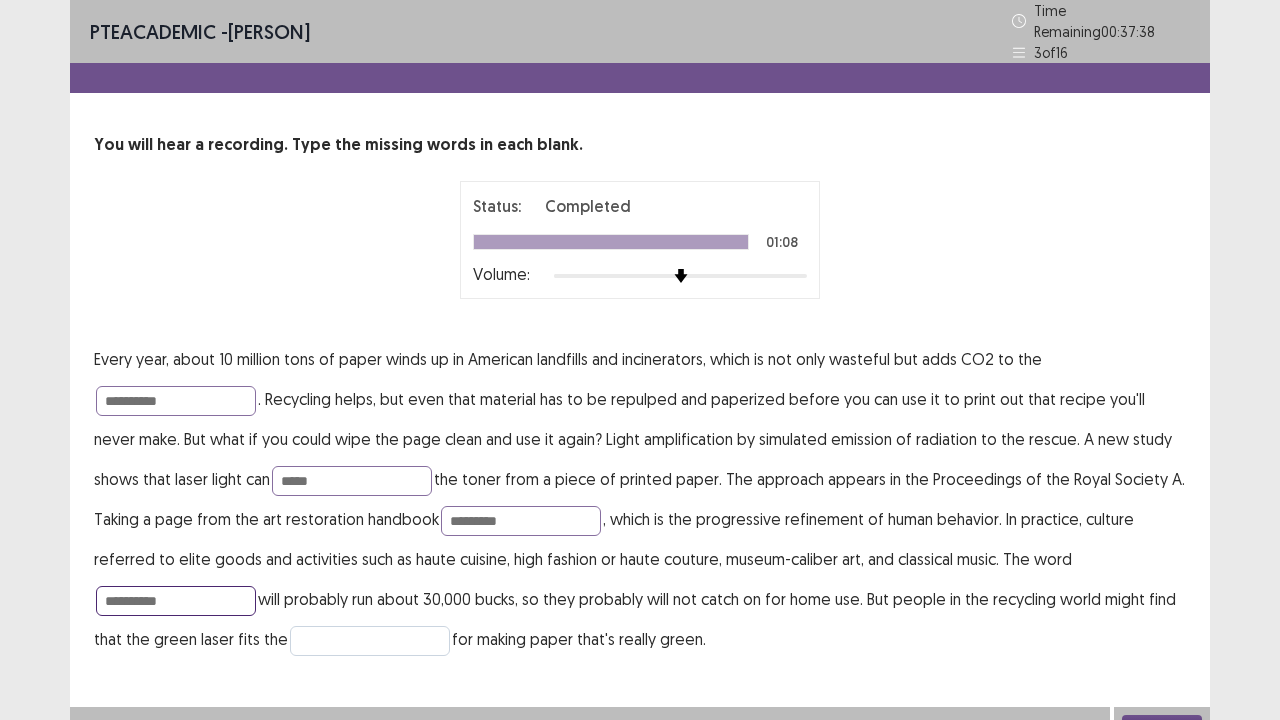 type on "**********" 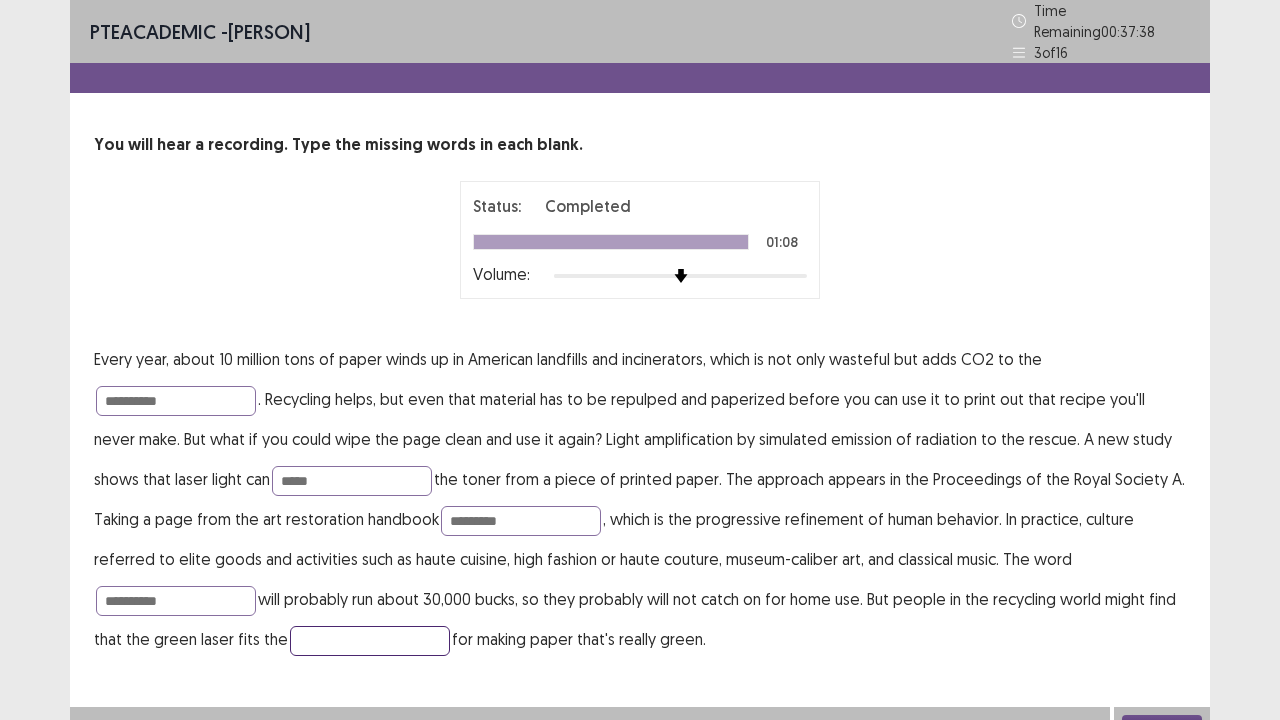 click at bounding box center [370, 641] 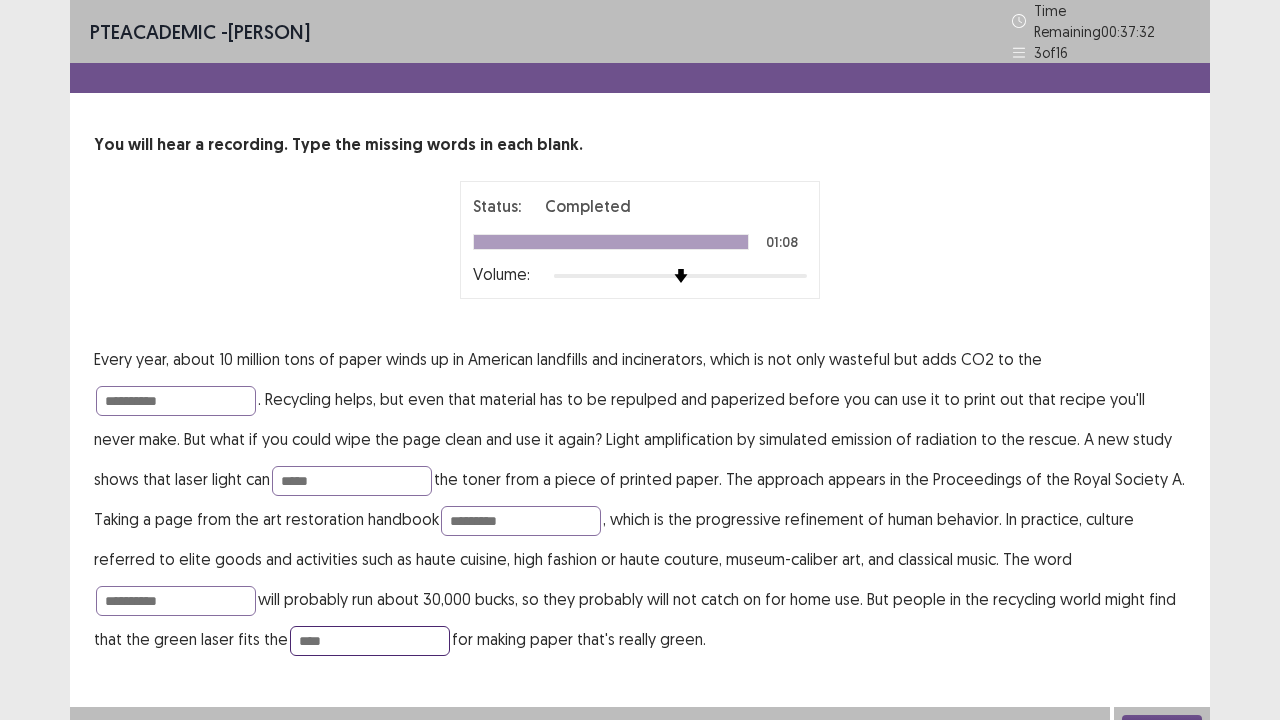 type on "****" 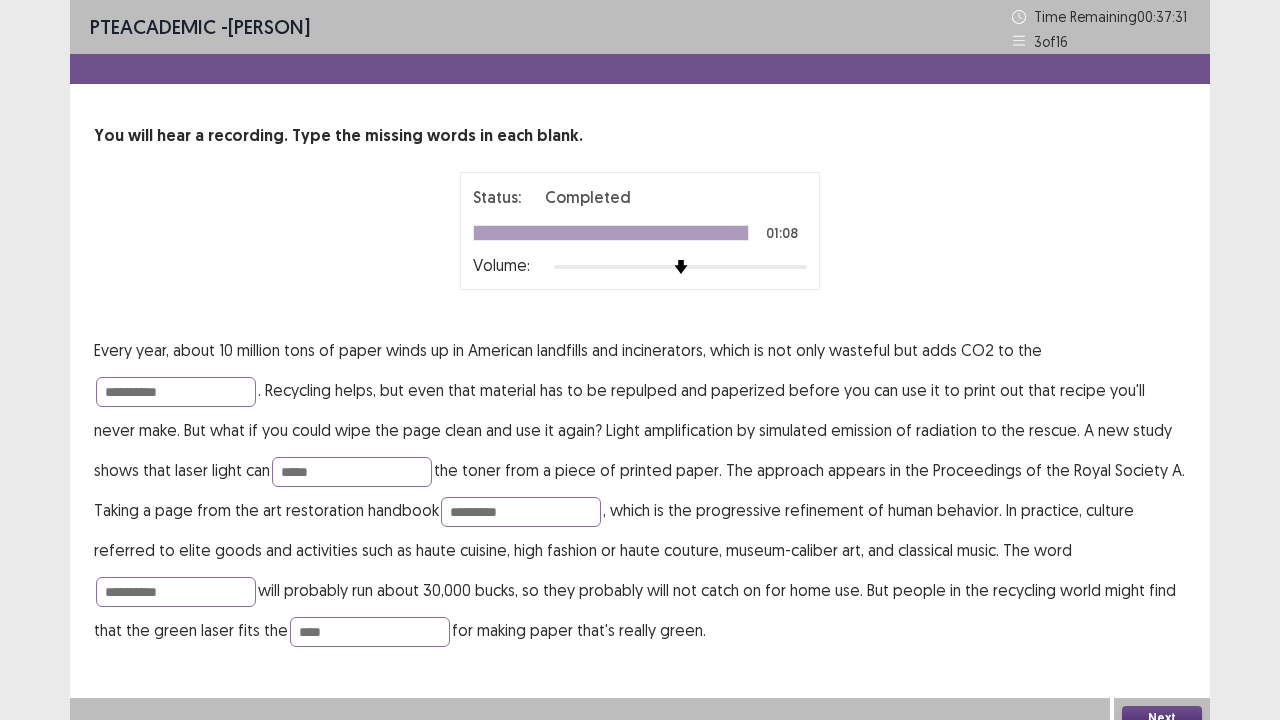 click on "Next" at bounding box center [1162, 718] 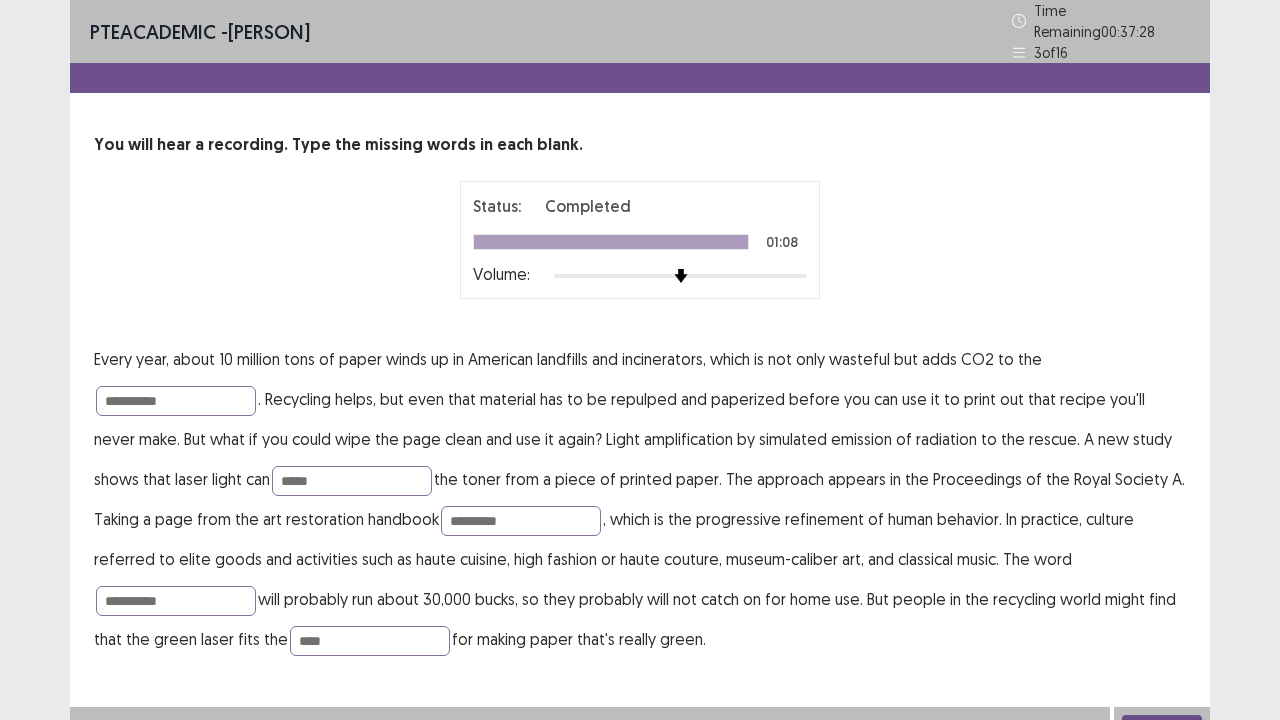 click on "Next" at bounding box center (1162, 727) 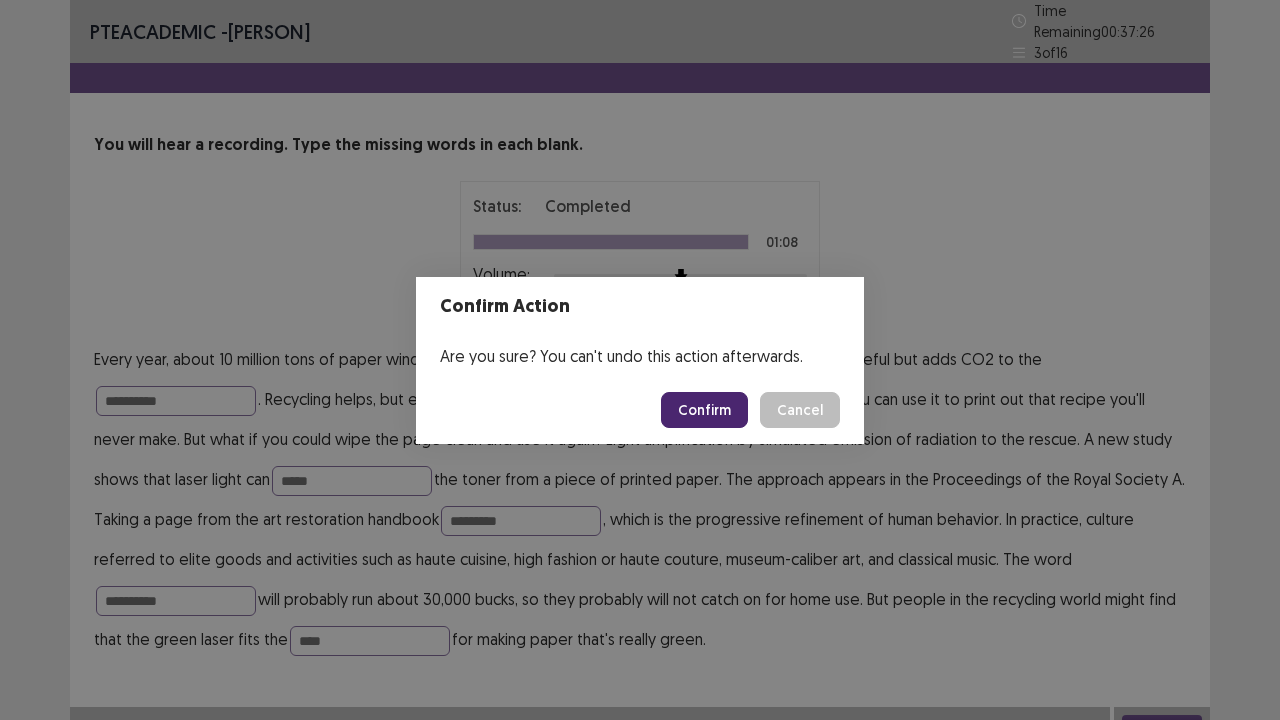 click on "Confirm" at bounding box center (704, 410) 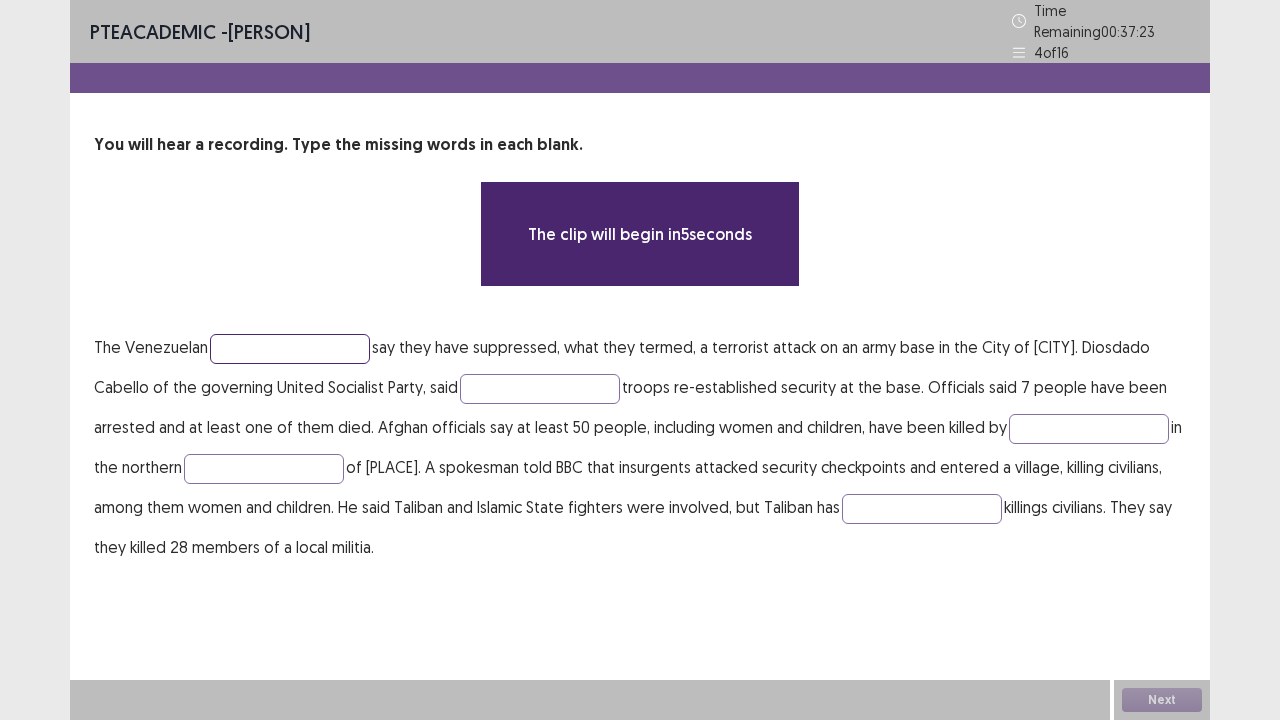 click at bounding box center [290, 349] 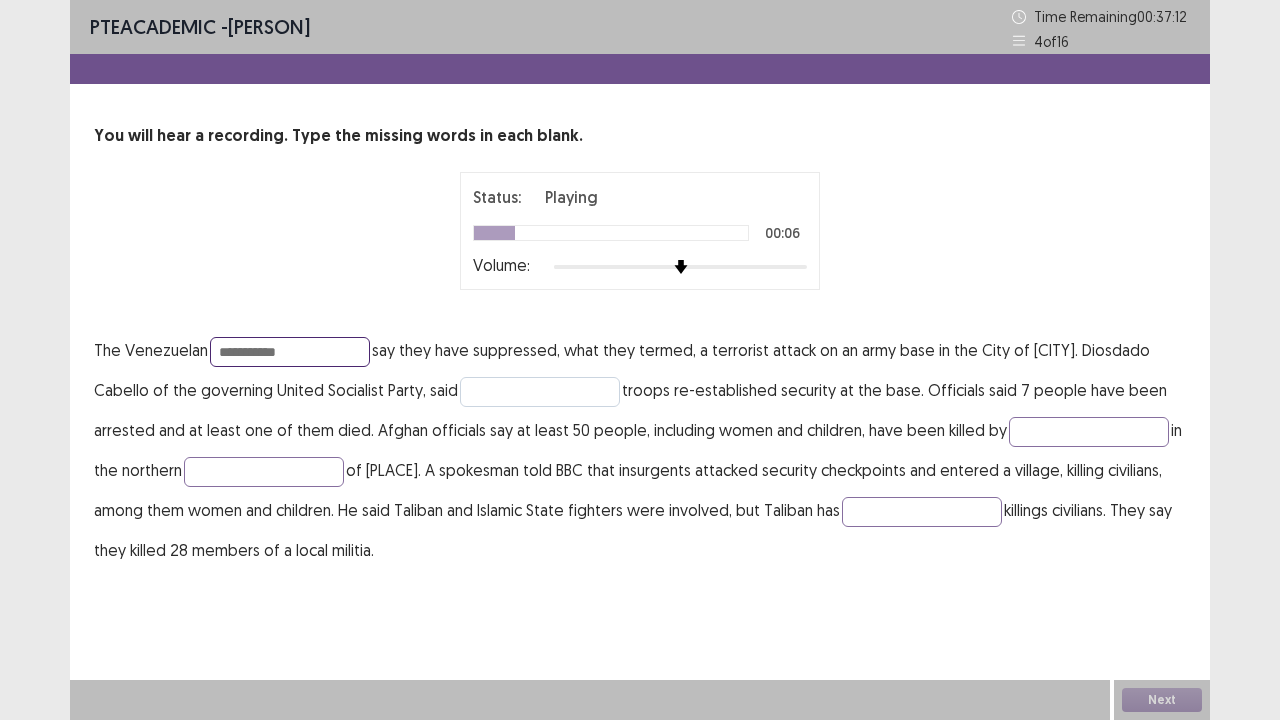 type on "**********" 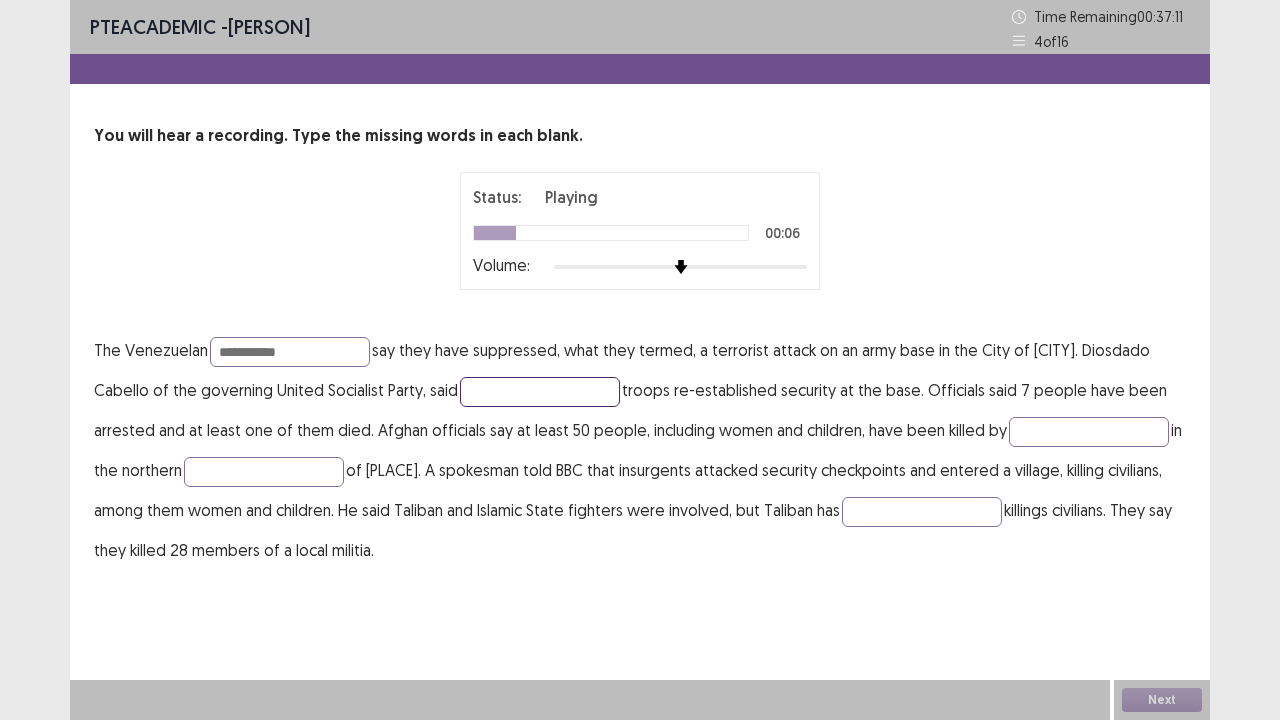 click at bounding box center (540, 392) 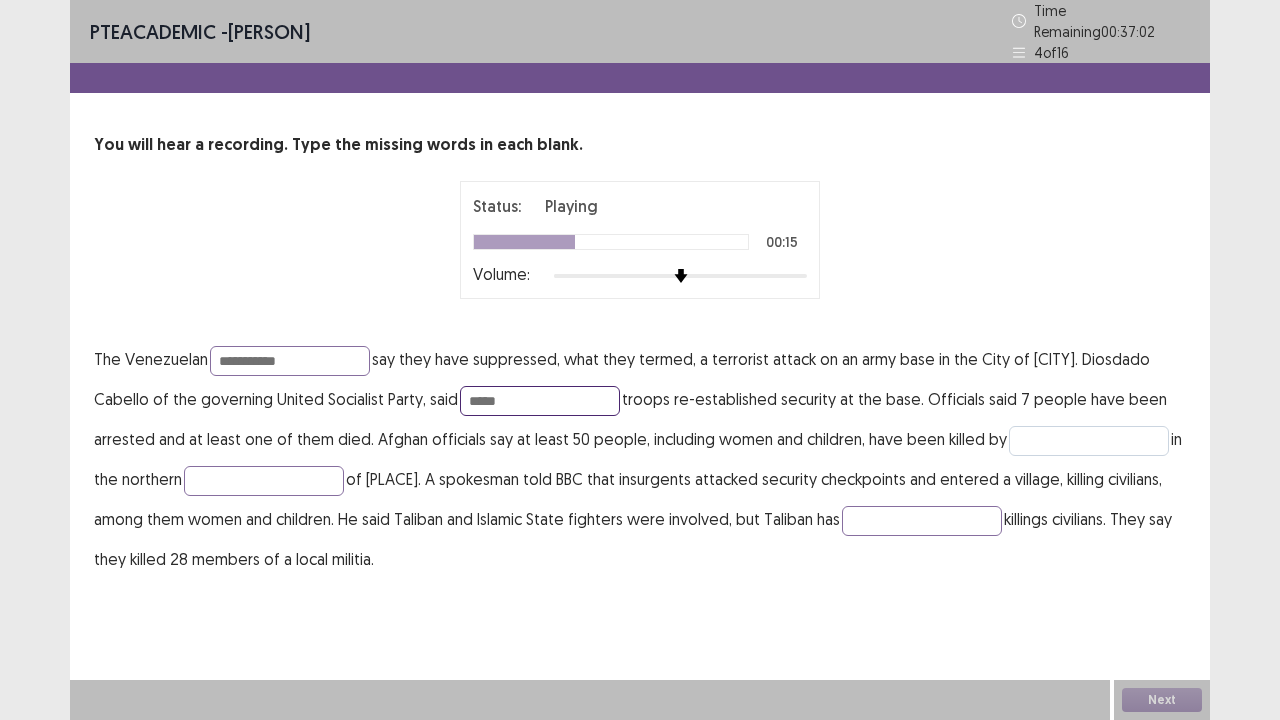 type on "*****" 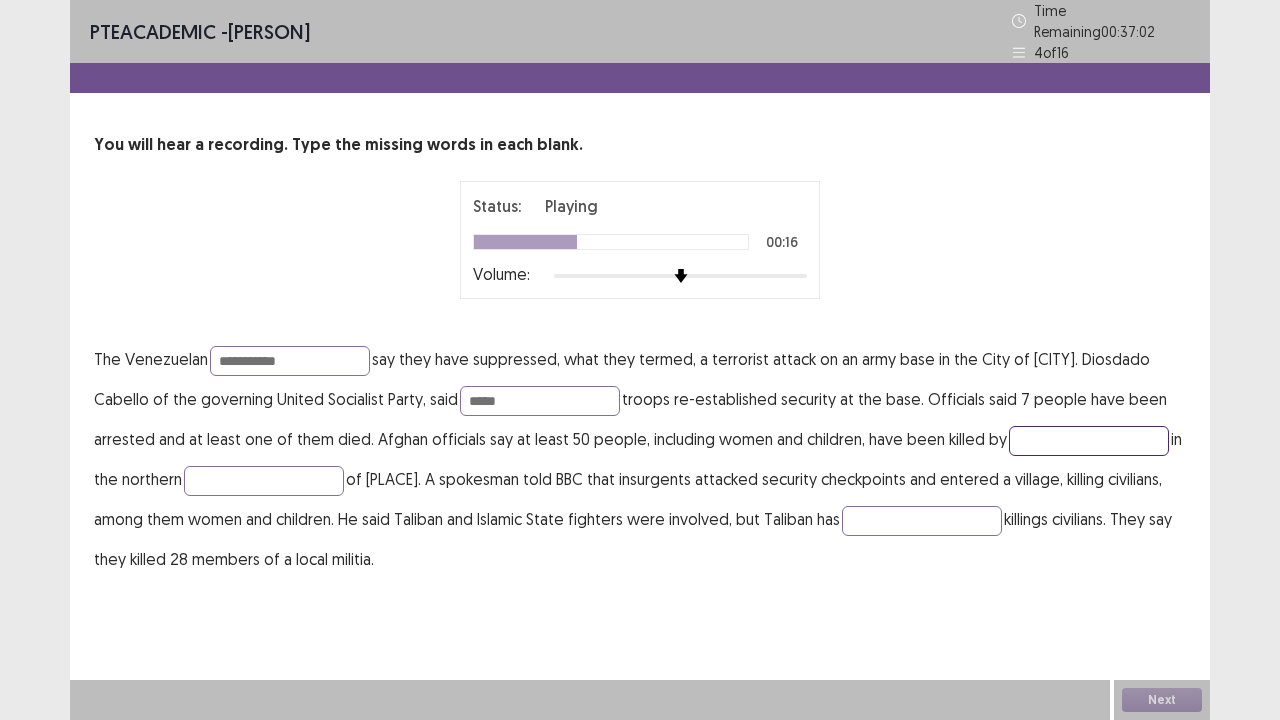 click at bounding box center [1089, 441] 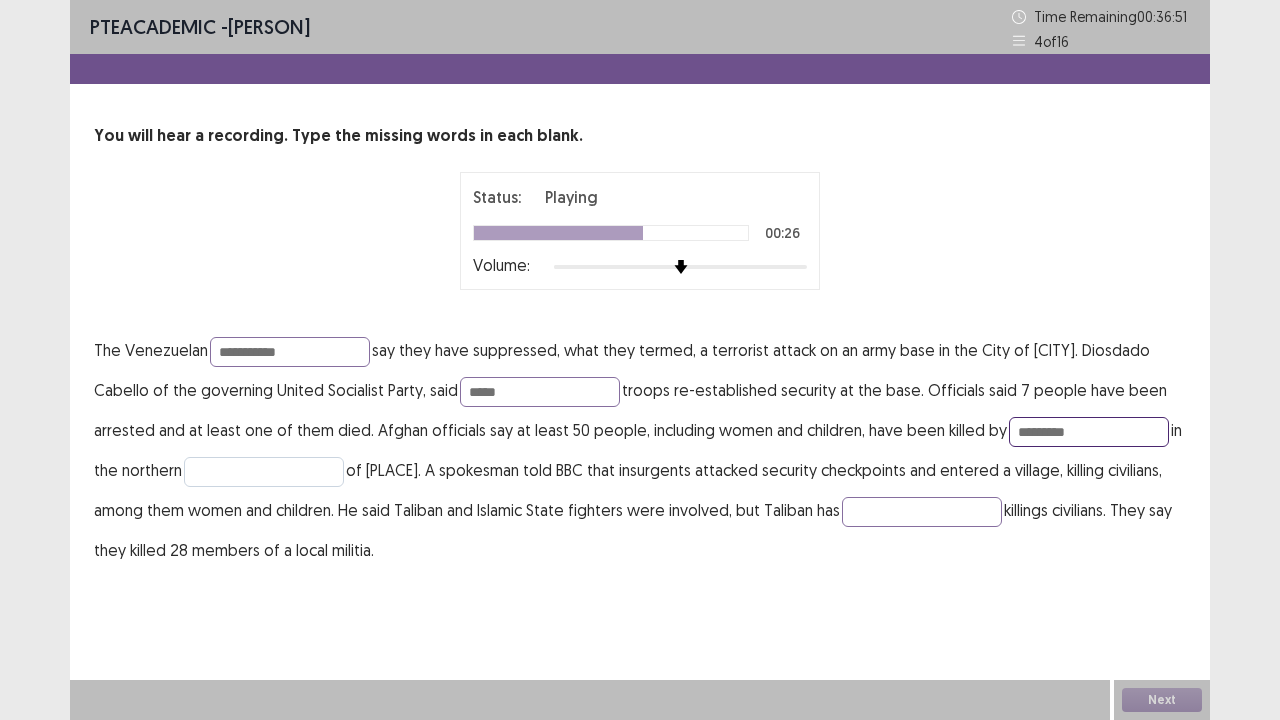 type on "*********" 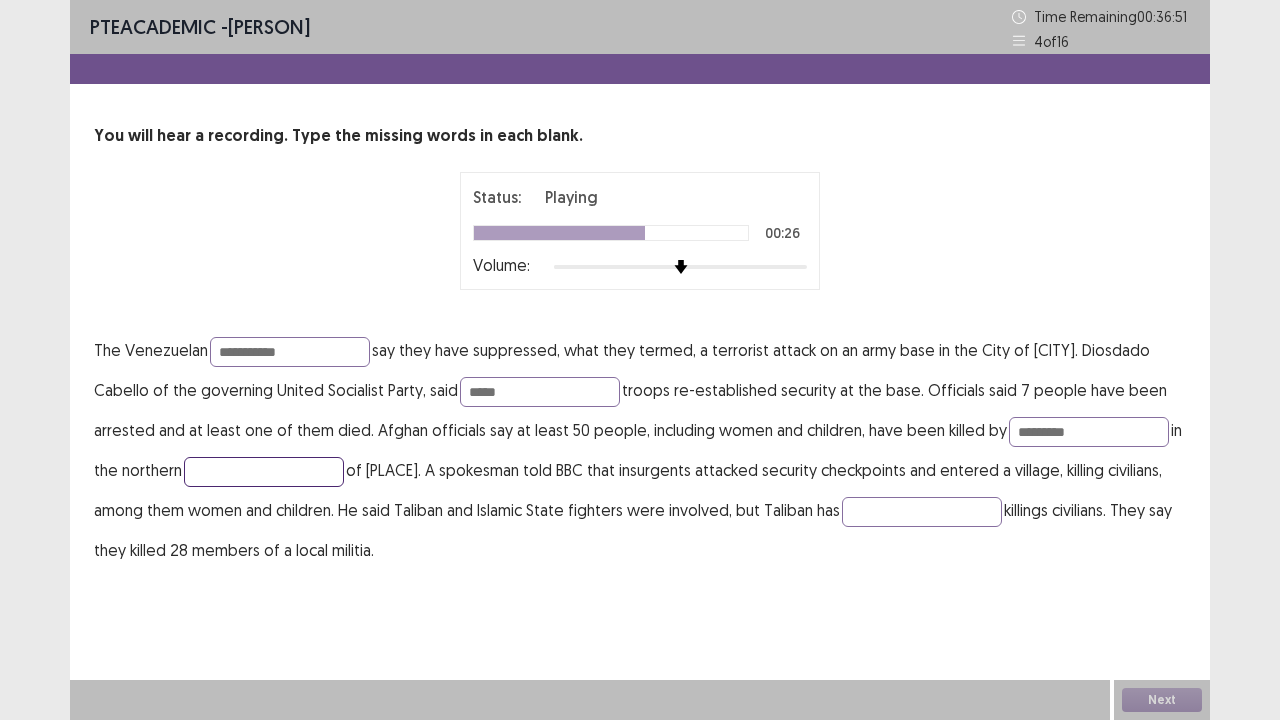 click at bounding box center [264, 472] 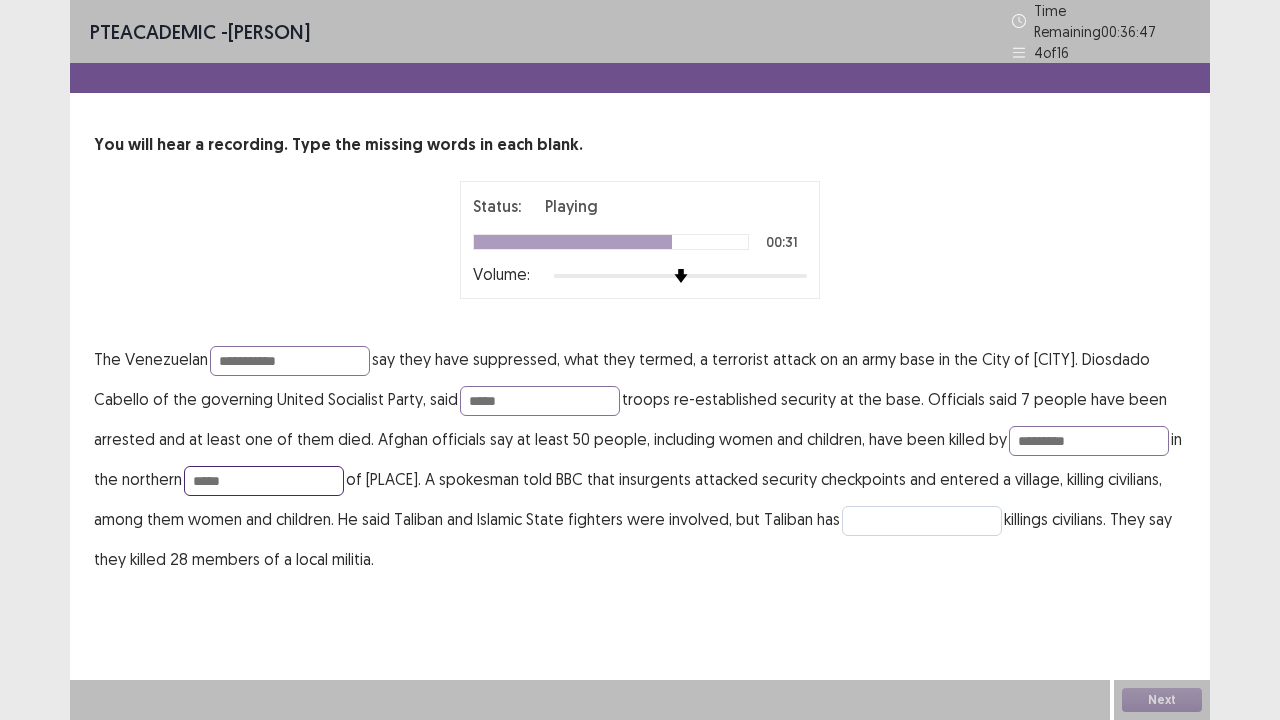 type on "*****" 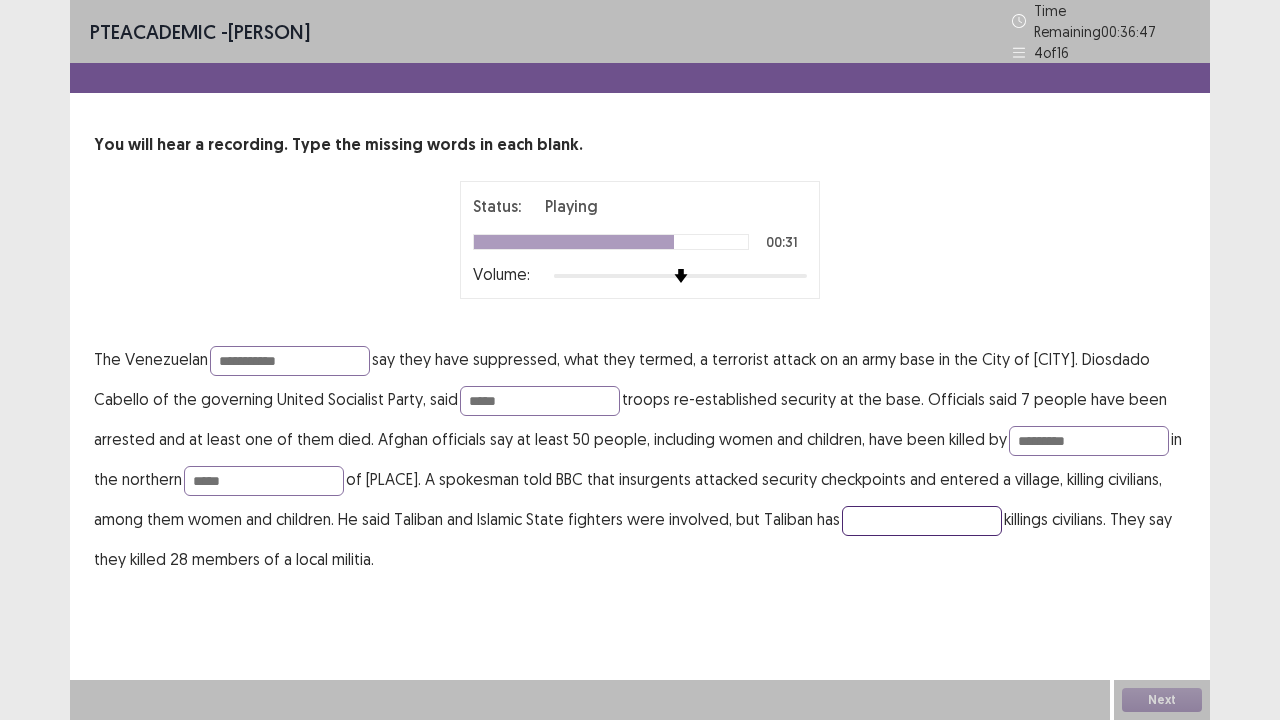 click at bounding box center (922, 521) 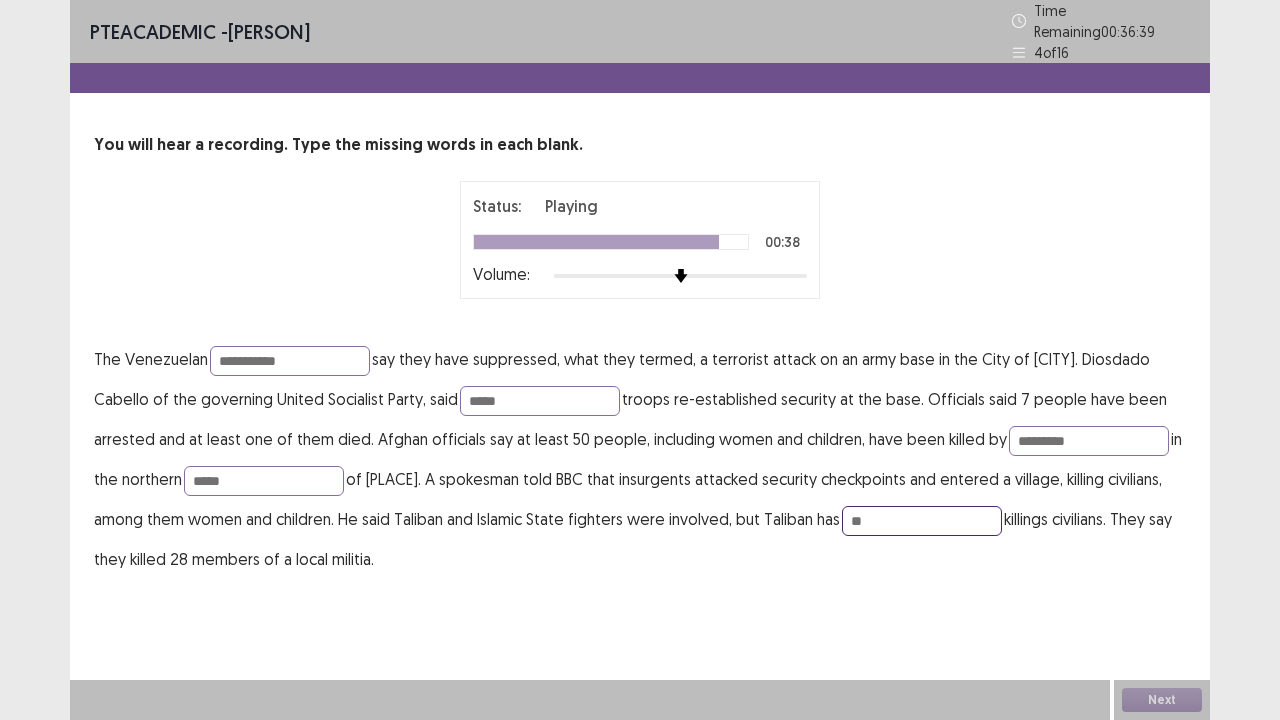 type on "*" 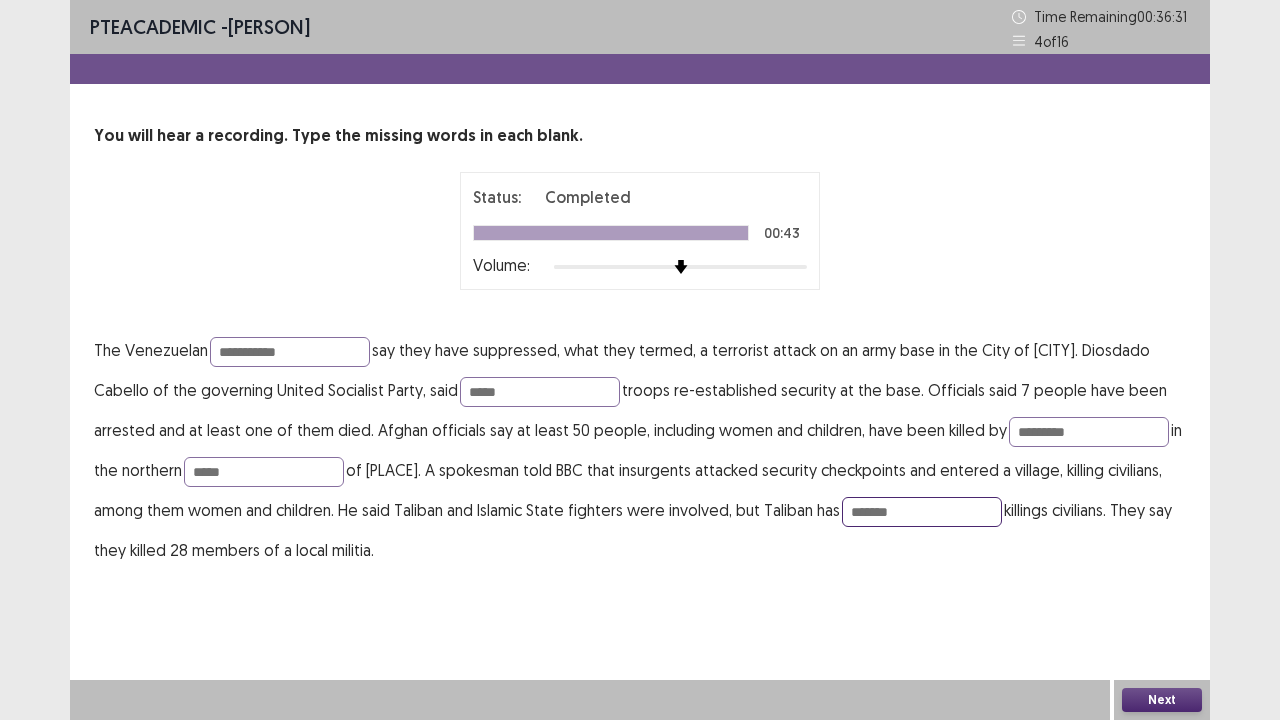 type on "*******" 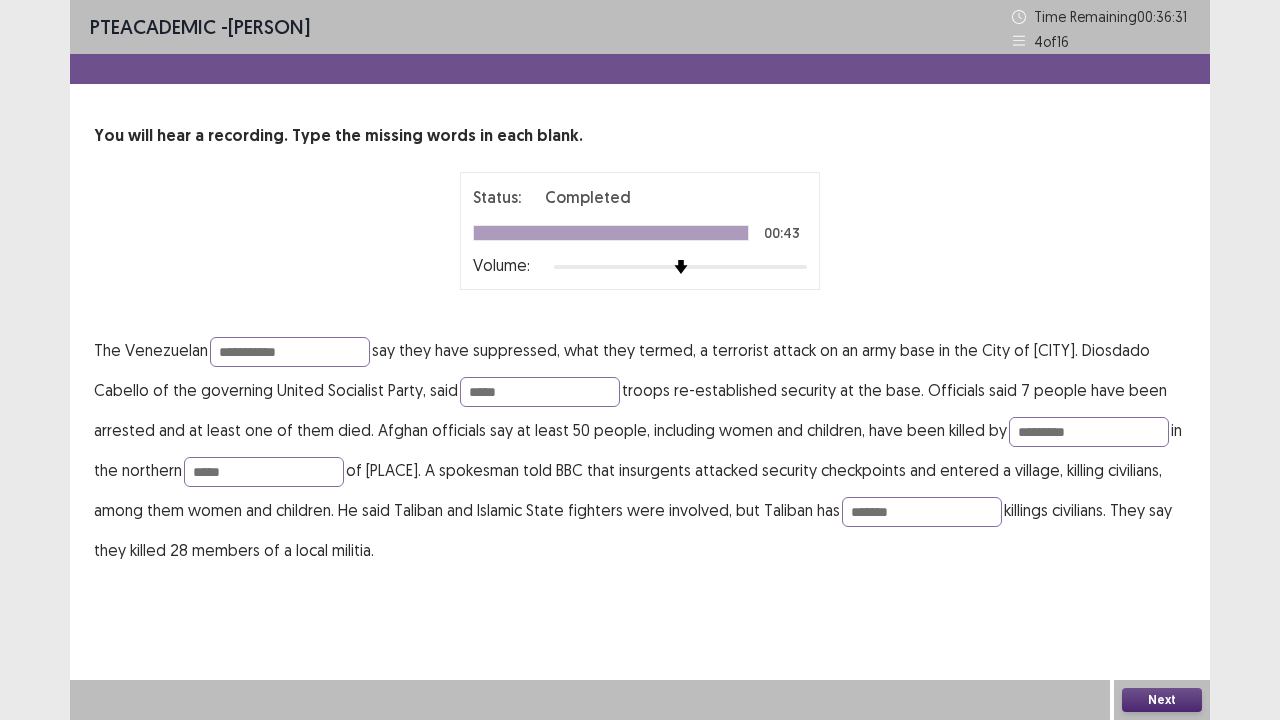 click on "Next" at bounding box center [1162, 700] 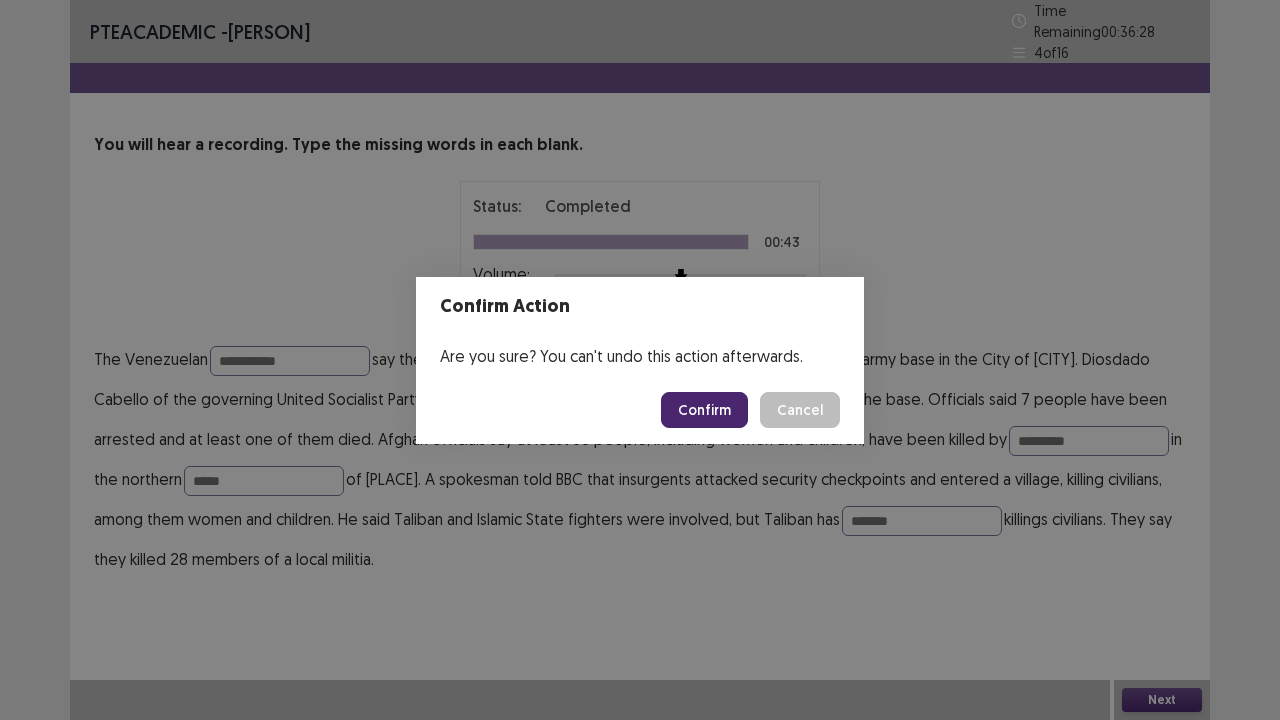 click on "Confirm" at bounding box center (704, 410) 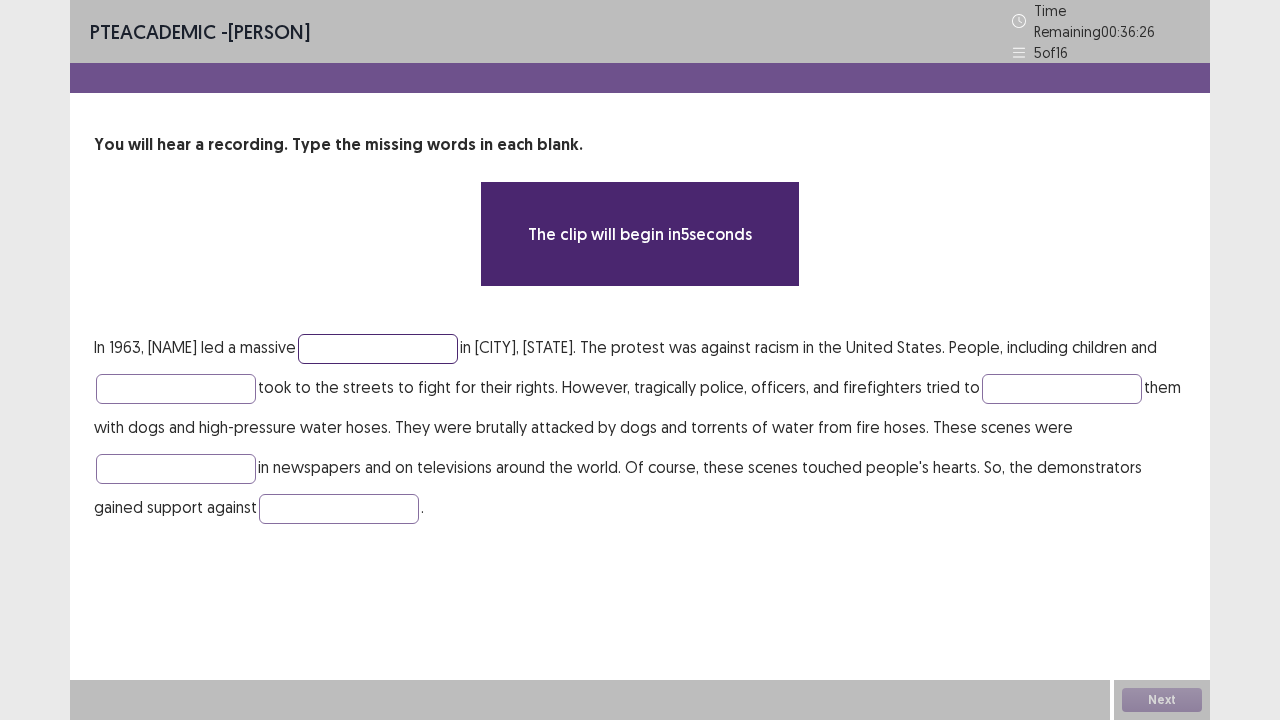 click at bounding box center [378, 349] 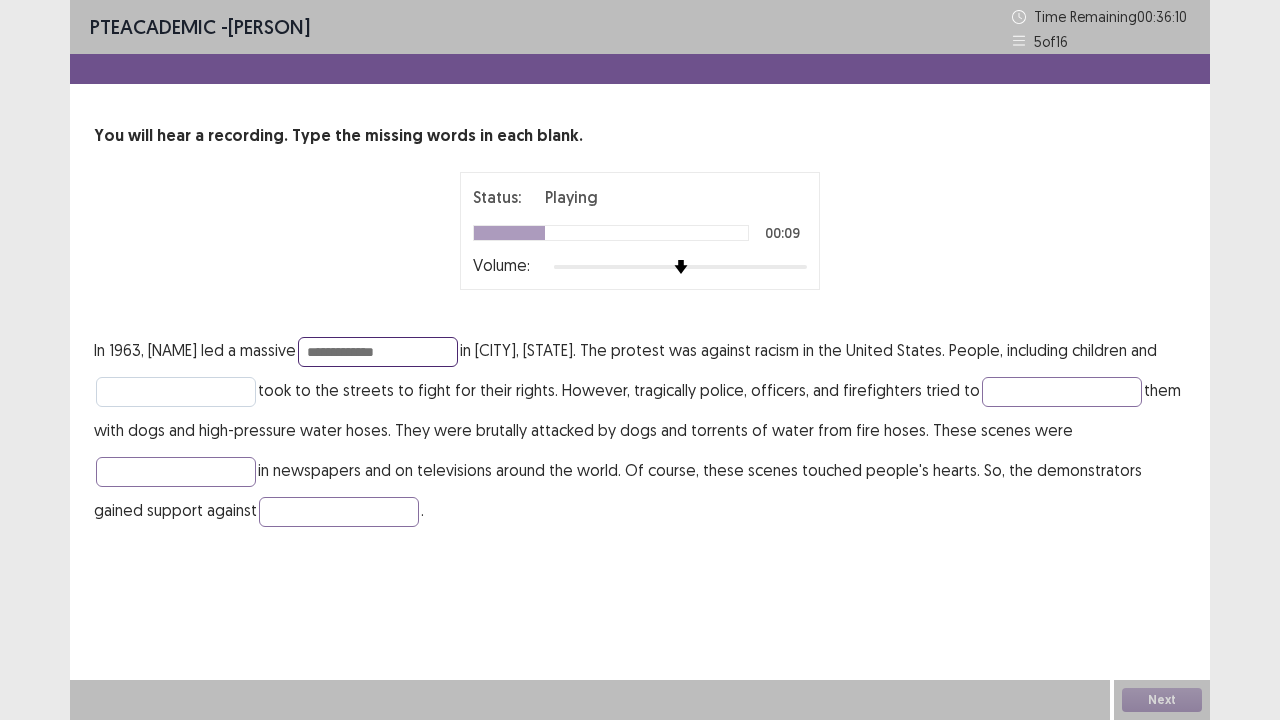 type on "**********" 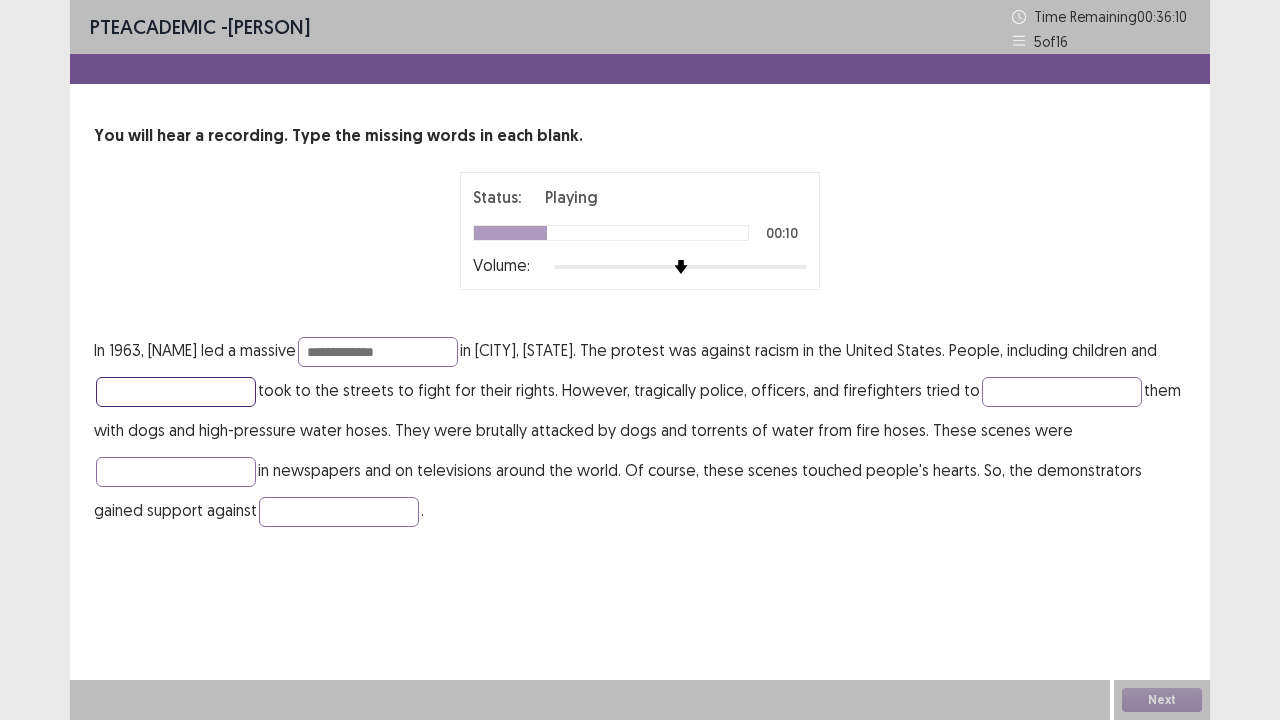 click at bounding box center [176, 392] 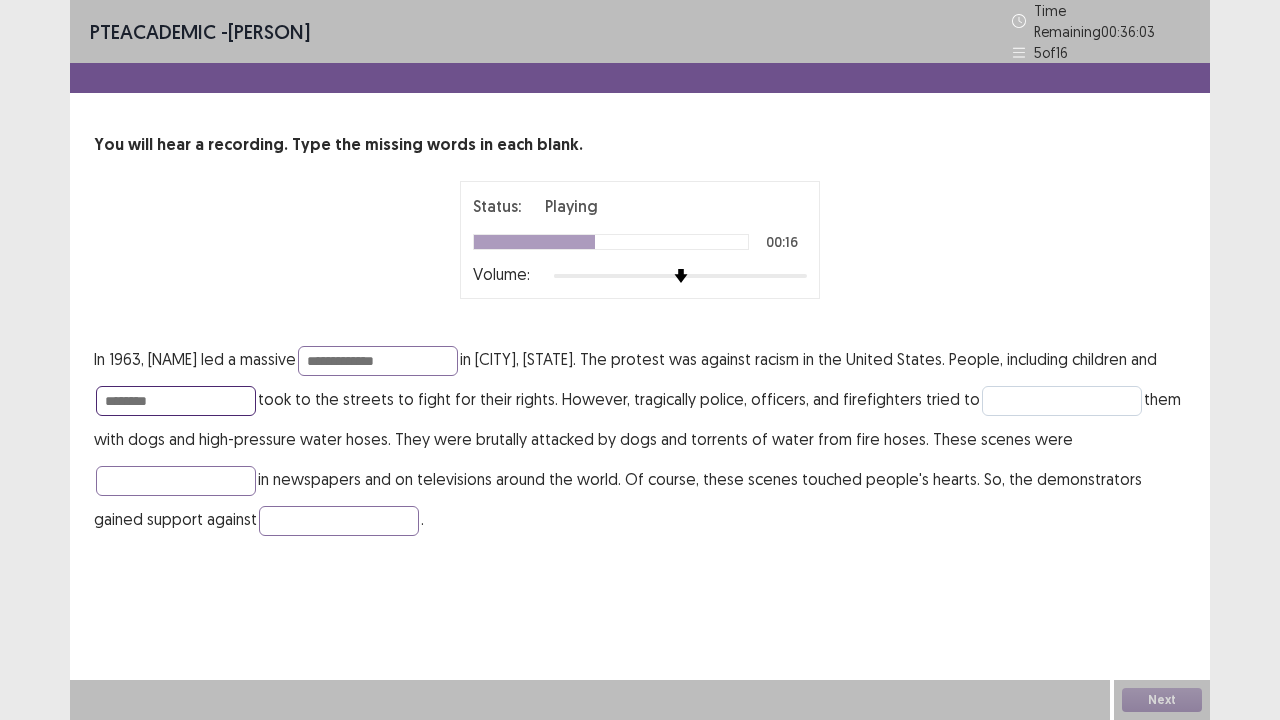 type on "********" 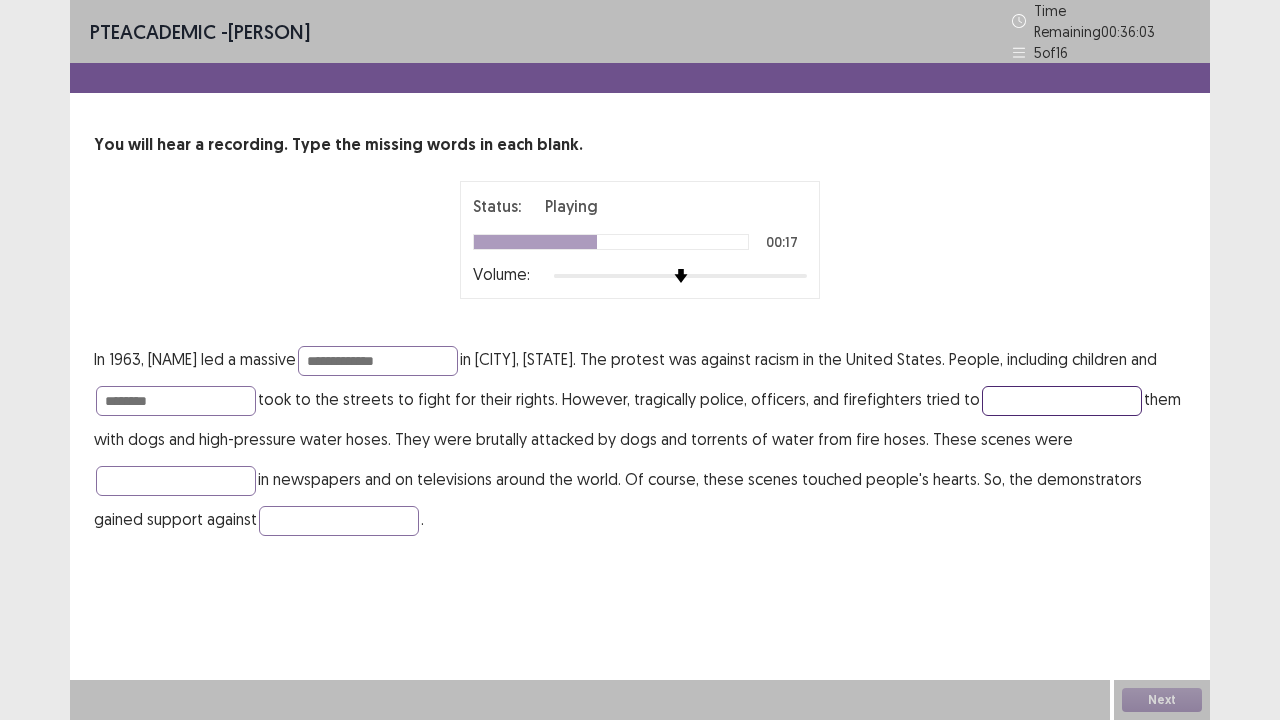 click at bounding box center (1062, 401) 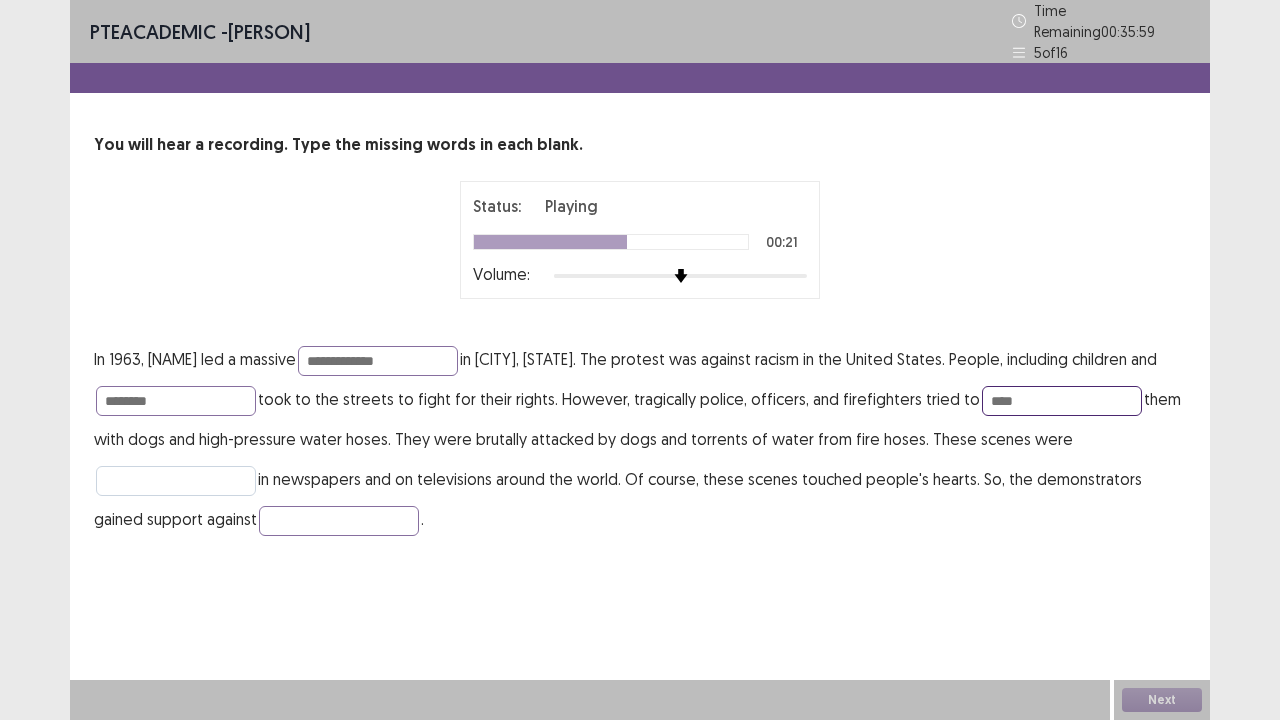 type on "****" 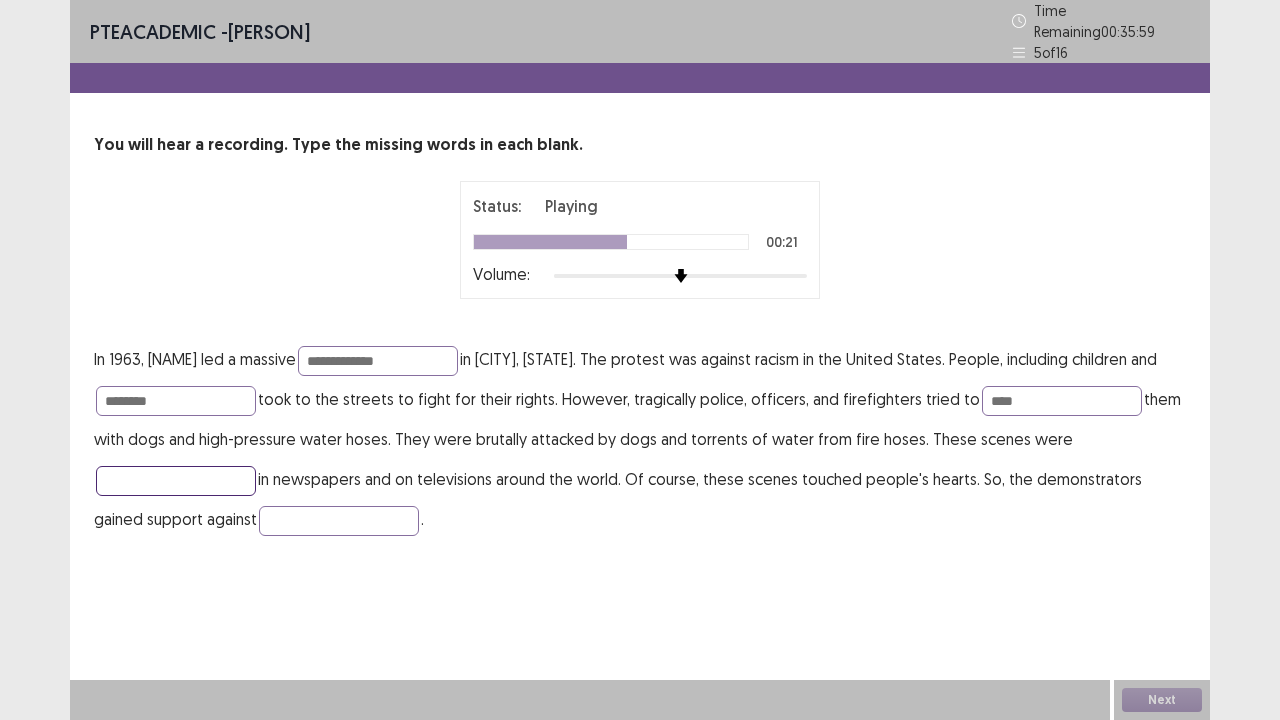 click at bounding box center (176, 481) 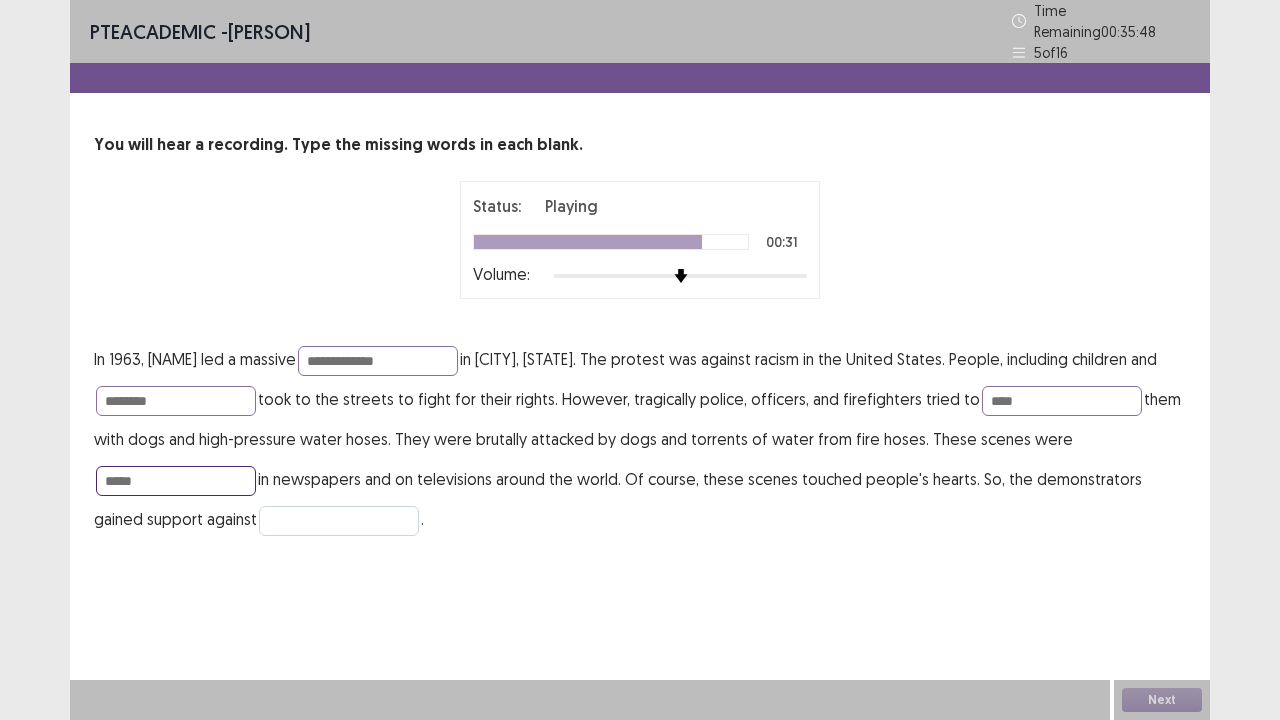 type on "*****" 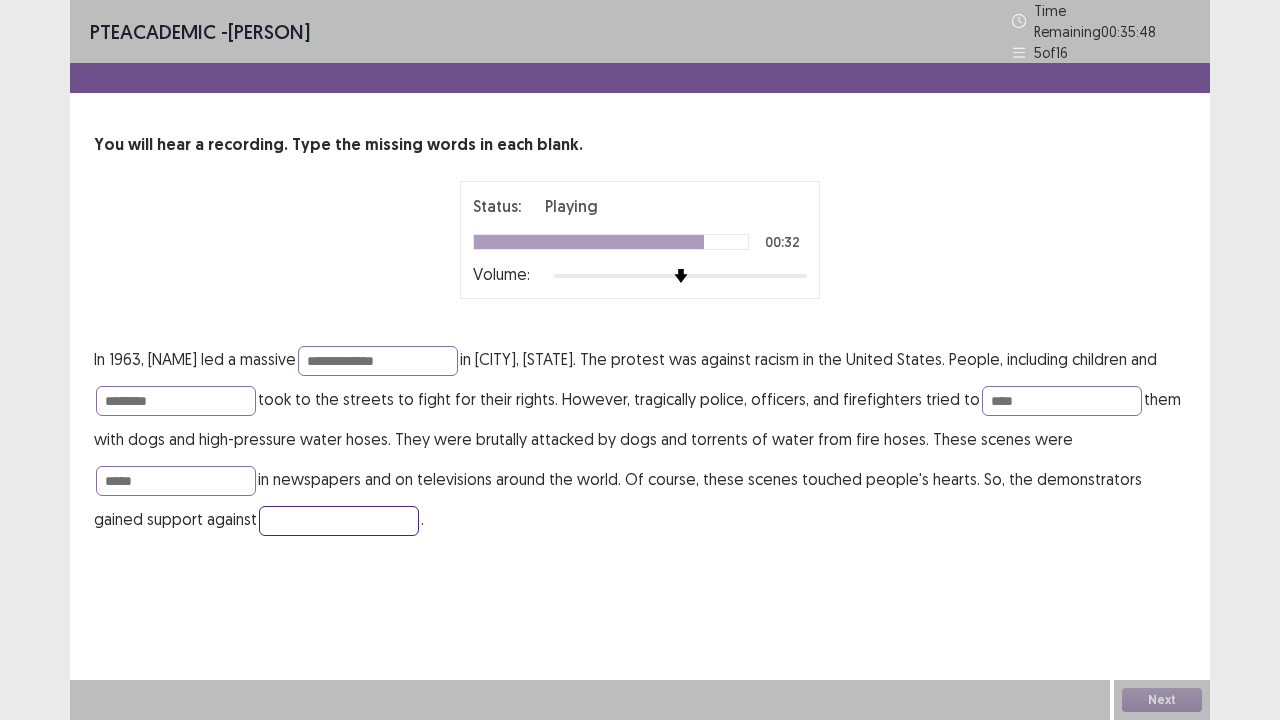 click at bounding box center (339, 521) 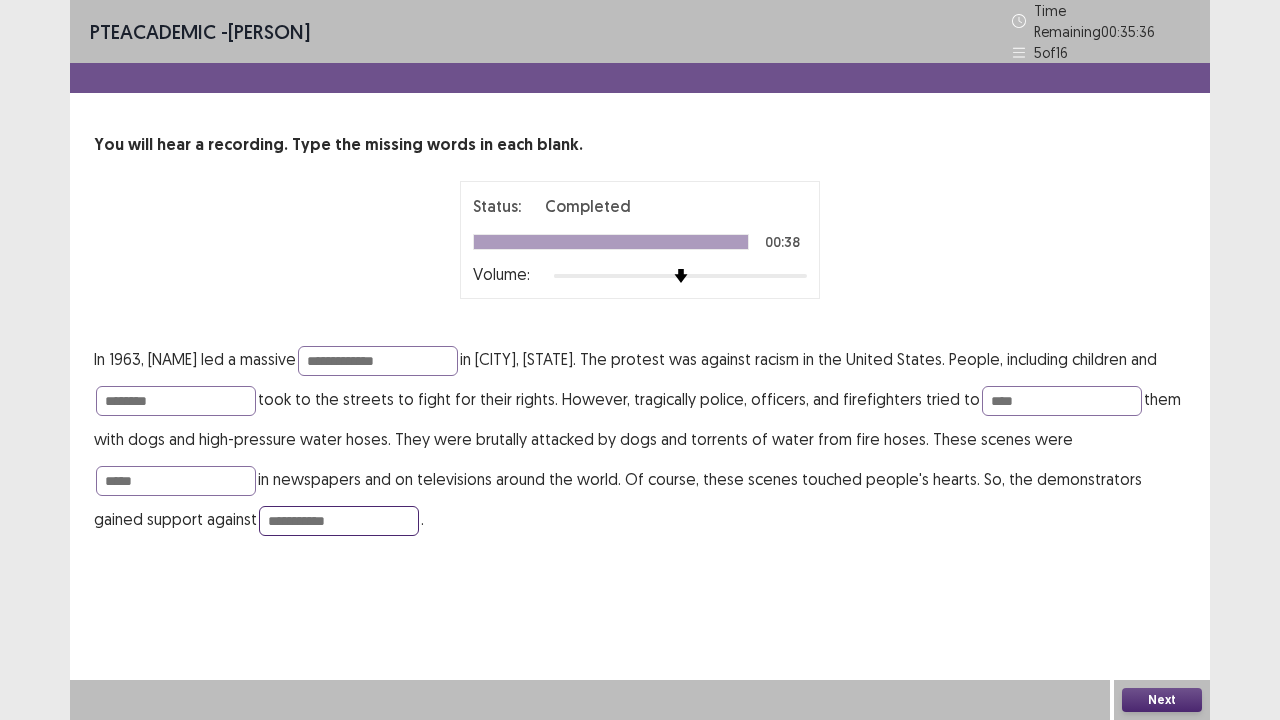 type on "**********" 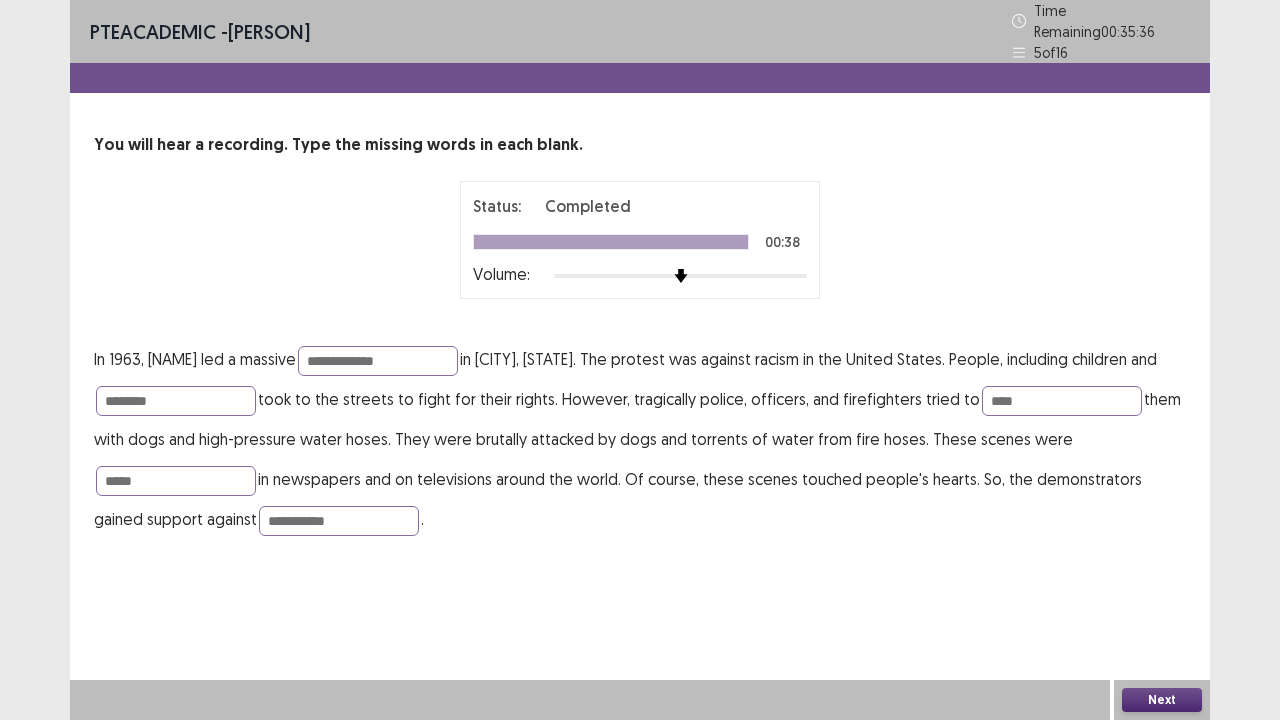 click on "Next" at bounding box center [1162, 700] 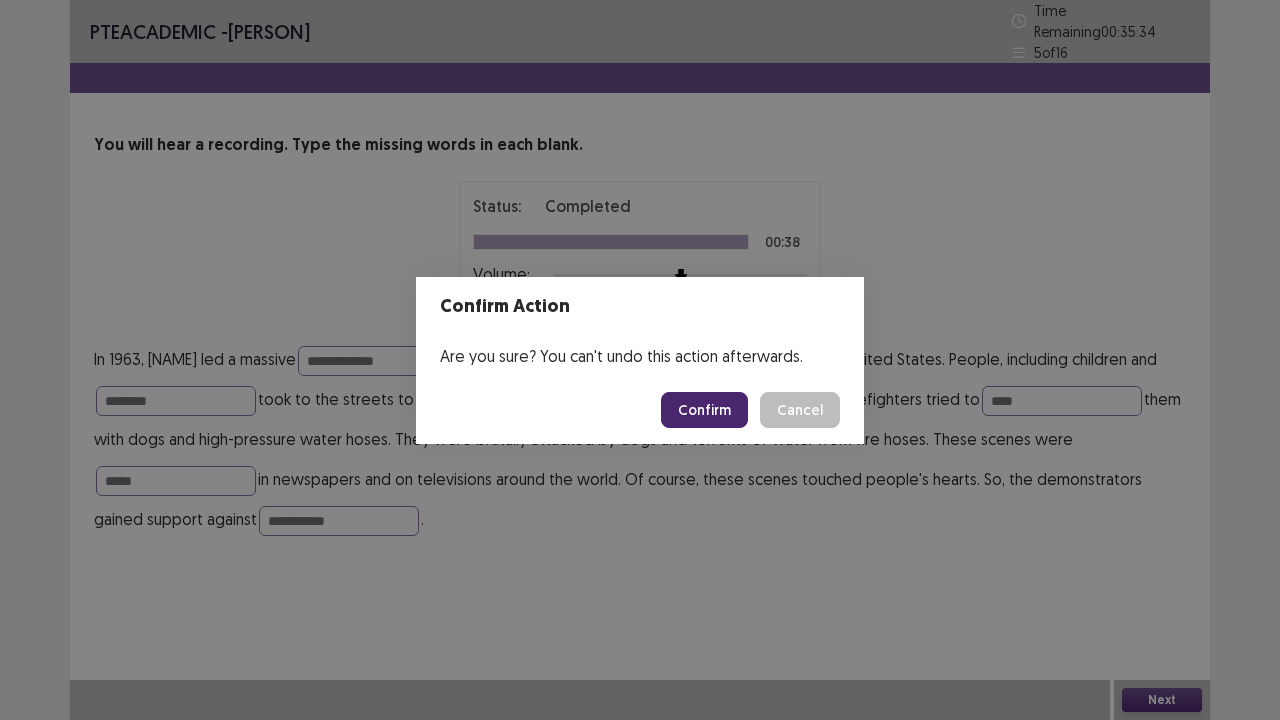 click on "Confirm" at bounding box center (704, 410) 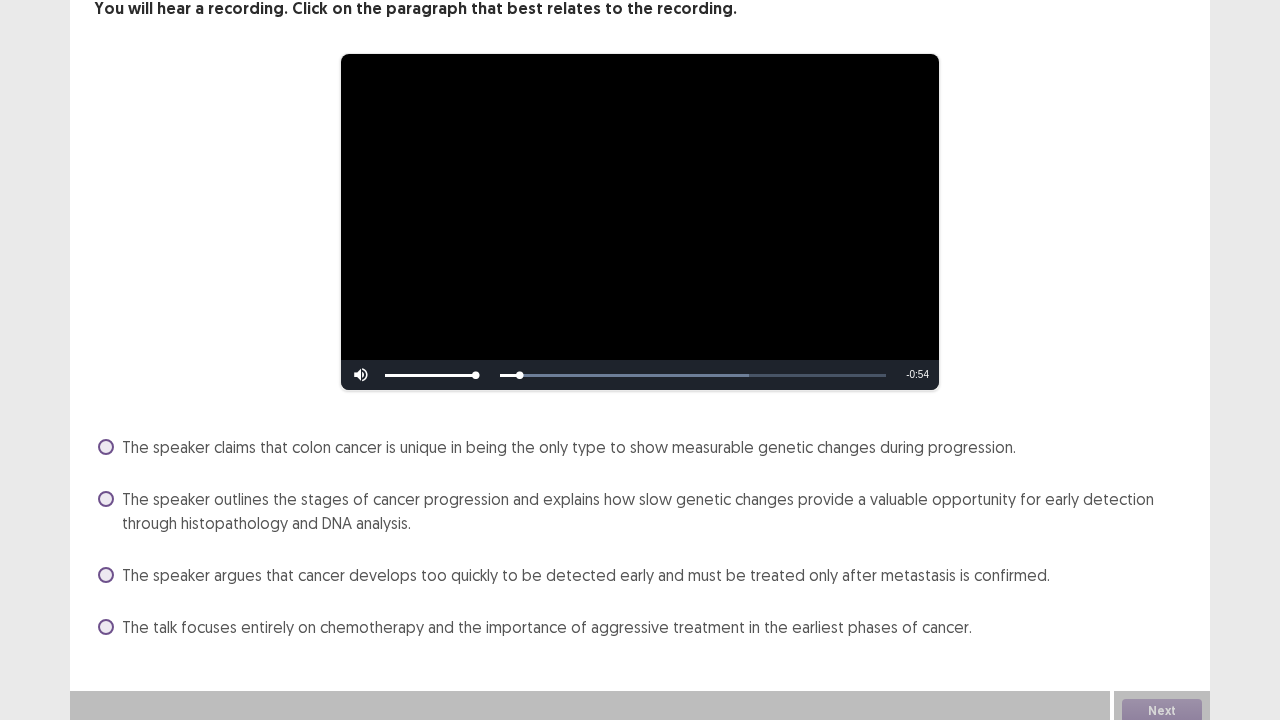 scroll, scrollTop: 138, scrollLeft: 0, axis: vertical 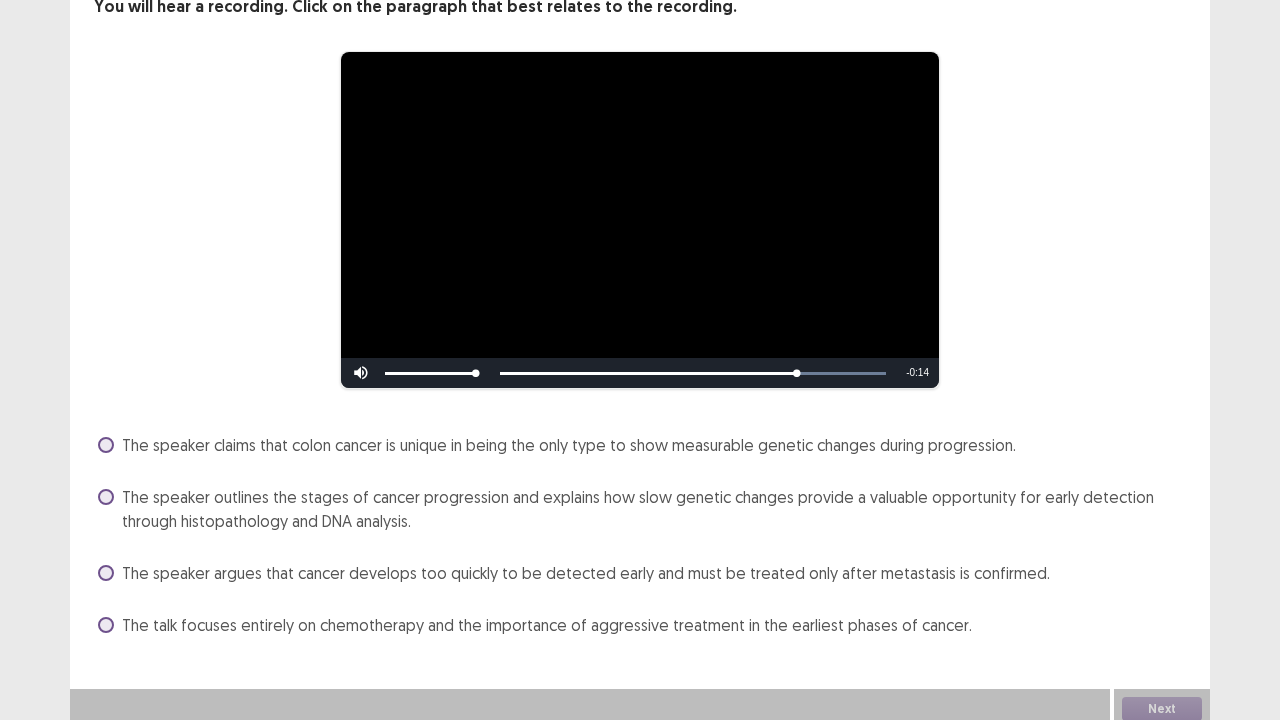 click at bounding box center (106, 573) 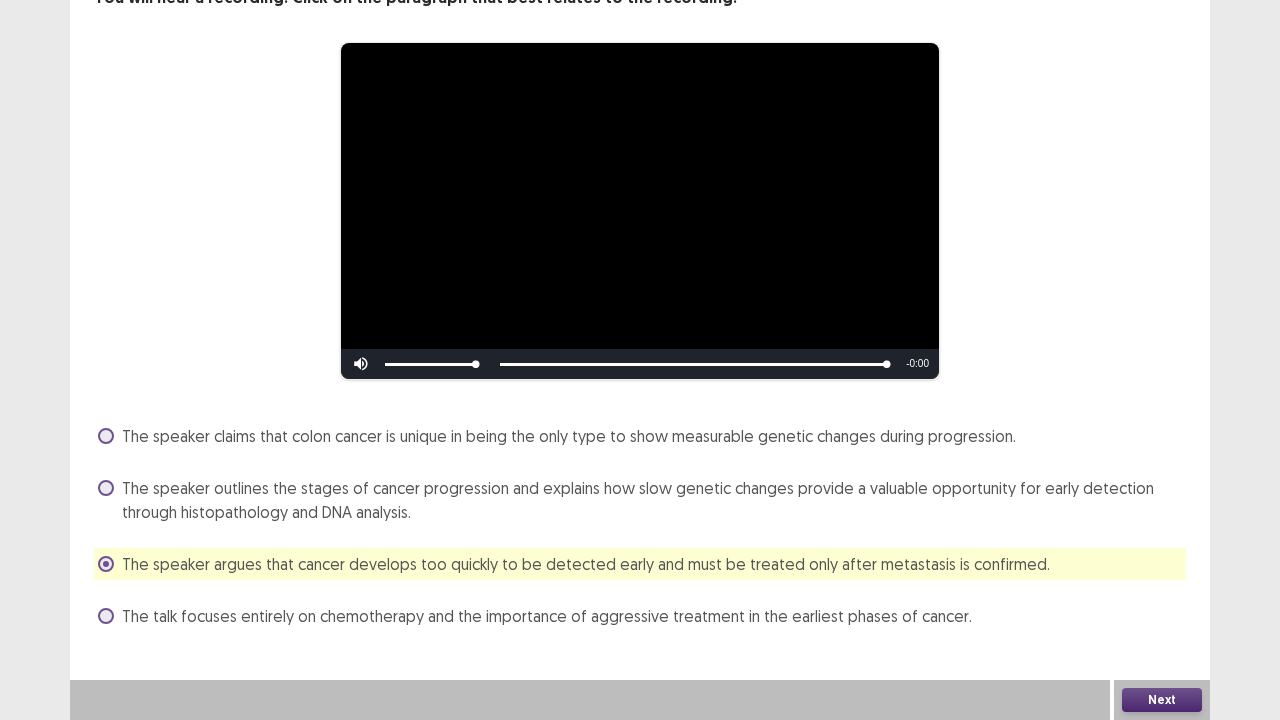 click at bounding box center [106, 436] 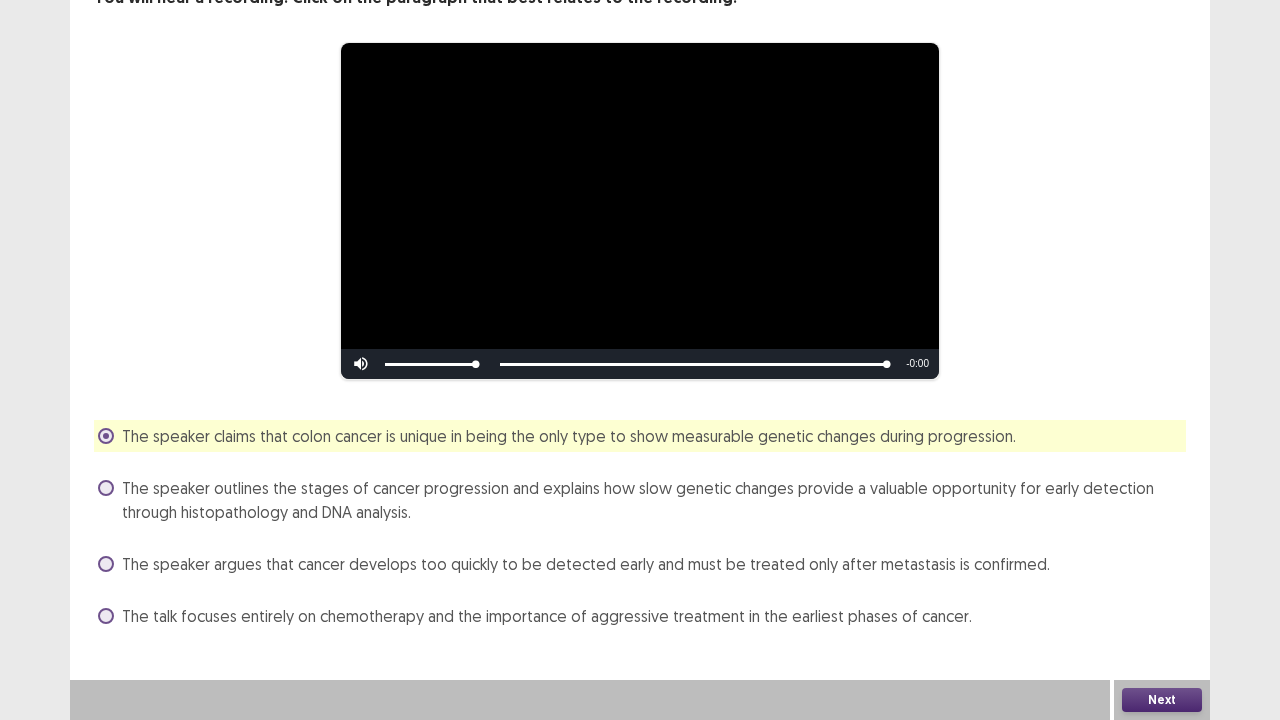 click on "Next" at bounding box center [1162, 700] 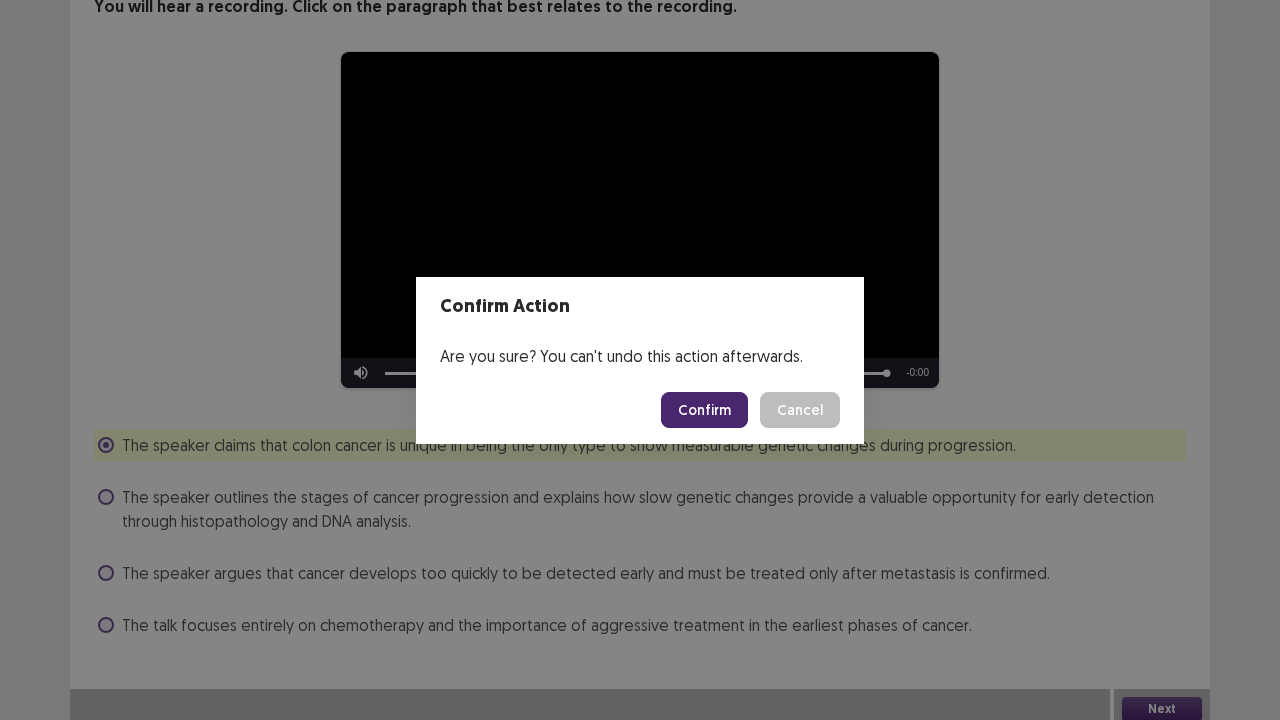 click on "Cancel" at bounding box center [800, 410] 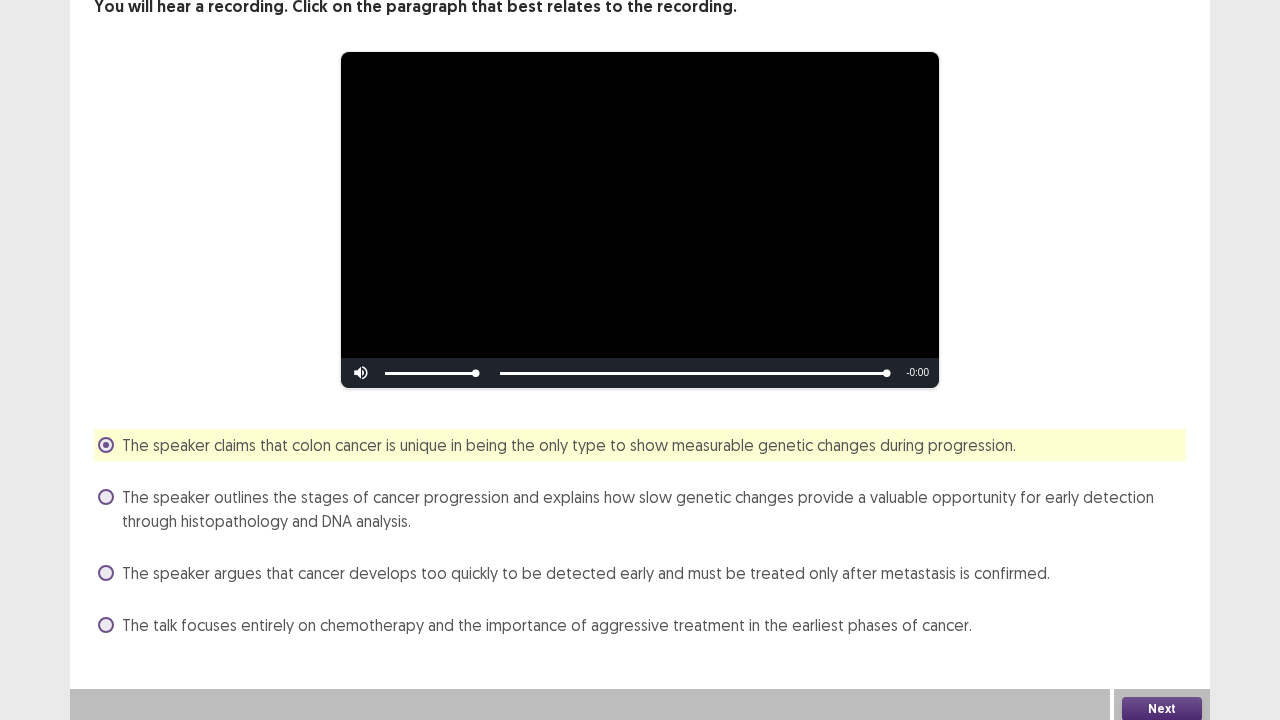 click at bounding box center (106, 497) 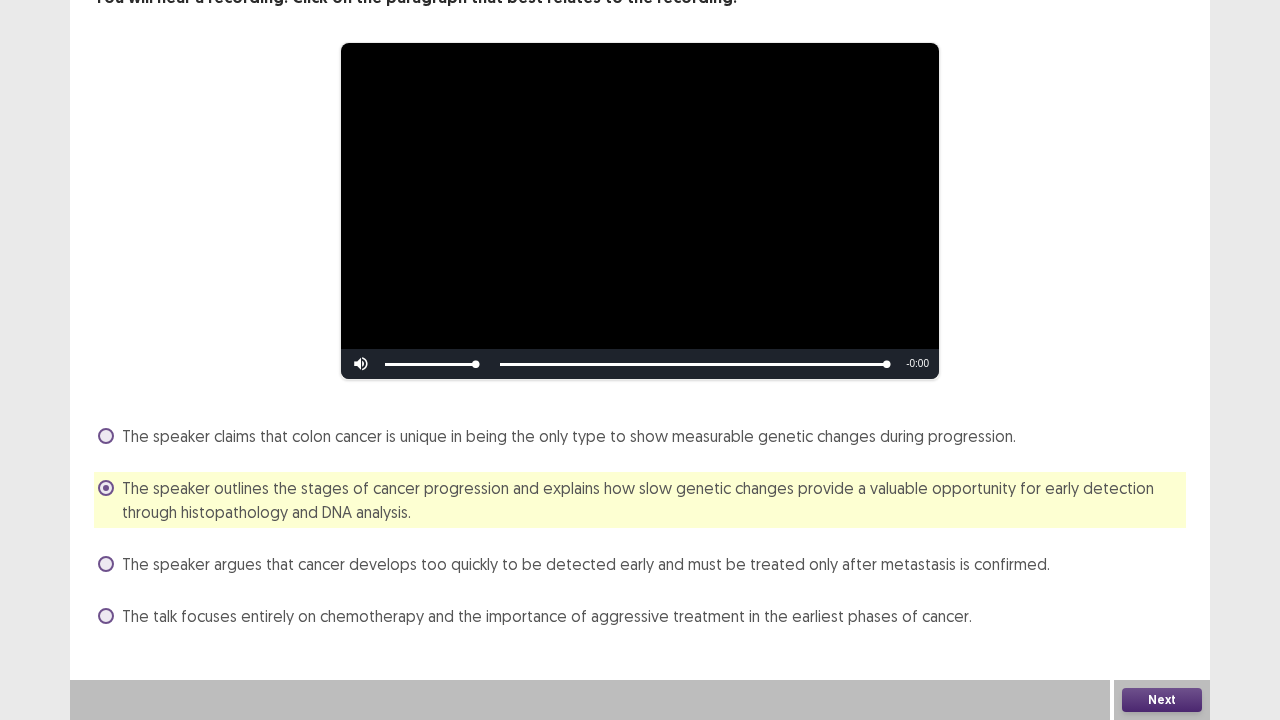 click on "Next" at bounding box center (1162, 700) 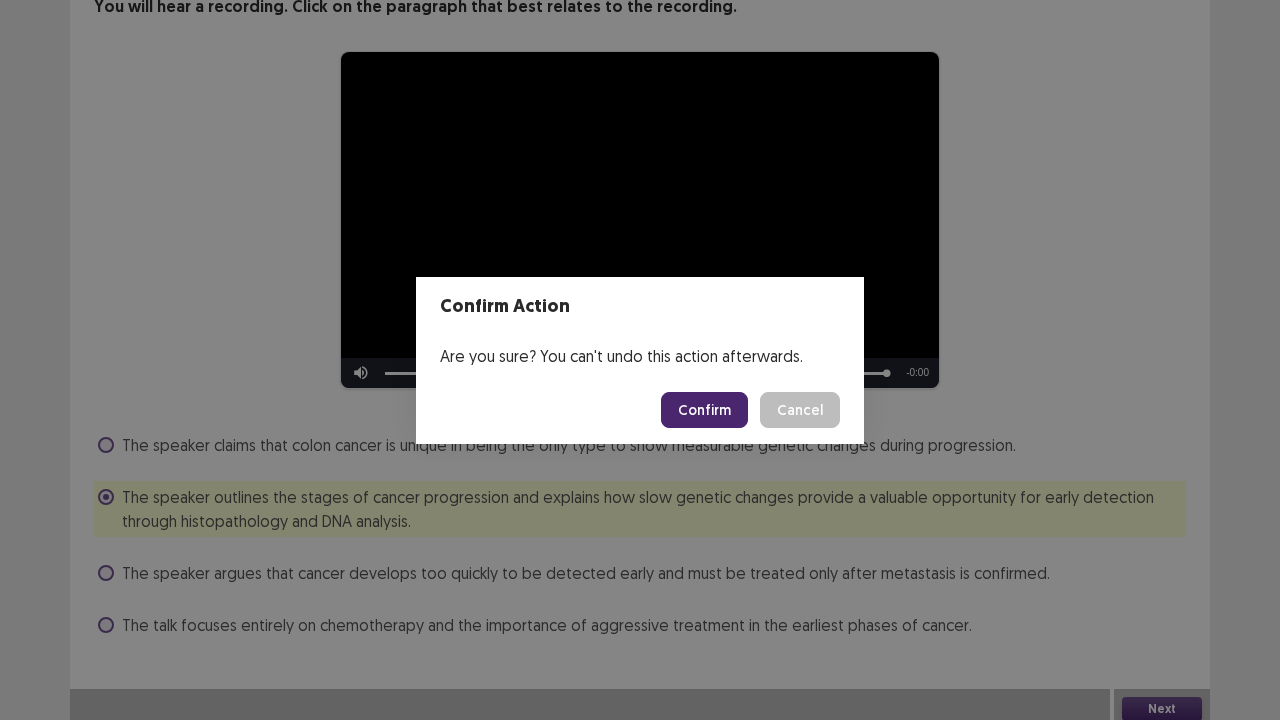 click on "Confirm" at bounding box center [704, 410] 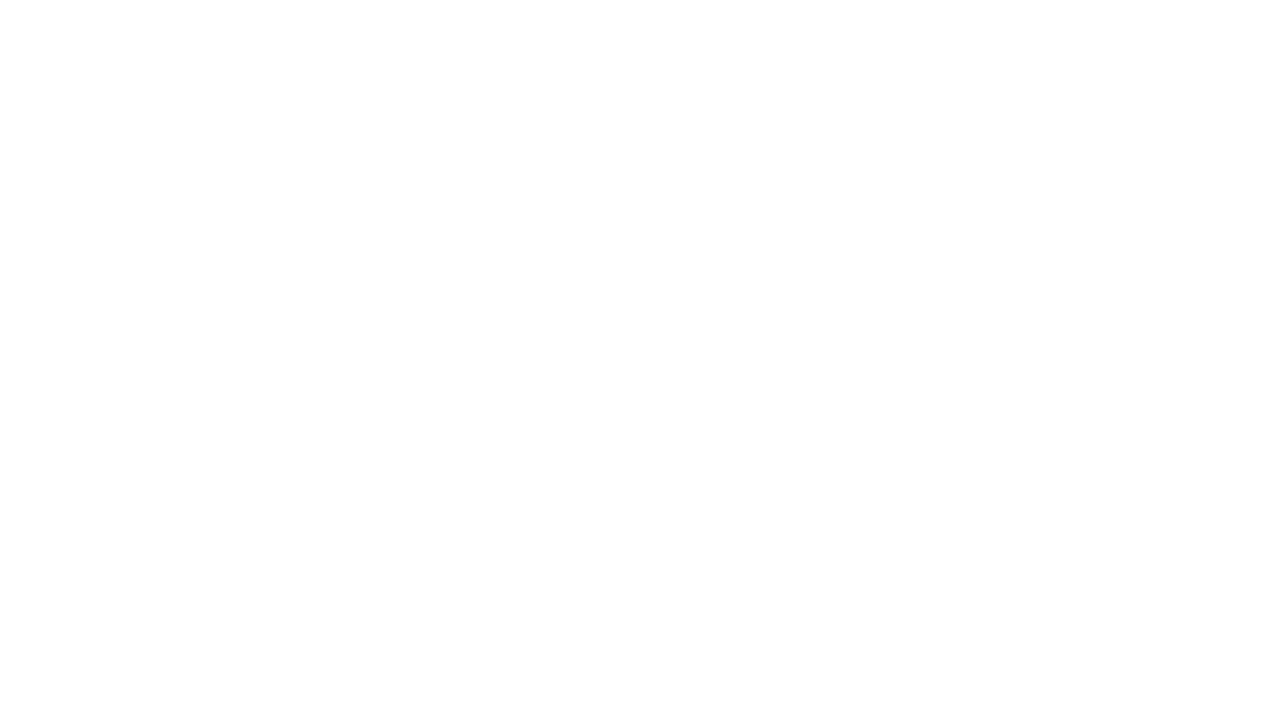 scroll, scrollTop: 0, scrollLeft: 0, axis: both 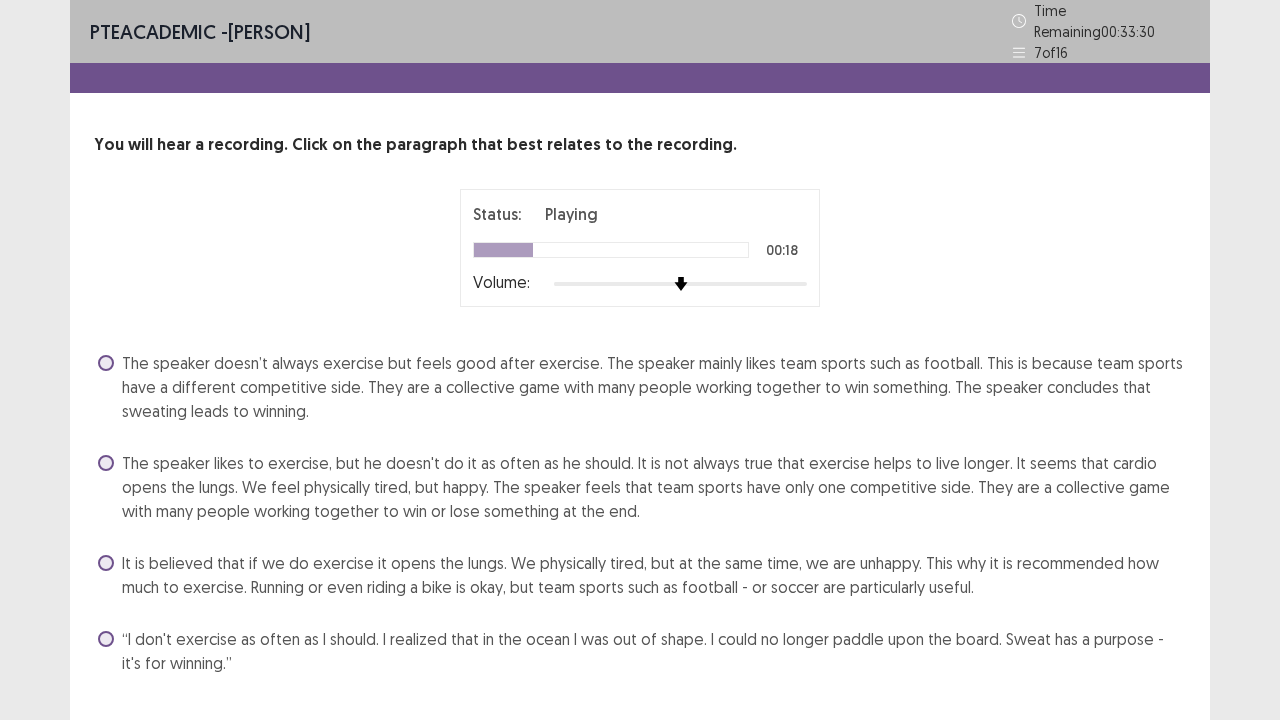 click on "The speaker likes to exercise, but he doesn't do it as often as he should. It is not always true that exercise helps to live longer. It seems that cardio opens the lungs. We feel physically tired, but happy. The speaker feels that team sports have only one competitive side. They are a collective game with many people working together to win or lose something at the end." at bounding box center [654, 487] 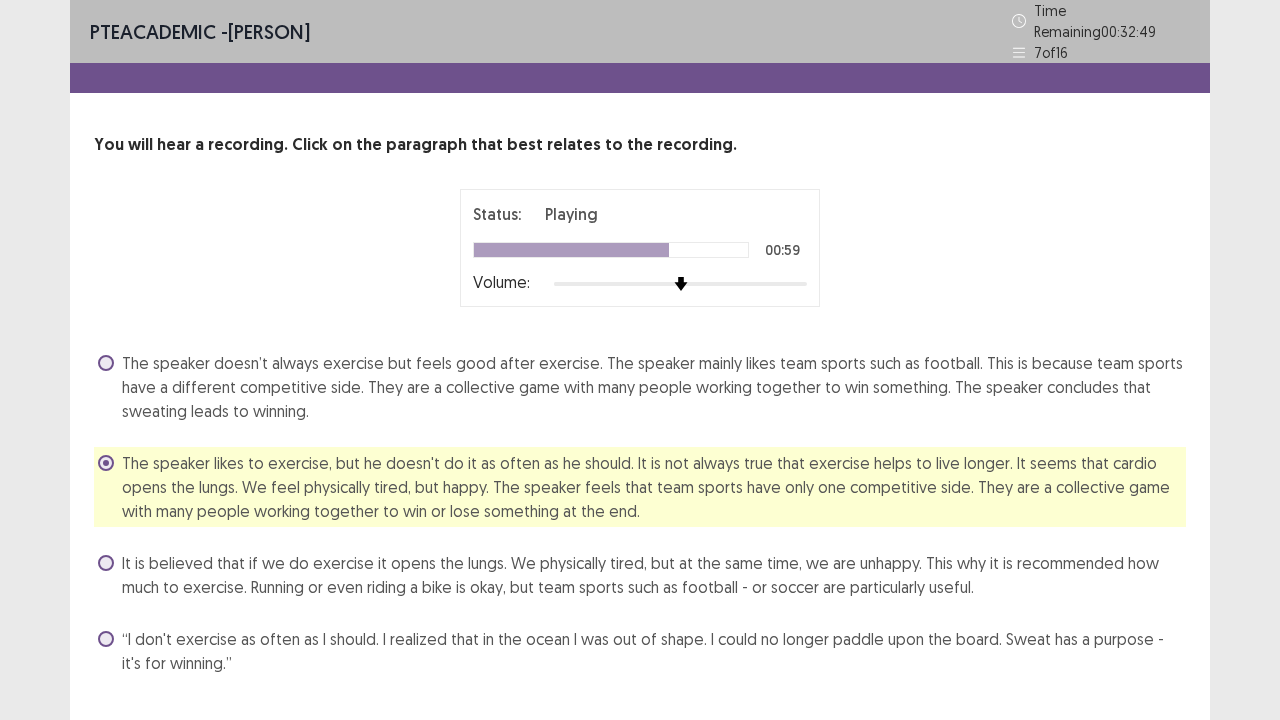 click on "PTE  academic   -  [PERSON] Time Remaining  00 : 32 : 49 7  of  16 You will hear a recording. Click on the paragraph that best relates to the recording. Status: Playing 00:59 Volume: The speaker doesn’t always exercise but feels good after exercise. The speaker mainly likes team sports such as football. This is because team sports have a different competitive side. They are a collective game with many people working together to win something. The speaker concludes that sweating leads to winning. The speaker likes to exercise, but he doesn't do it as often as he should. It is not always true that exercise helps to live longer. It seems that cardio opens the lungs. We feel physically tired, but happy. The speaker feels that team sports have only one competitive side. They are a collective game with many people working together to win or lose something at the end. Next" at bounding box center (640, 383) 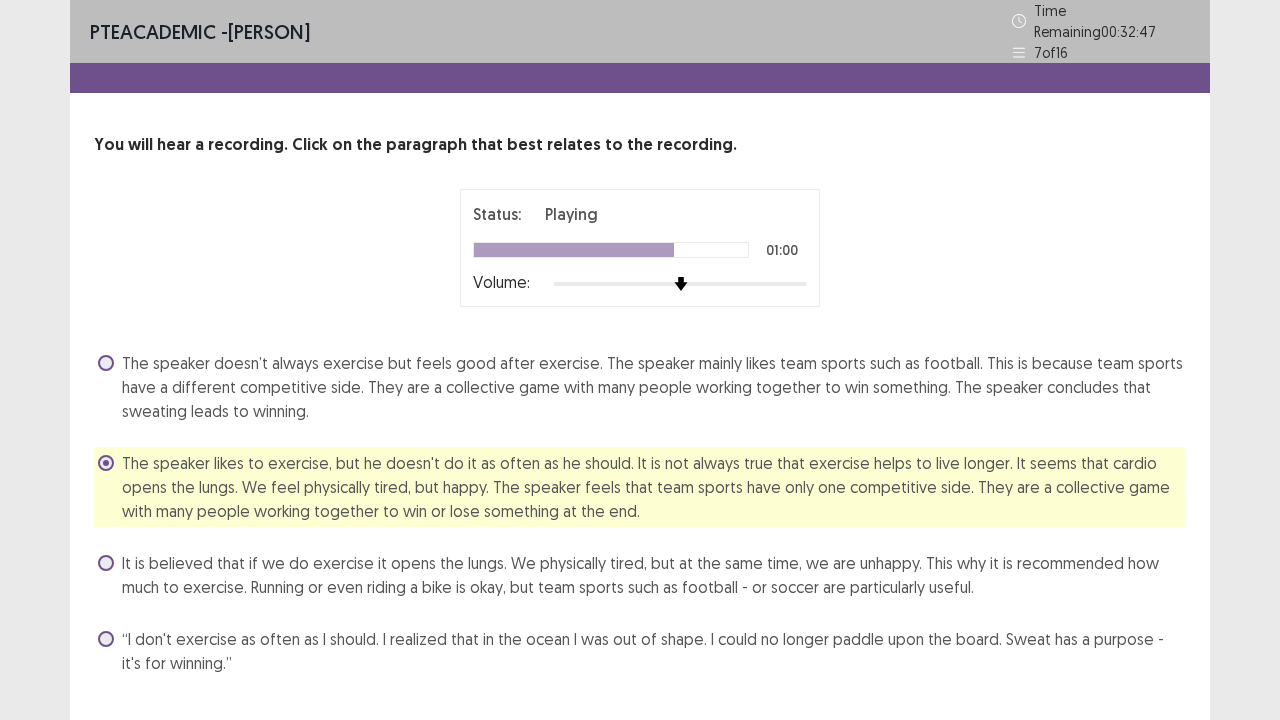 click on "PTE academic - [PERSON] Time Remaining 00 : 32 : 47 7 of 16 You will hear a recording. Click on the paragraph that best relates to the recording. Status: Playing 01:00 Volume: The speaker doesn’t always exercise but feels good after exercise. The speaker mainly likes team sports such as football. This is because team sports have a different competitive side. They are a collective game with many people working together to win something. The speaker concludes that sweating leads to winning. The speaker likes to exercise, but he doesn't do it as often as he should. It is not always true that exercise helps to live longer. It seems that cardio opens the lungs. We feel physically tired, but happy. The speaker feels that team sports have only one competitive side. They are a collective game with many people working together to win or lose something at the end." at bounding box center (640, 359) 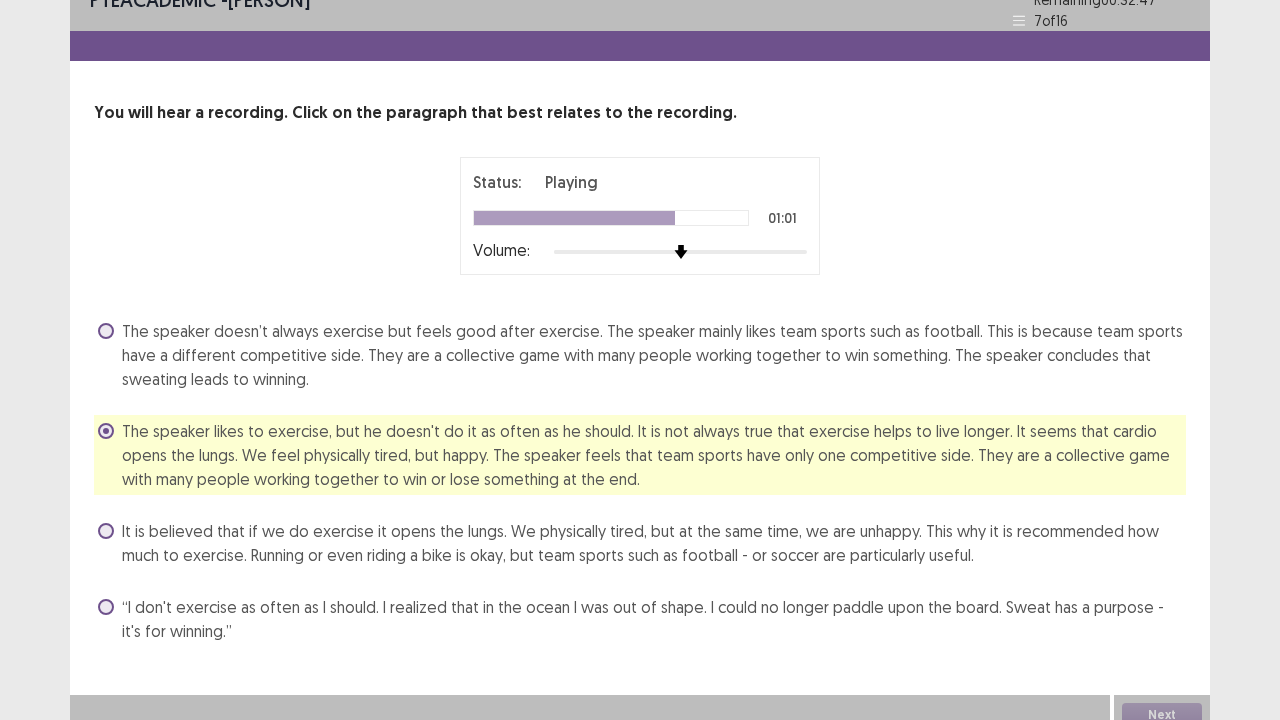 scroll, scrollTop: 37, scrollLeft: 0, axis: vertical 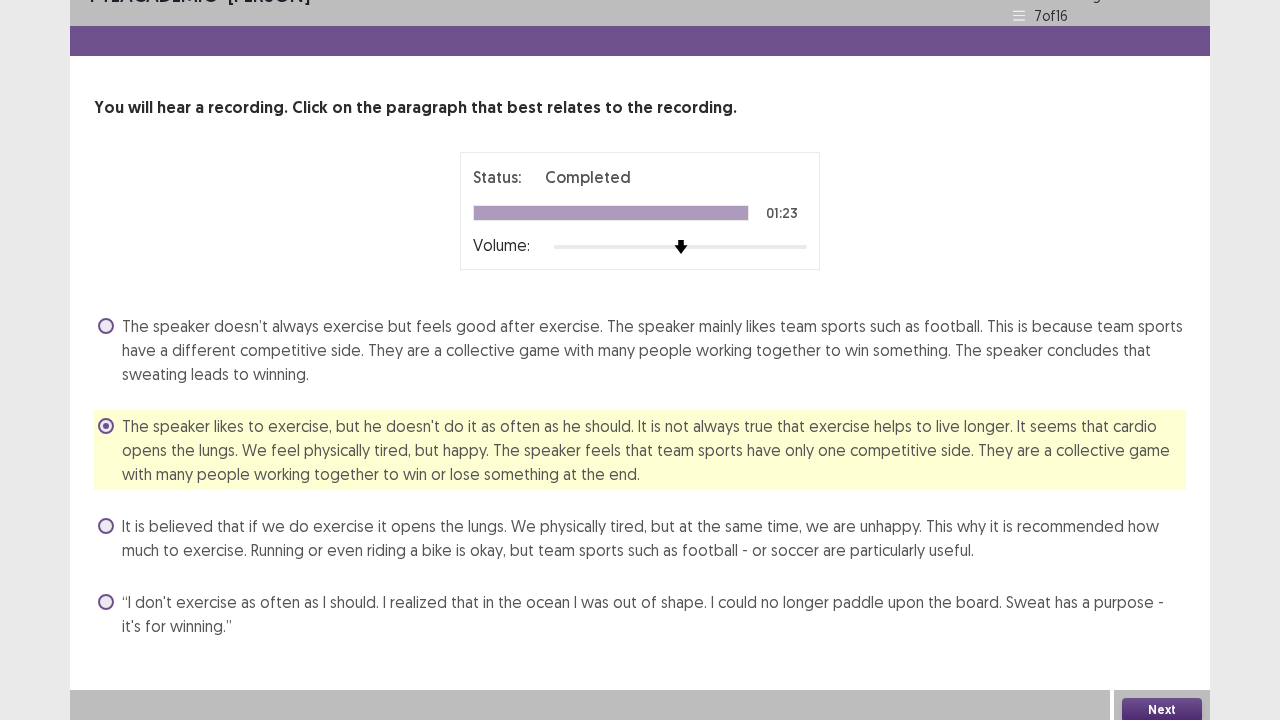 click on "Next" at bounding box center (1162, 710) 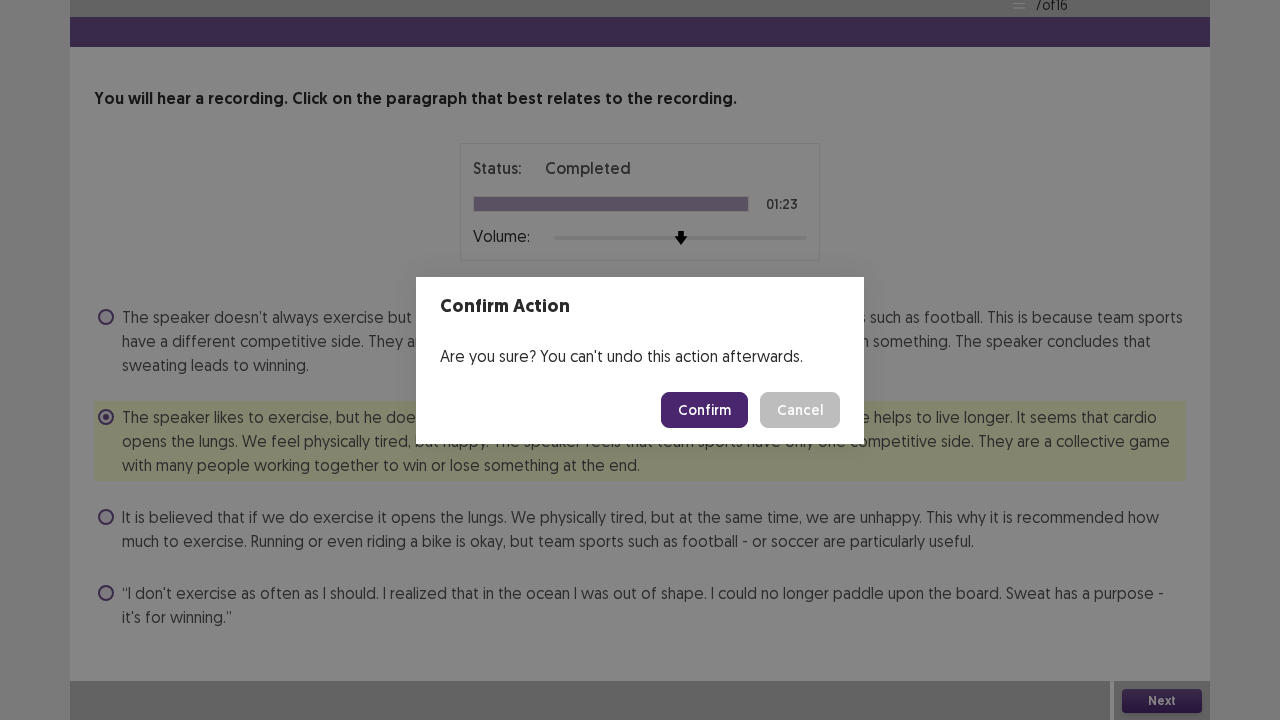 click on "Confirm" at bounding box center [704, 410] 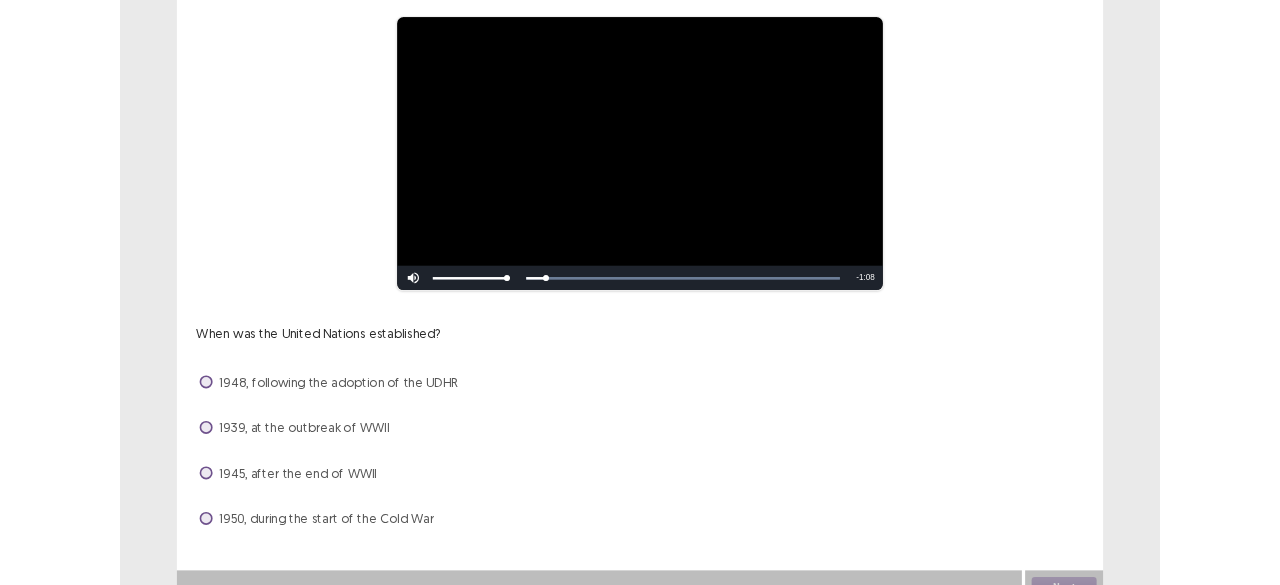 scroll, scrollTop: 182, scrollLeft: 0, axis: vertical 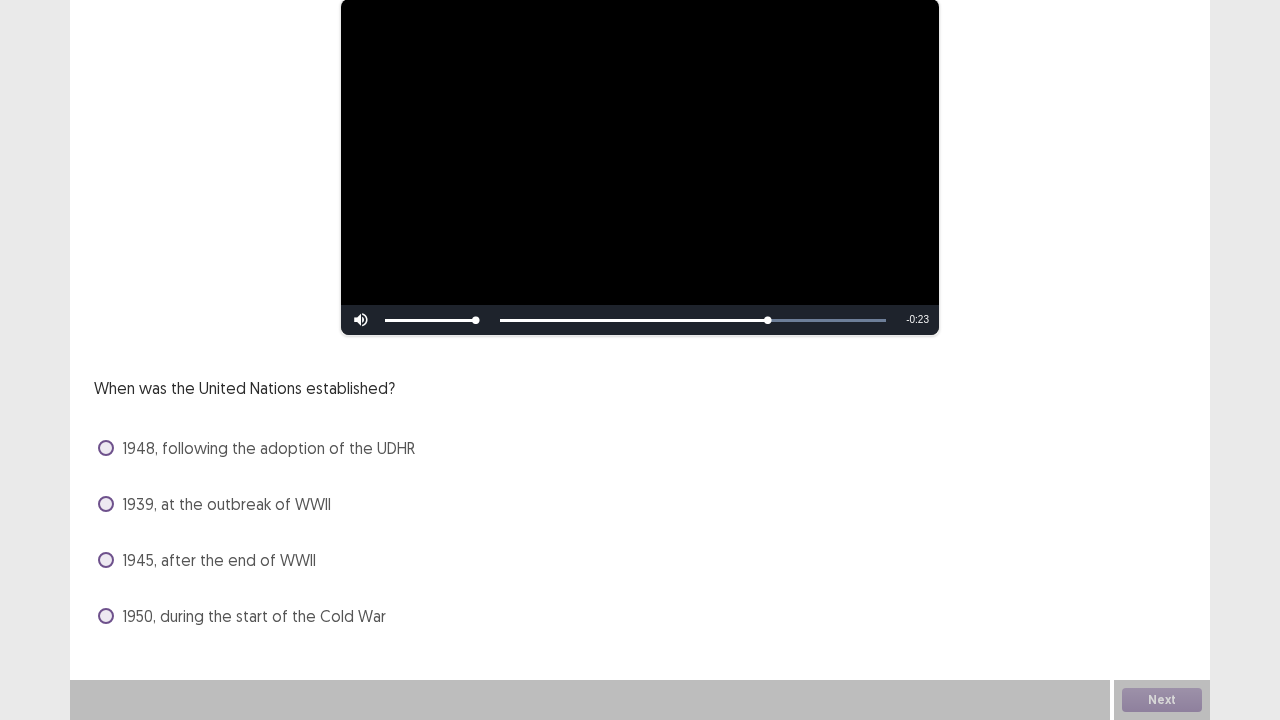 click at bounding box center (106, 448) 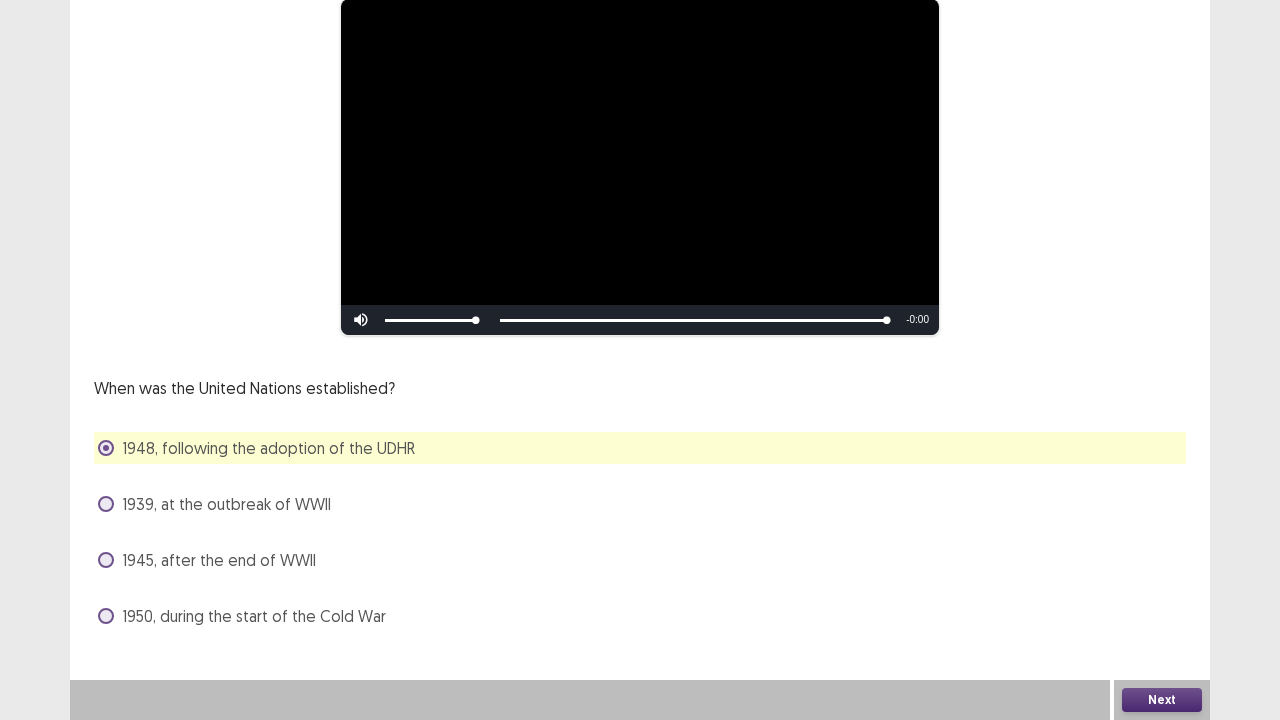 click on "Next" at bounding box center [1162, 700] 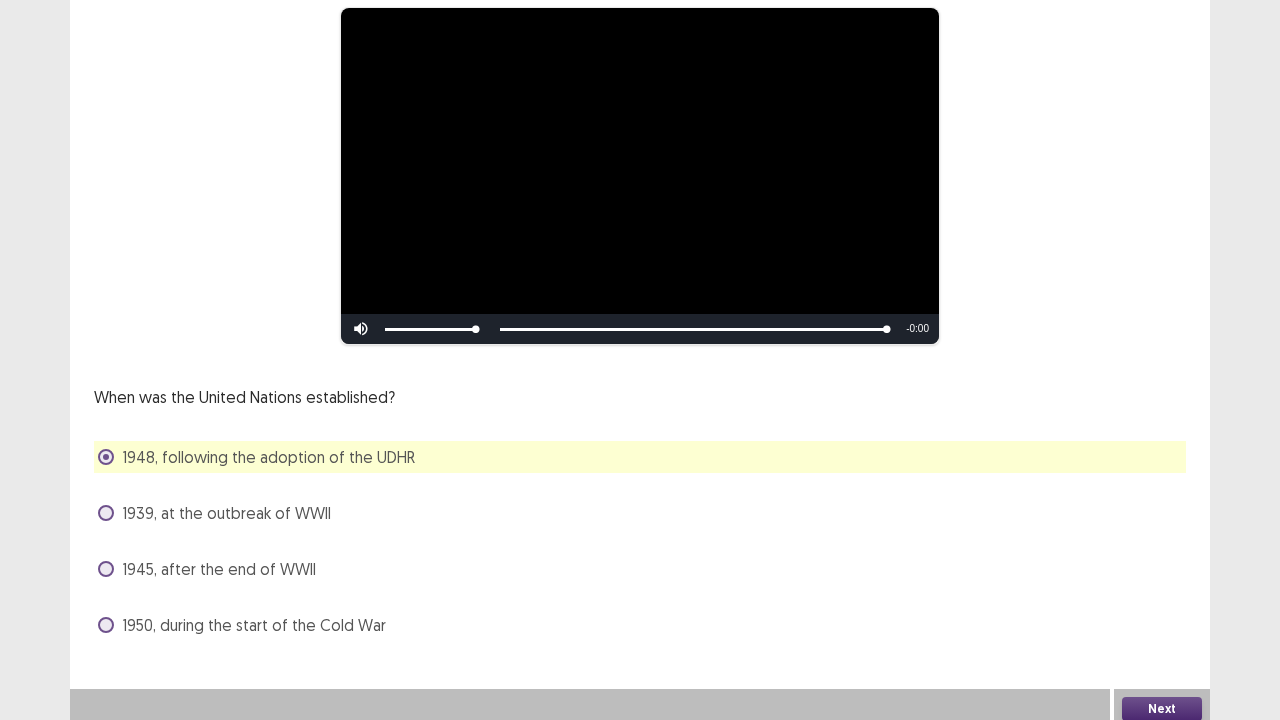 click on "Next" at bounding box center [1162, 709] 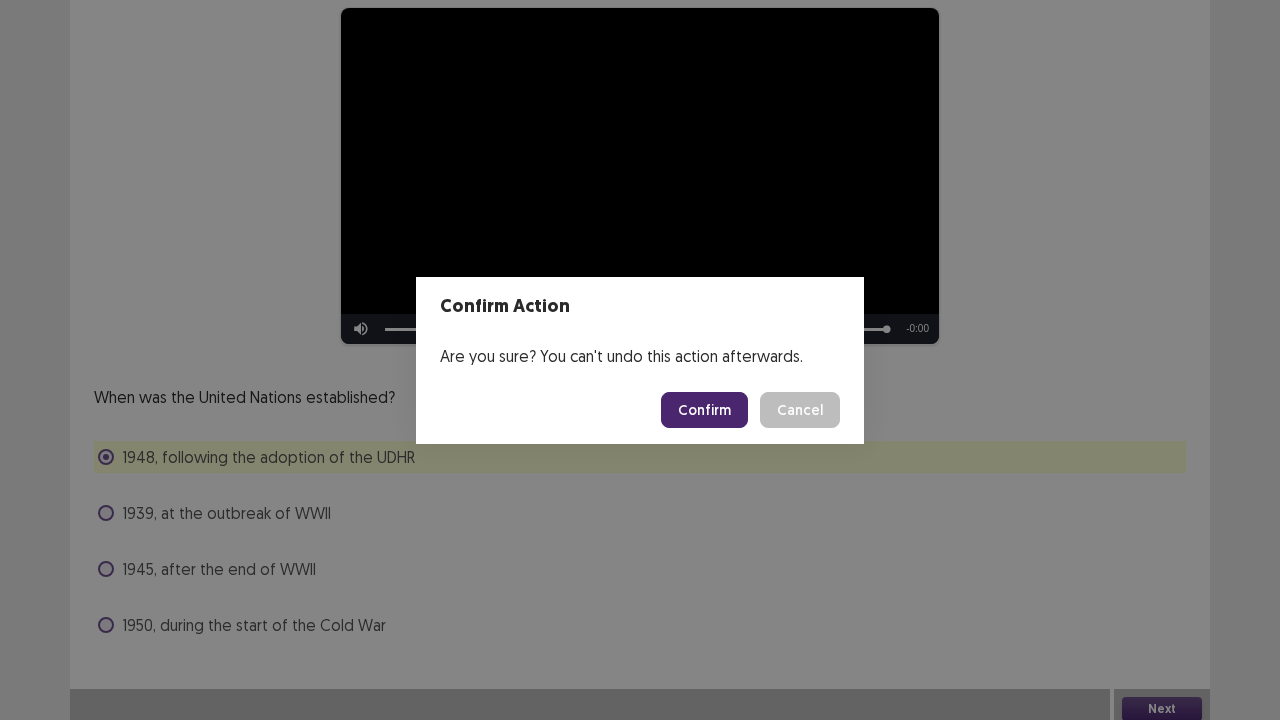 click on "Confirm" at bounding box center (704, 410) 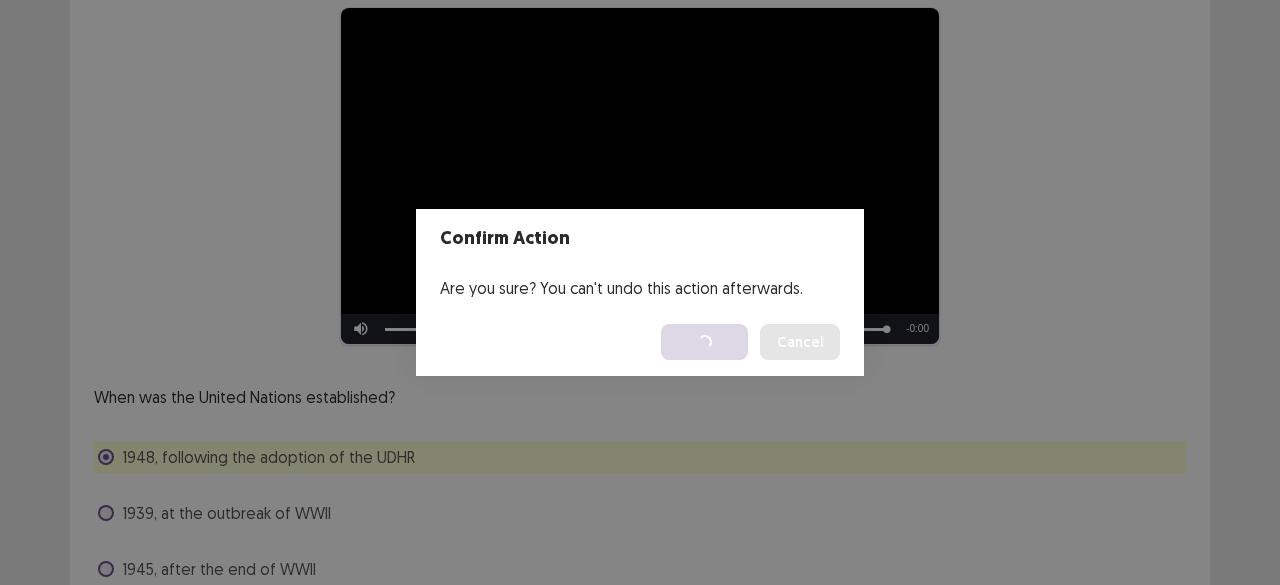 click on "Confirm Action Are you sure? You can't undo this action afterwards. Loading... Confirm Cancel" at bounding box center (640, 292) 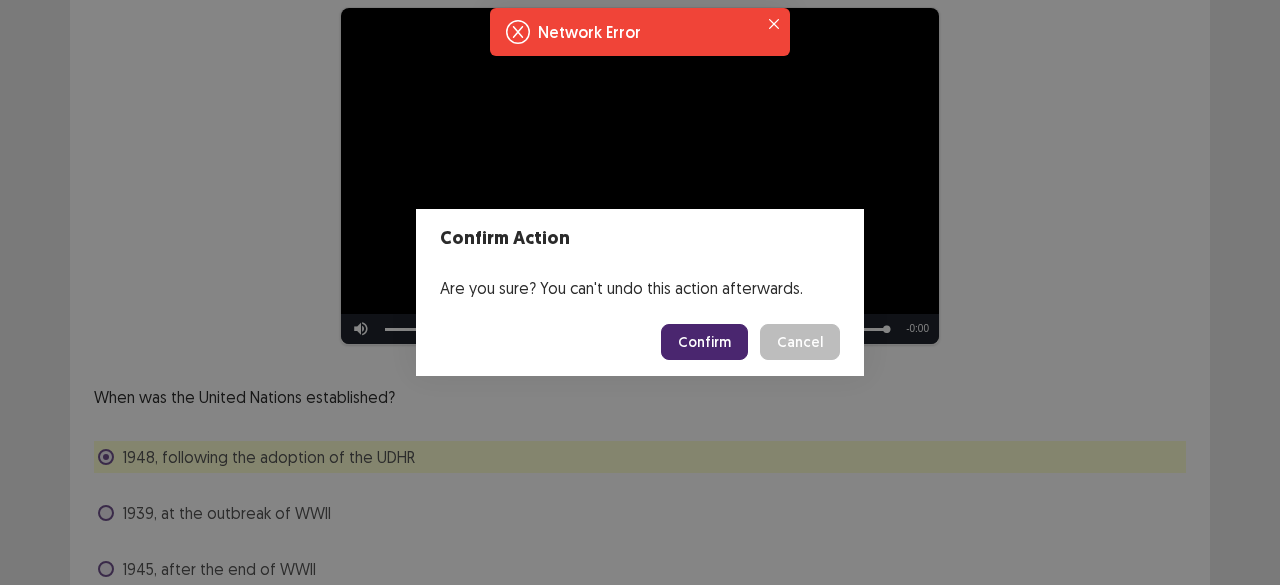 click on "Confirm" at bounding box center (704, 342) 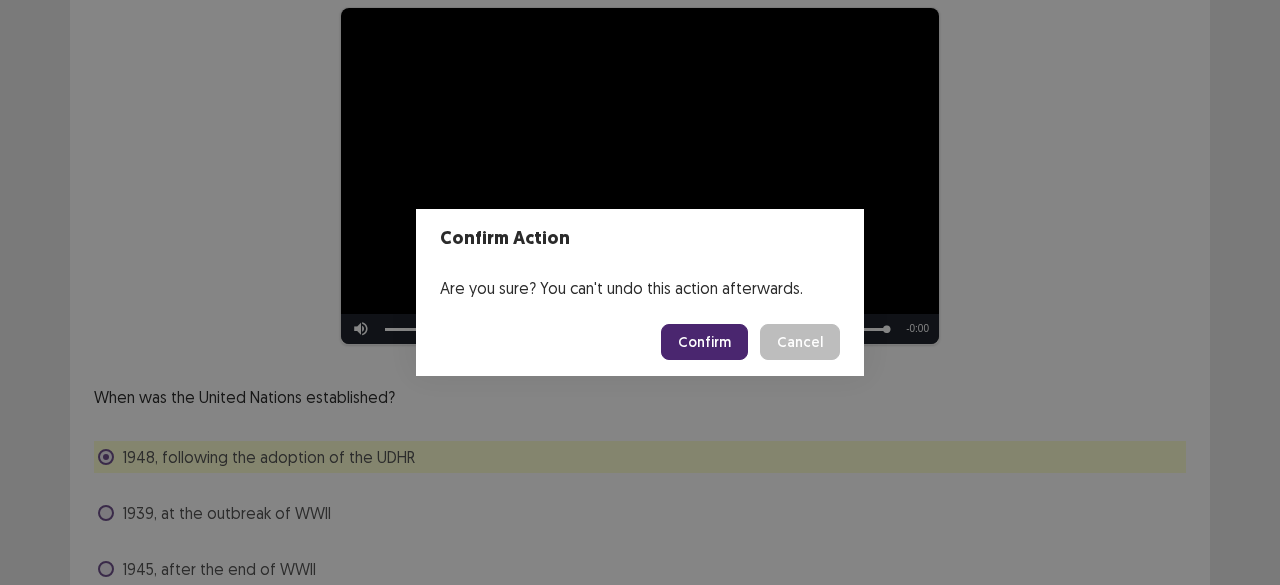 click on "Confirm Action Are you sure? You can't undo this action afterwards. Confirm Cancel" at bounding box center [640, 292] 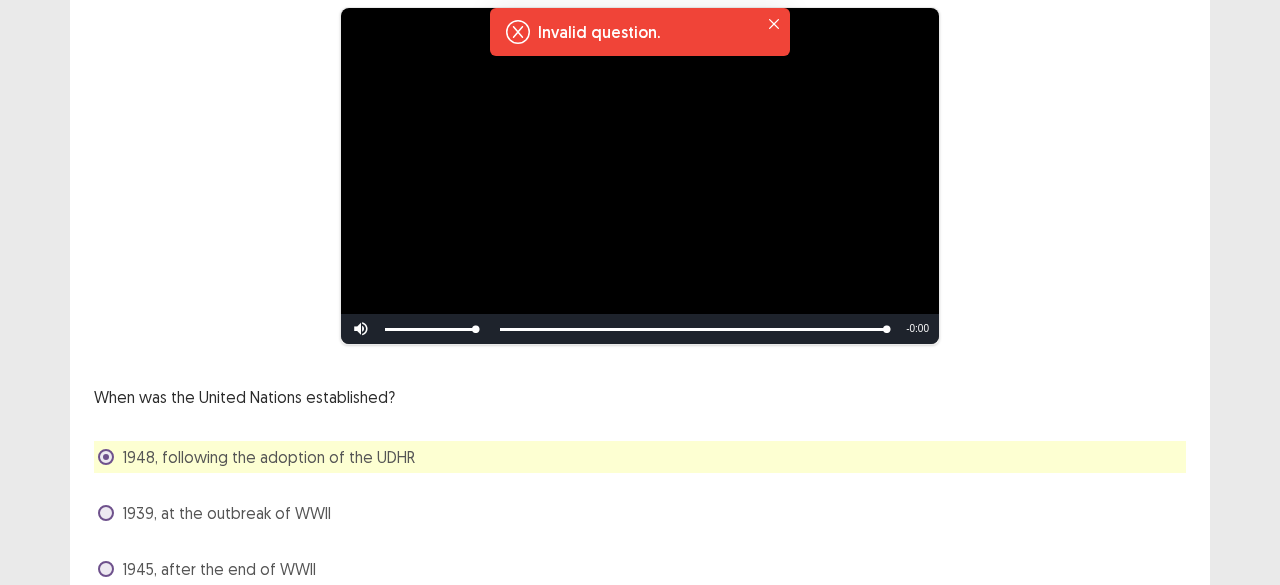 scroll, scrollTop: 316, scrollLeft: 0, axis: vertical 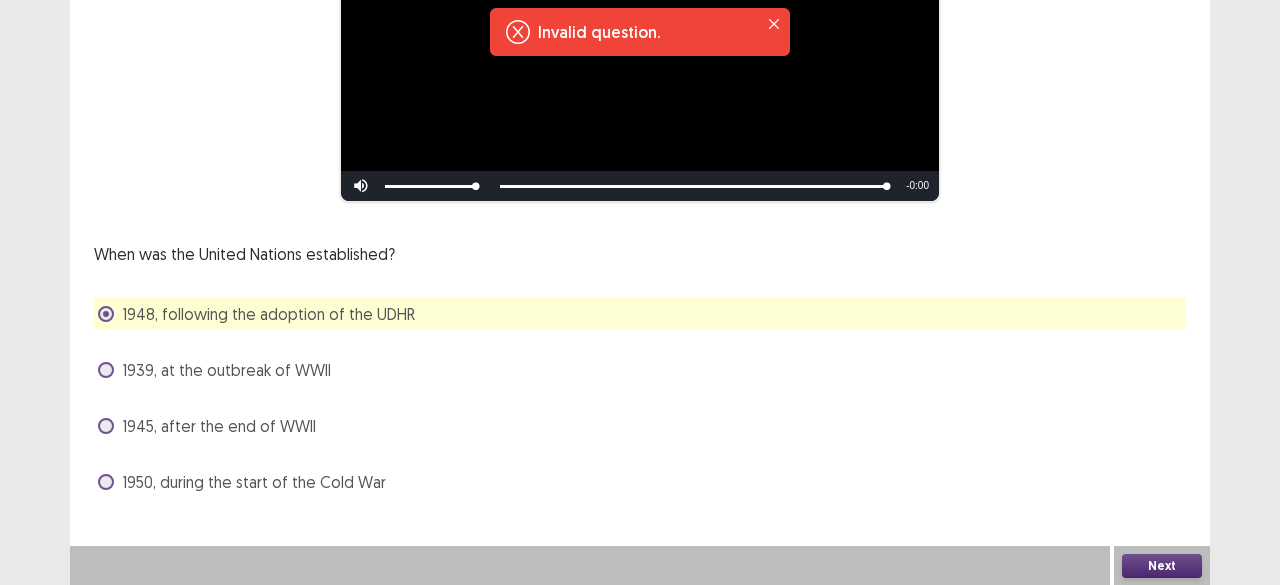 click on "Next" at bounding box center [1162, 566] 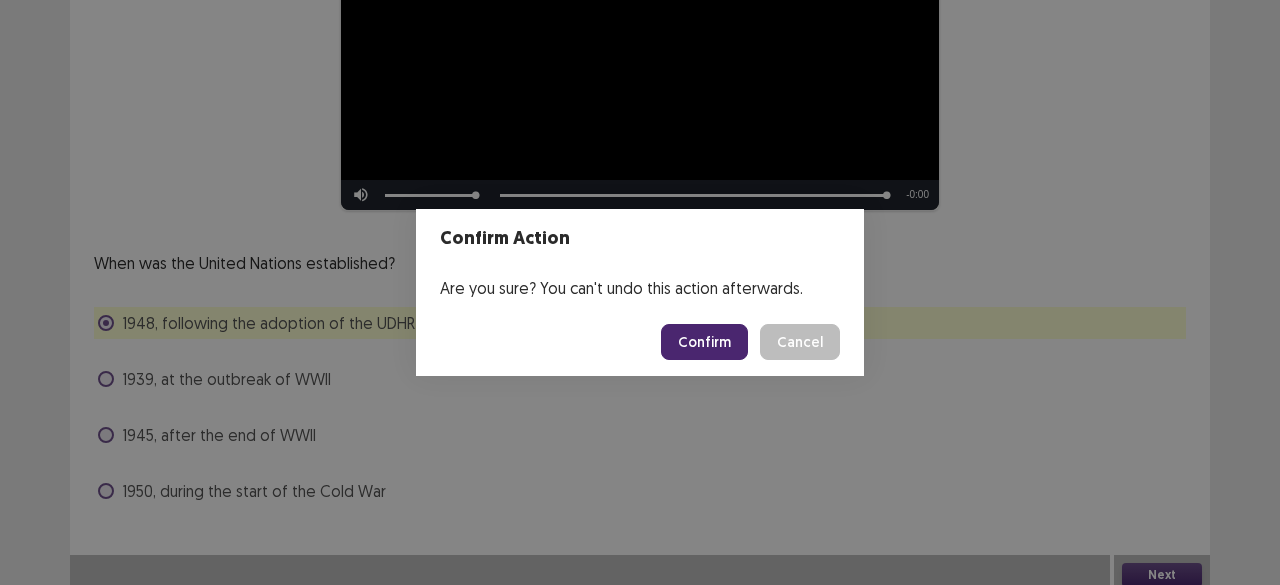 click on "Confirm" at bounding box center (704, 342) 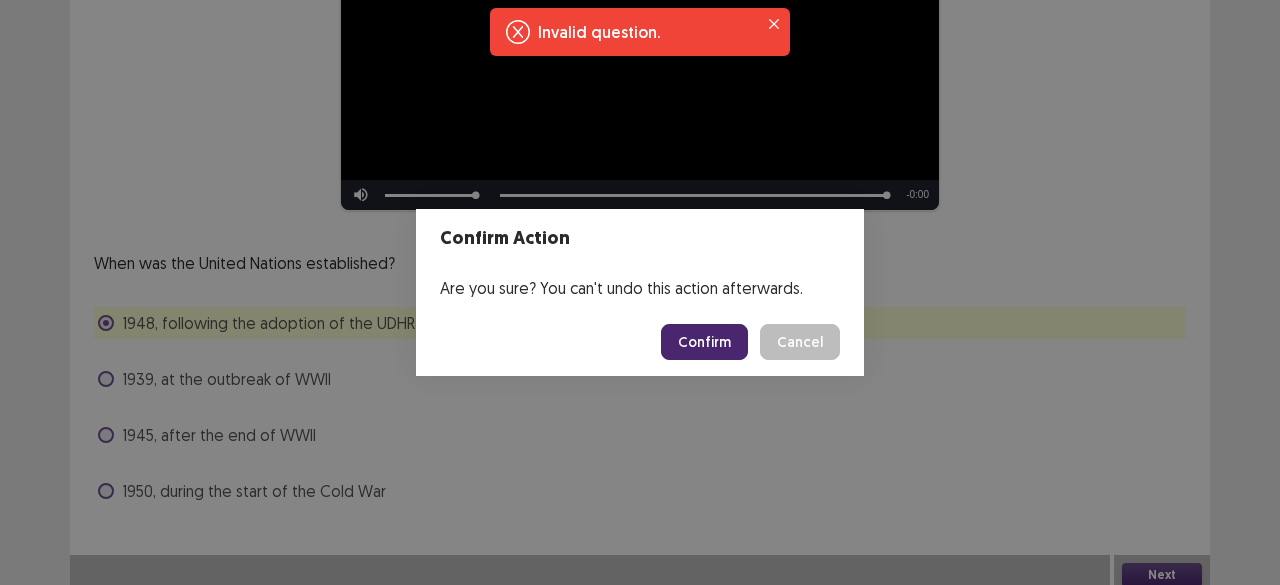click on "Cancel" at bounding box center [800, 342] 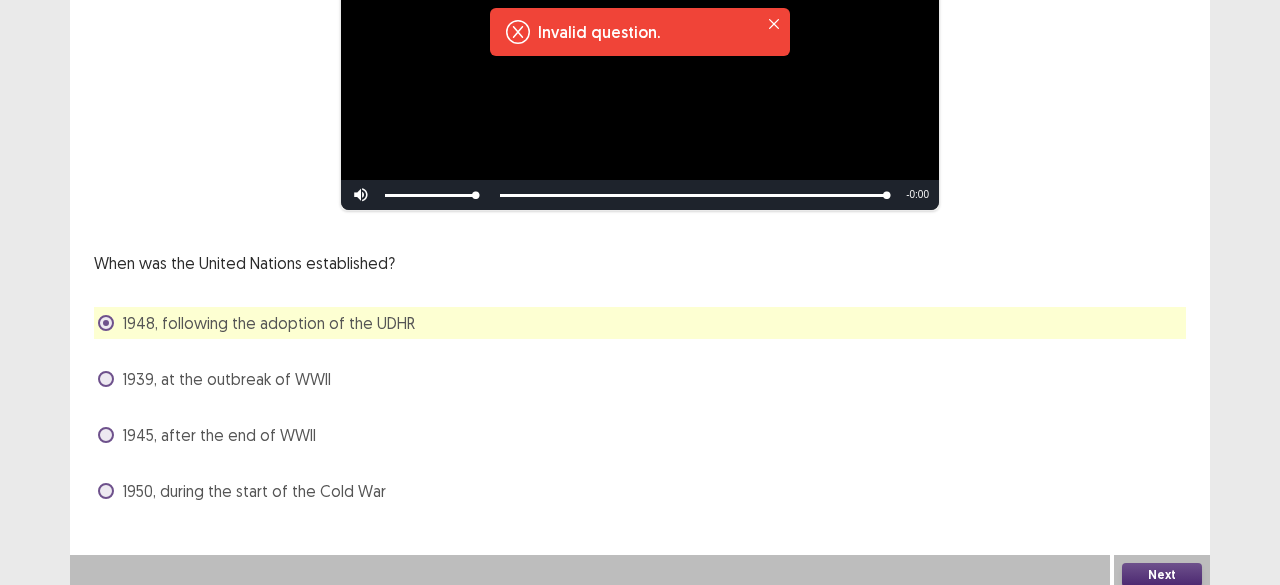 click at bounding box center (106, 379) 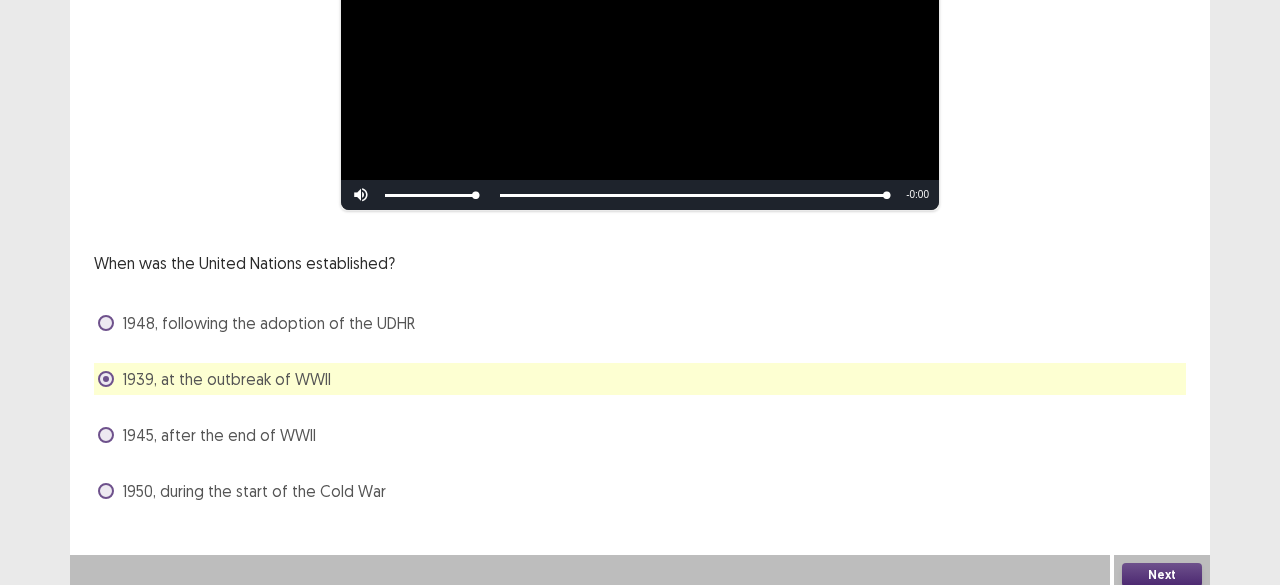 click on "**********" at bounding box center [640, 139] 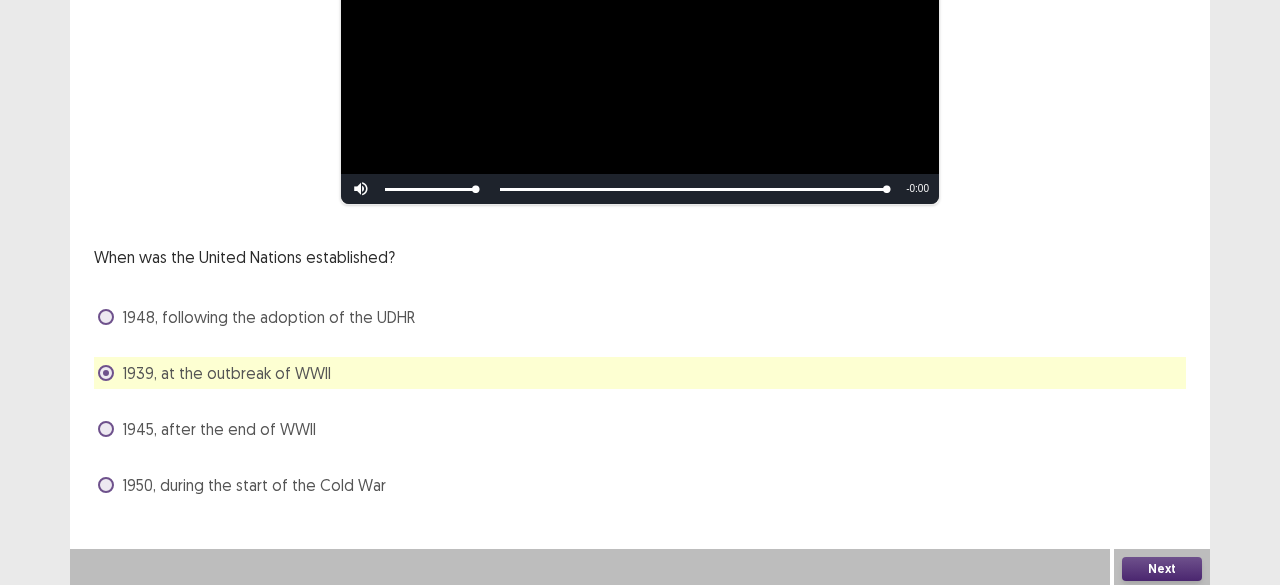 scroll, scrollTop: 316, scrollLeft: 0, axis: vertical 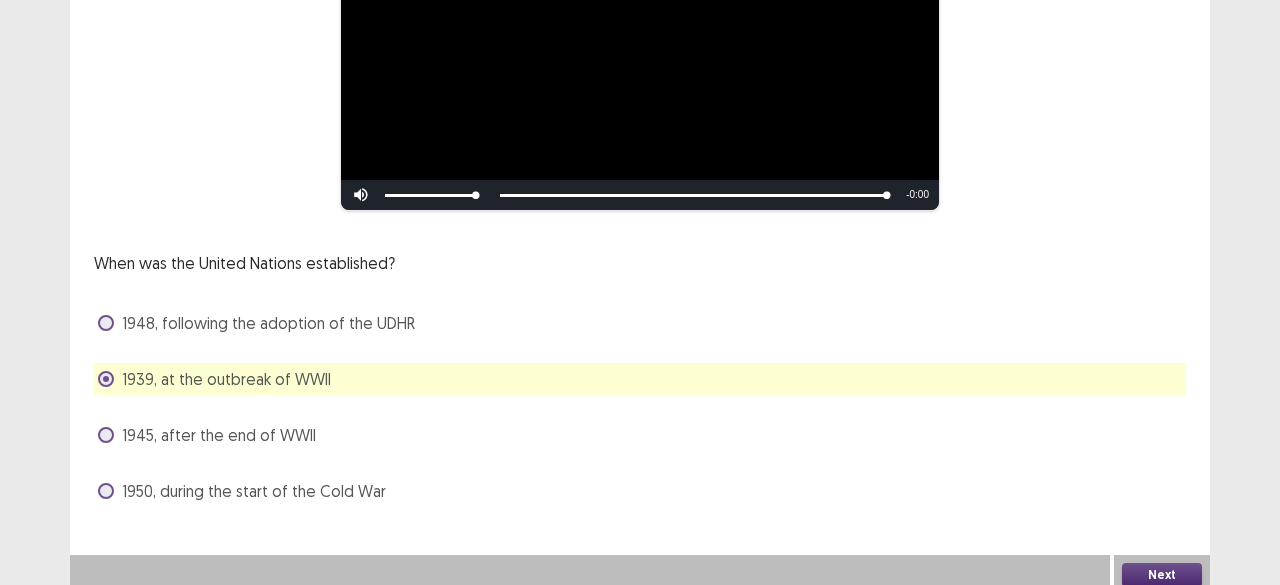 click at bounding box center (106, 491) 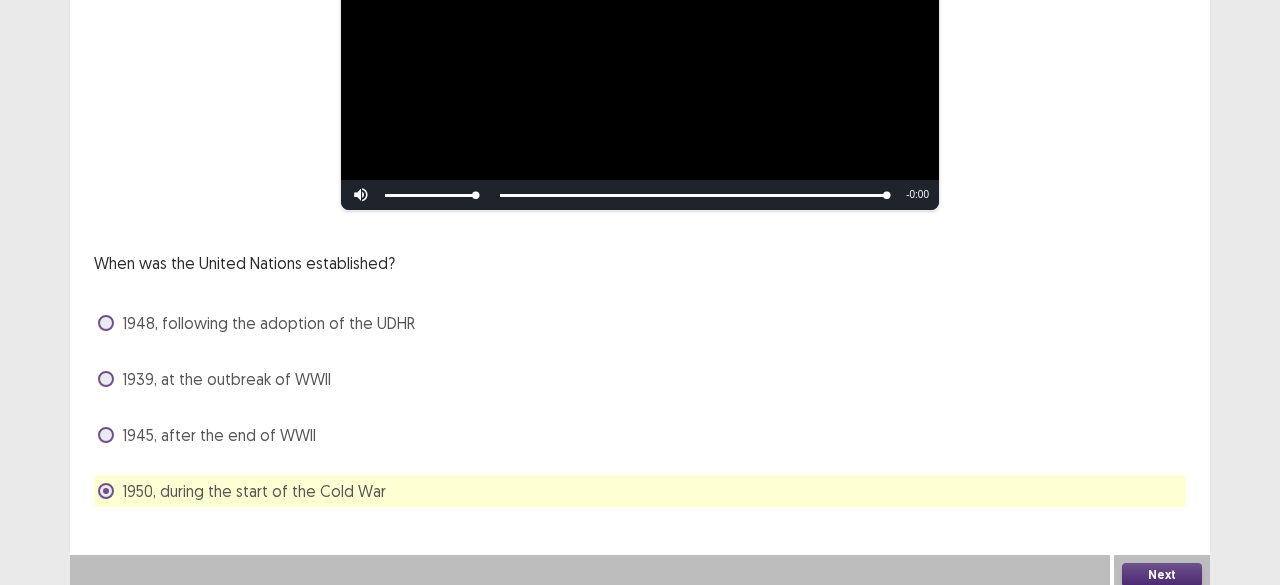click on "Next" at bounding box center (1162, 575) 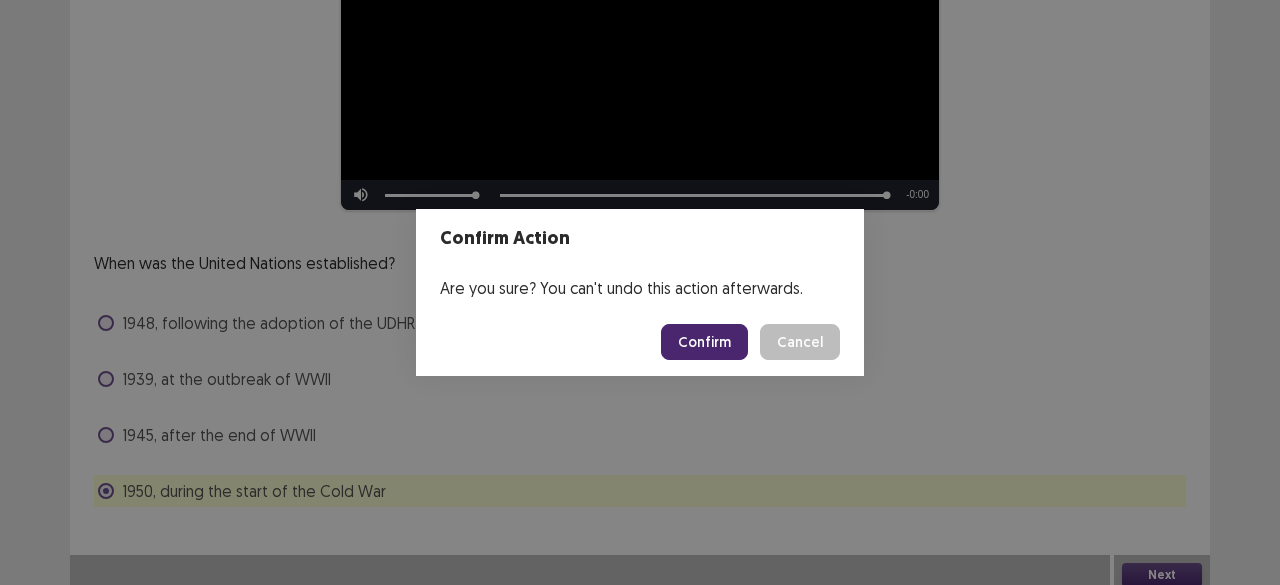 click on "Confirm" at bounding box center [704, 342] 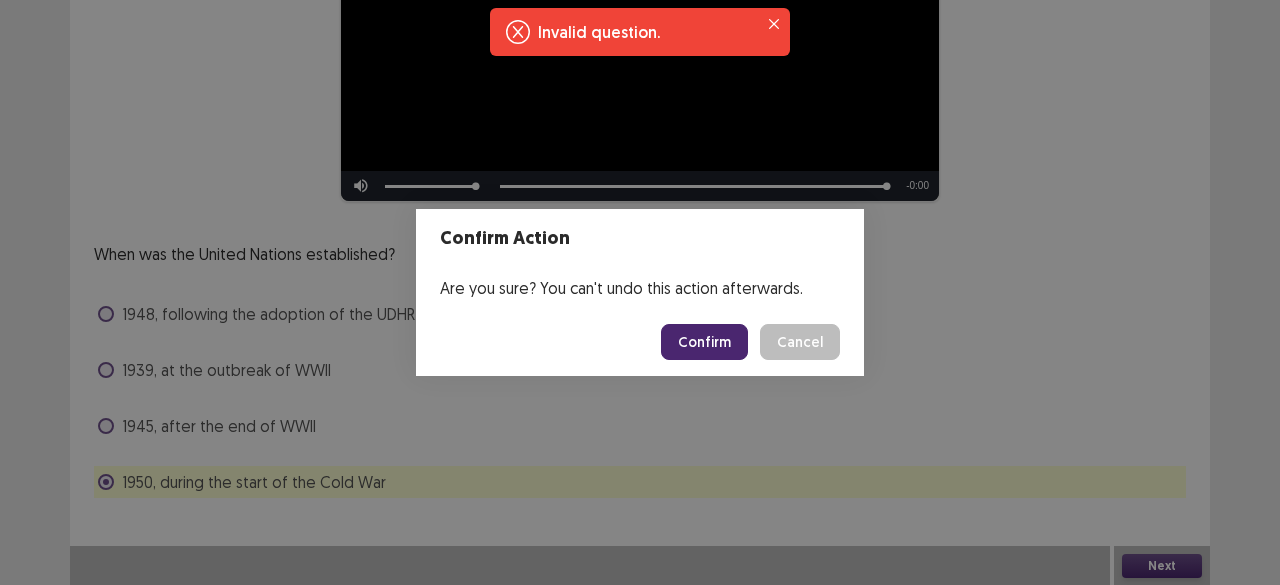 click on "Confirm" at bounding box center (704, 342) 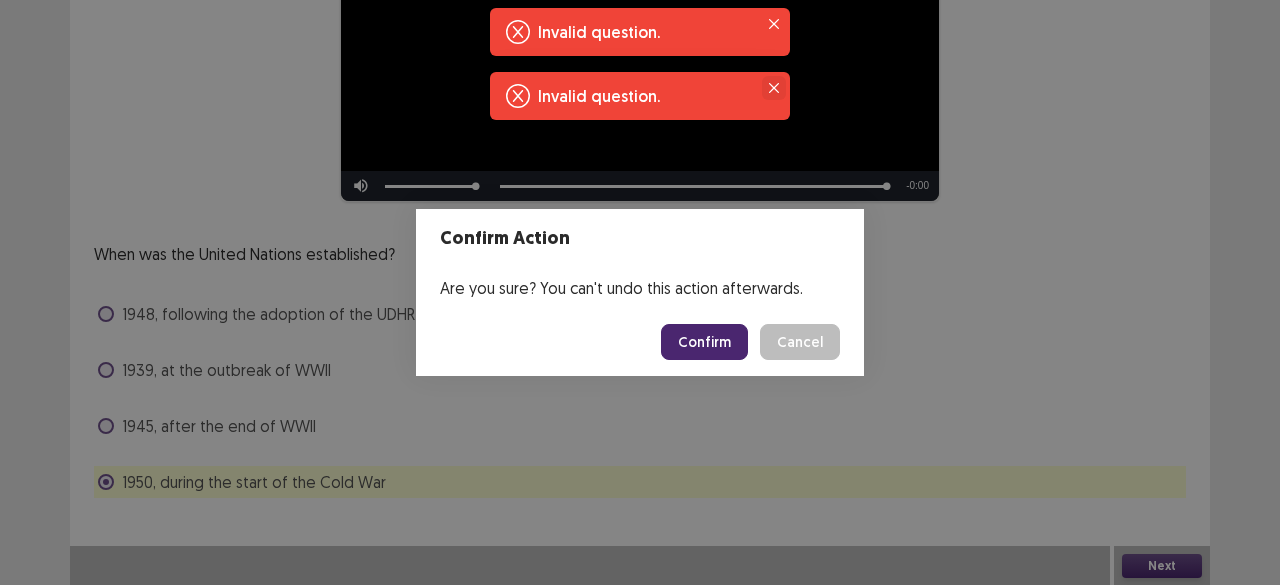 click 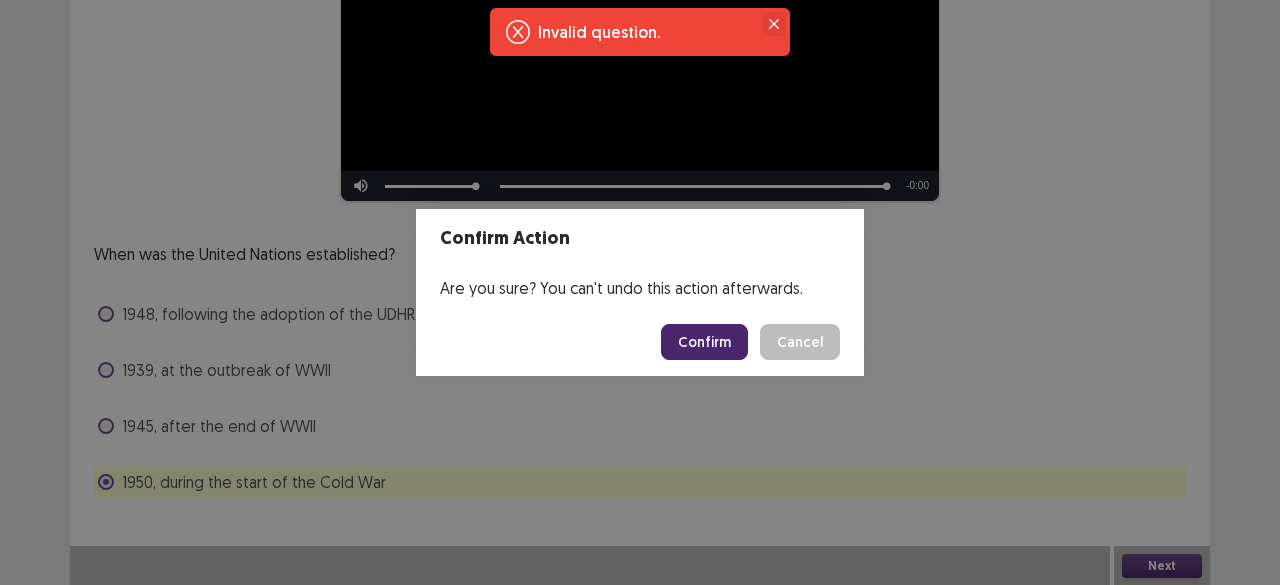 click 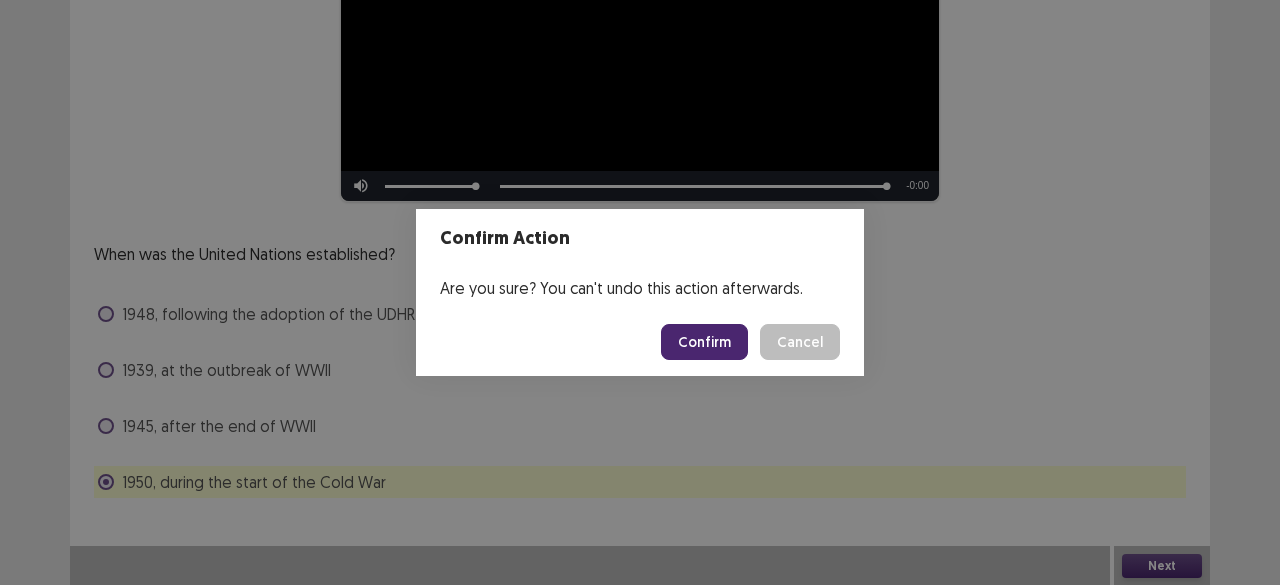click on "Cancel" at bounding box center (800, 342) 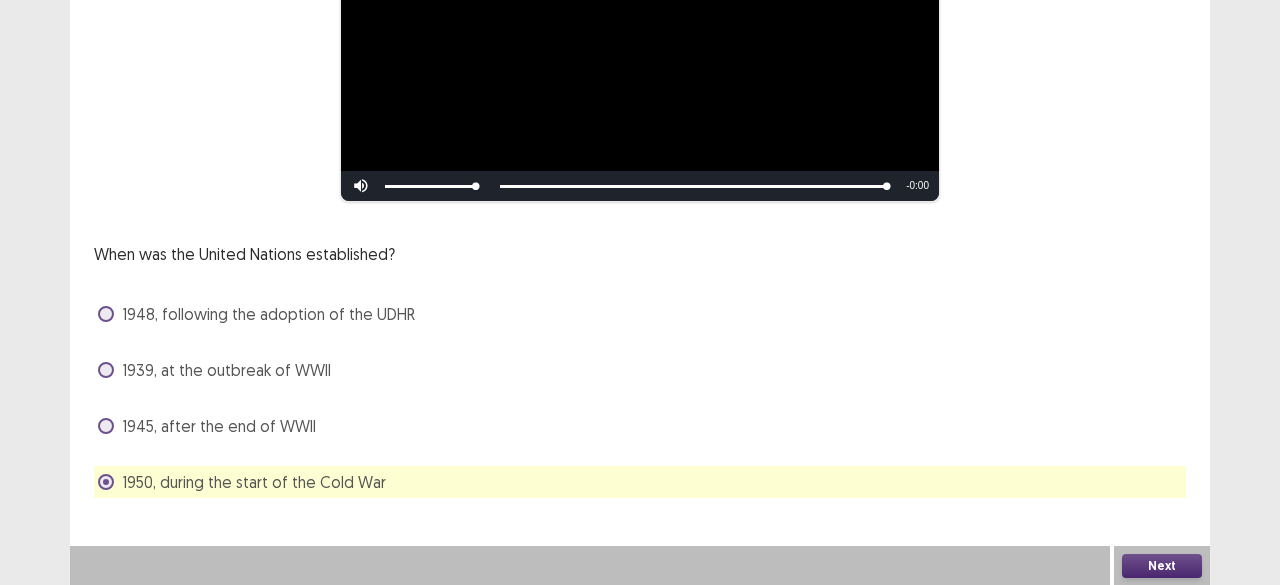 click on "**********" at bounding box center (640, 135) 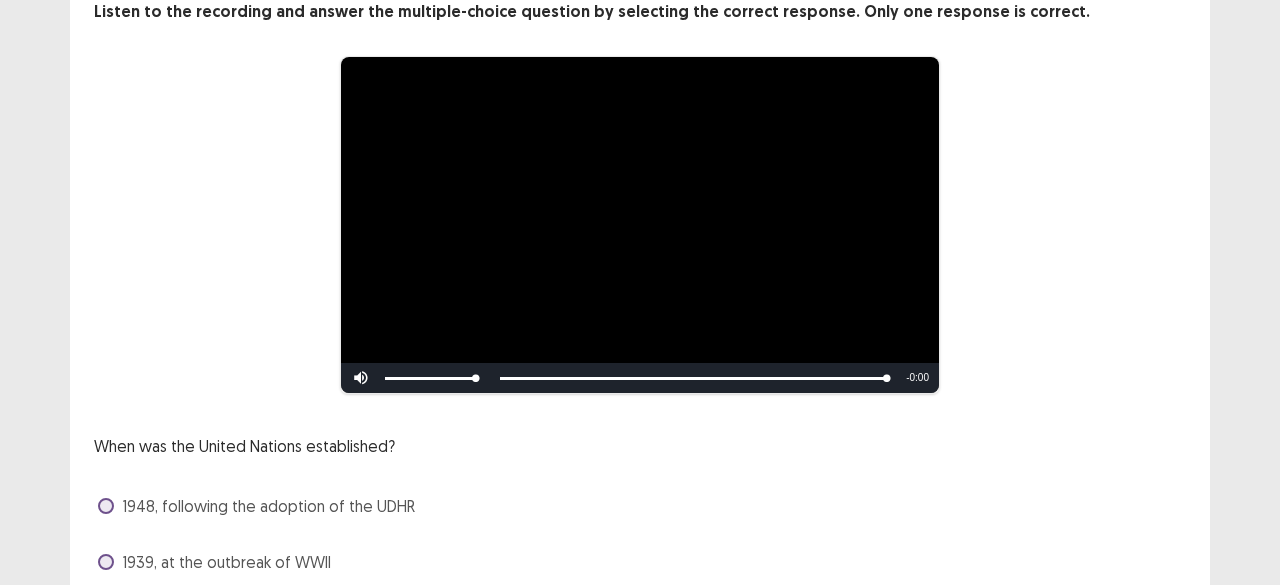 scroll, scrollTop: 316, scrollLeft: 0, axis: vertical 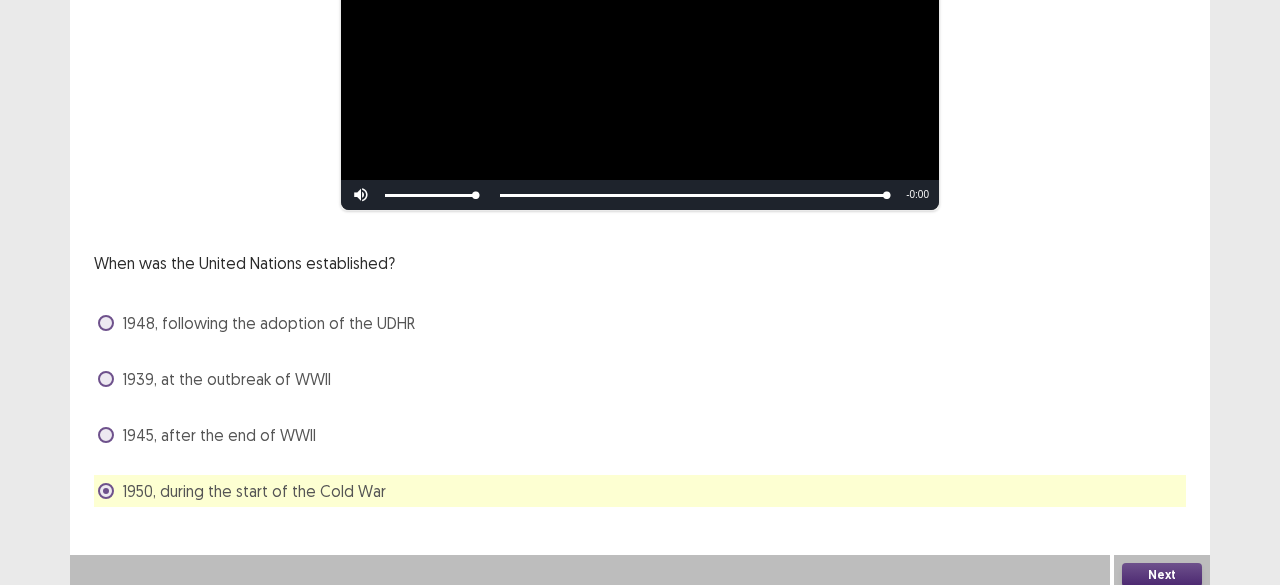 click on "When was the United Nations established?" at bounding box center (244, 263) 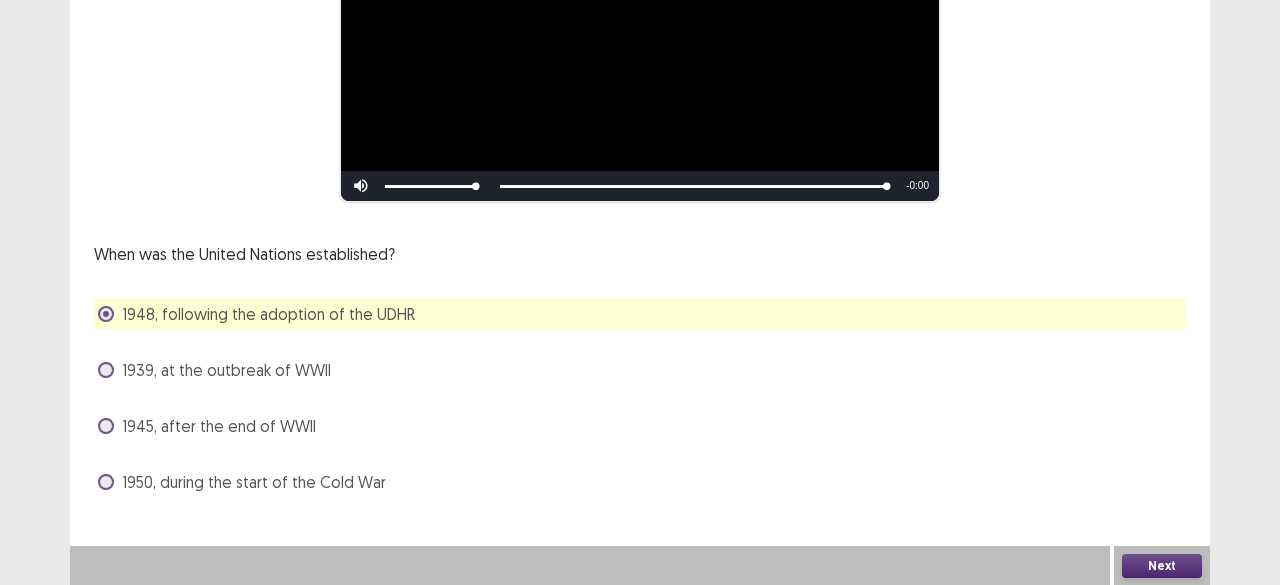 click on "Next" at bounding box center [1162, 566] 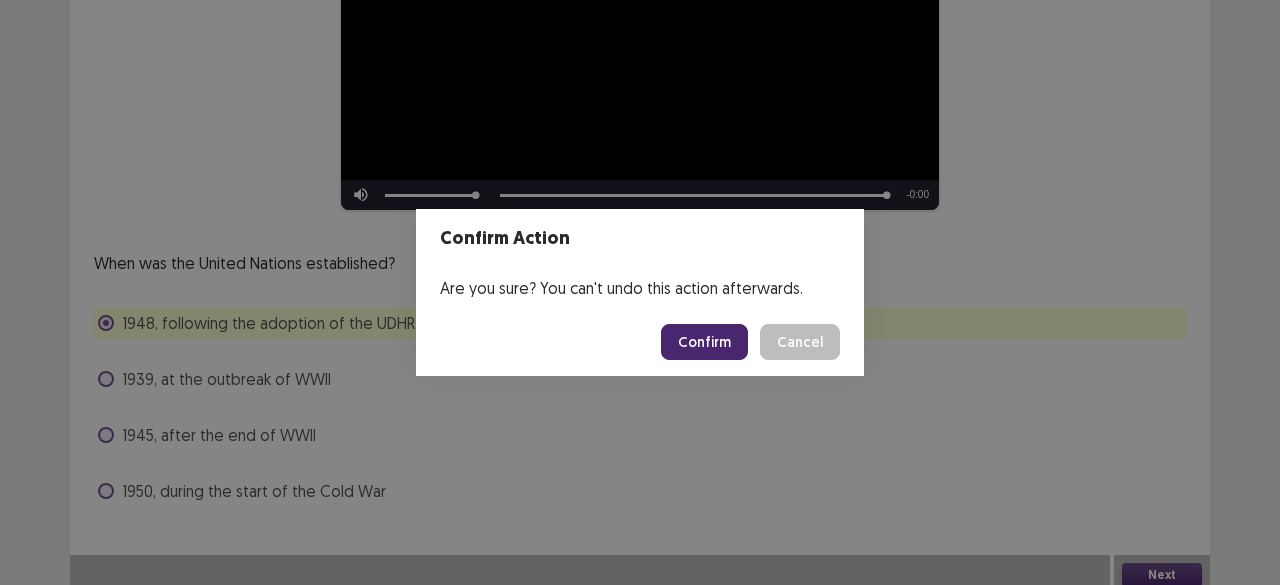 click on "Confirm" at bounding box center (704, 342) 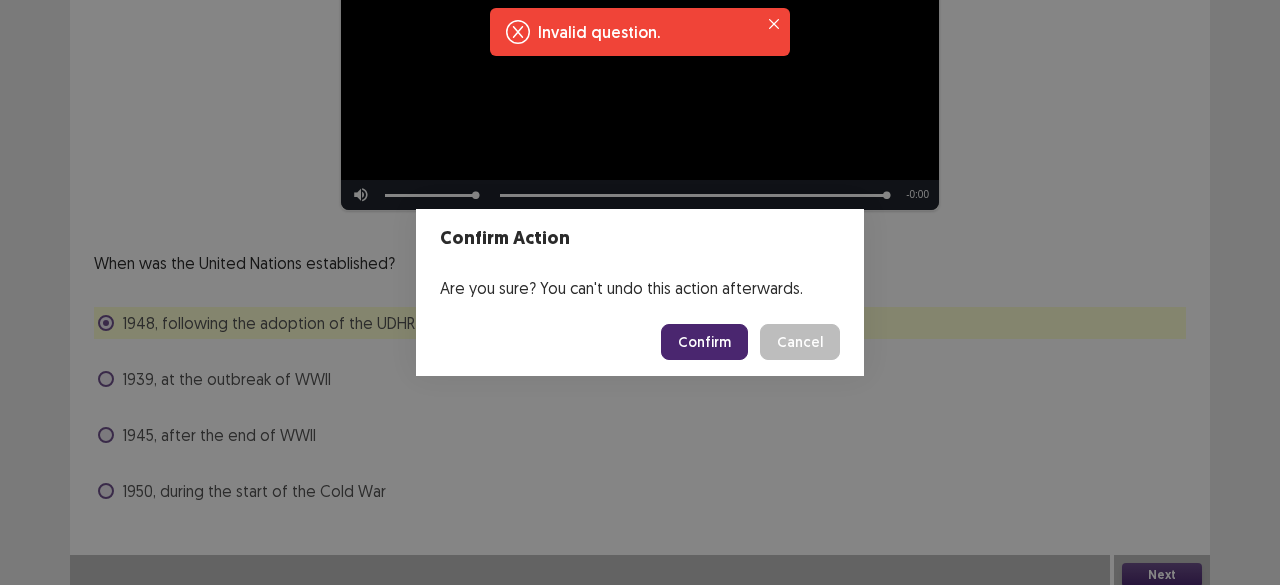 click on "Cancel" at bounding box center (800, 342) 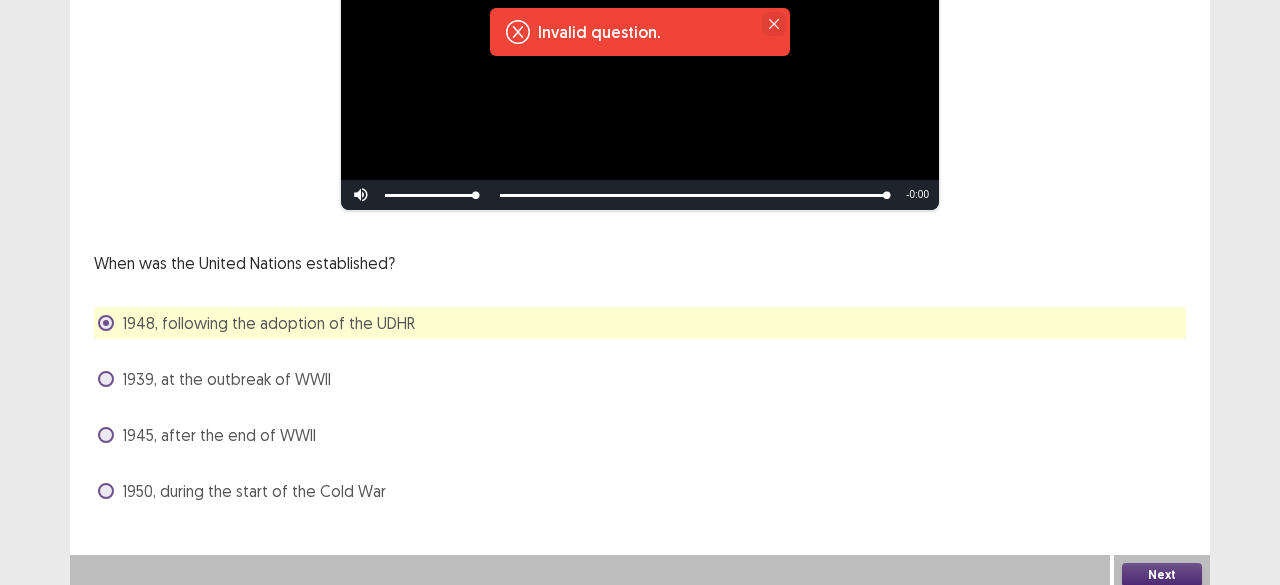click 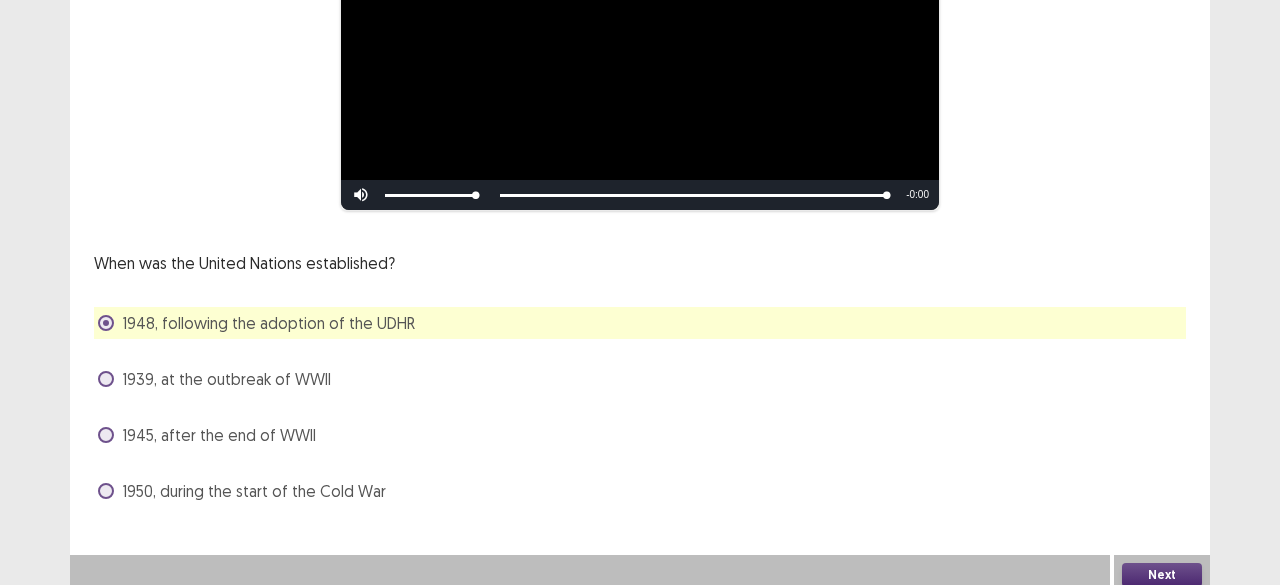 click at bounding box center (106, 435) 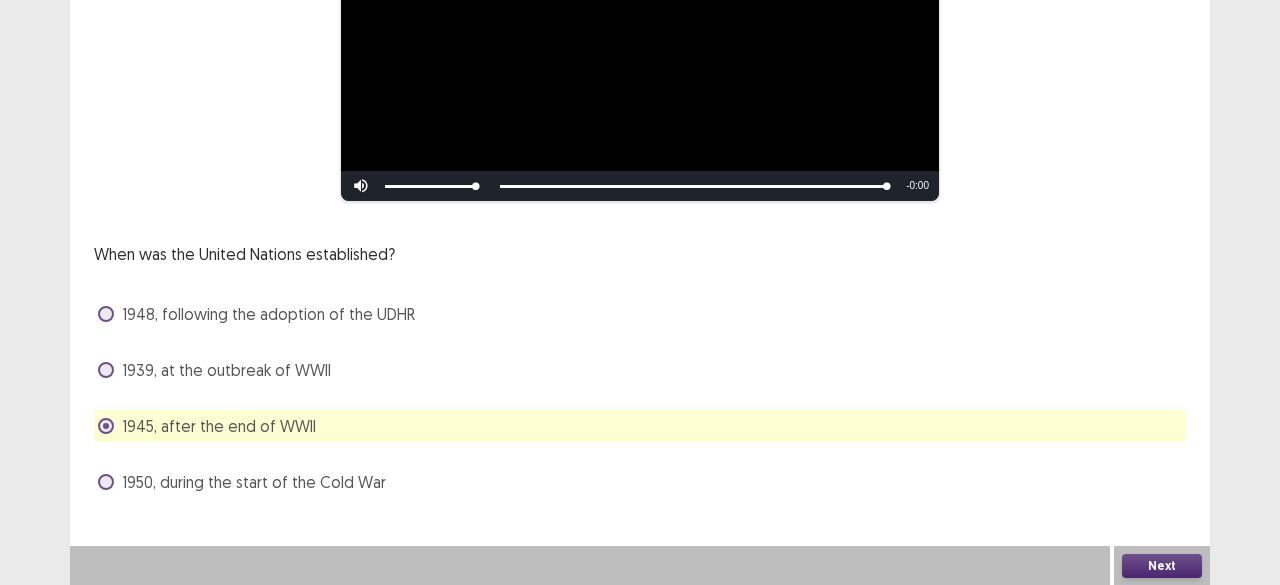 click on "Next" at bounding box center [1162, 566] 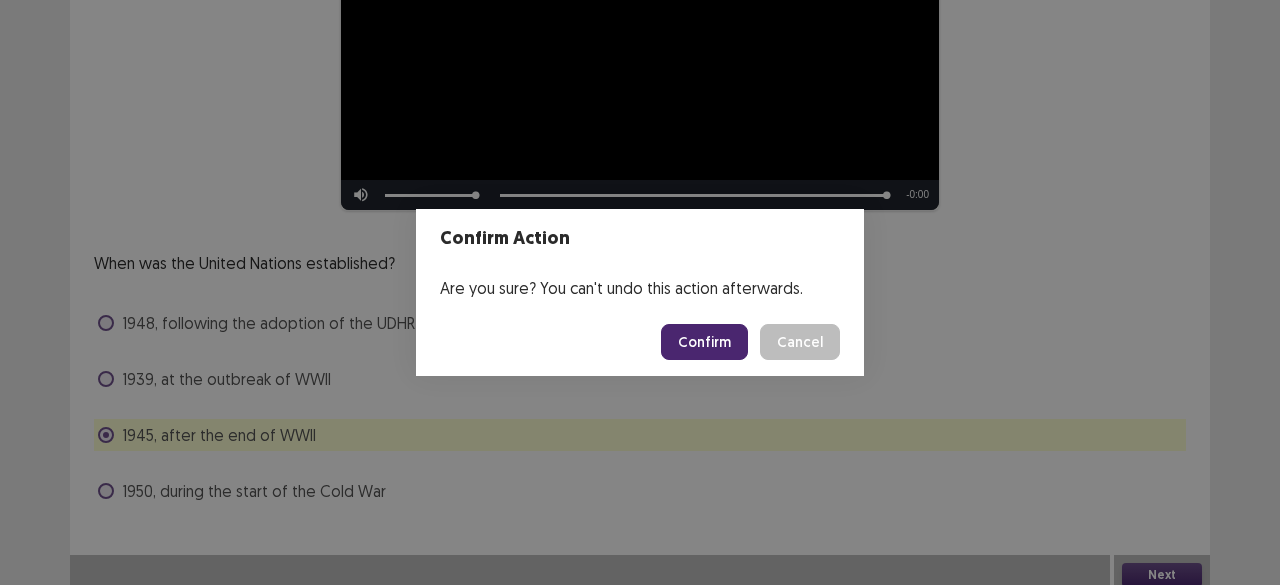 click on "Confirm" at bounding box center [704, 342] 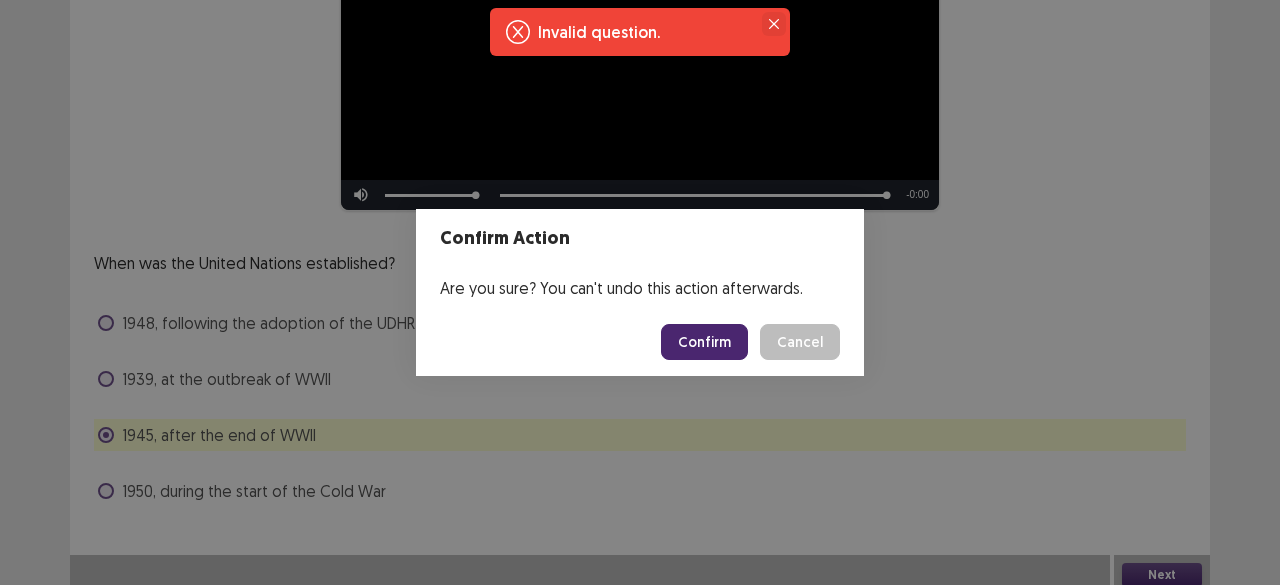 click 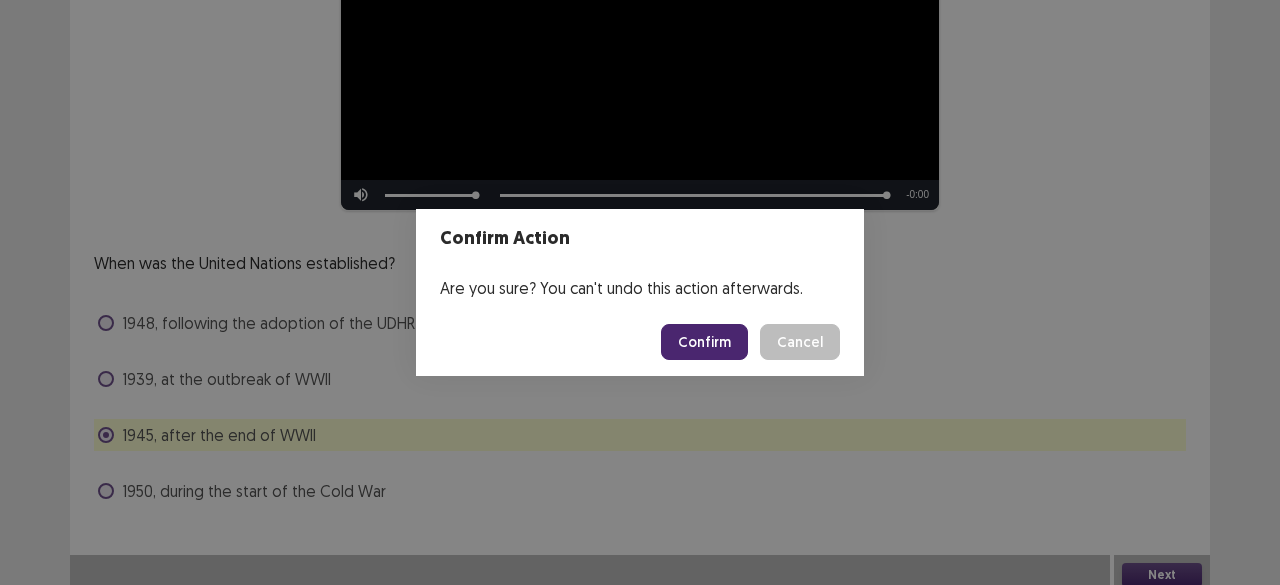 click on "Cancel" at bounding box center (800, 342) 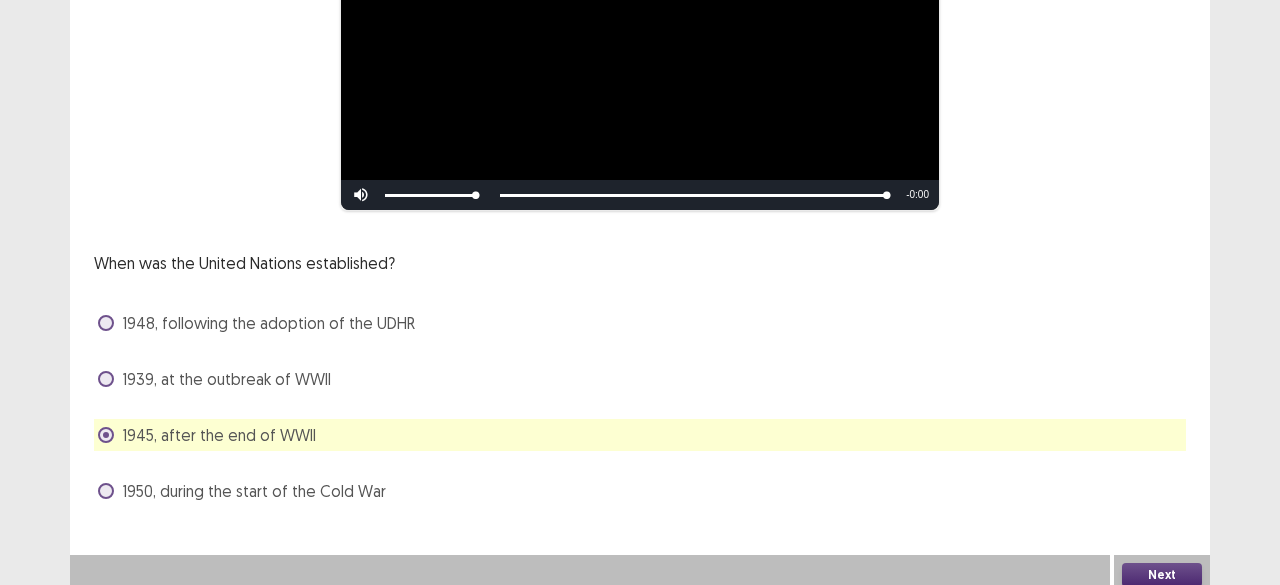 click on "**********" at bounding box center [640, 139] 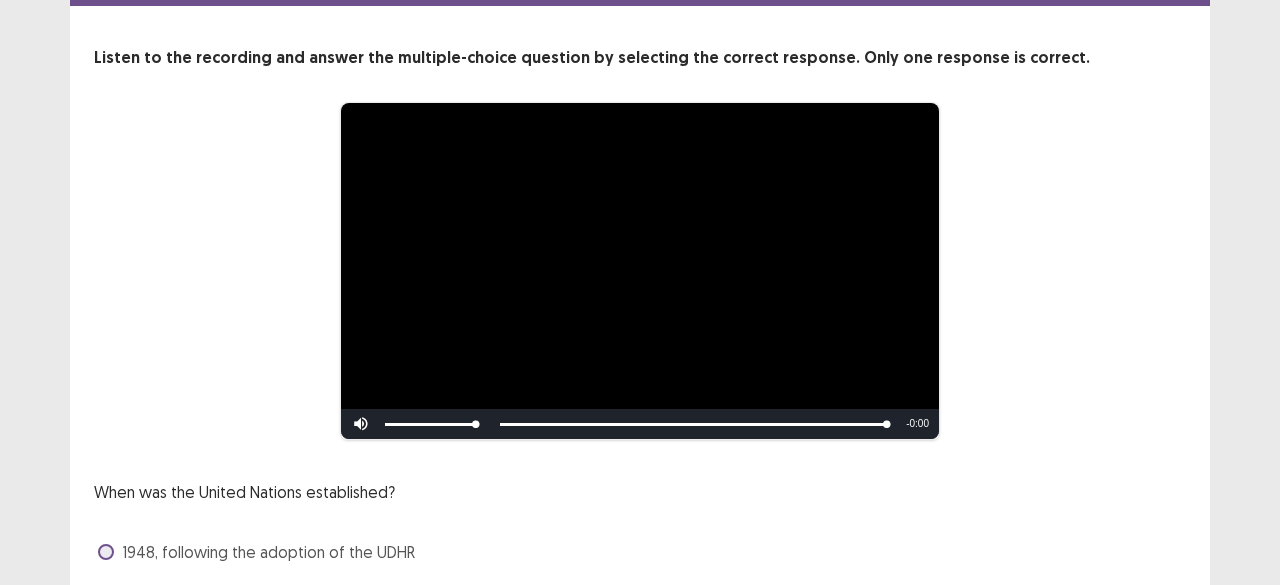 scroll, scrollTop: 0, scrollLeft: 0, axis: both 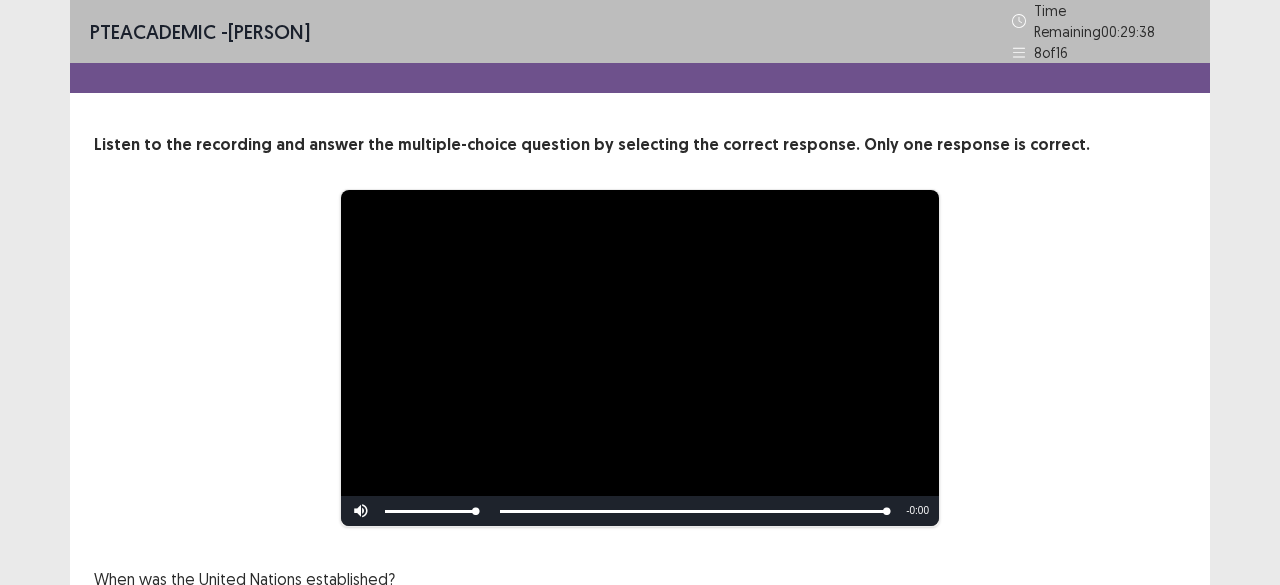 drag, startPoint x: 1052, startPoint y: 34, endPoint x: 1024, endPoint y: 17, distance: 32.75668 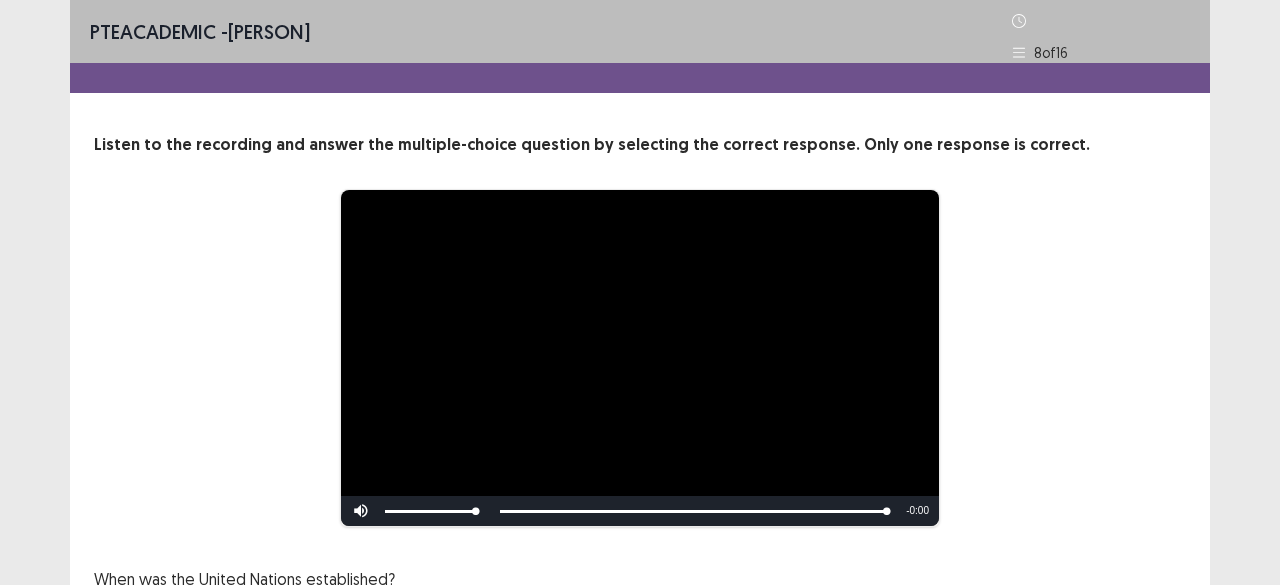 click 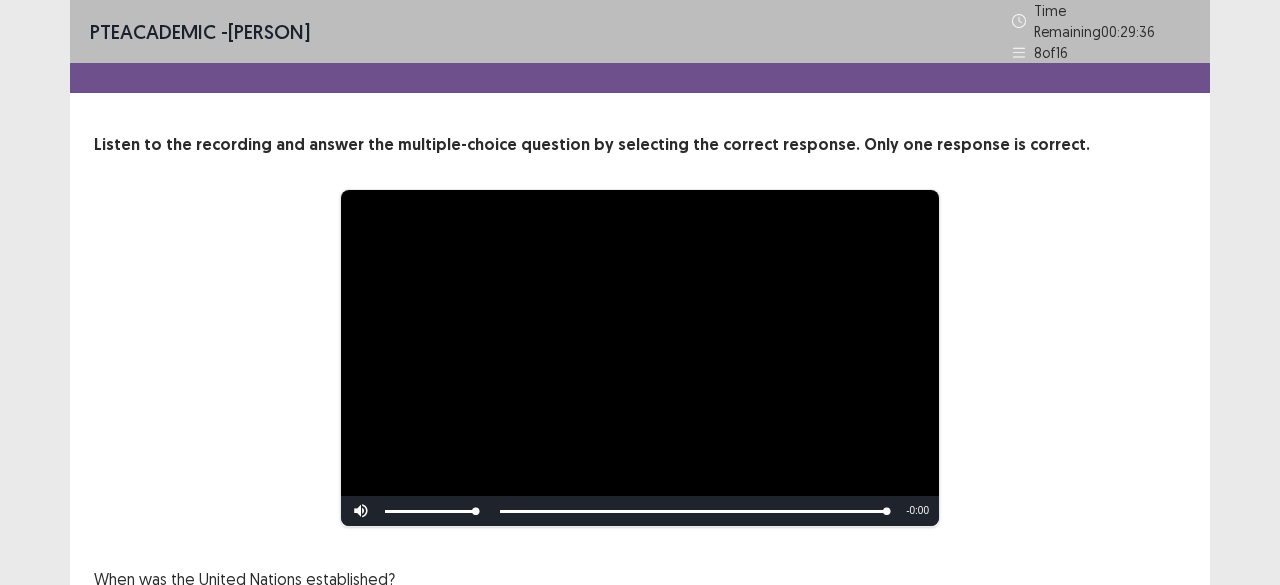 click on "8  of  16" at bounding box center (1051, 52) 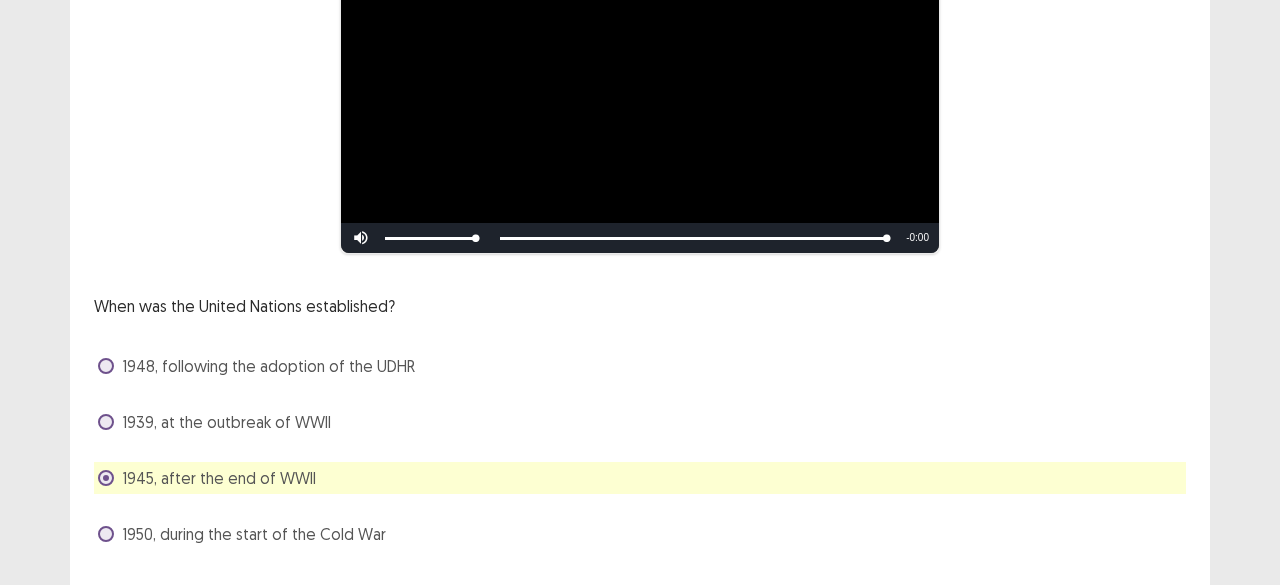 scroll, scrollTop: 316, scrollLeft: 0, axis: vertical 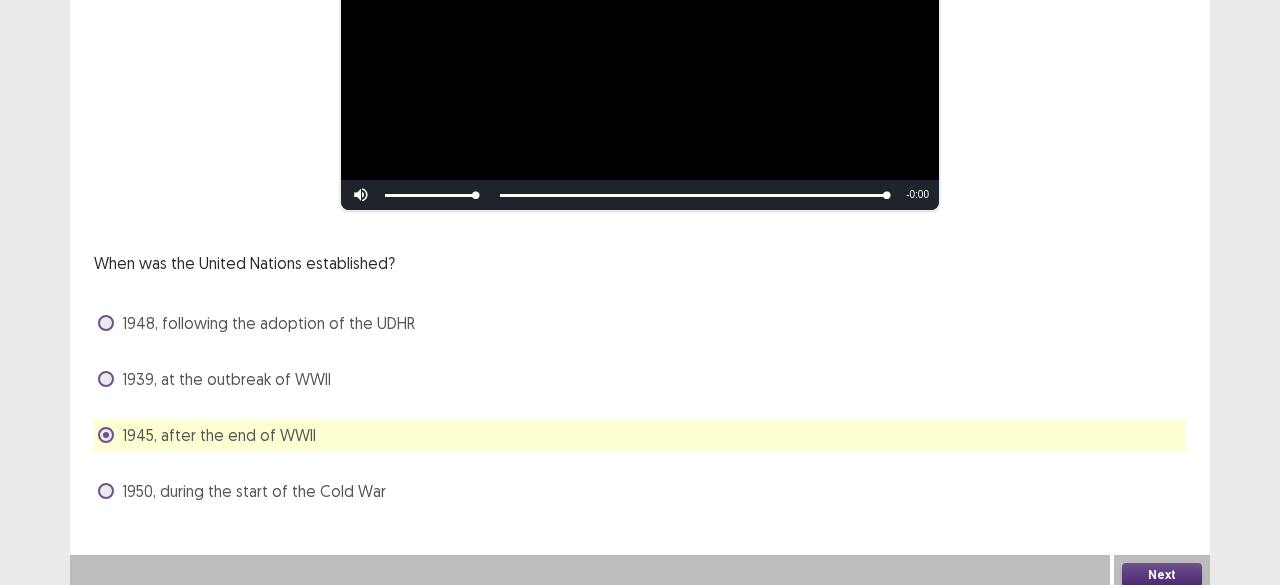 click on "Next" at bounding box center (1162, 575) 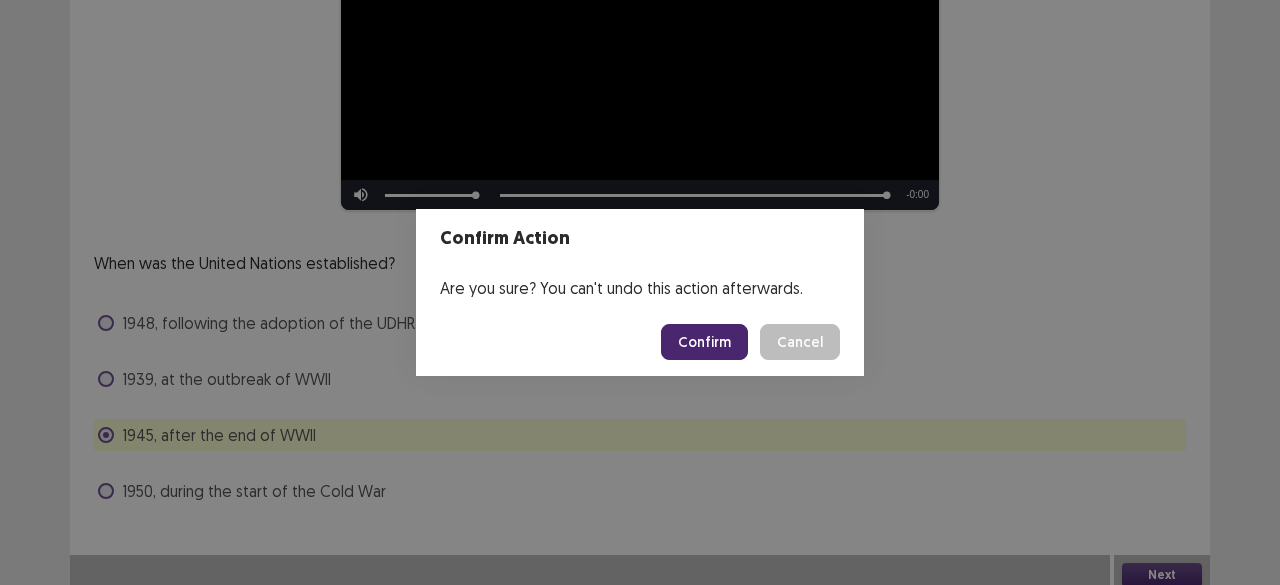 click on "Confirm" at bounding box center (704, 342) 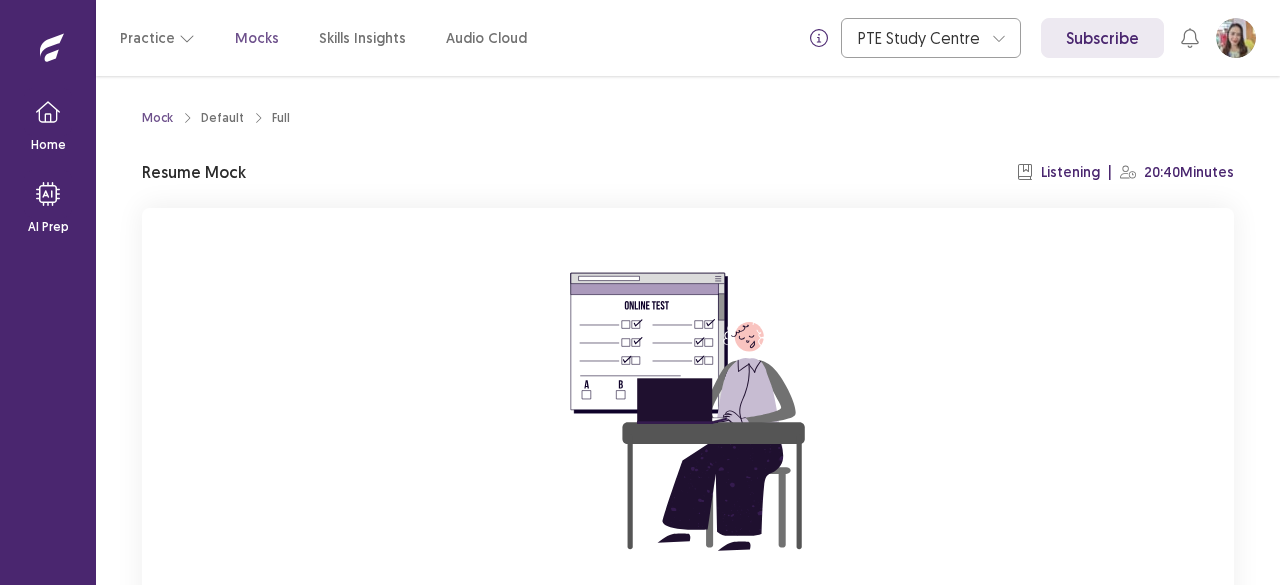 scroll, scrollTop: 0, scrollLeft: 0, axis: both 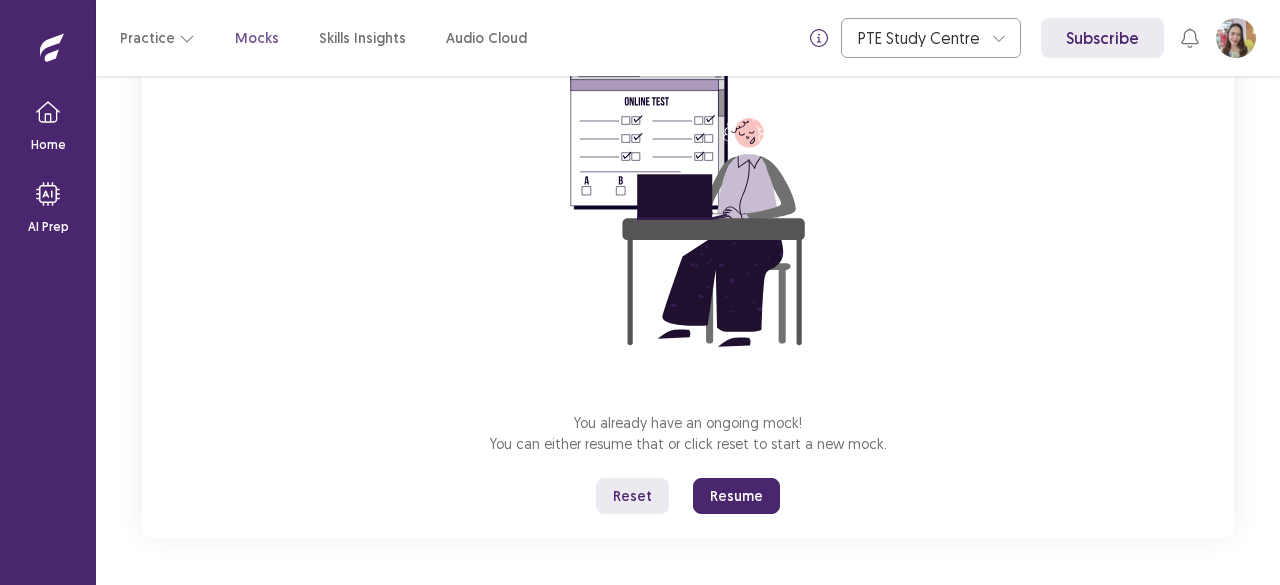 click on "Resume" at bounding box center (736, 496) 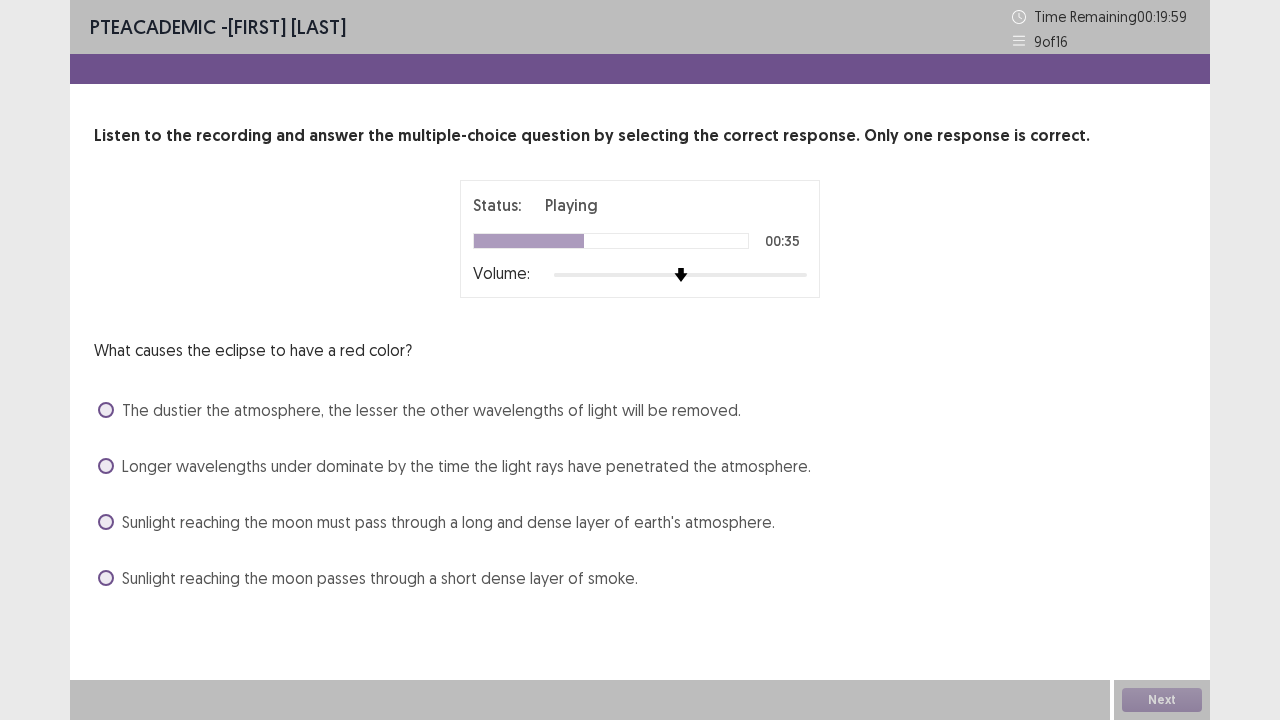click on "Longer wavelengths under dominate by the time the light rays have penetrated the atmosphere." at bounding box center [454, 466] 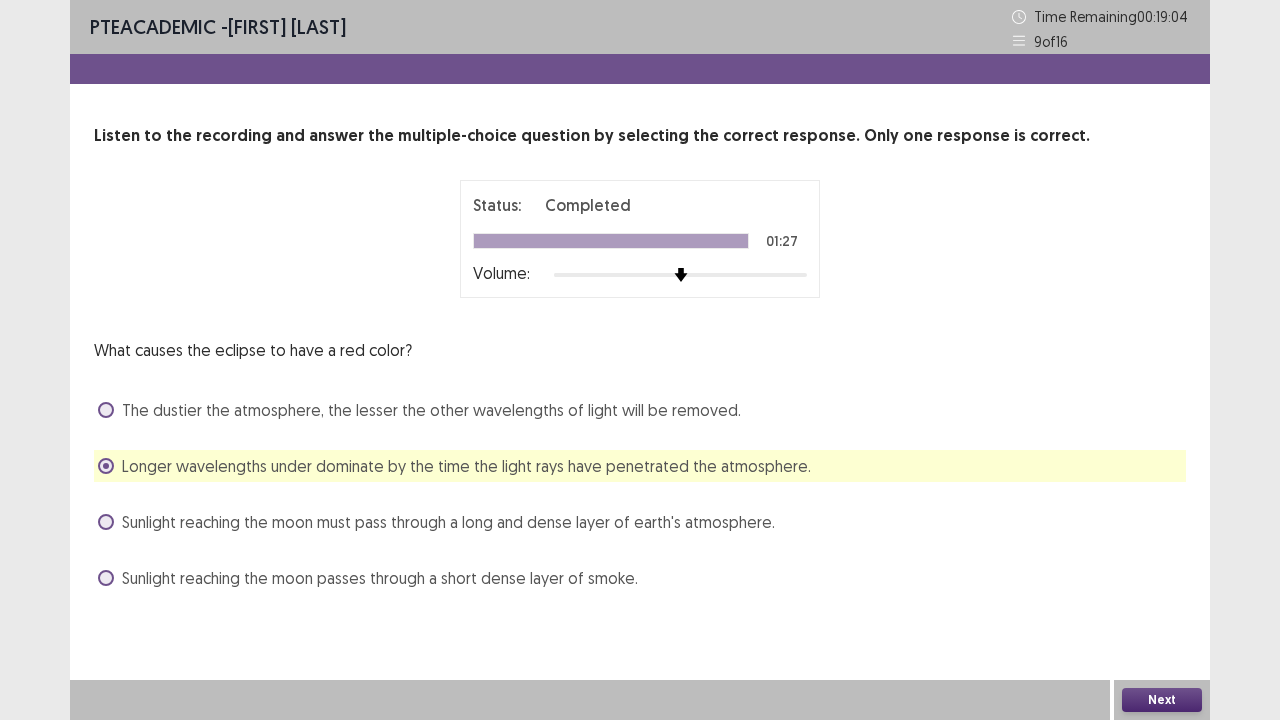 click on "Next" at bounding box center (1162, 700) 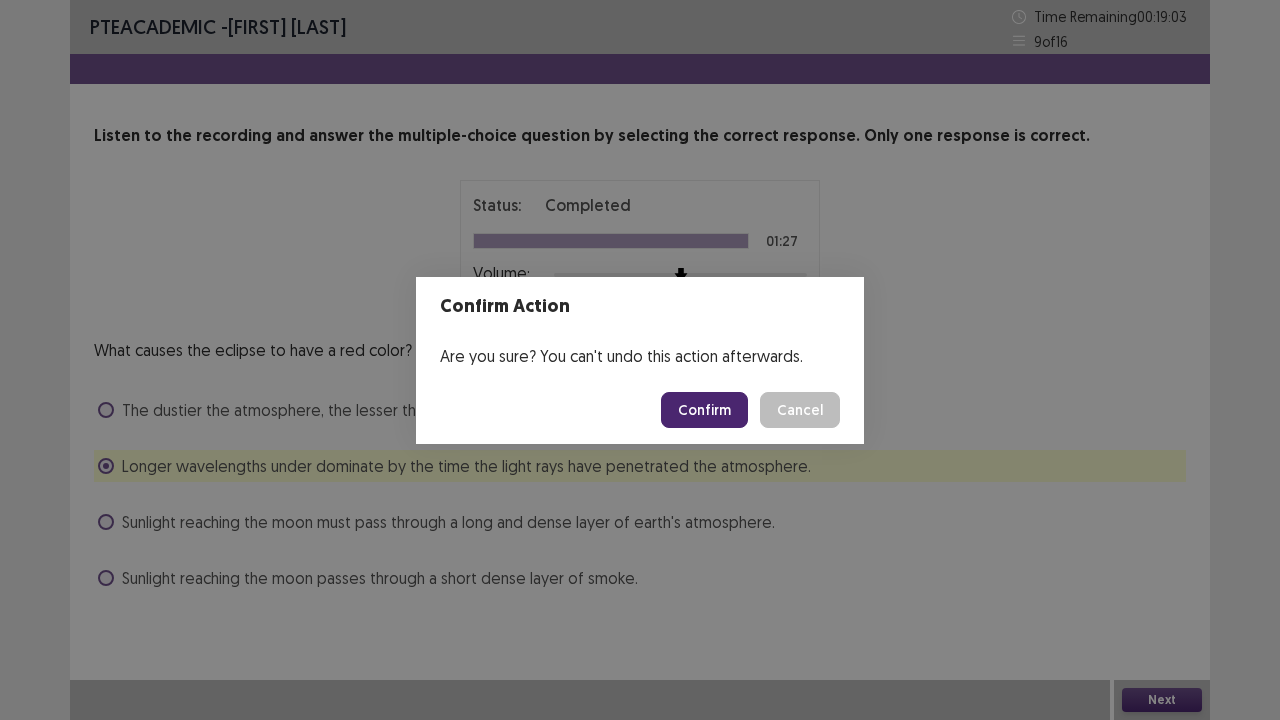 click on "Confirm" at bounding box center (704, 410) 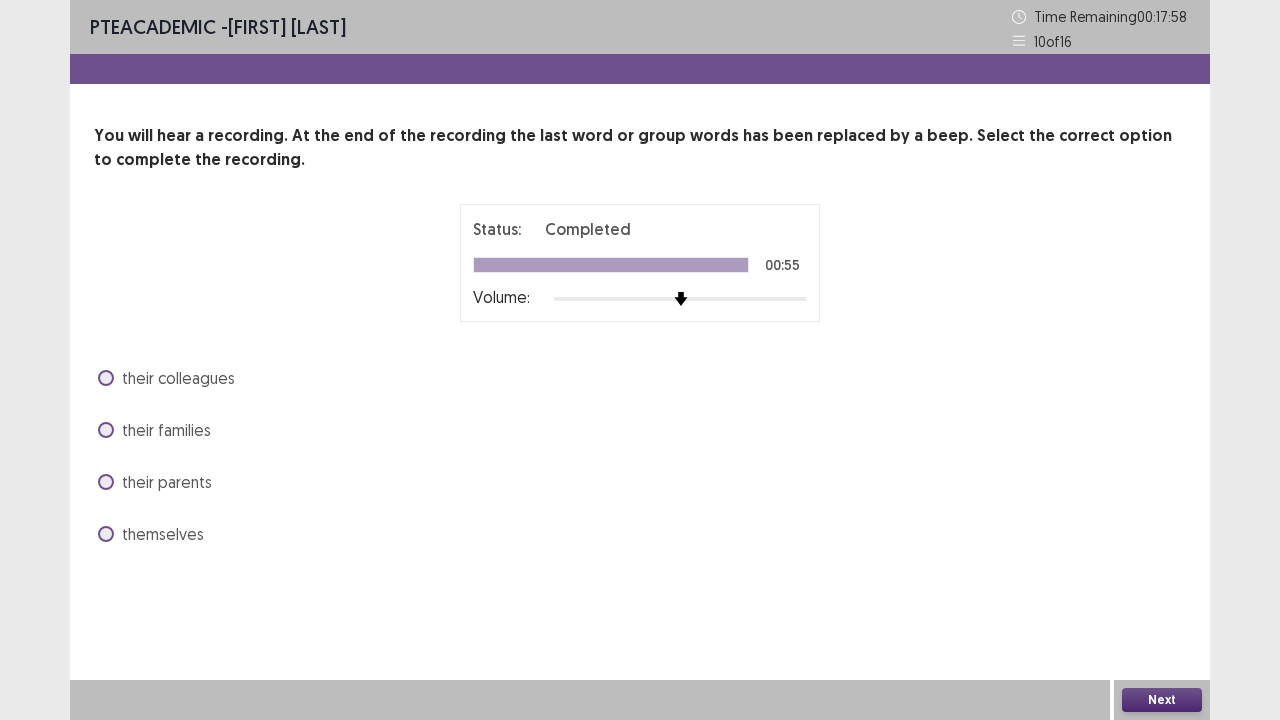 click at bounding box center (106, 534) 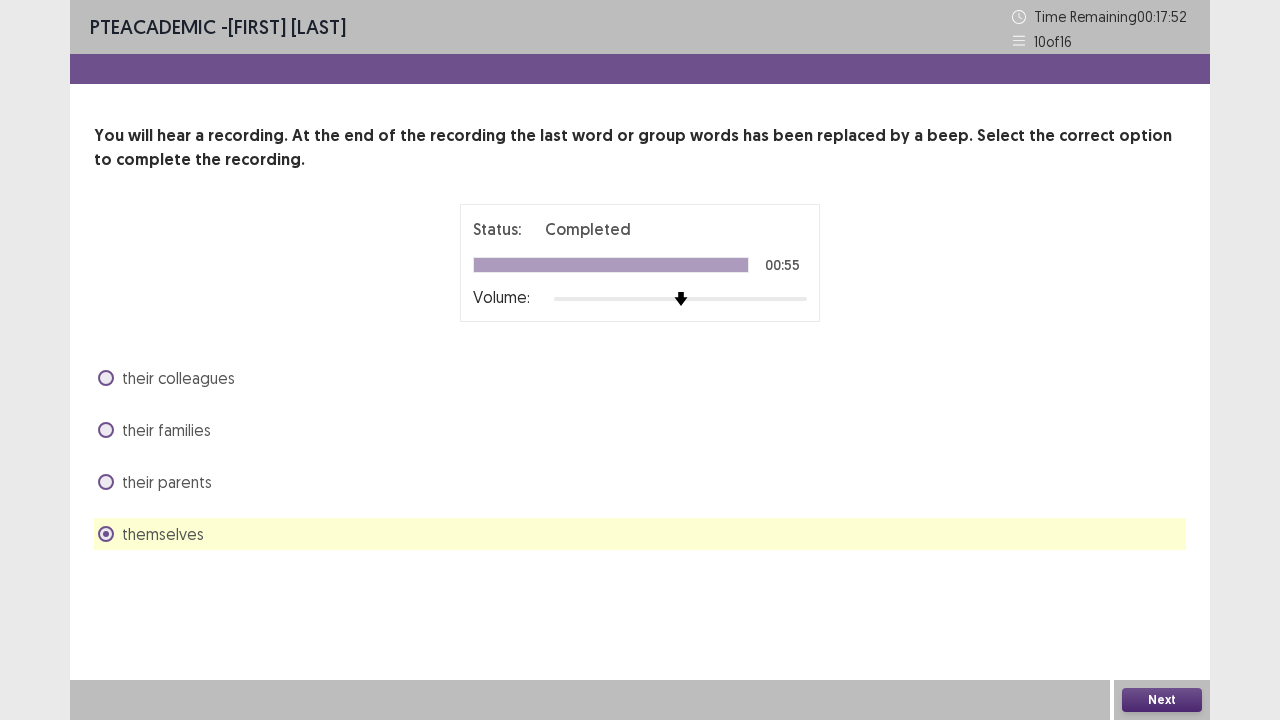 click on "Next" at bounding box center (1162, 700) 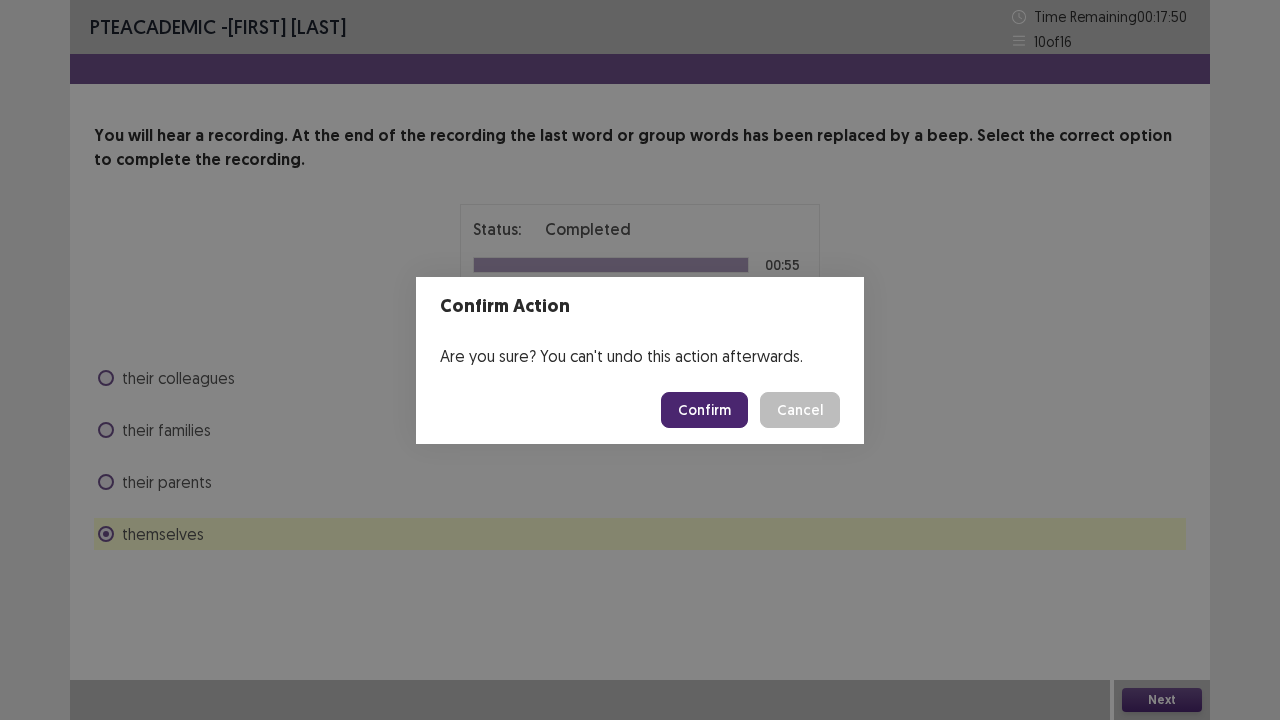 click on "Confirm" at bounding box center (704, 410) 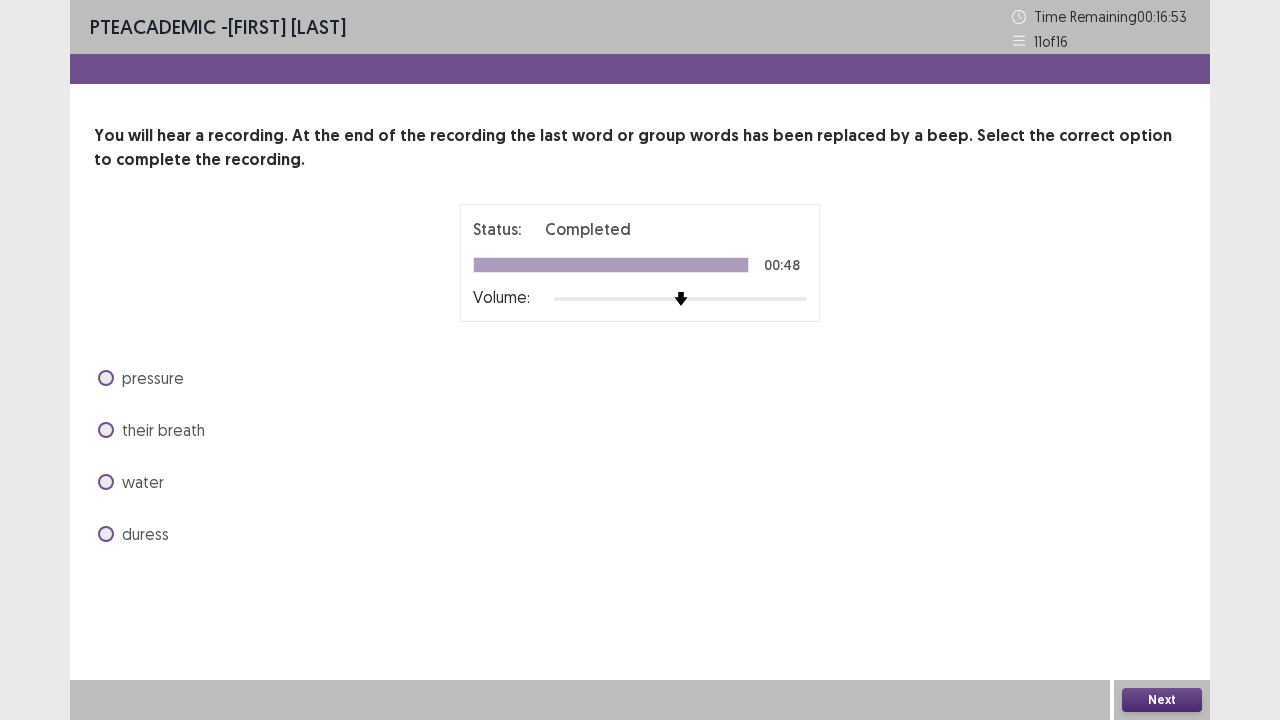 click at bounding box center (106, 430) 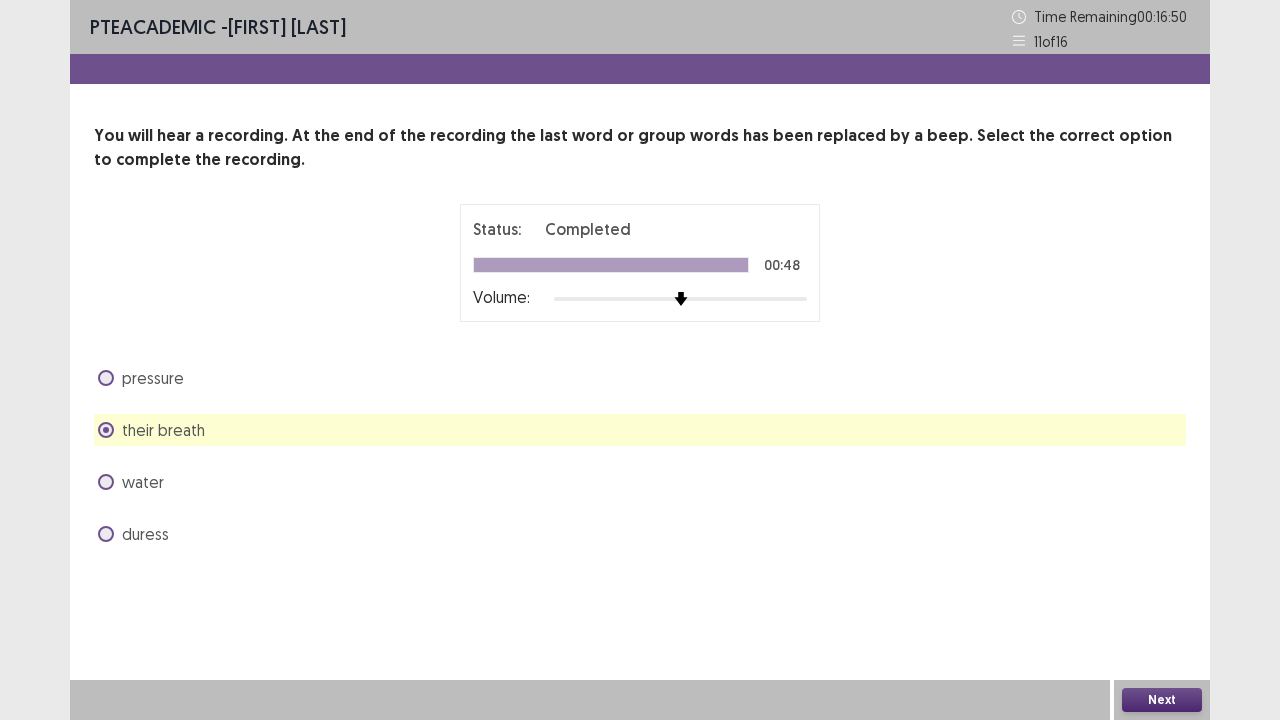 click on "Next" at bounding box center [1162, 700] 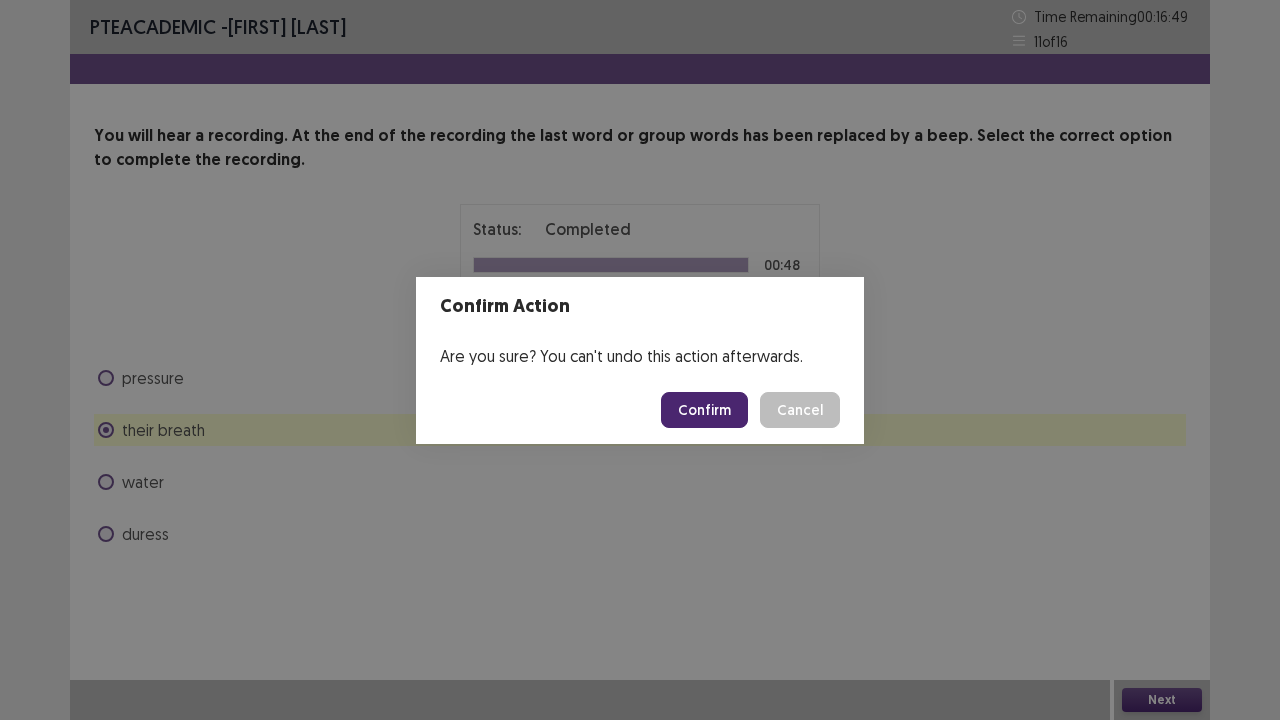 click on "Confirm" at bounding box center (704, 410) 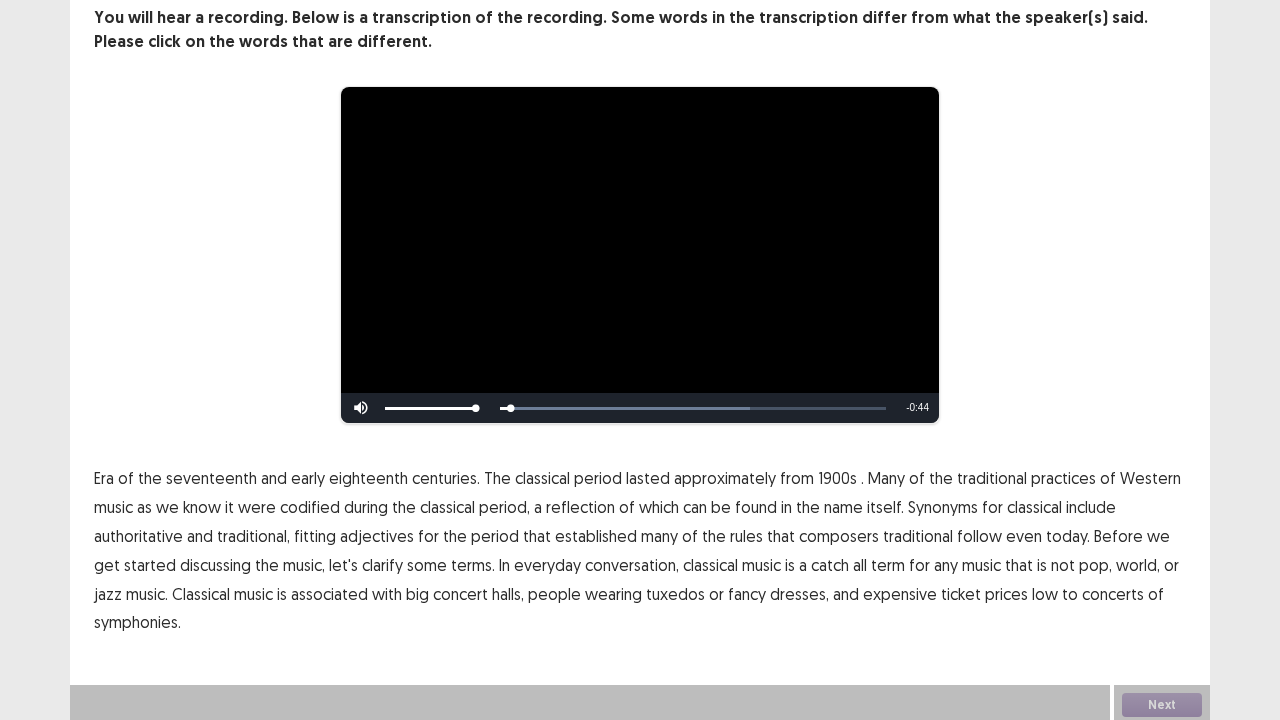 scroll, scrollTop: 120, scrollLeft: 0, axis: vertical 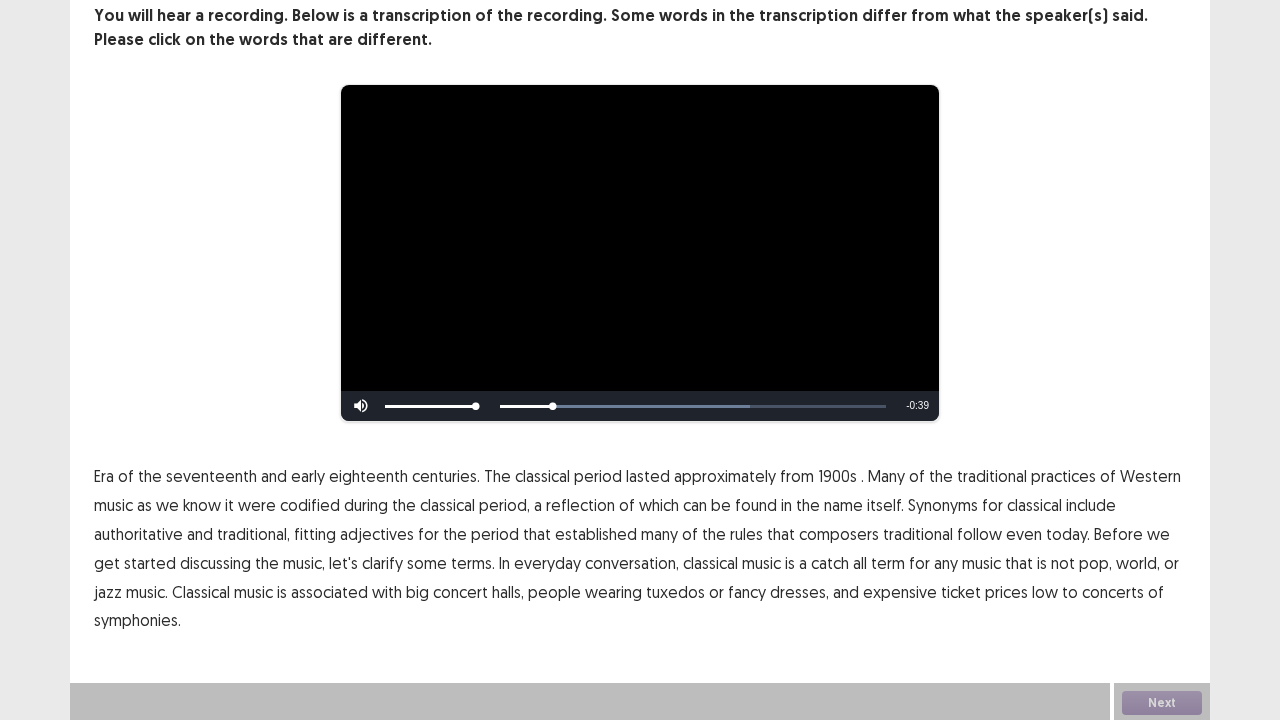 click on "the" at bounding box center [150, 476] 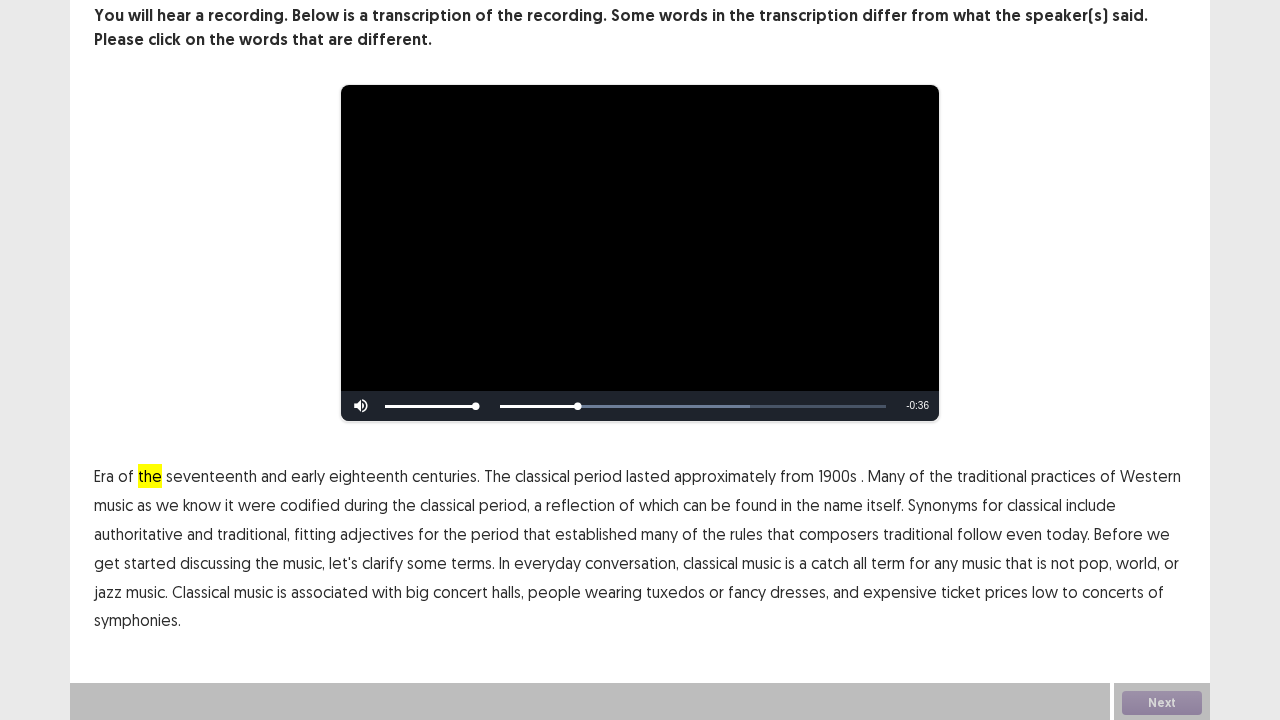 click on "centuries." at bounding box center (446, 476) 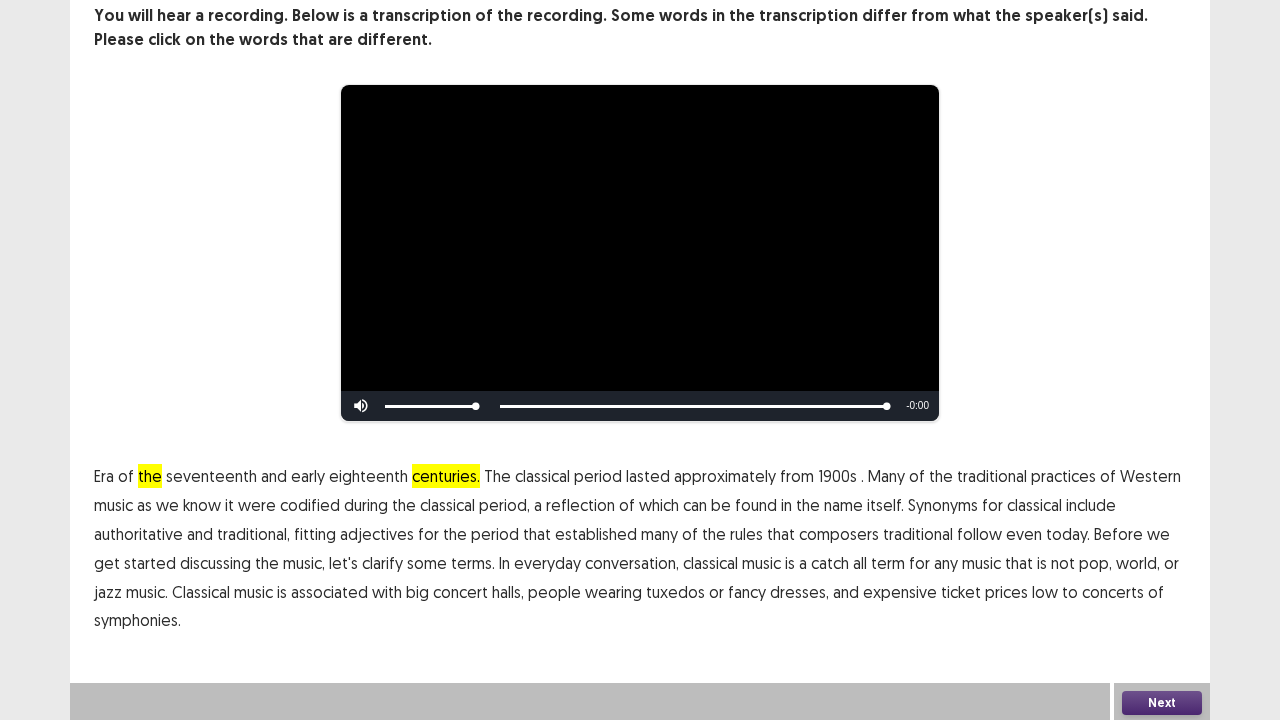 click on "1900s" at bounding box center (837, 476) 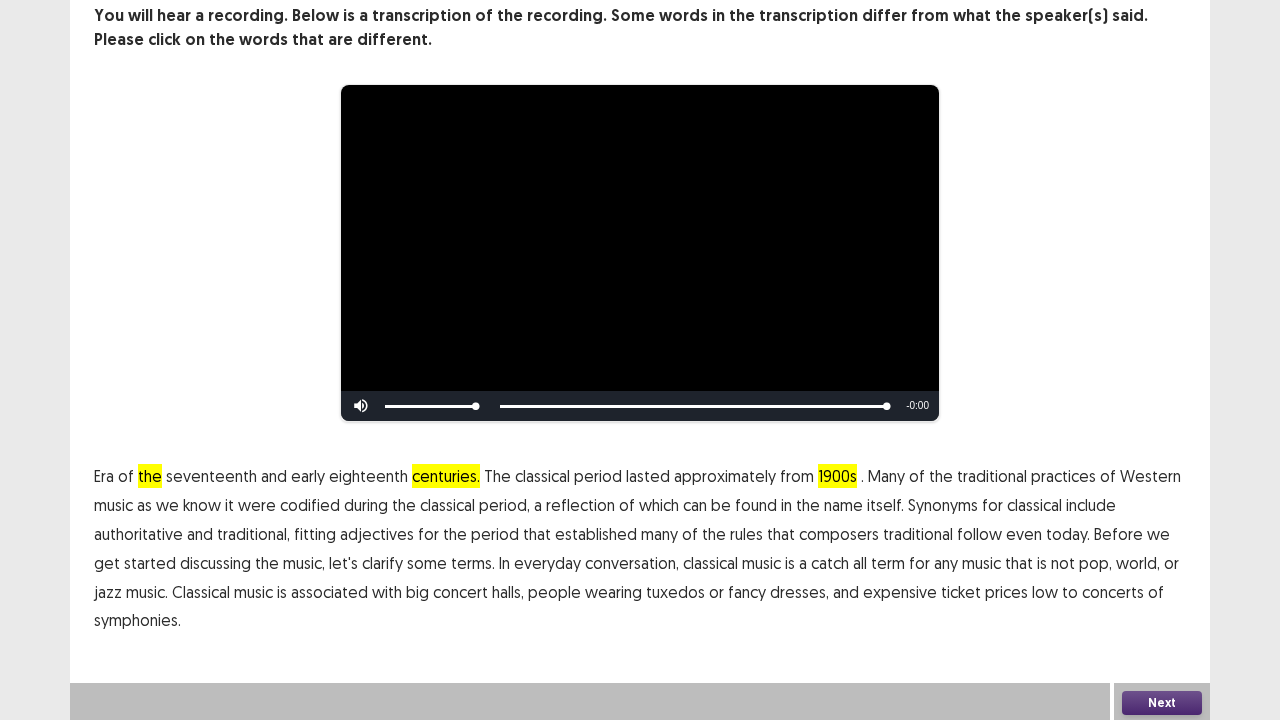 click on "Next" at bounding box center [1162, 703] 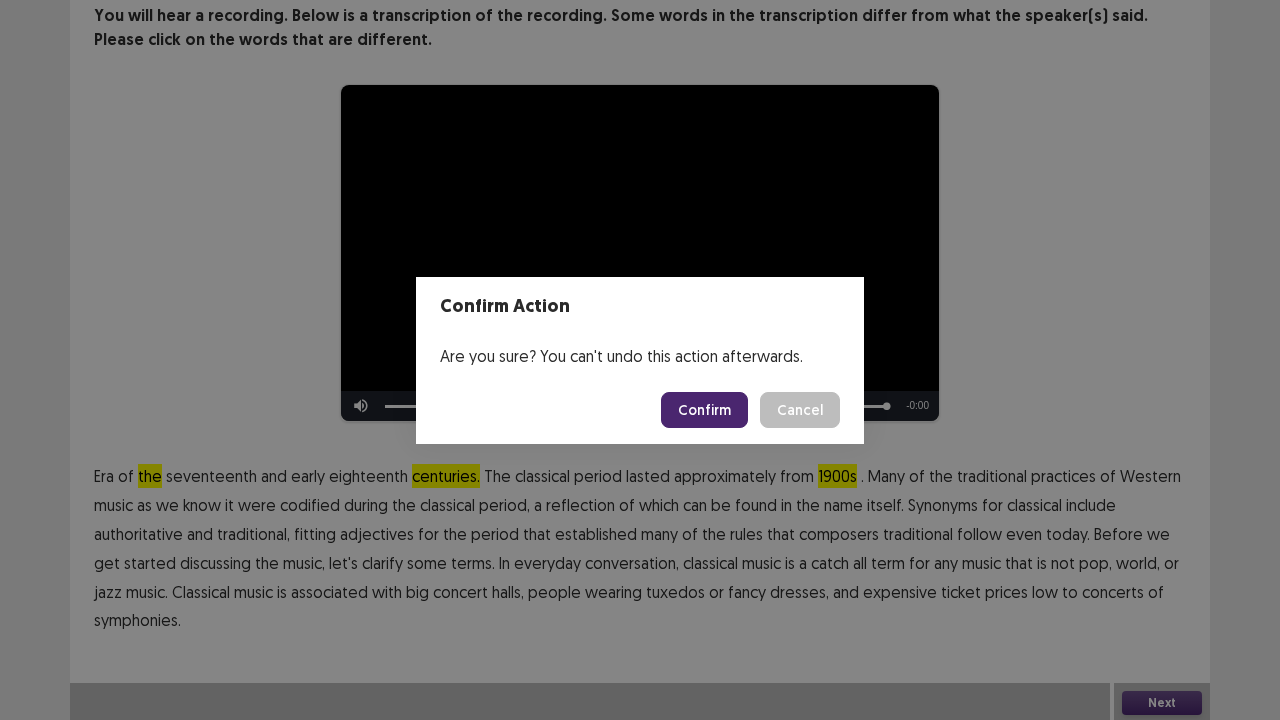 click on "Confirm" at bounding box center (704, 410) 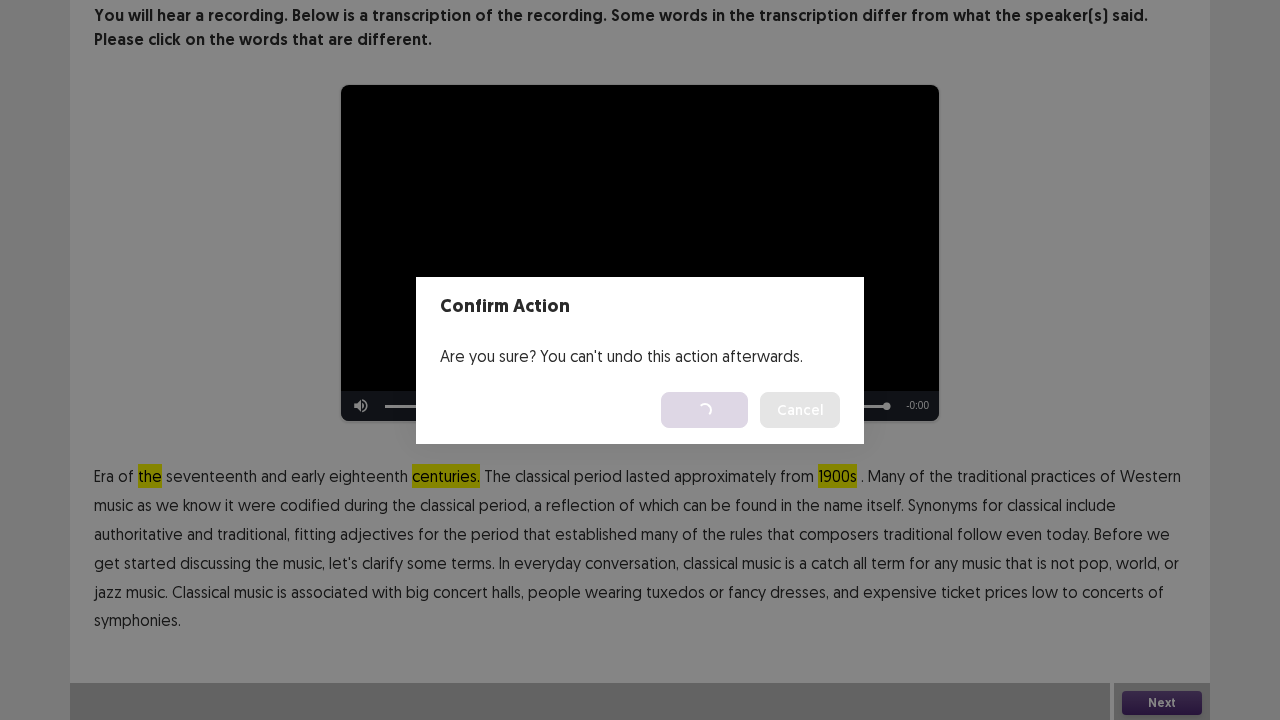 scroll, scrollTop: 0, scrollLeft: 0, axis: both 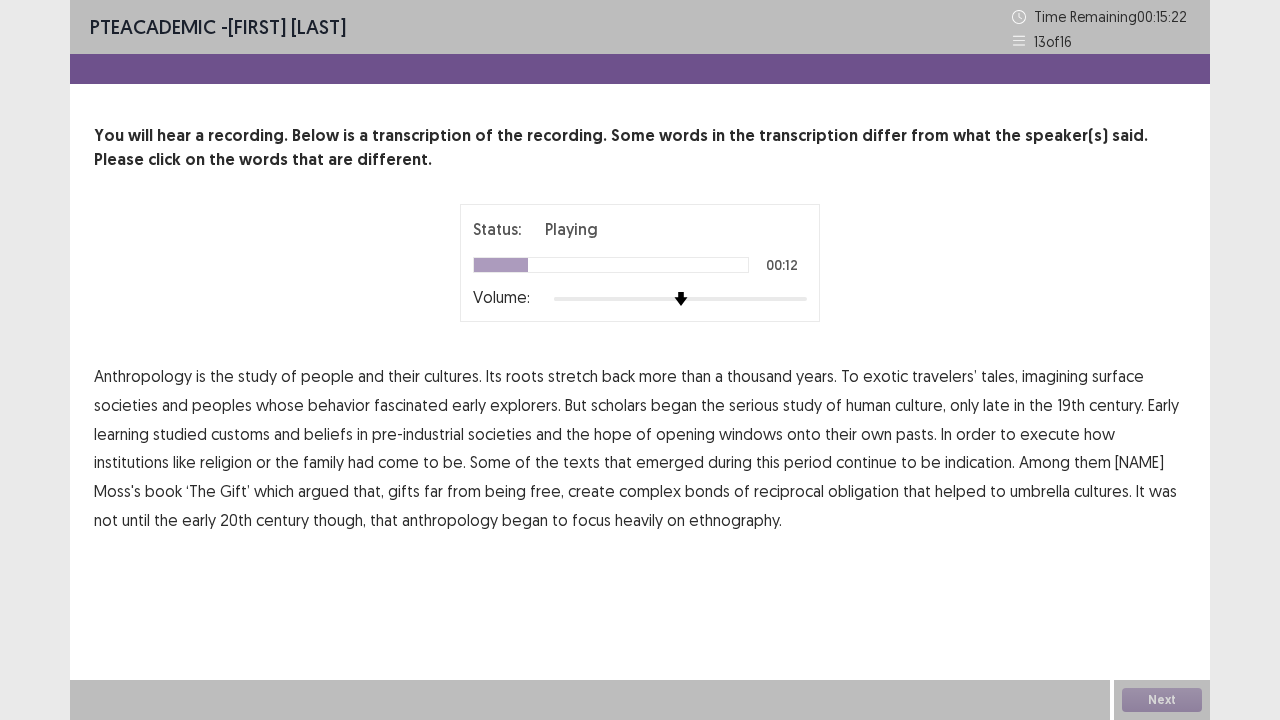 click on "surface" at bounding box center (1118, 376) 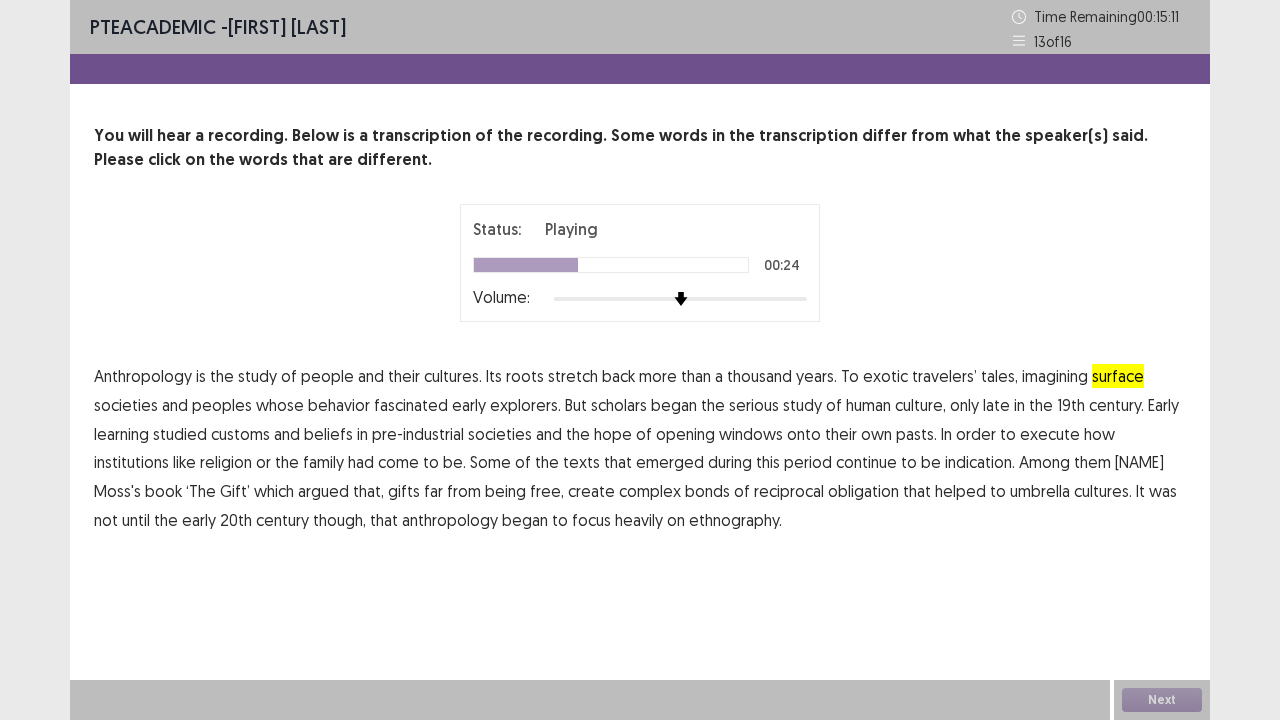 click on "learning" at bounding box center [121, 434] 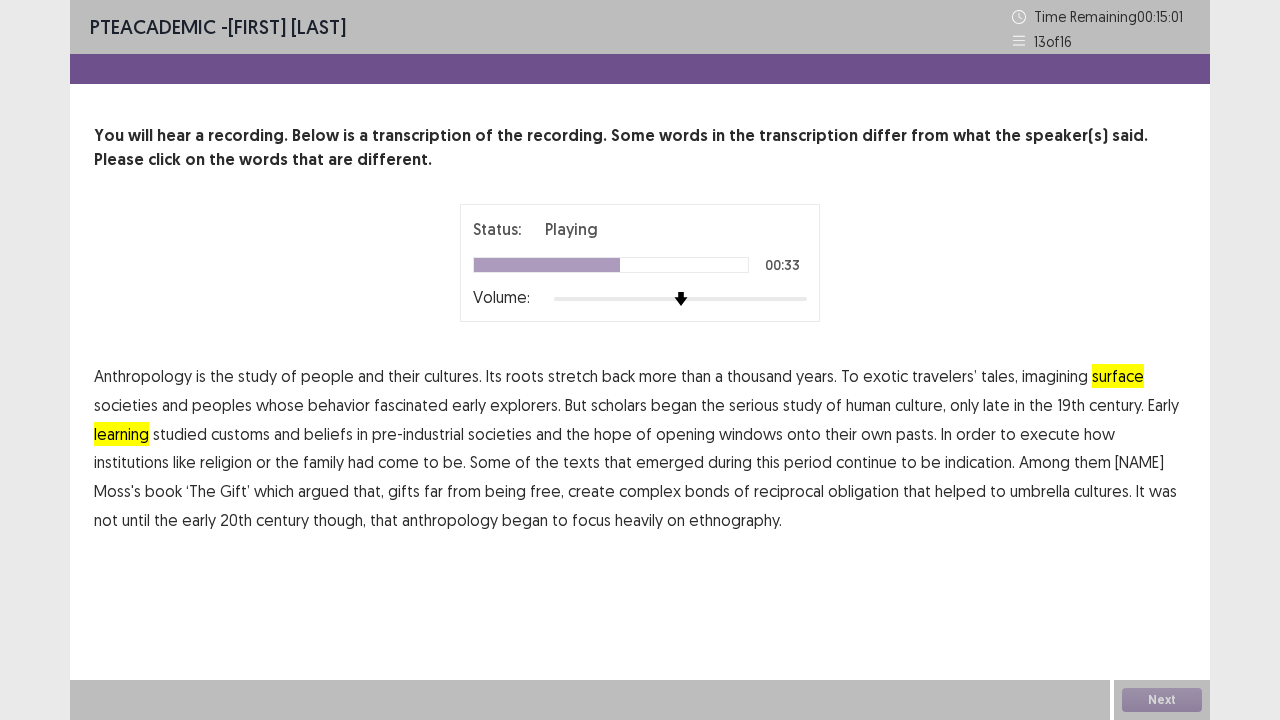 click on "execute" at bounding box center (1050, 434) 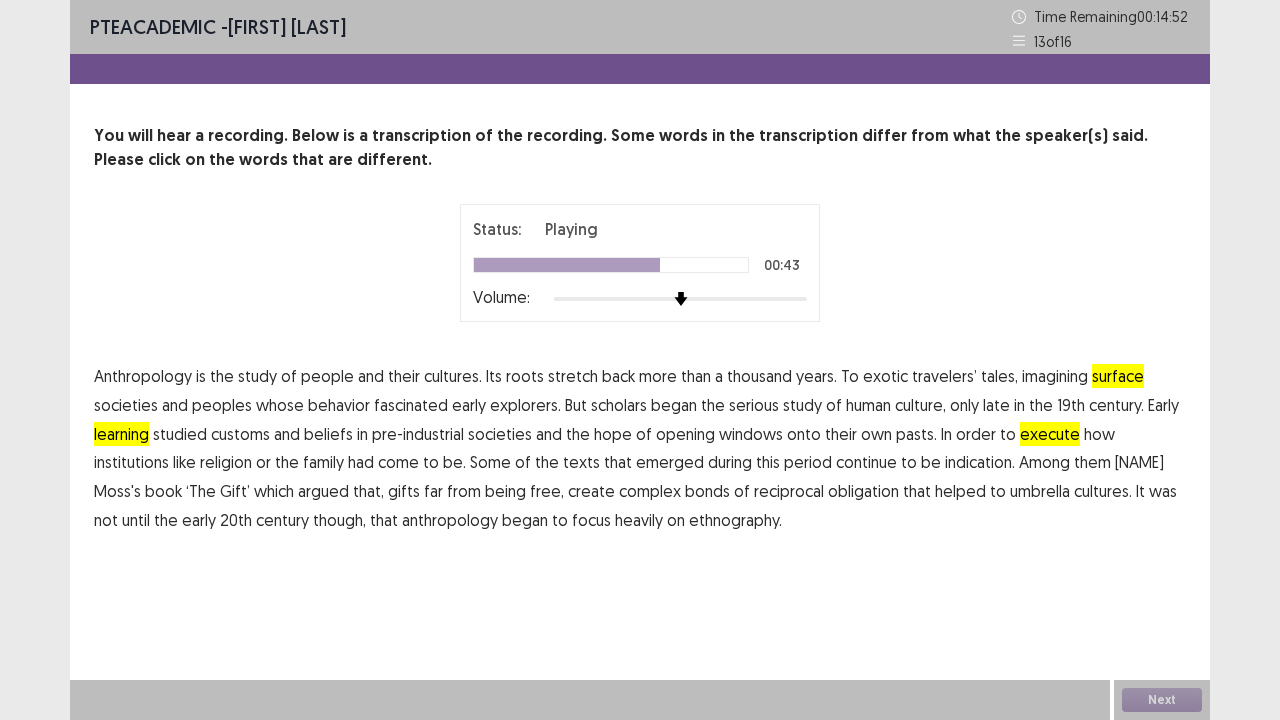 click on "indication." at bounding box center [980, 462] 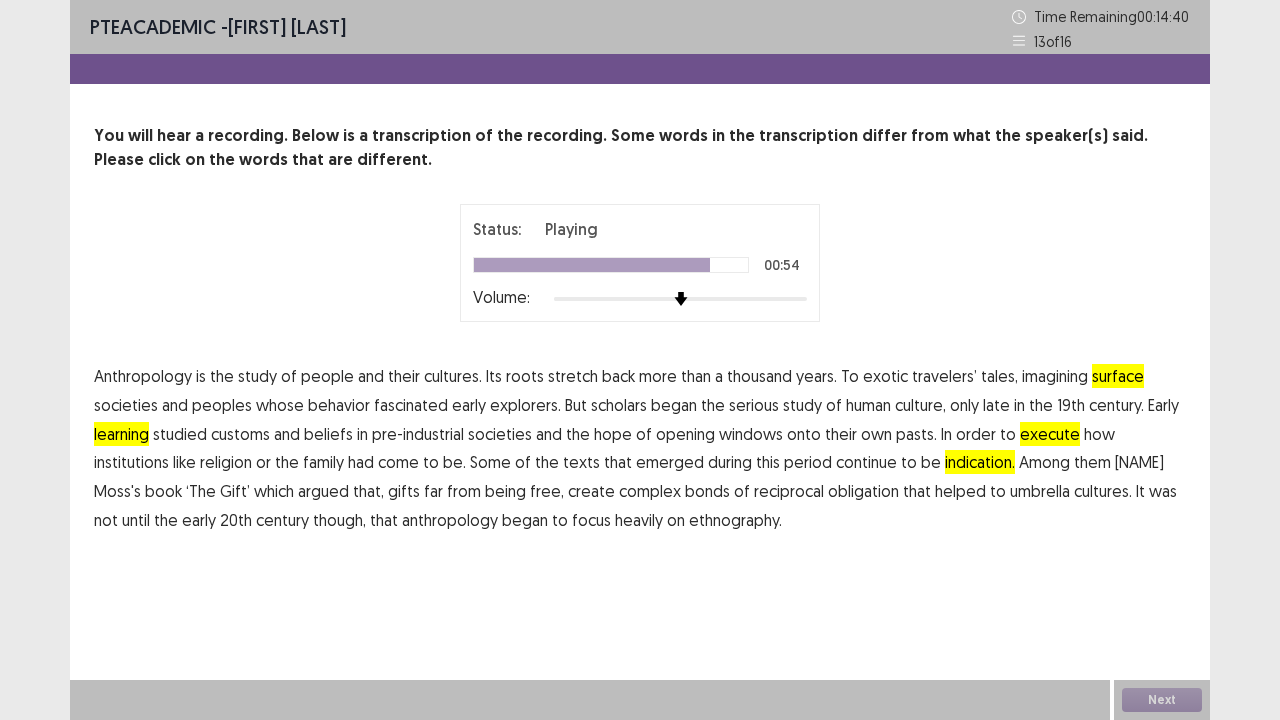 click on "umbrella" at bounding box center [1040, 491] 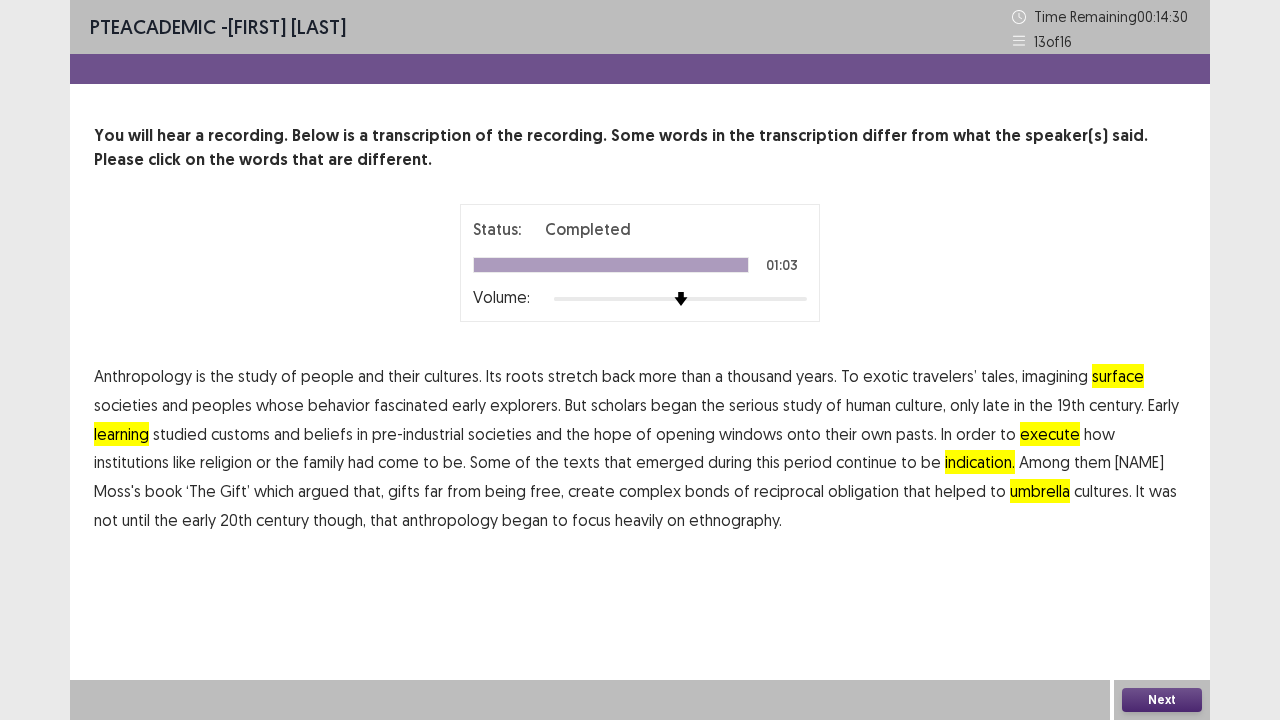 click on "Next" at bounding box center (1162, 700) 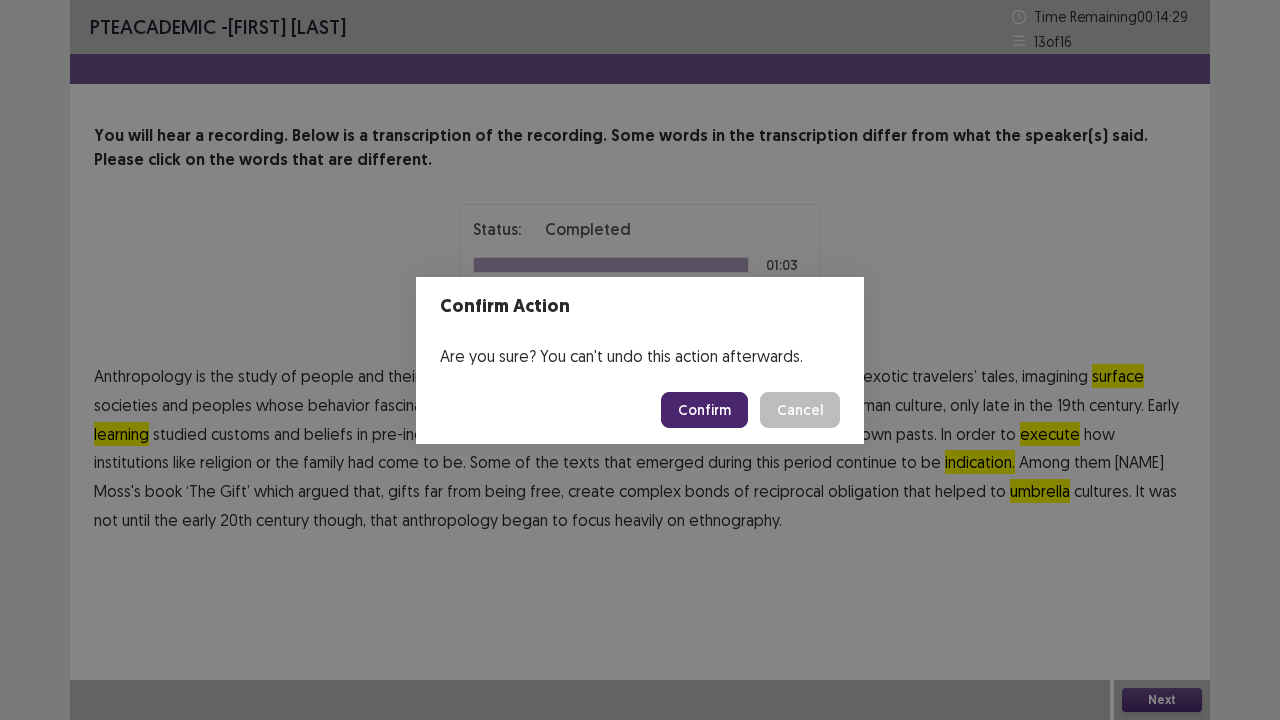 click on "Confirm" at bounding box center (704, 410) 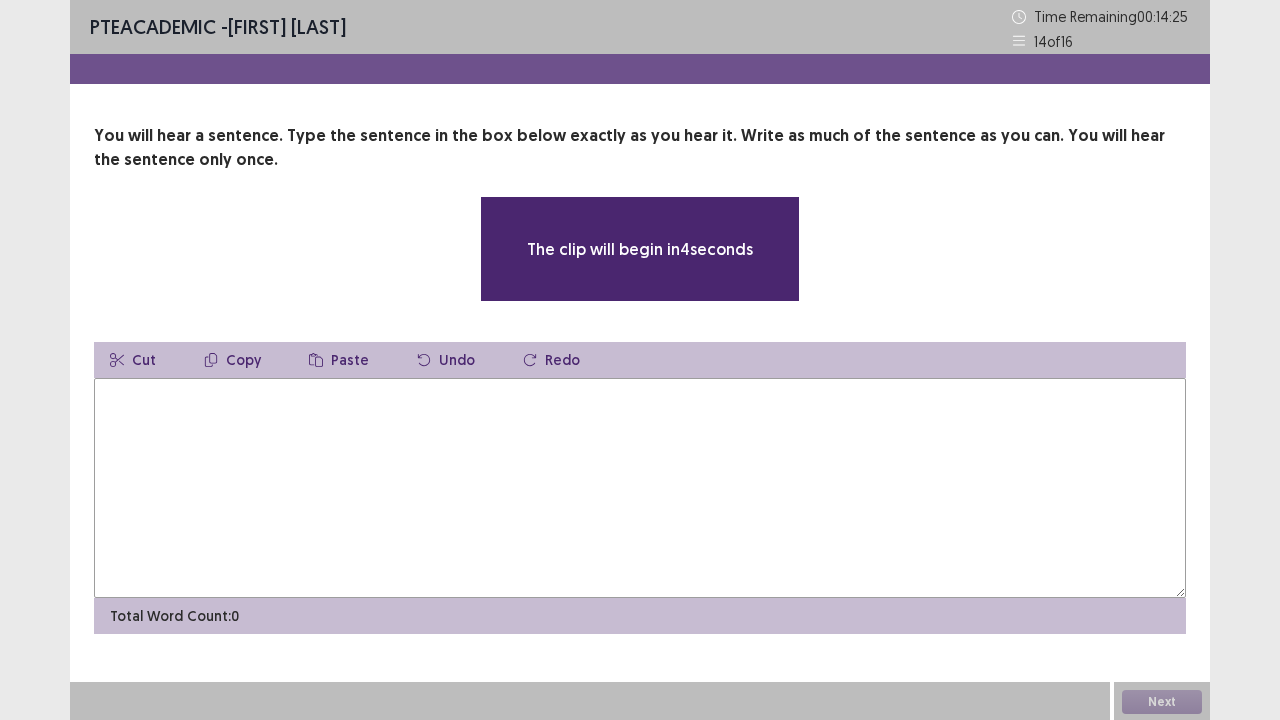 click at bounding box center [640, 488] 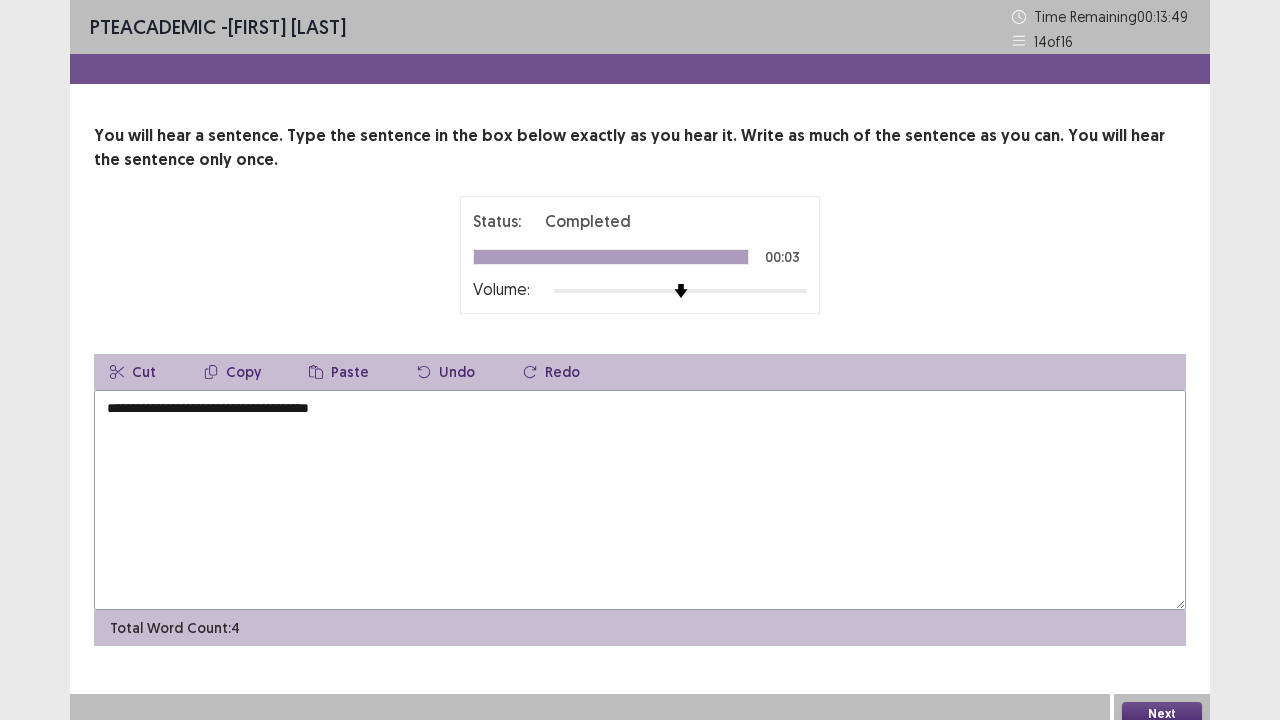 type on "**********" 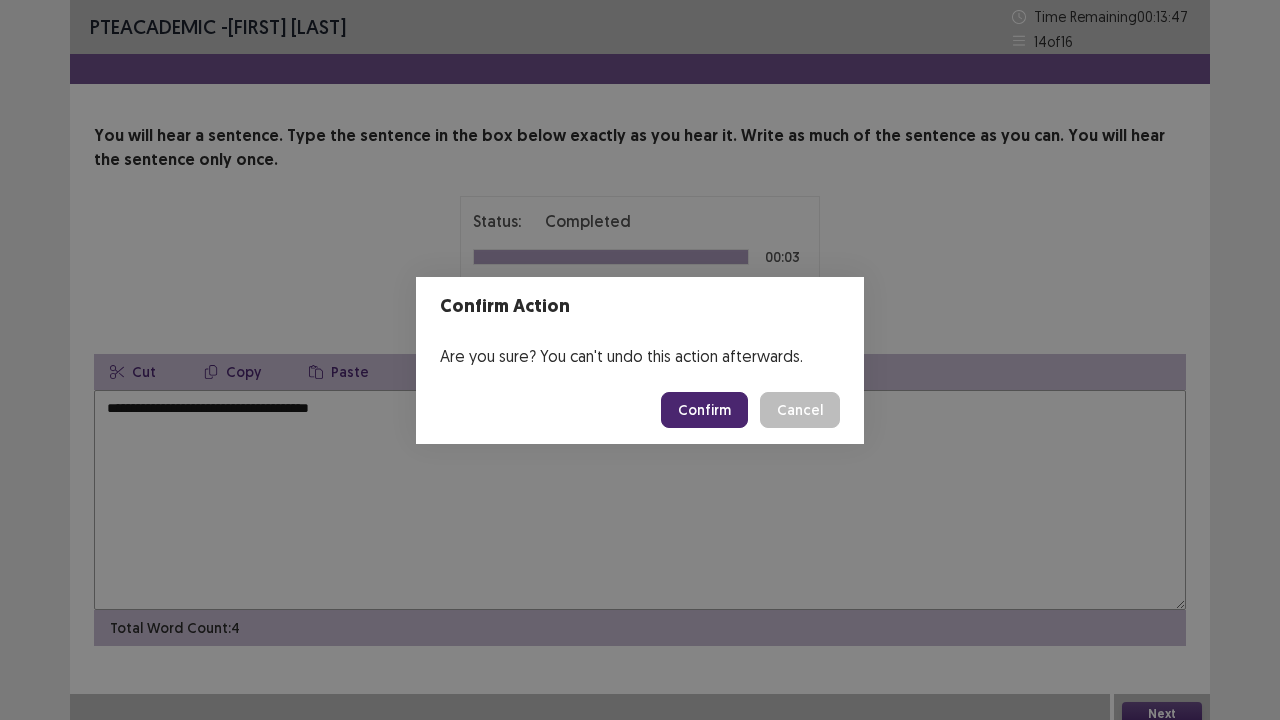click on "Confirm" at bounding box center [704, 410] 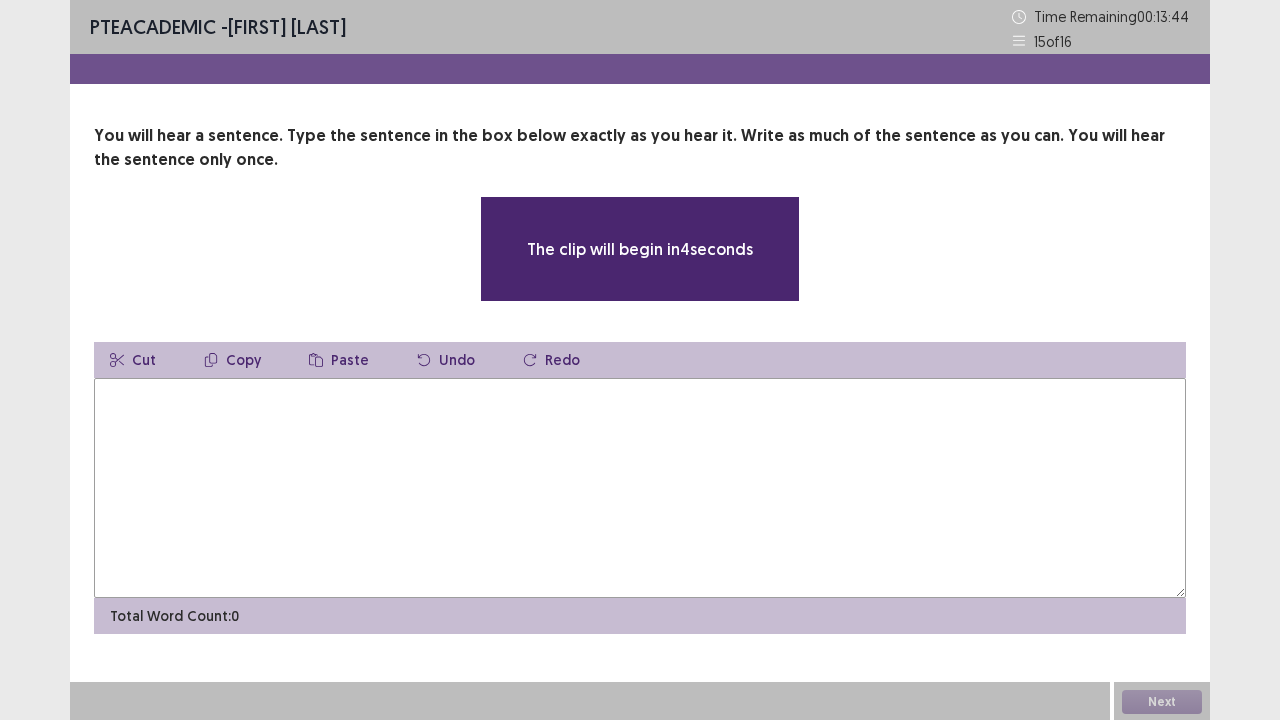 click at bounding box center [640, 488] 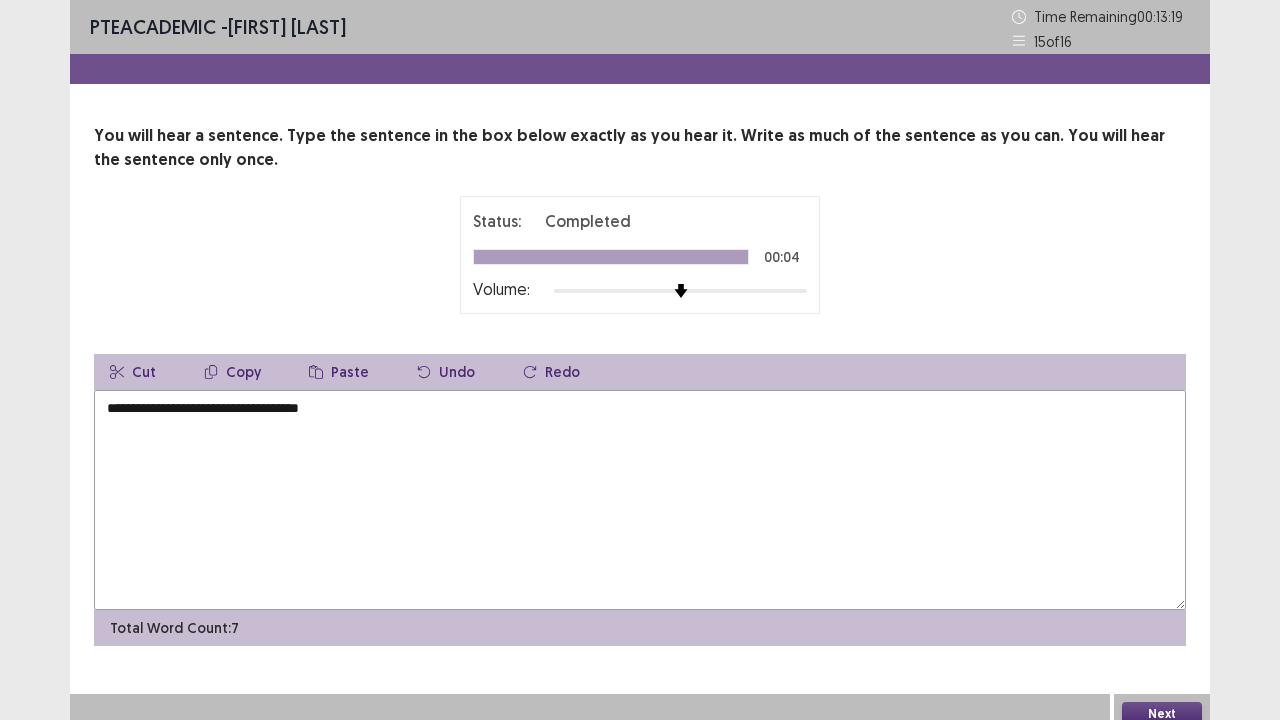 click on "Next" at bounding box center [1162, 714] 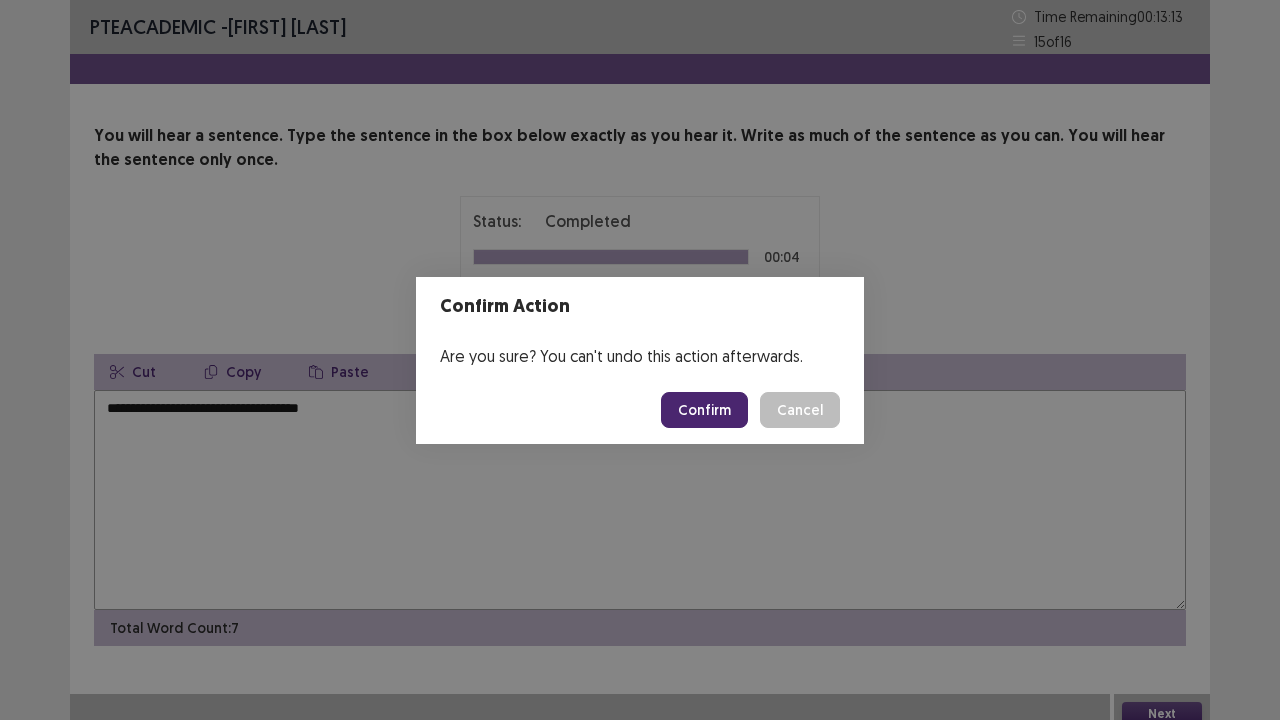 click on "Cancel" at bounding box center (800, 410) 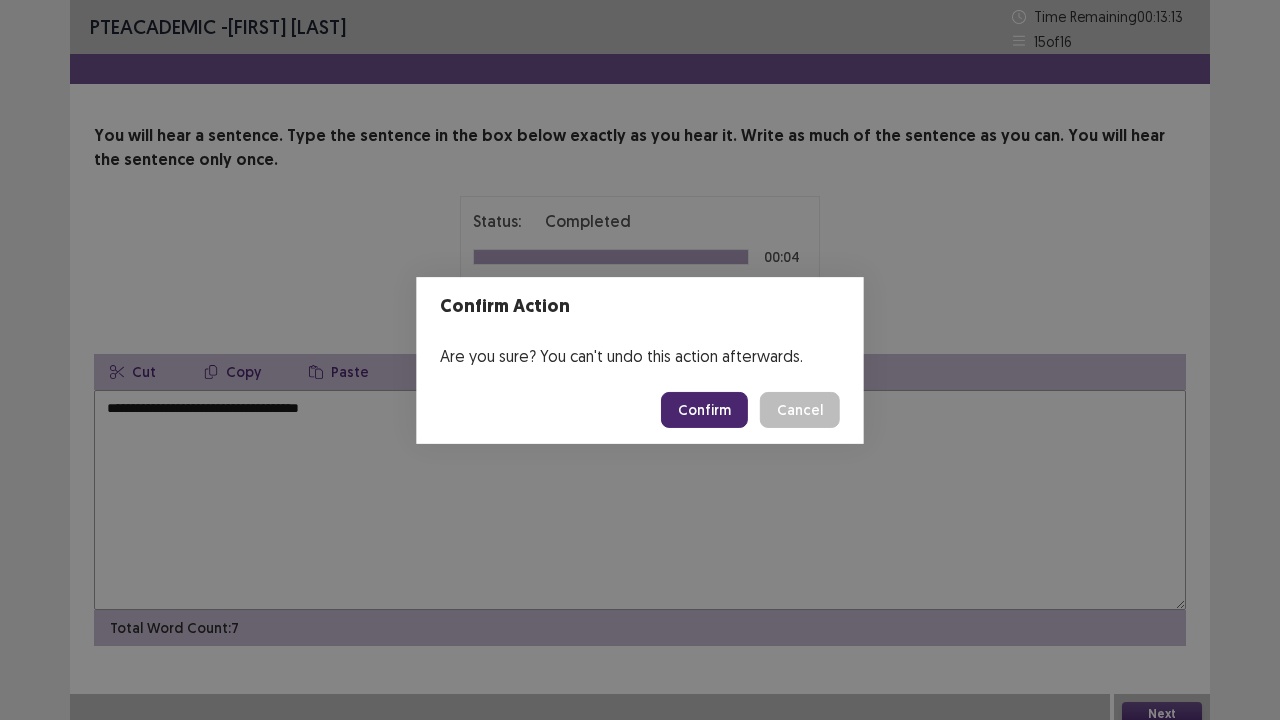 scroll, scrollTop: 5, scrollLeft: 0, axis: vertical 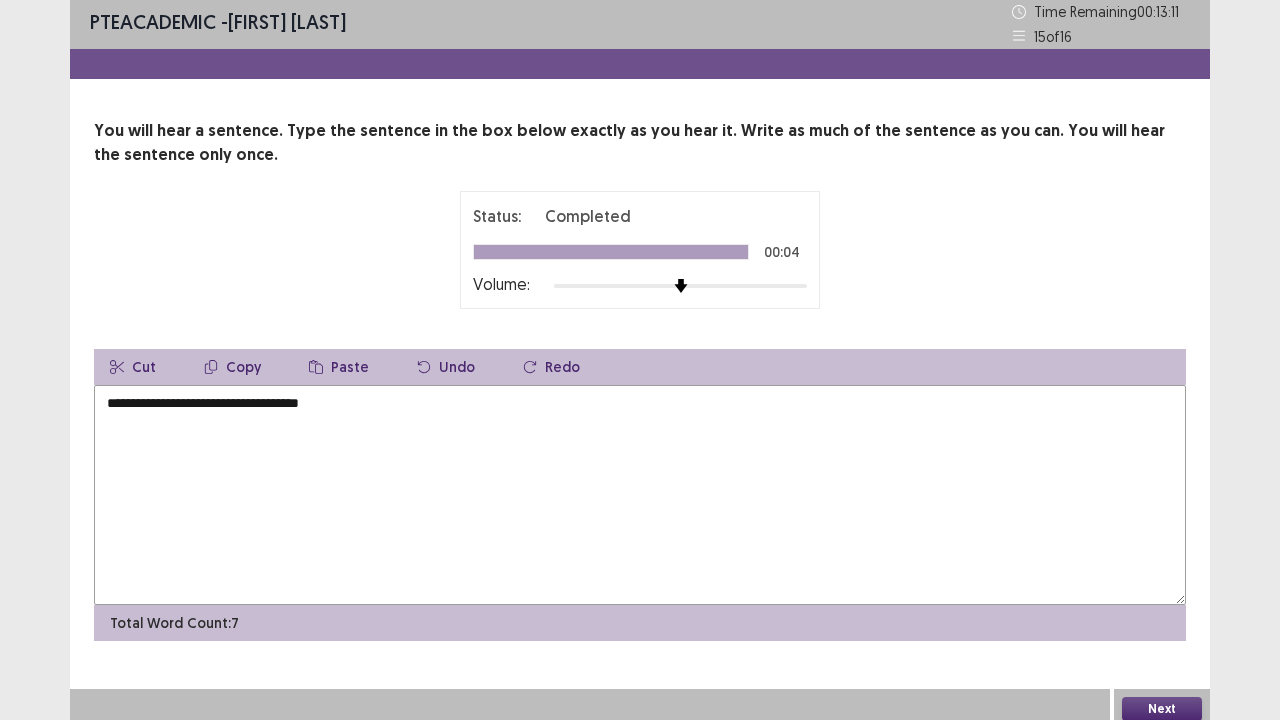 click on "**********" at bounding box center [640, 495] 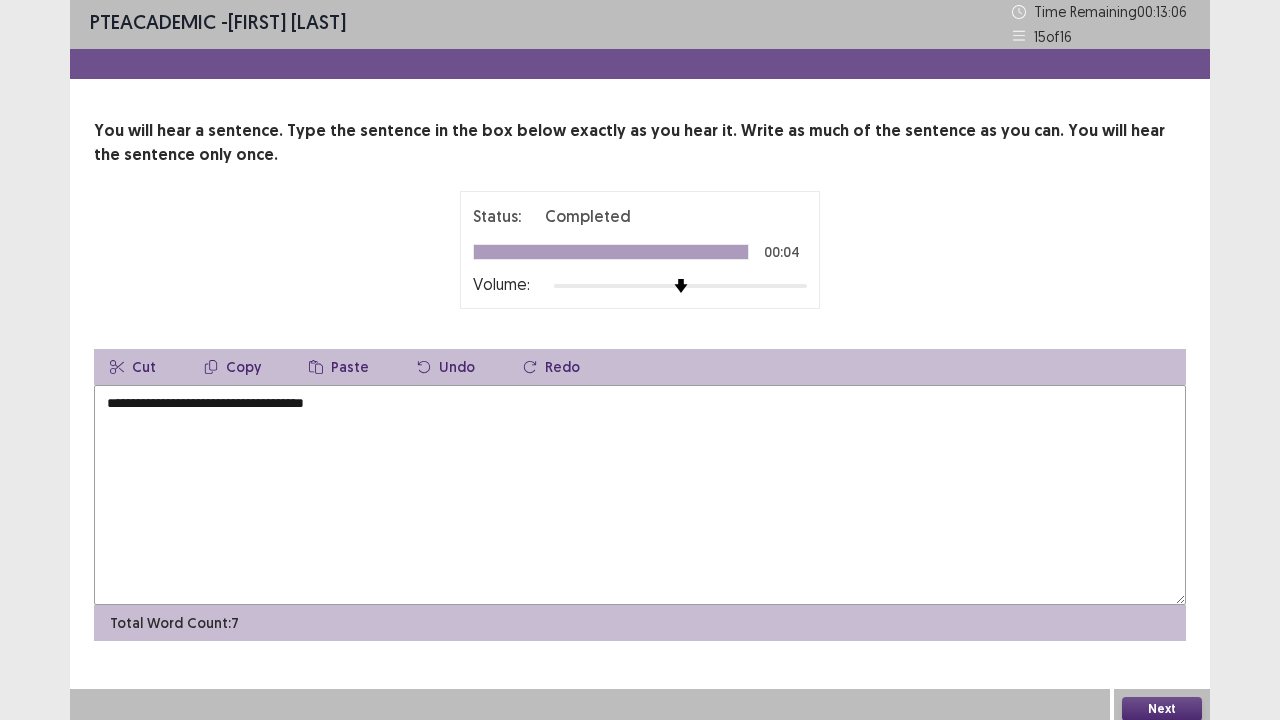 click on "Next" at bounding box center (1162, 709) 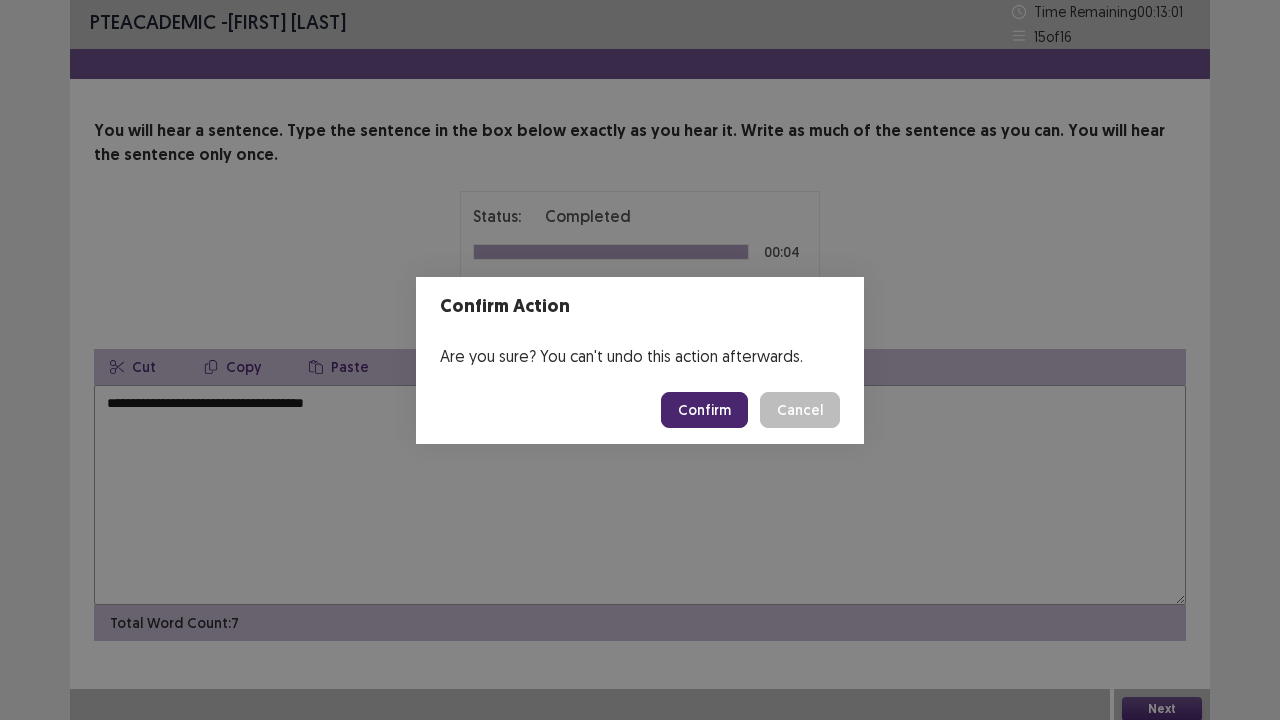 drag, startPoint x: 792, startPoint y: 404, endPoint x: 332, endPoint y: 396, distance: 460.06955 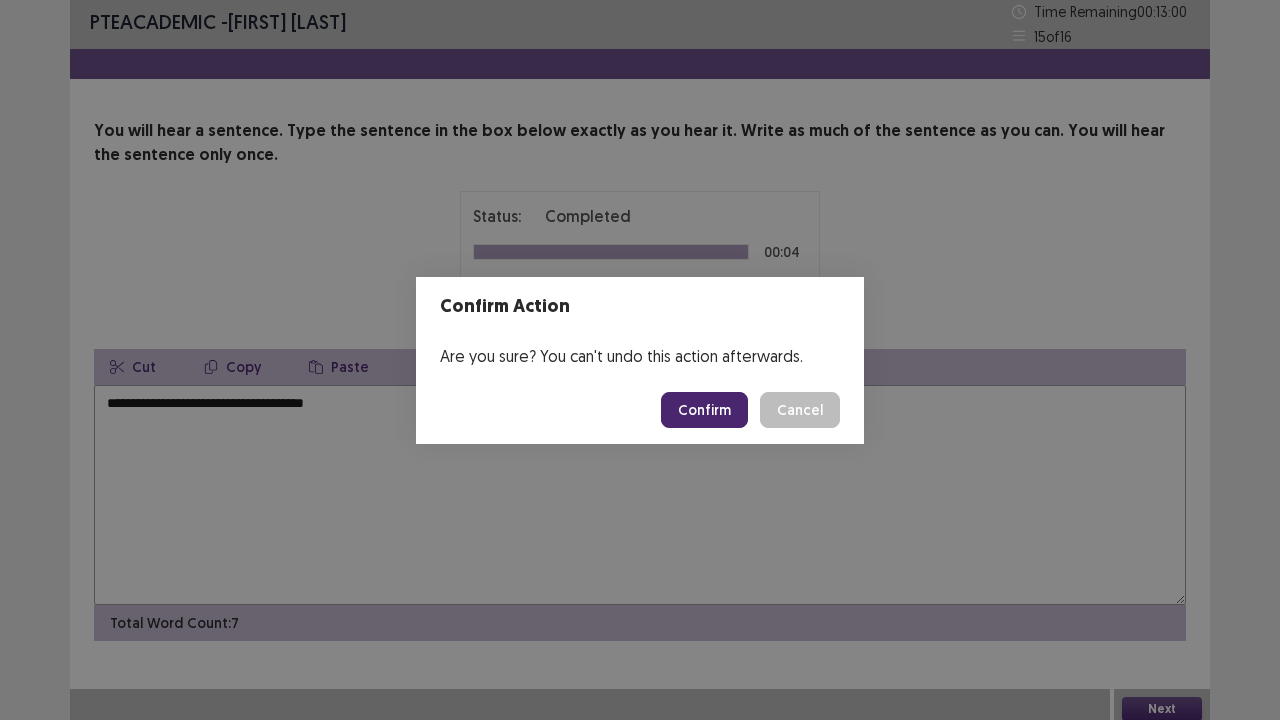 drag, startPoint x: 332, startPoint y: 396, endPoint x: 812, endPoint y: 420, distance: 480.59964 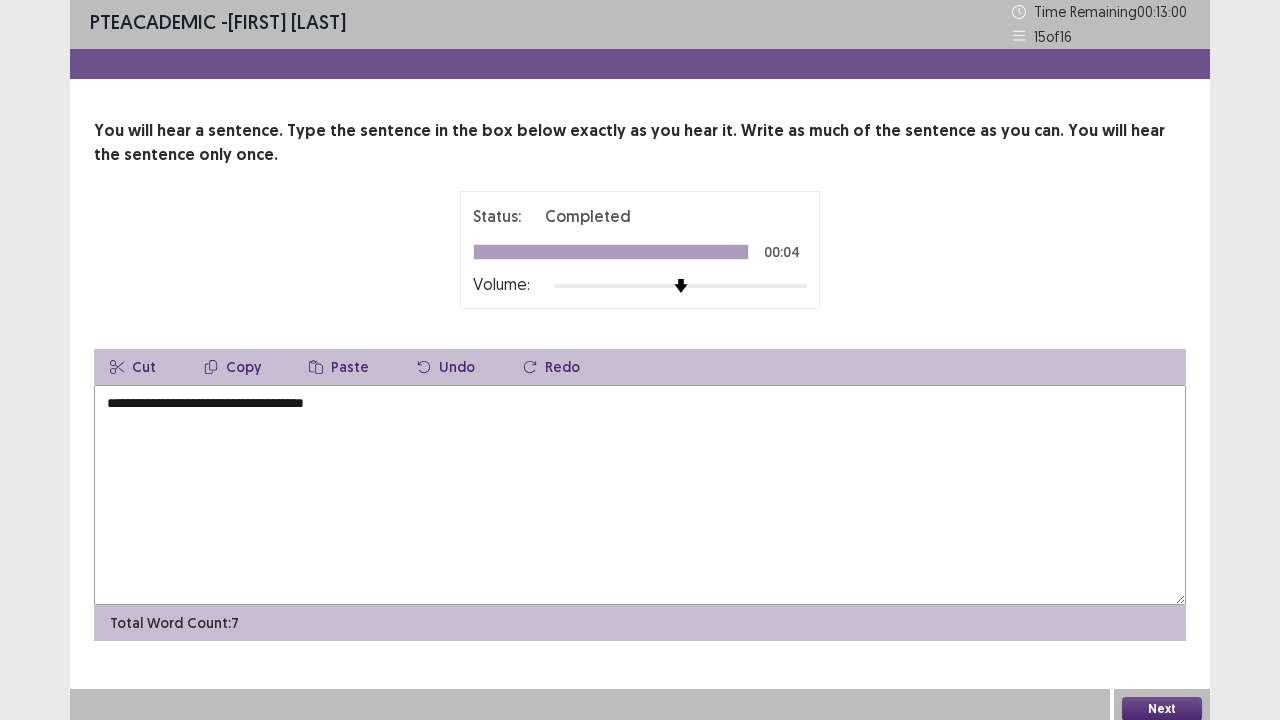 click on "**********" at bounding box center (640, 495) 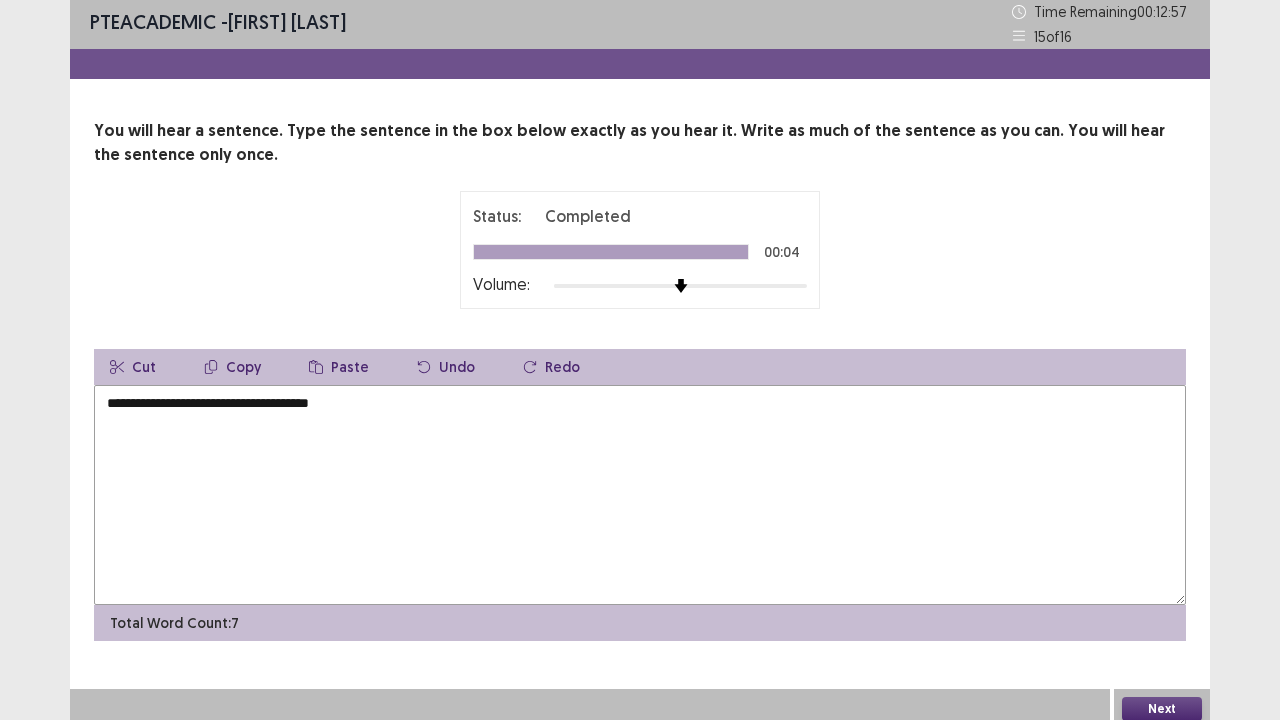 type on "**********" 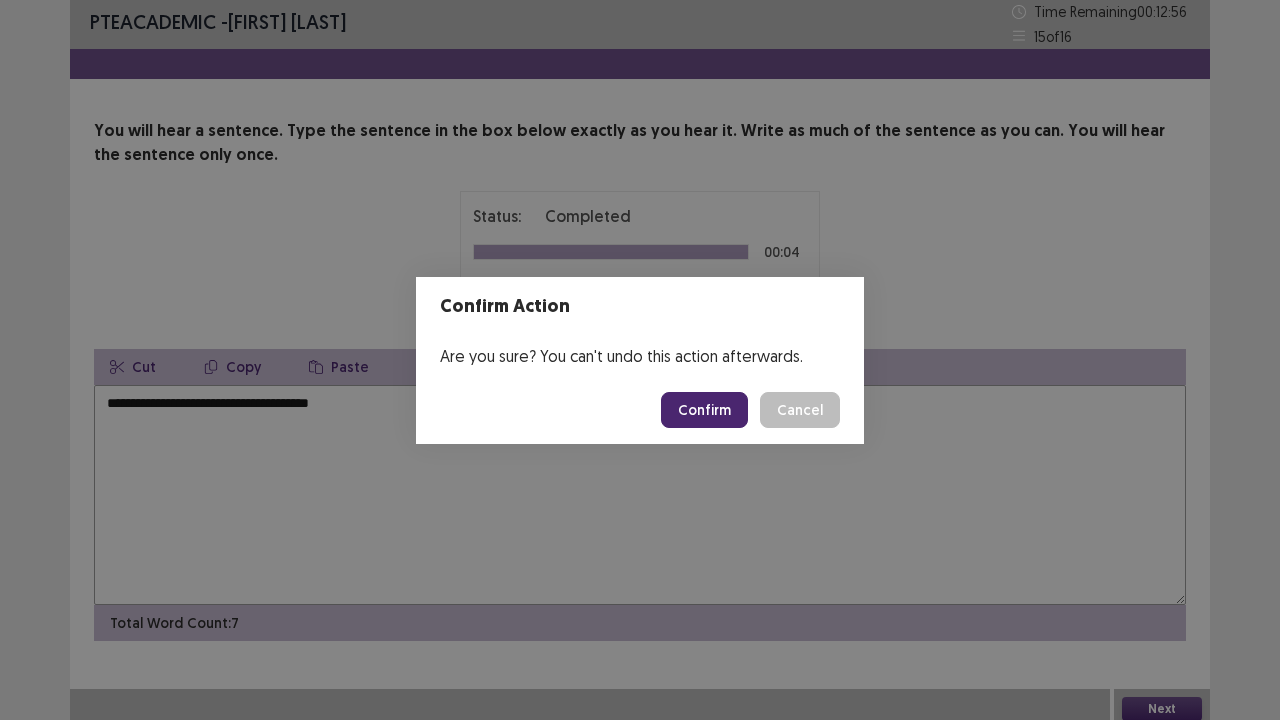 click on "Confirm" at bounding box center (704, 410) 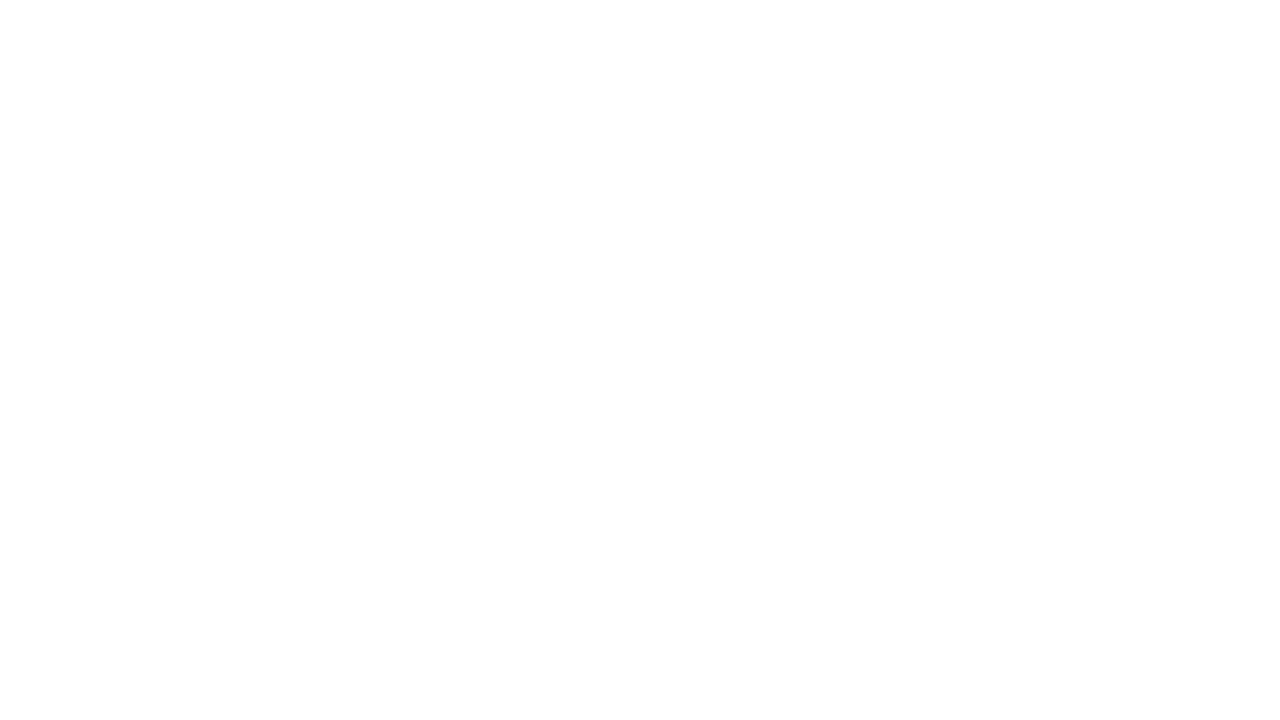 scroll, scrollTop: 0, scrollLeft: 0, axis: both 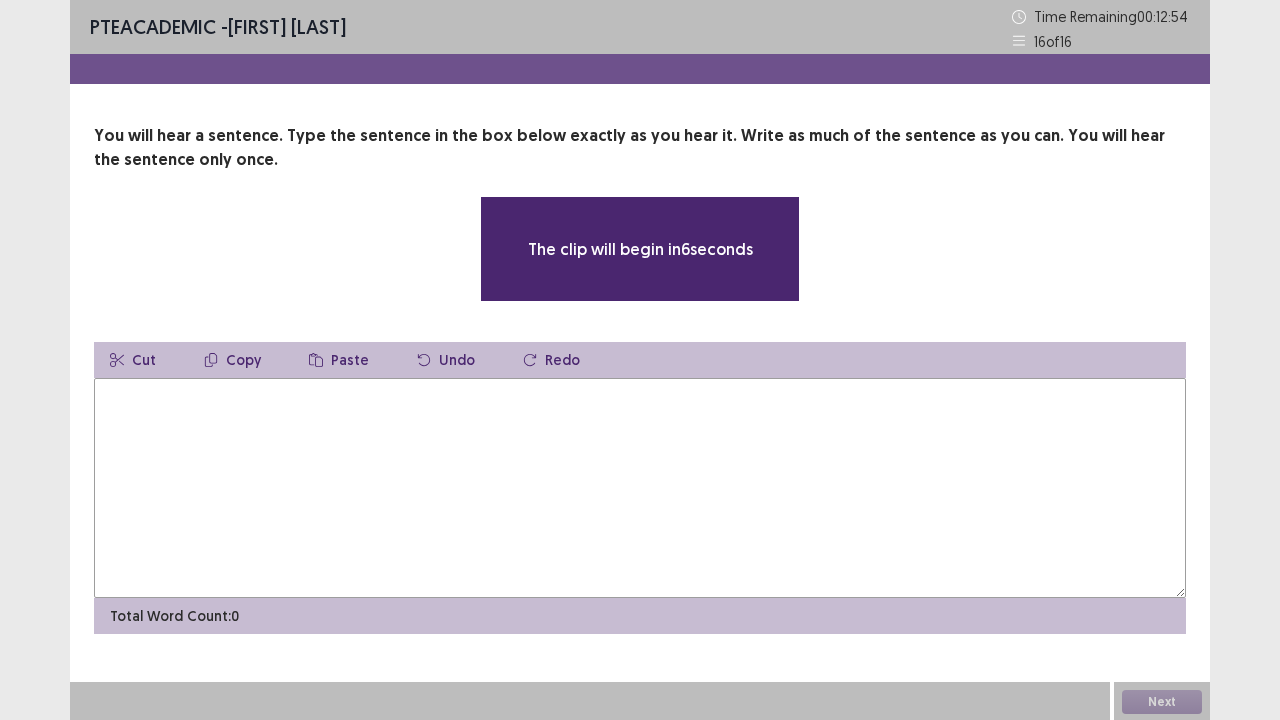 click at bounding box center (640, 488) 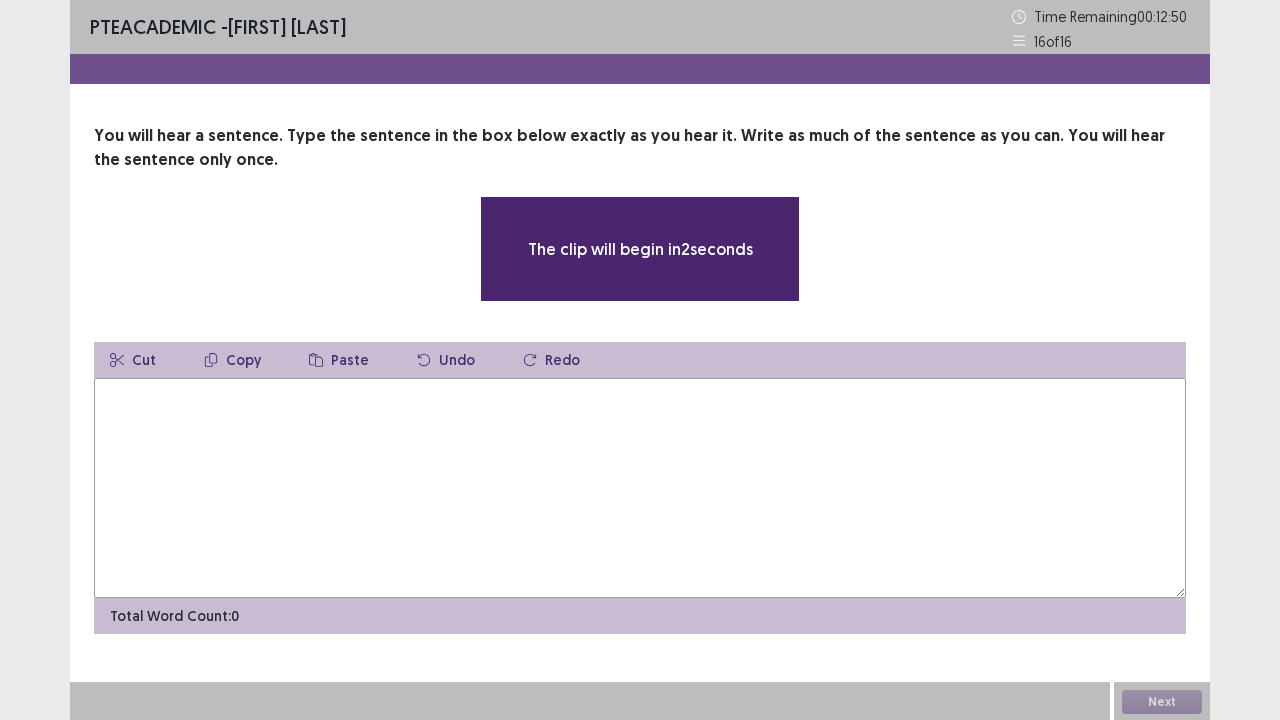 click at bounding box center (640, 488) 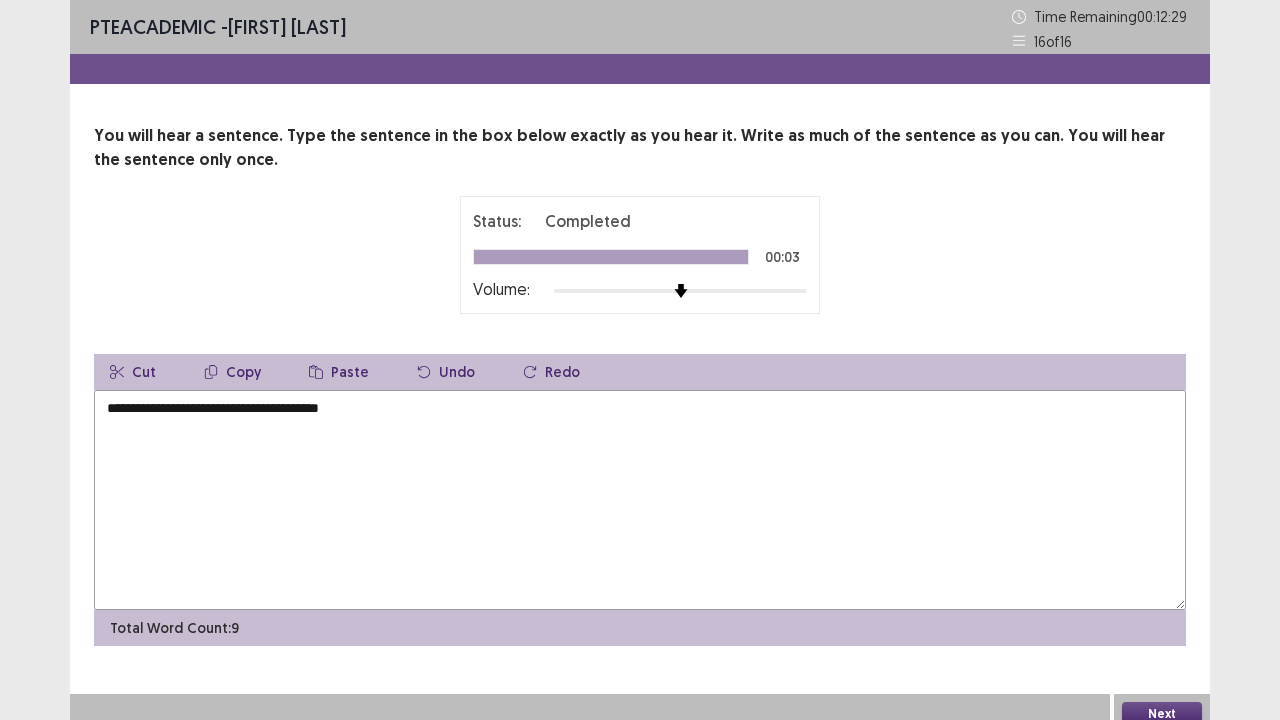 click on "**********" at bounding box center (640, 500) 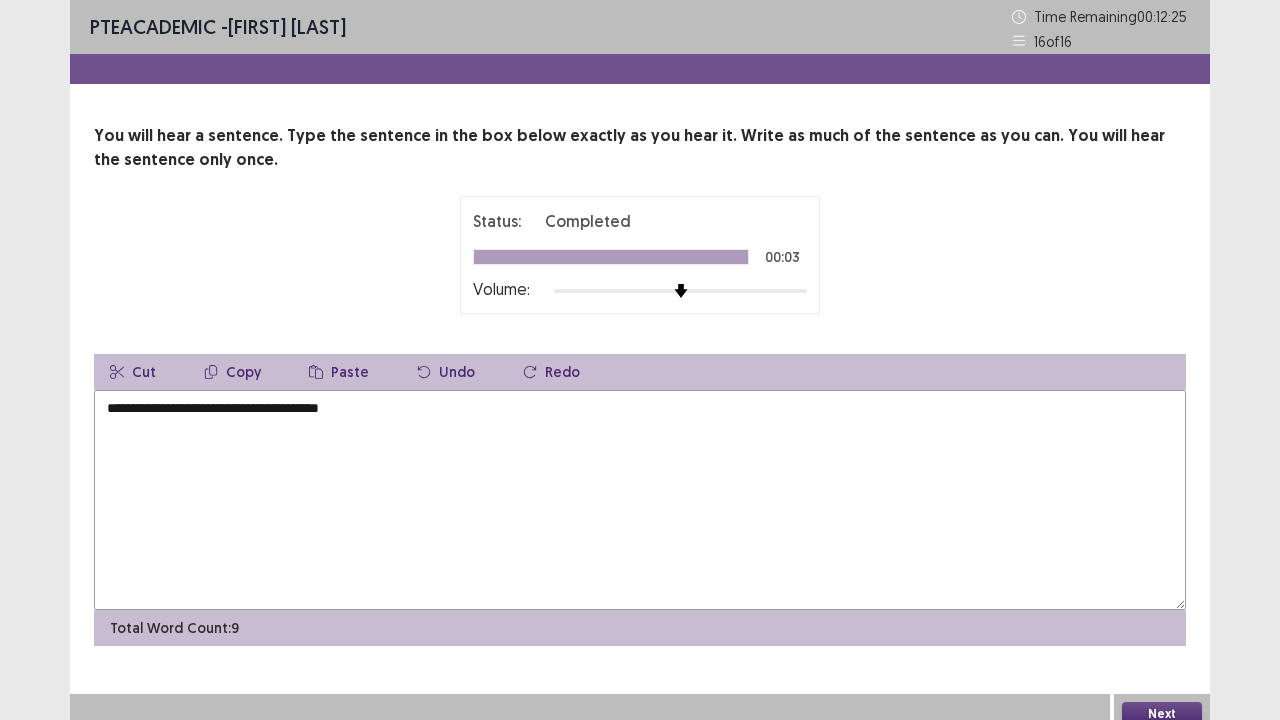 click on "**********" at bounding box center [640, 500] 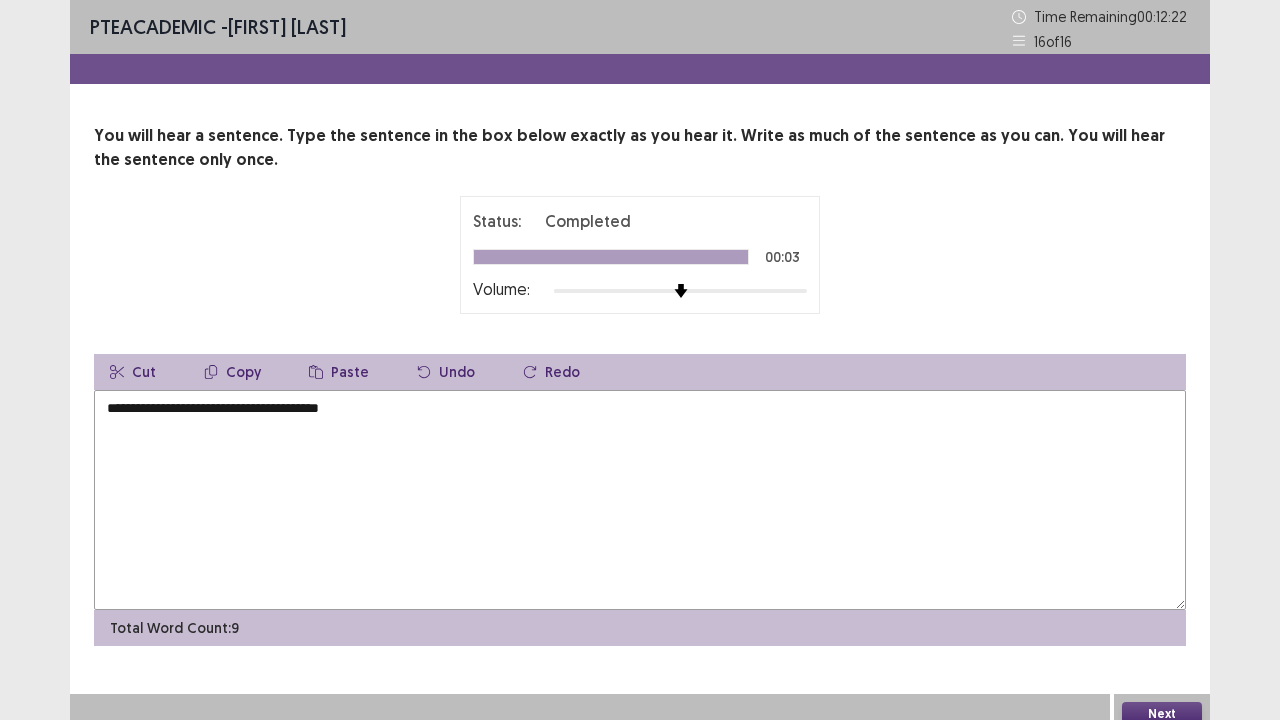 click on "**********" at bounding box center [640, 500] 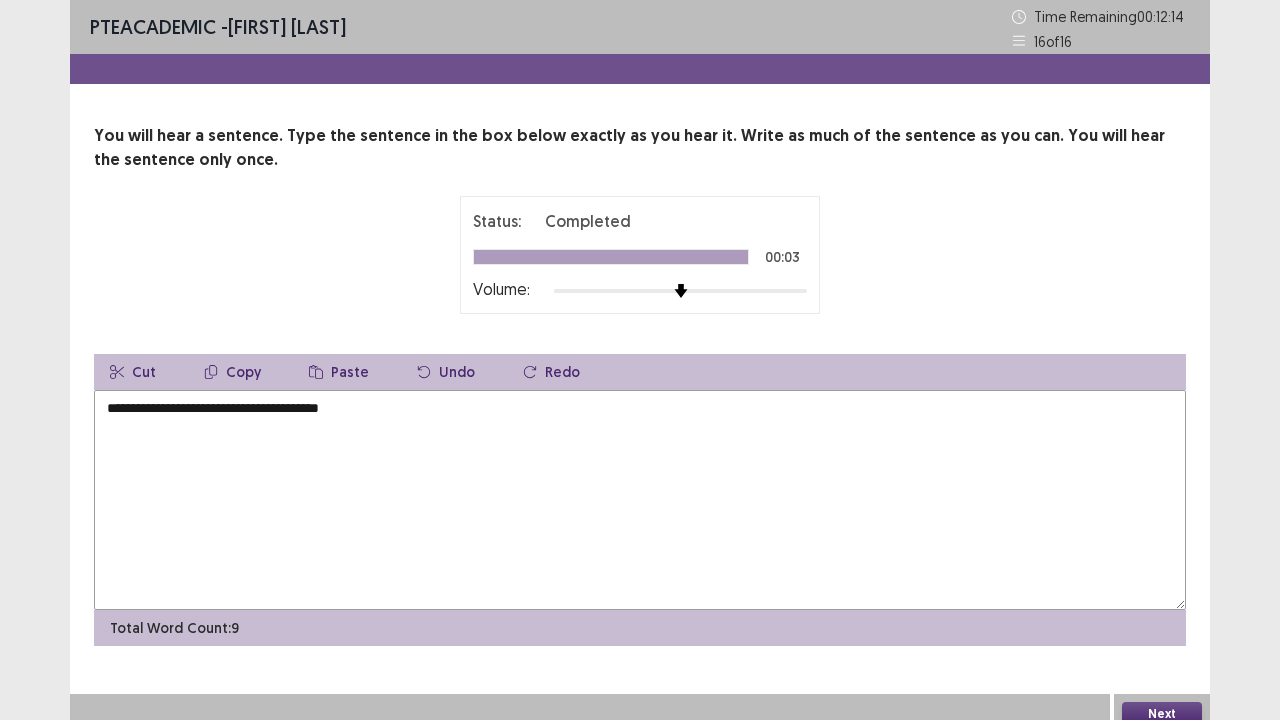 click on "**********" at bounding box center (640, 500) 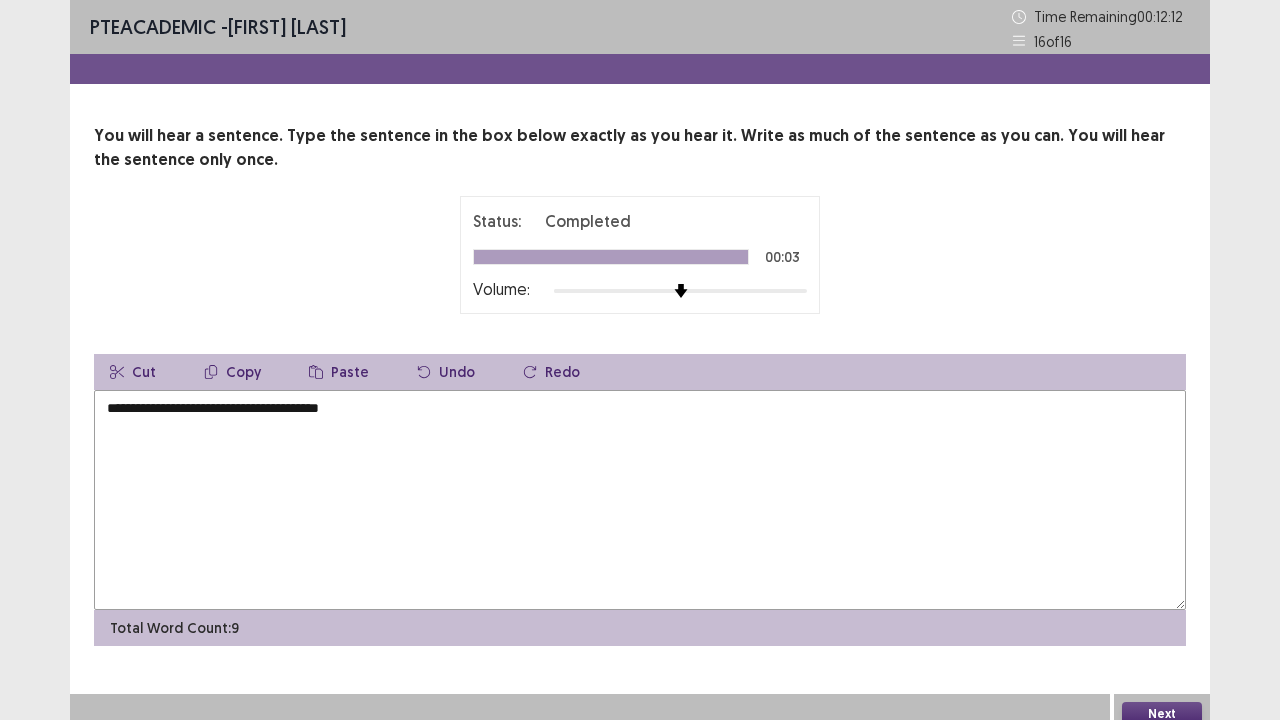 type on "**********" 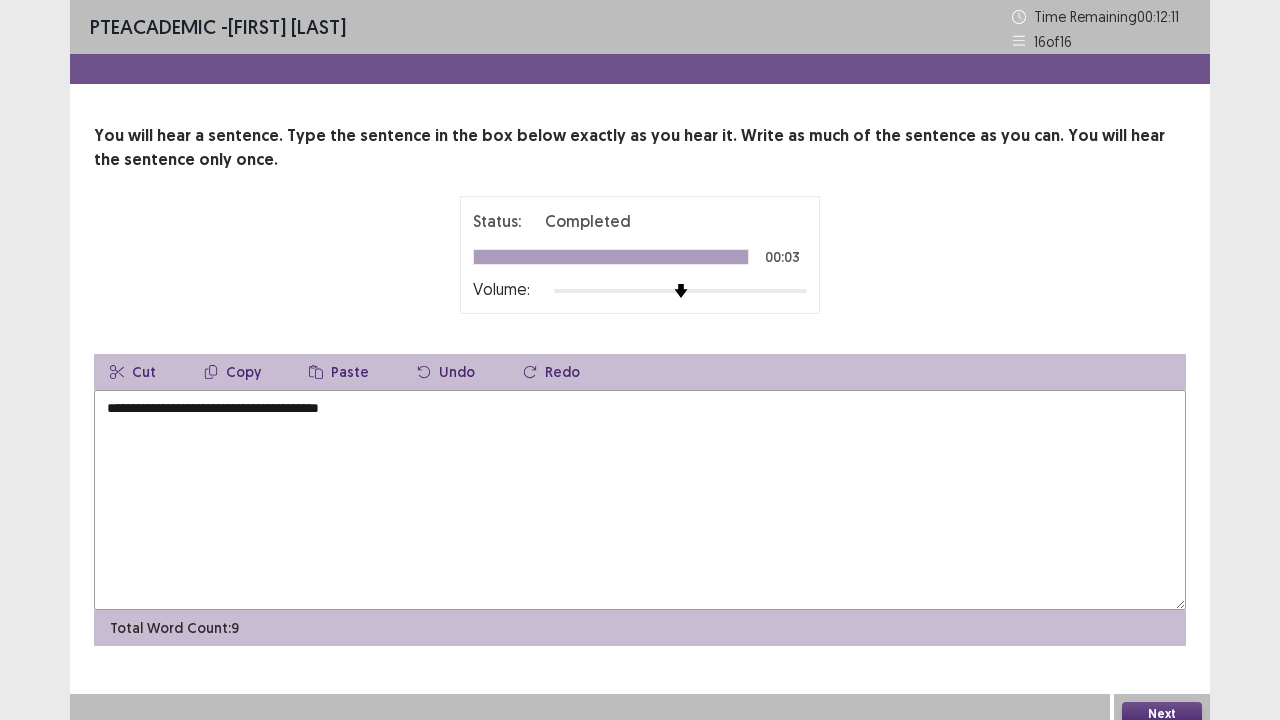 click on "Next" at bounding box center (1162, 714) 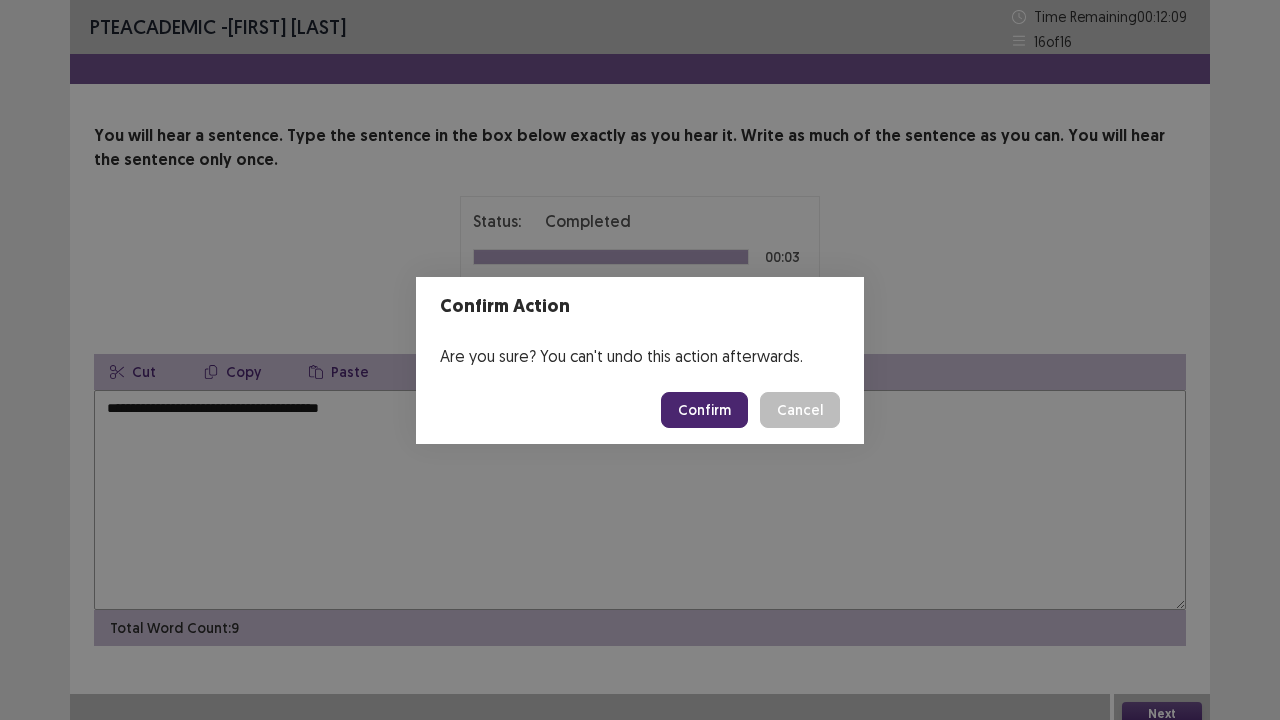 click on "Confirm" at bounding box center (704, 410) 